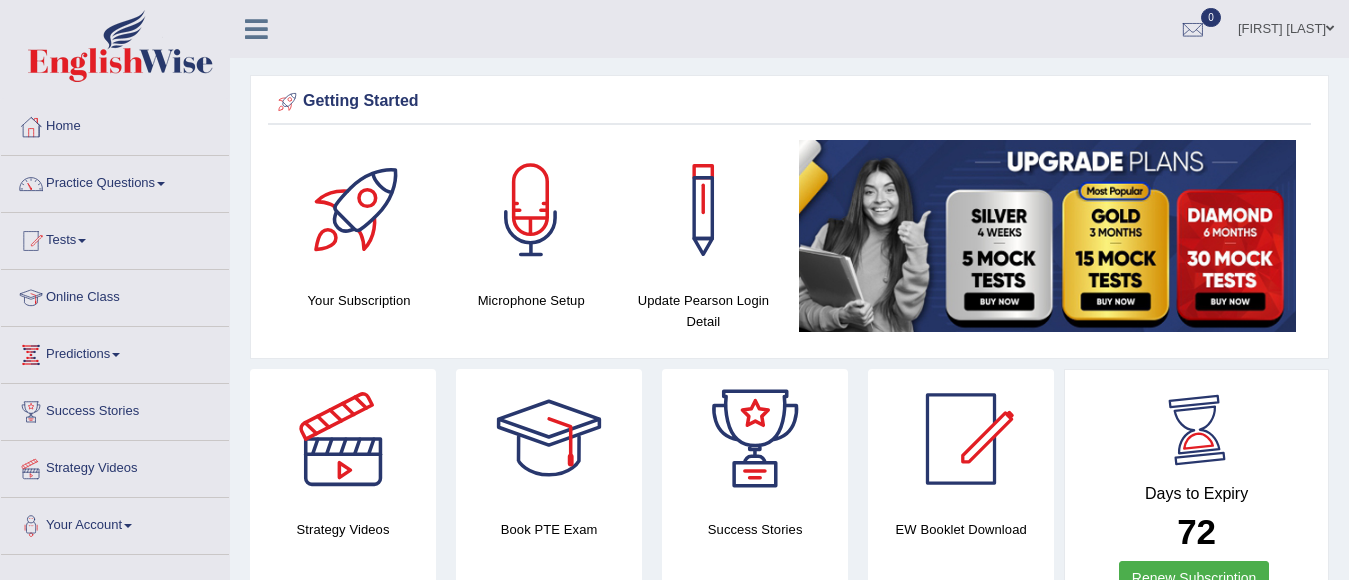 scroll, scrollTop: 0, scrollLeft: 0, axis: both 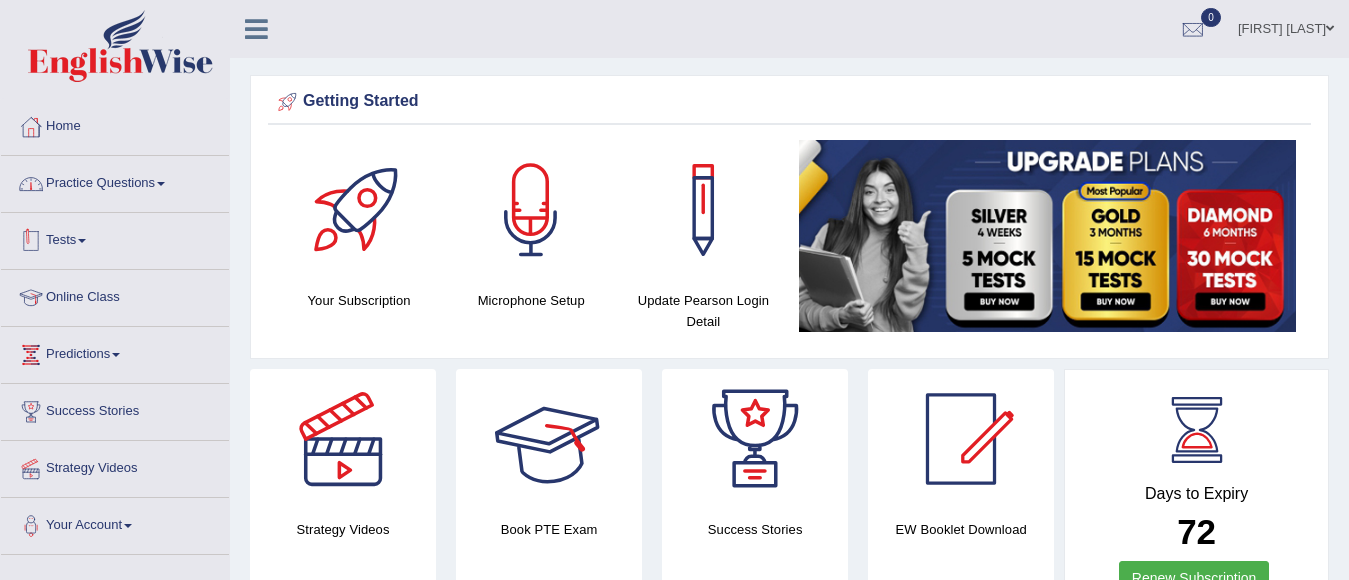 click on "Practice Questions" at bounding box center (115, 181) 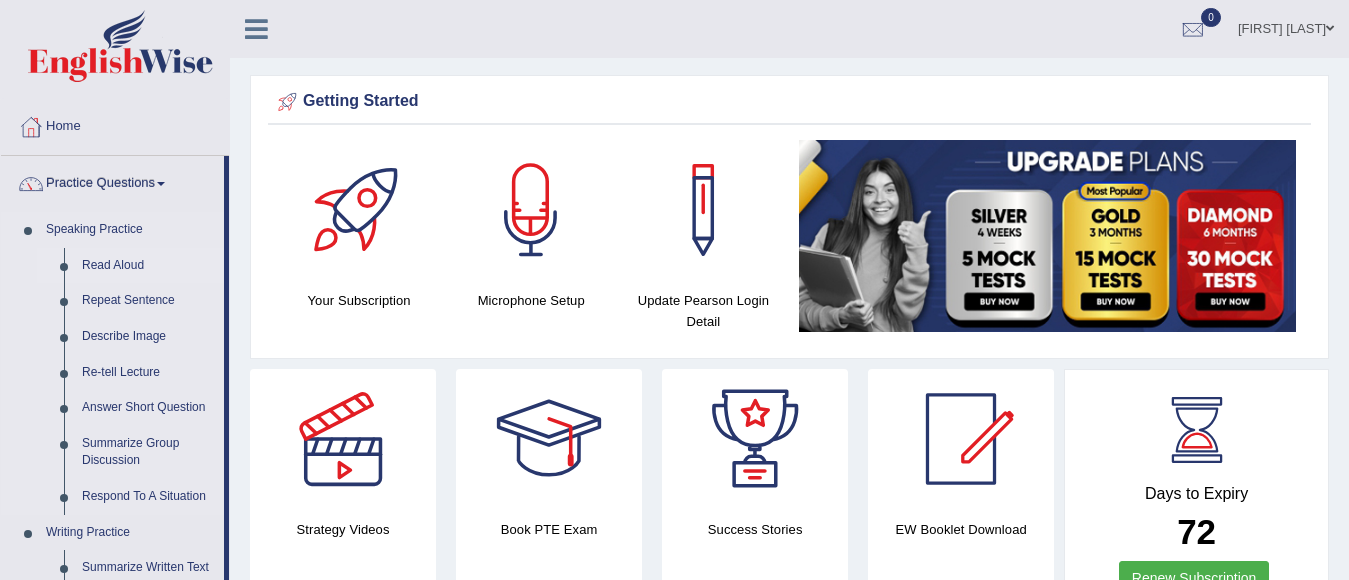 click on "Read Aloud" at bounding box center [148, 266] 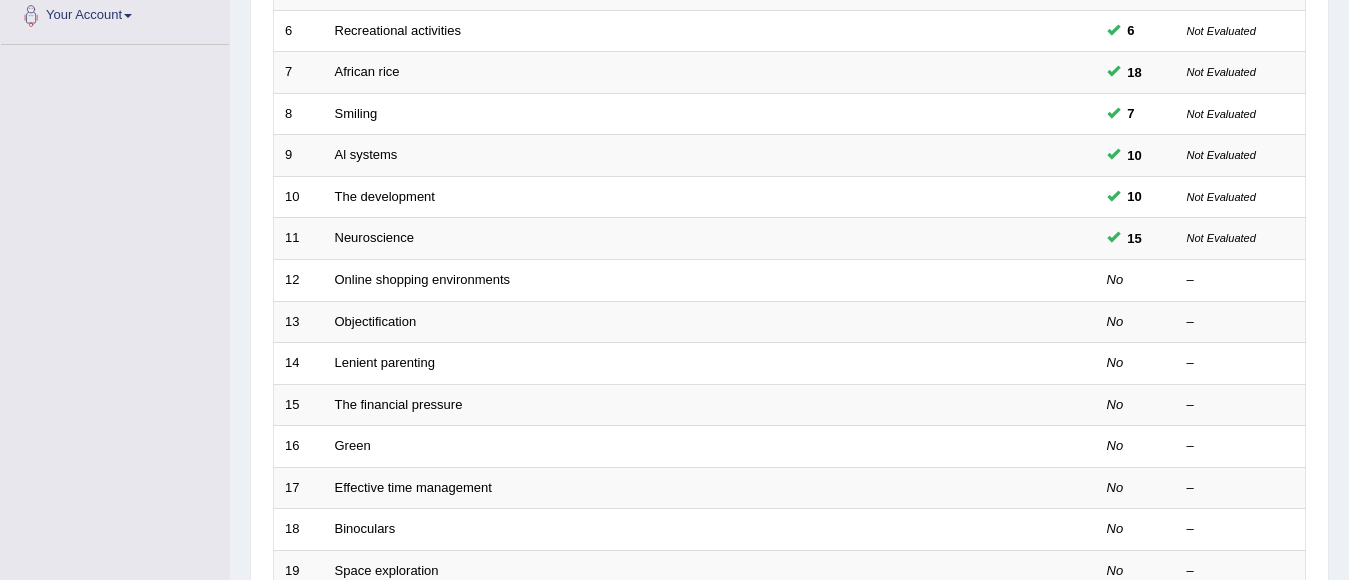 scroll, scrollTop: 510, scrollLeft: 0, axis: vertical 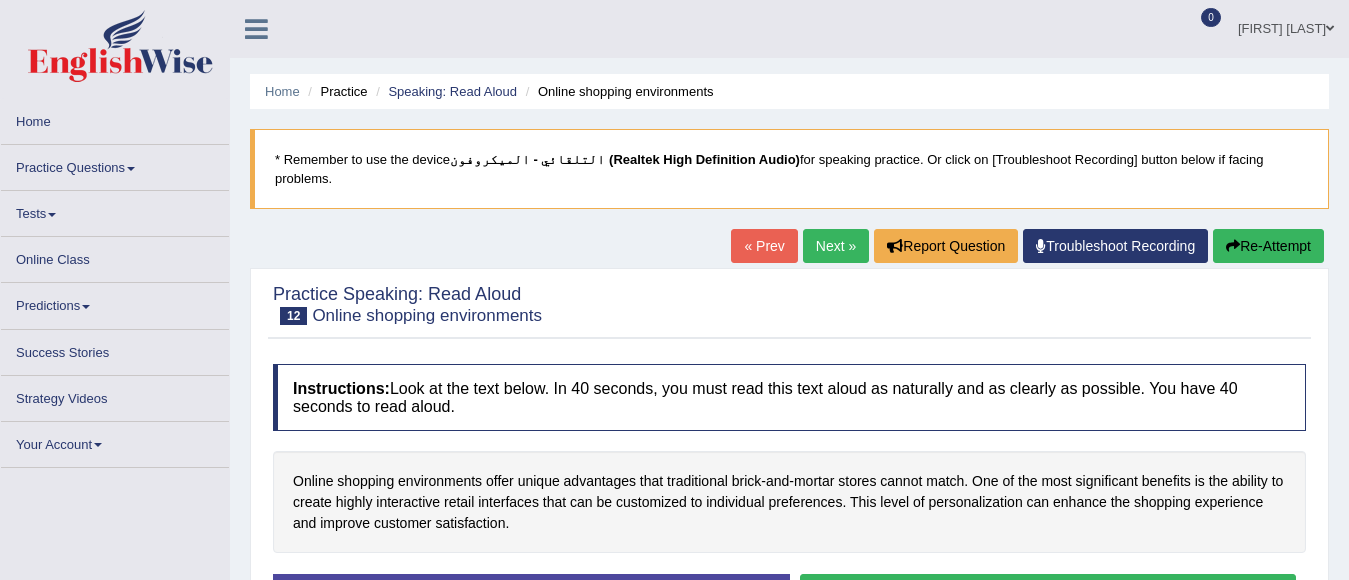 click on "« Prev" at bounding box center [764, 246] 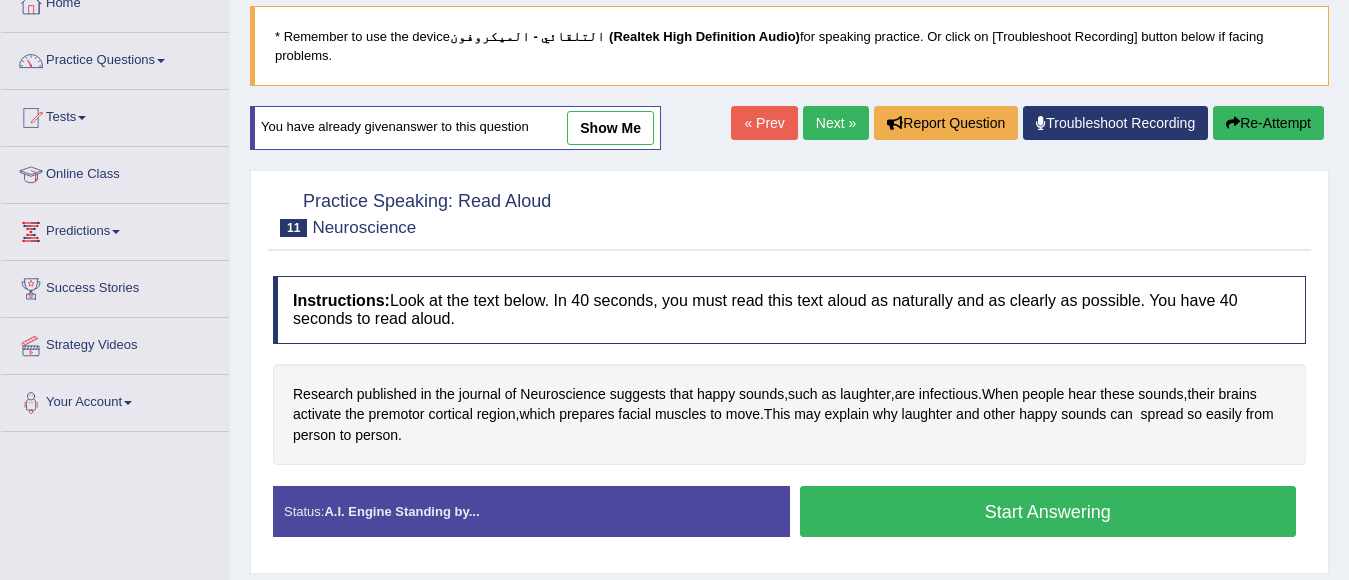 scroll, scrollTop: 200, scrollLeft: 0, axis: vertical 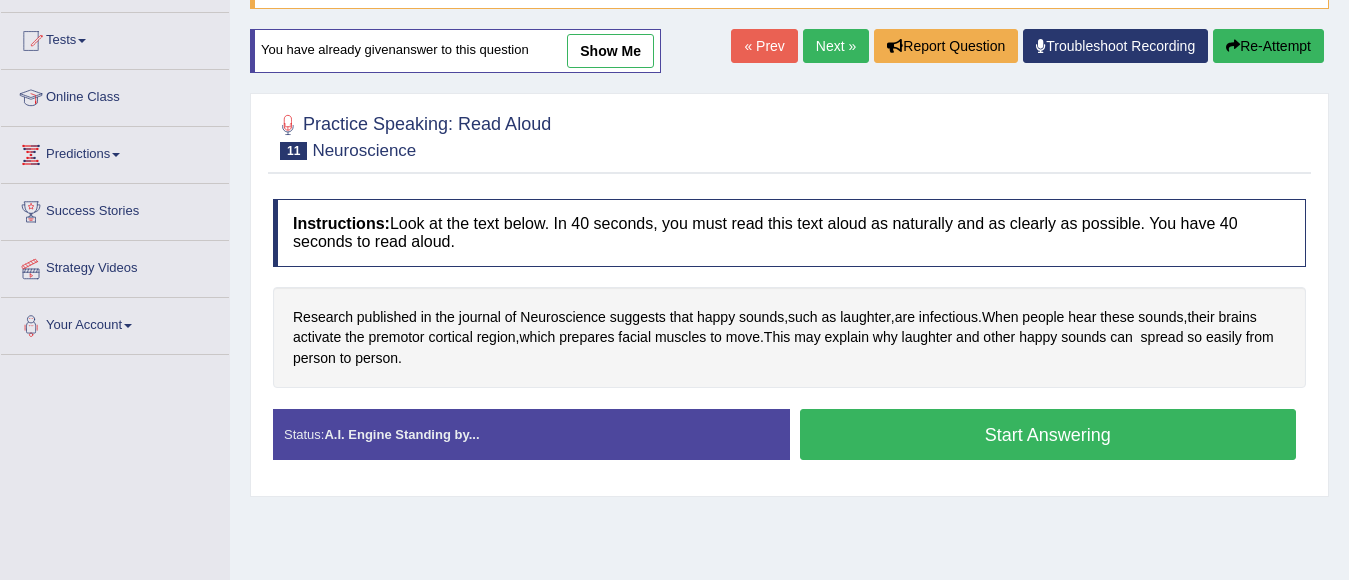 click on "Next »" at bounding box center (836, 46) 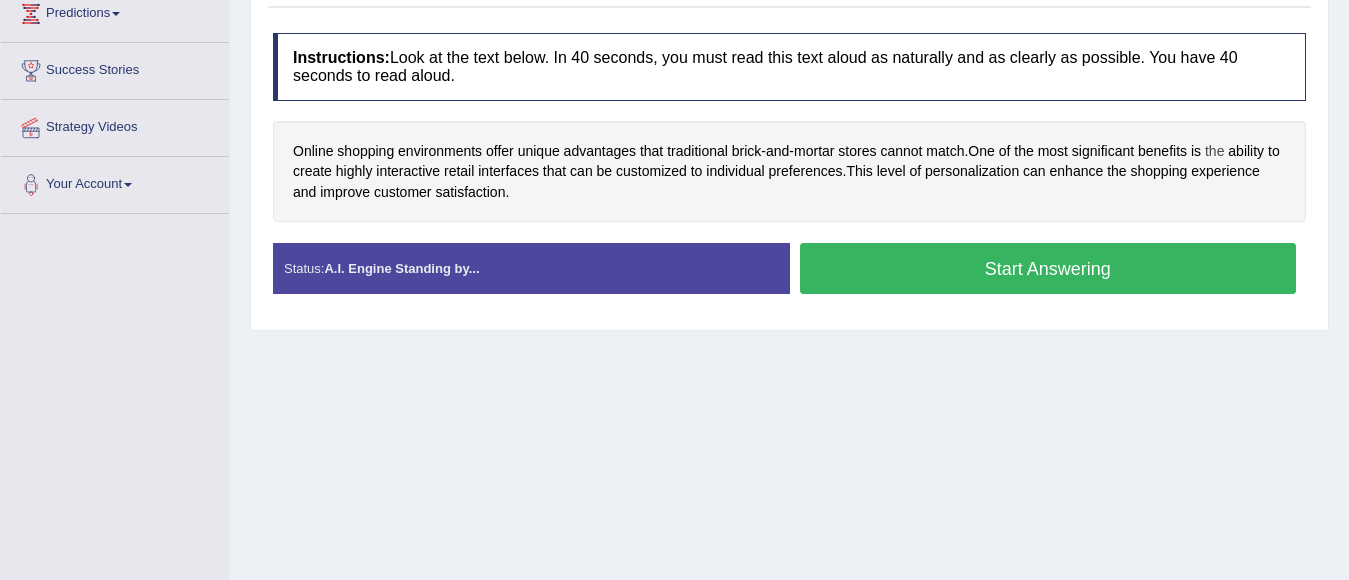 scroll, scrollTop: 254, scrollLeft: 0, axis: vertical 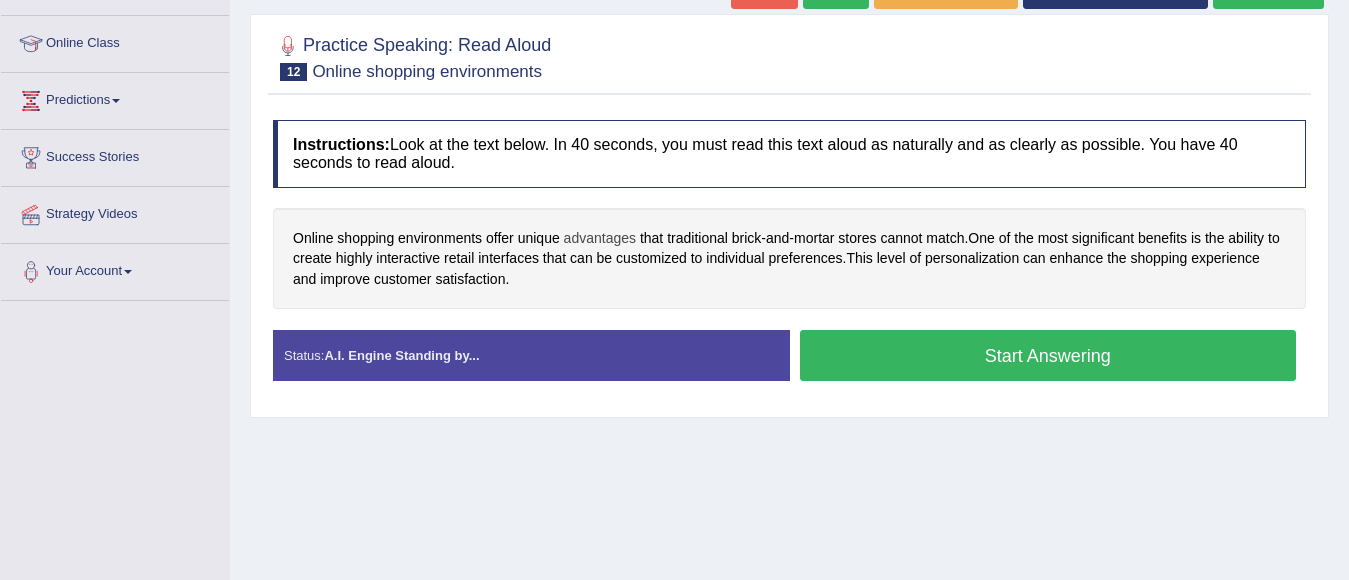 click on "advantages" at bounding box center [600, 238] 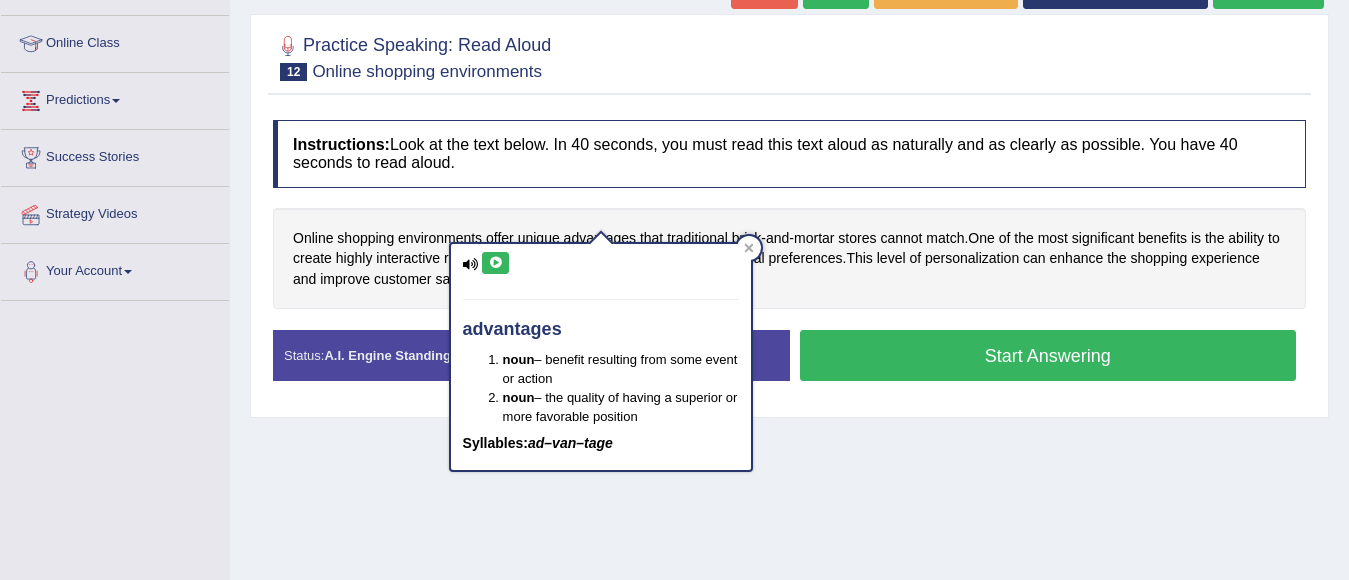 click at bounding box center [495, 263] 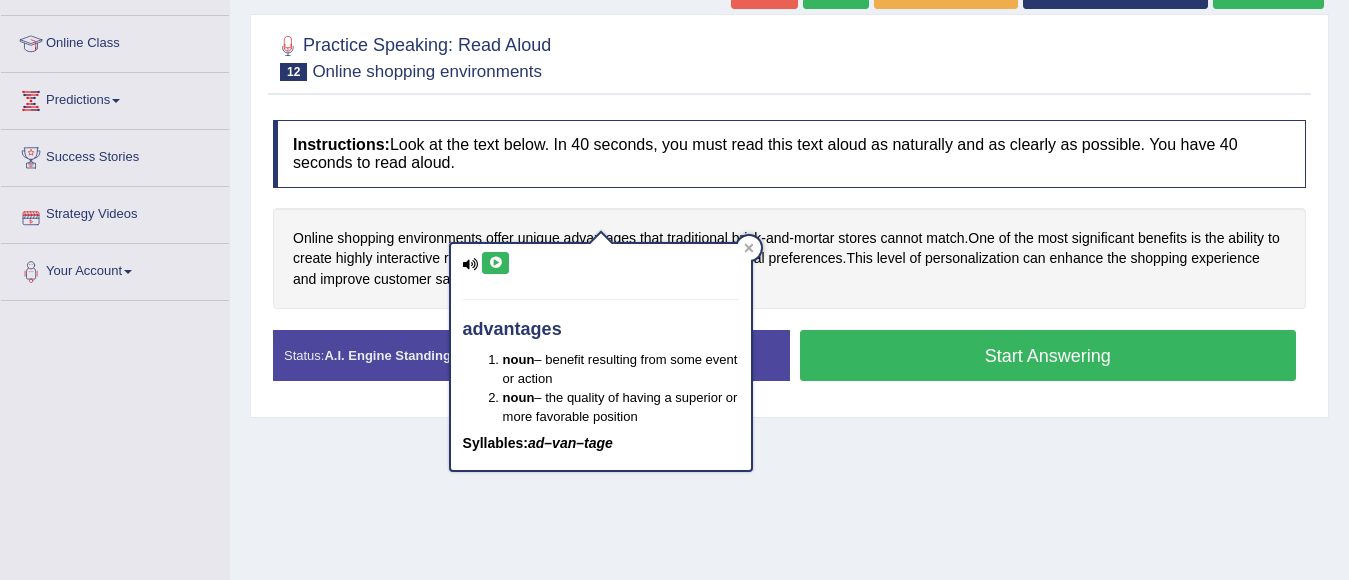 click at bounding box center [495, 263] 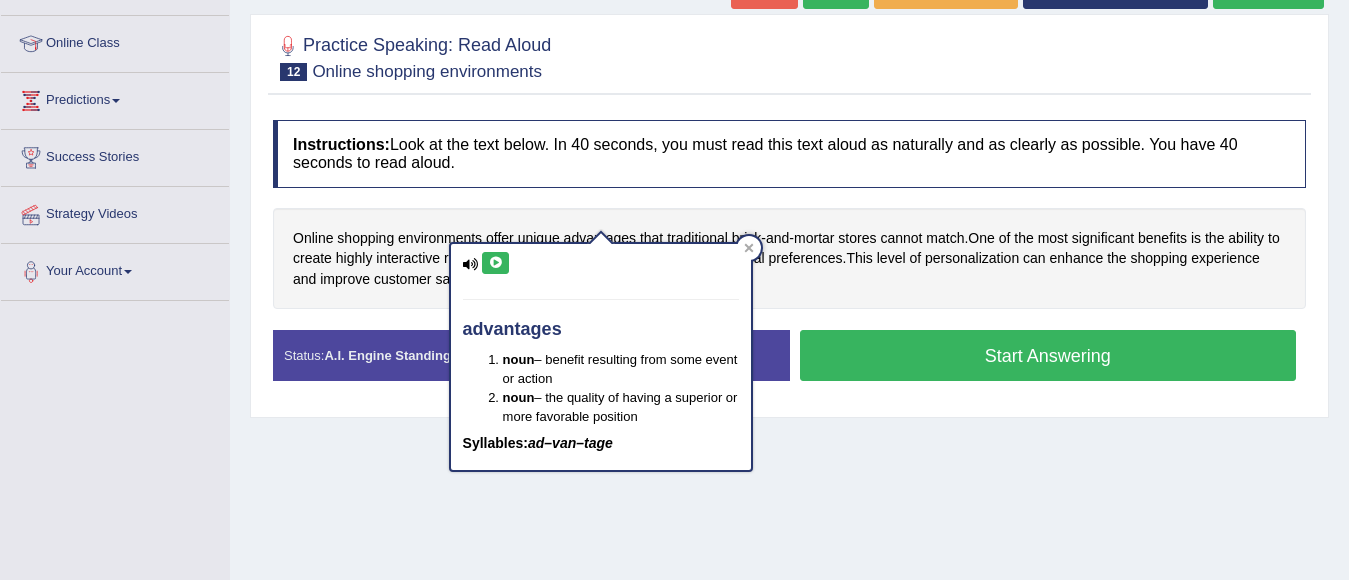 click at bounding box center (495, 263) 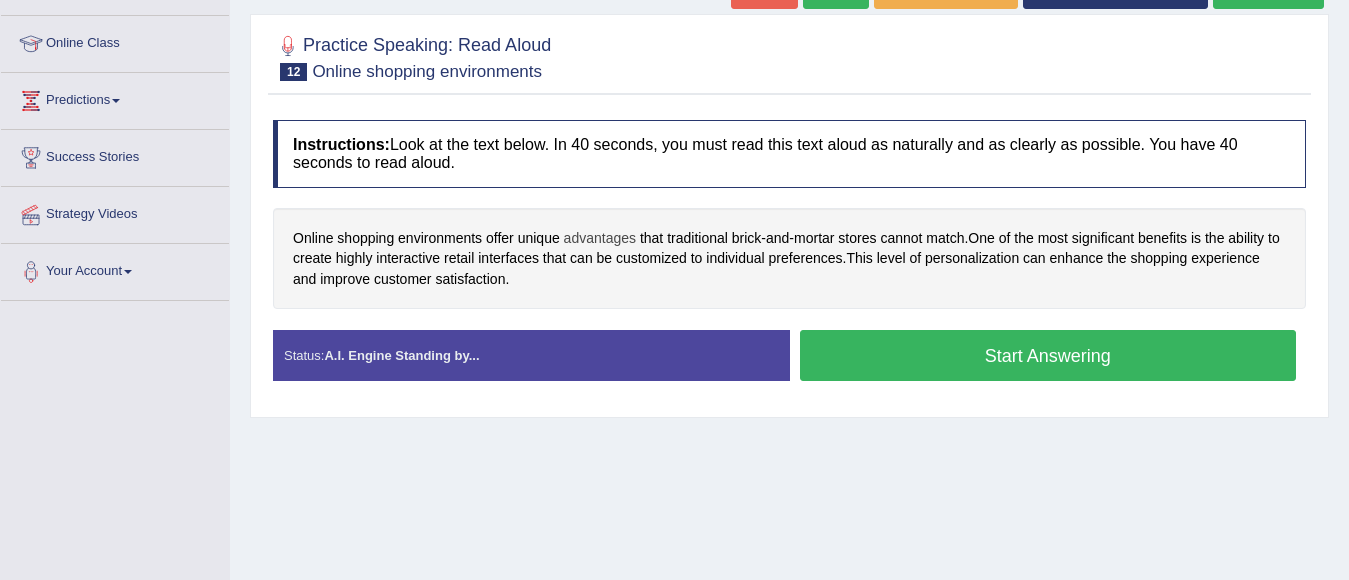 click on "advantages" at bounding box center (600, 238) 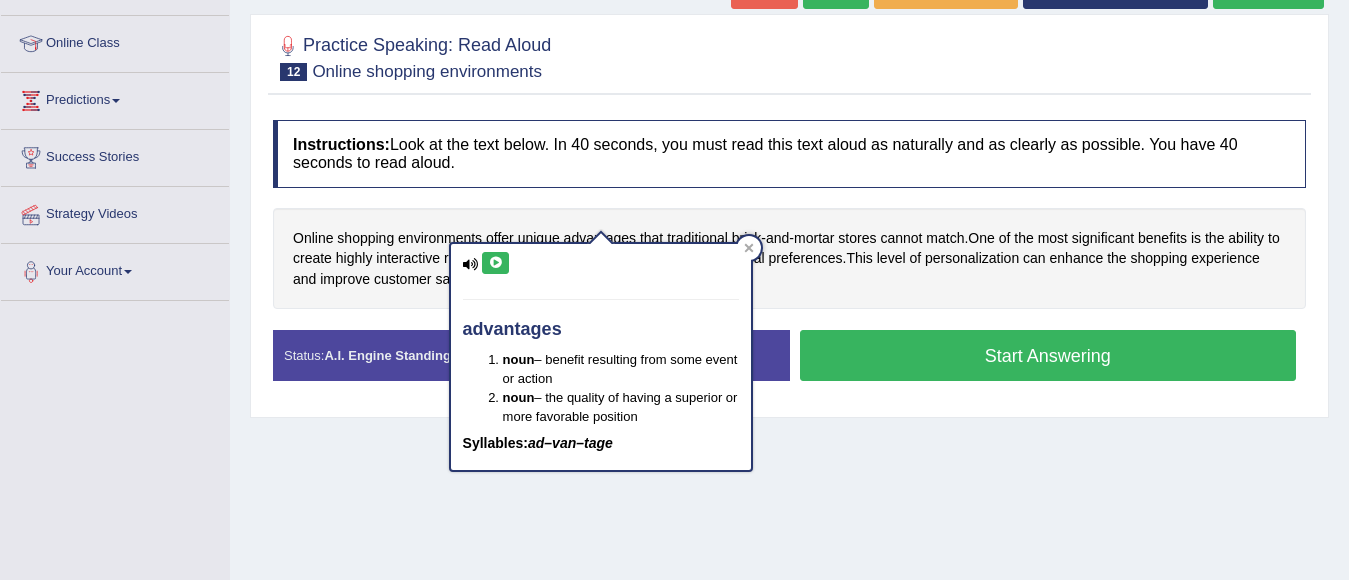 click at bounding box center (495, 263) 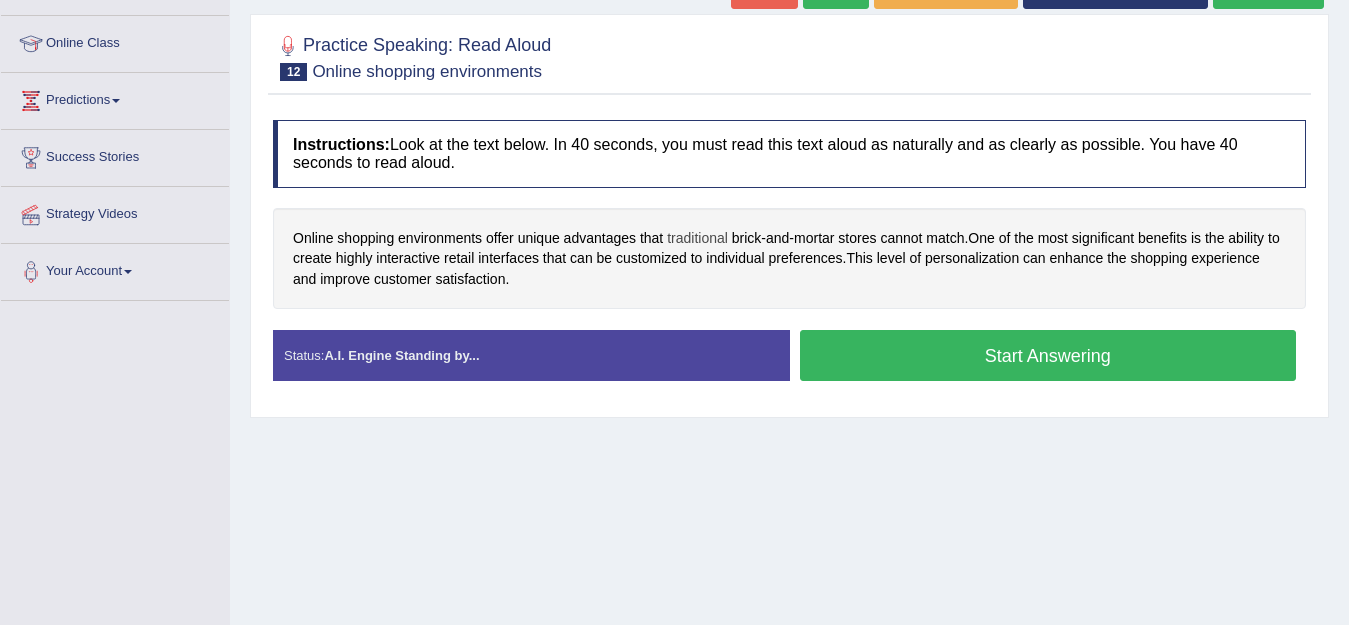 scroll, scrollTop: 254, scrollLeft: 0, axis: vertical 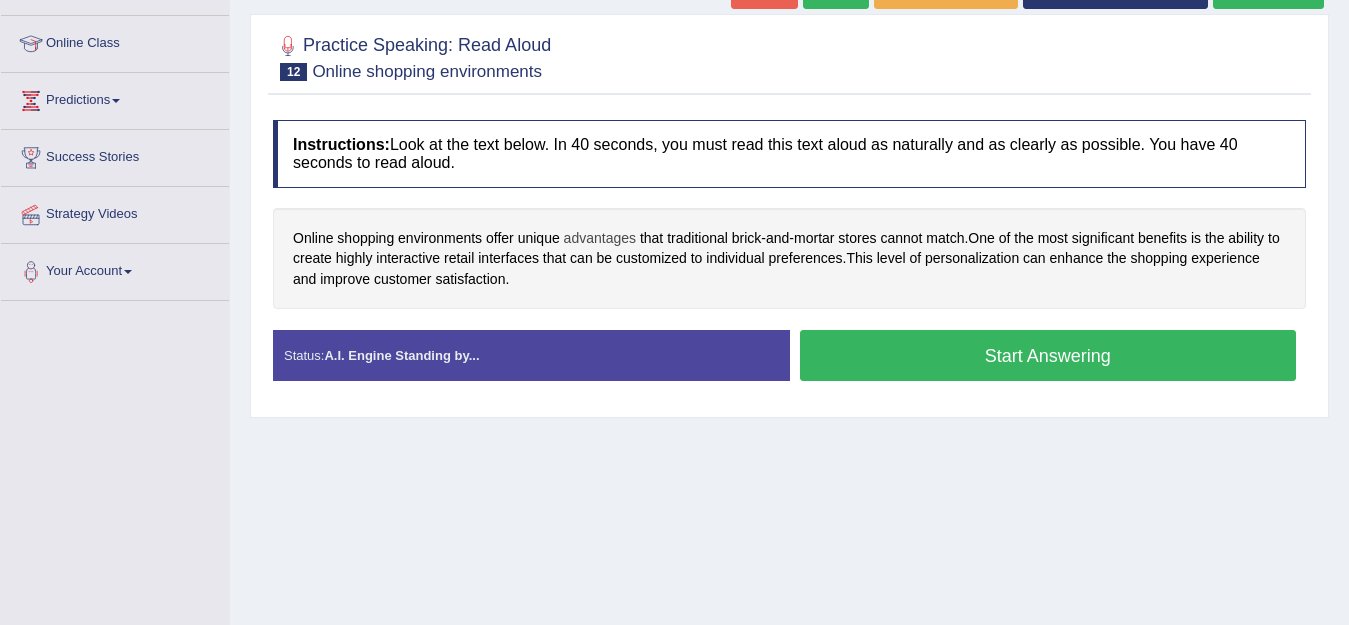click on "advantages" at bounding box center (600, 238) 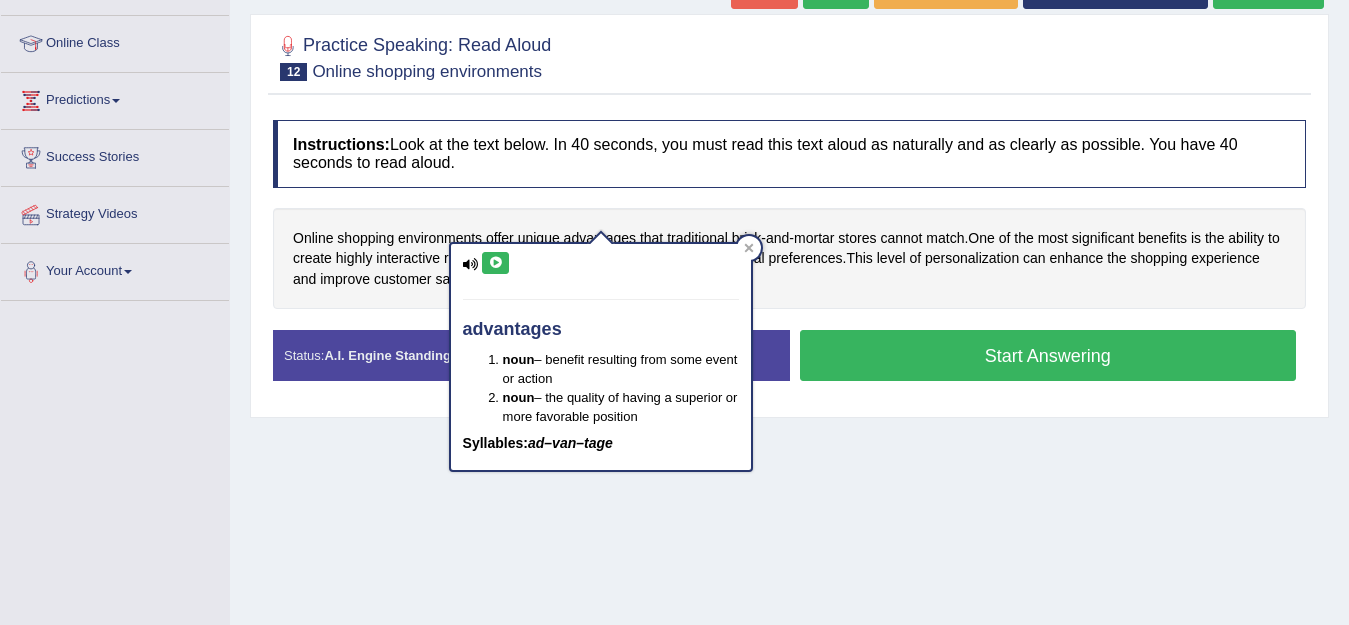 click at bounding box center [495, 263] 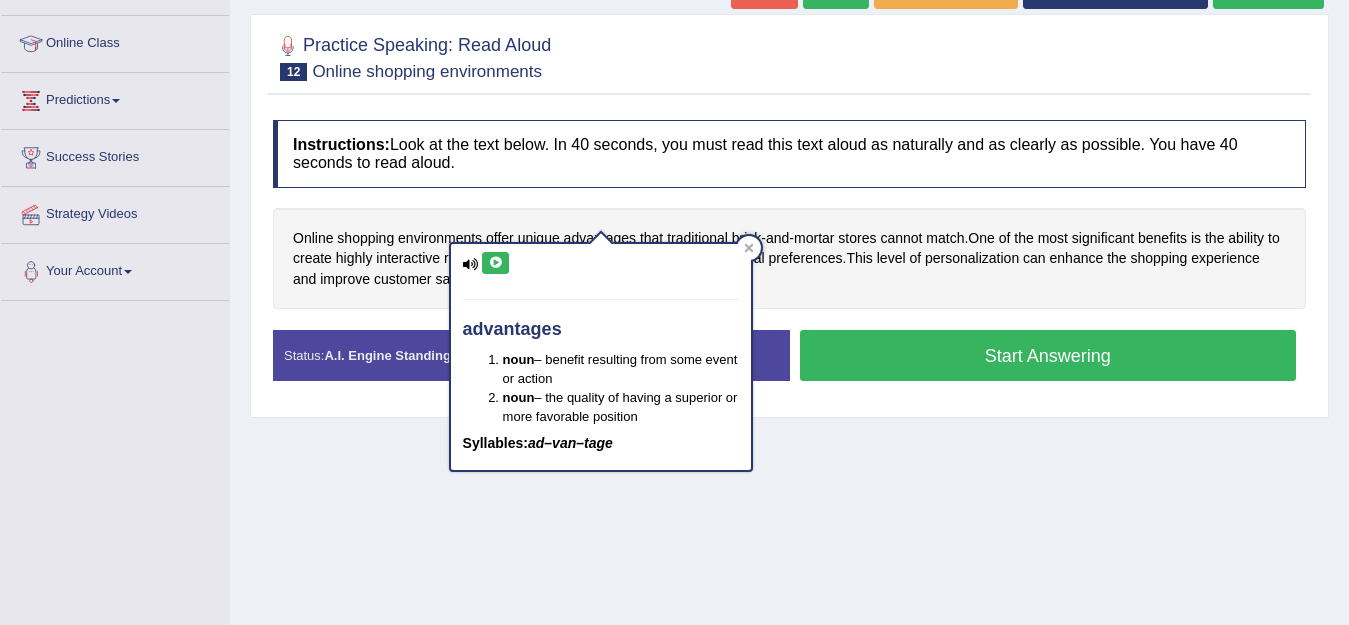 click on "Home
Practice
Speaking: Read Aloud
Online shopping environments
* Remember to use the device  التلقائي - الميكروفون (Realtek High Definition Audio)  for speaking practice. Or click on [Troubleshoot Recording] button below if facing problems.
« Prev Next »  Report Question  Troubleshoot Recording  Re-Attempt
Practice Speaking: Read Aloud
12
Online shopping environments
Instructions:  Look at the text below. In 40 seconds, you must read this text aloud as naturally and as clearly as possible. You have 40 seconds to read aloud.
Online   shopping   environments   offer   unique   advantages   that   traditional   brick - and - mortar   stores   cannot   match .  One   of   the   most   significant   benefits   is   the   ability   to   create   highly   interactive   retail   interfaces   that   can" at bounding box center [789, 246] 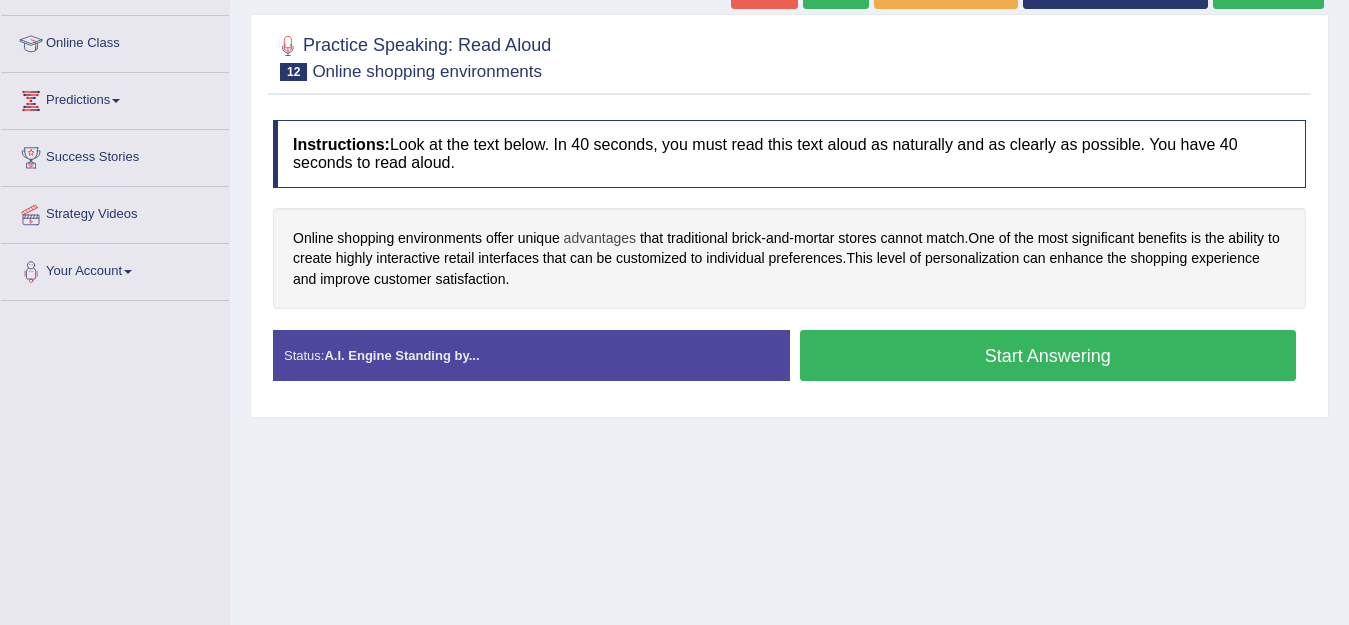 click on "advantages" at bounding box center [600, 238] 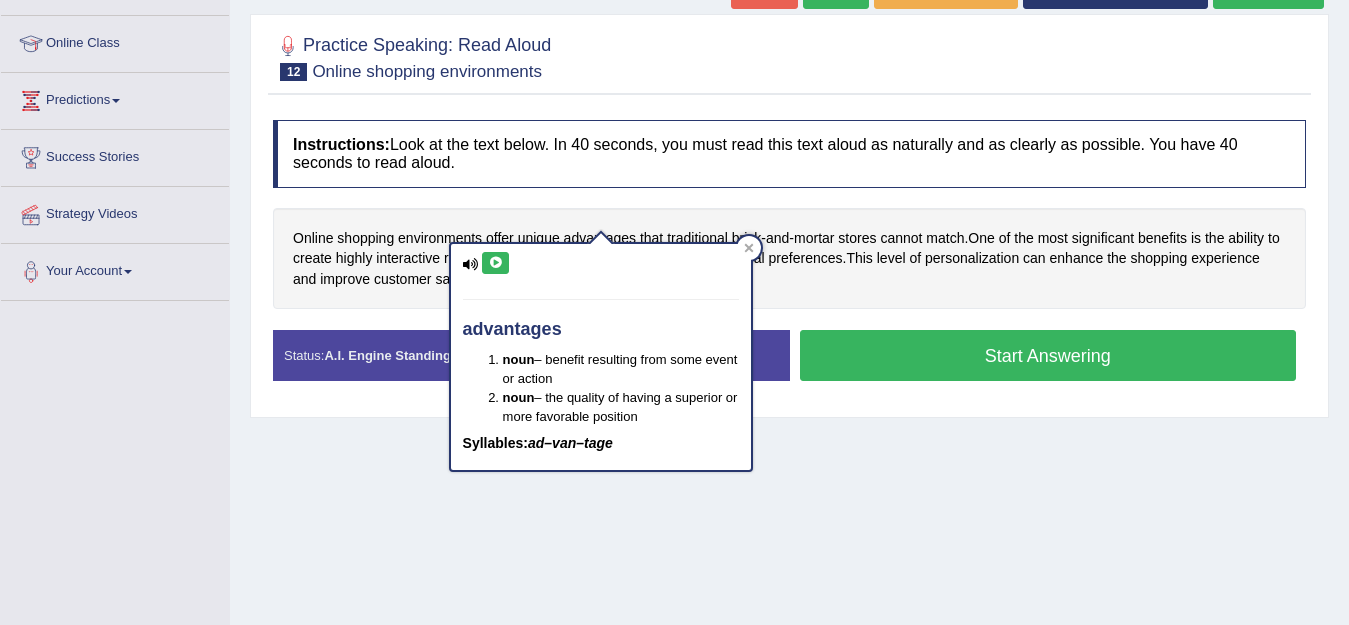 click at bounding box center (495, 263) 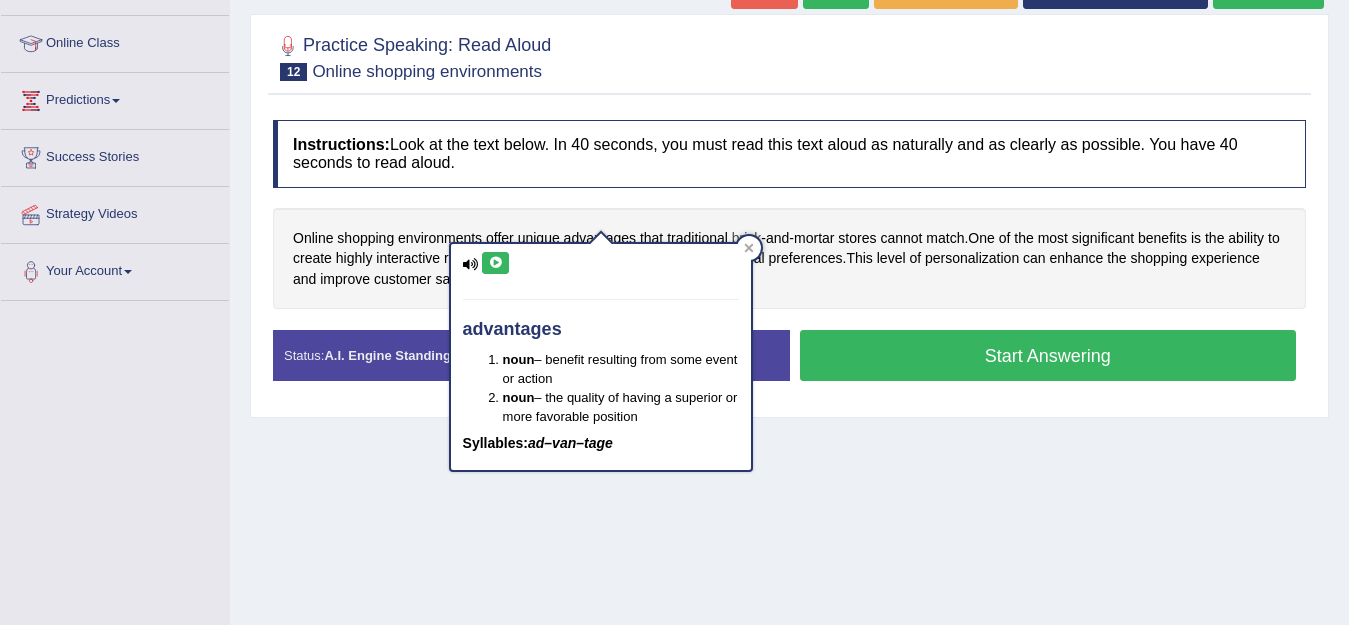 click on "brick" at bounding box center (747, 238) 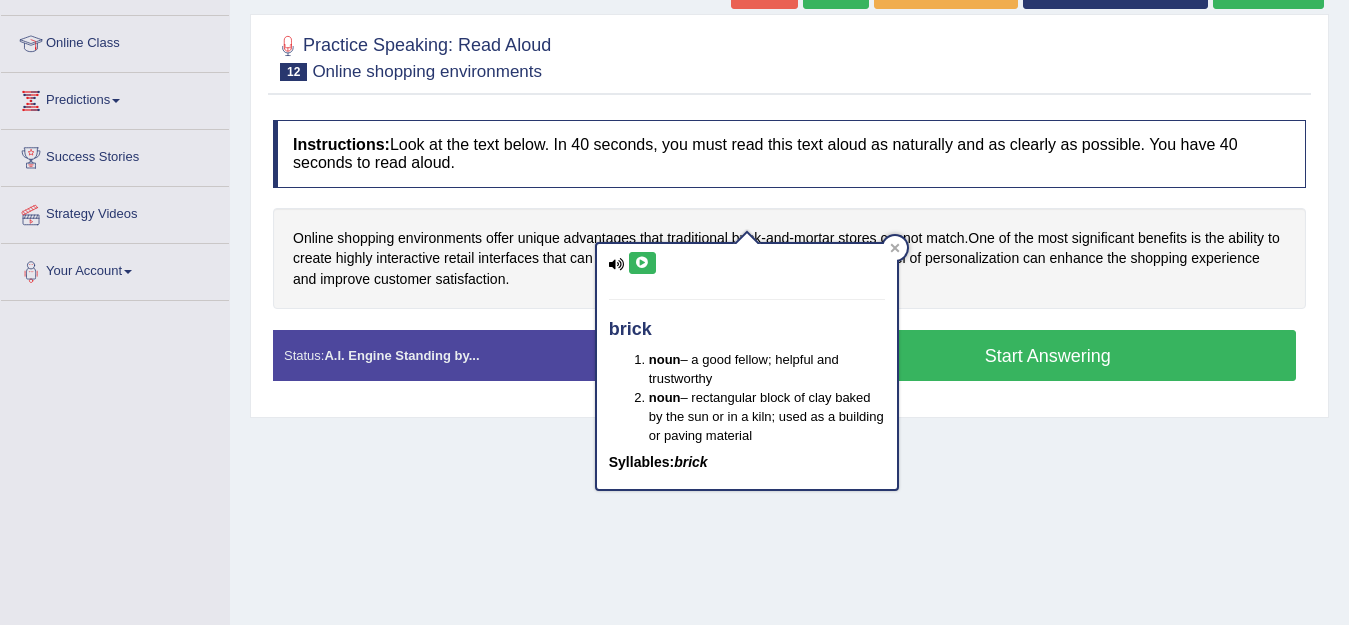 click at bounding box center (642, 263) 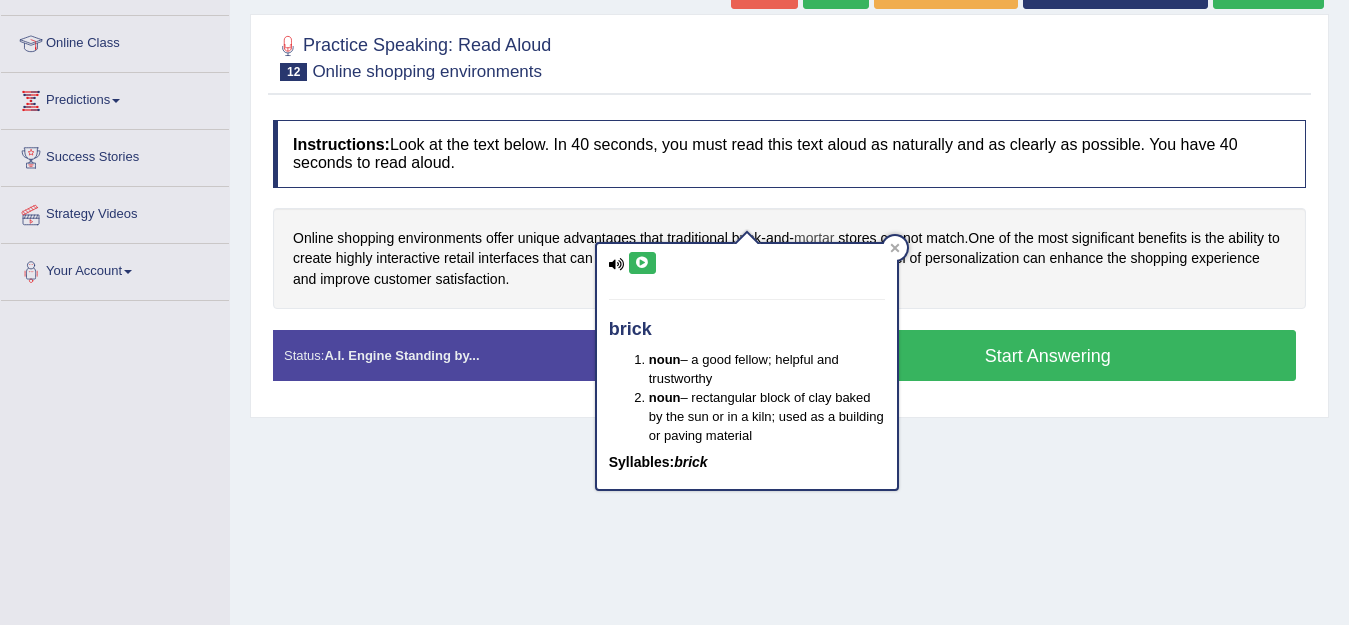 drag, startPoint x: 803, startPoint y: 216, endPoint x: 812, endPoint y: 223, distance: 11.401754 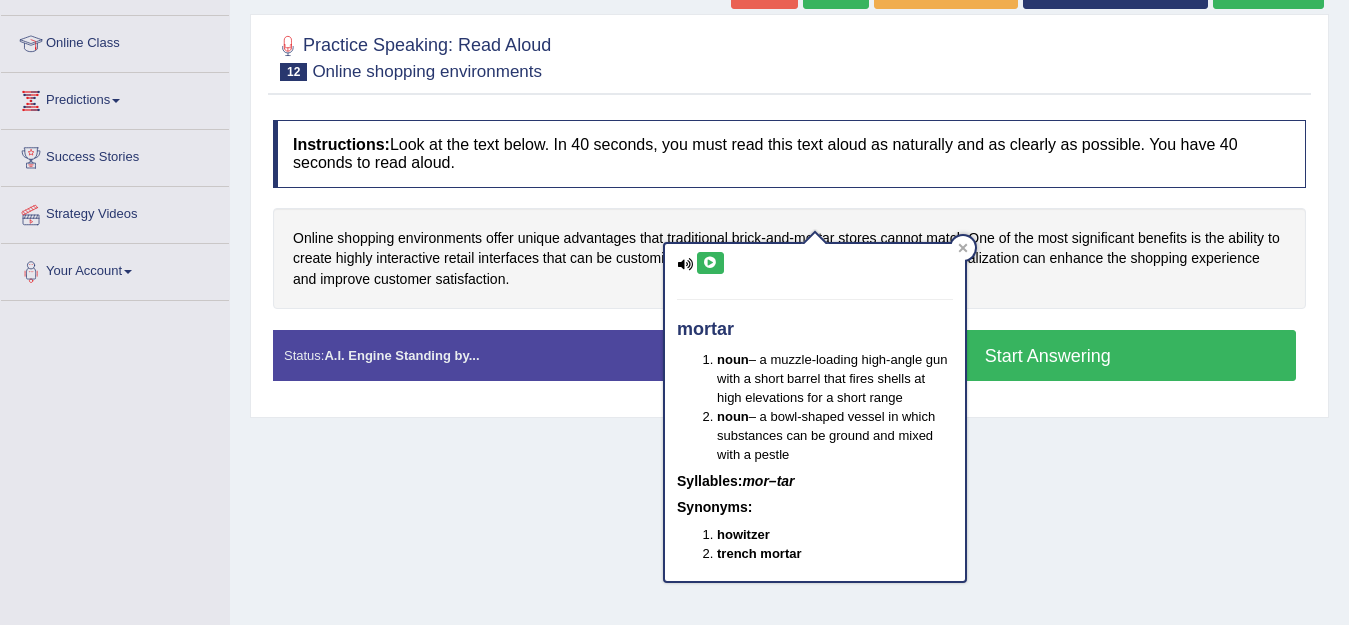 click at bounding box center (710, 263) 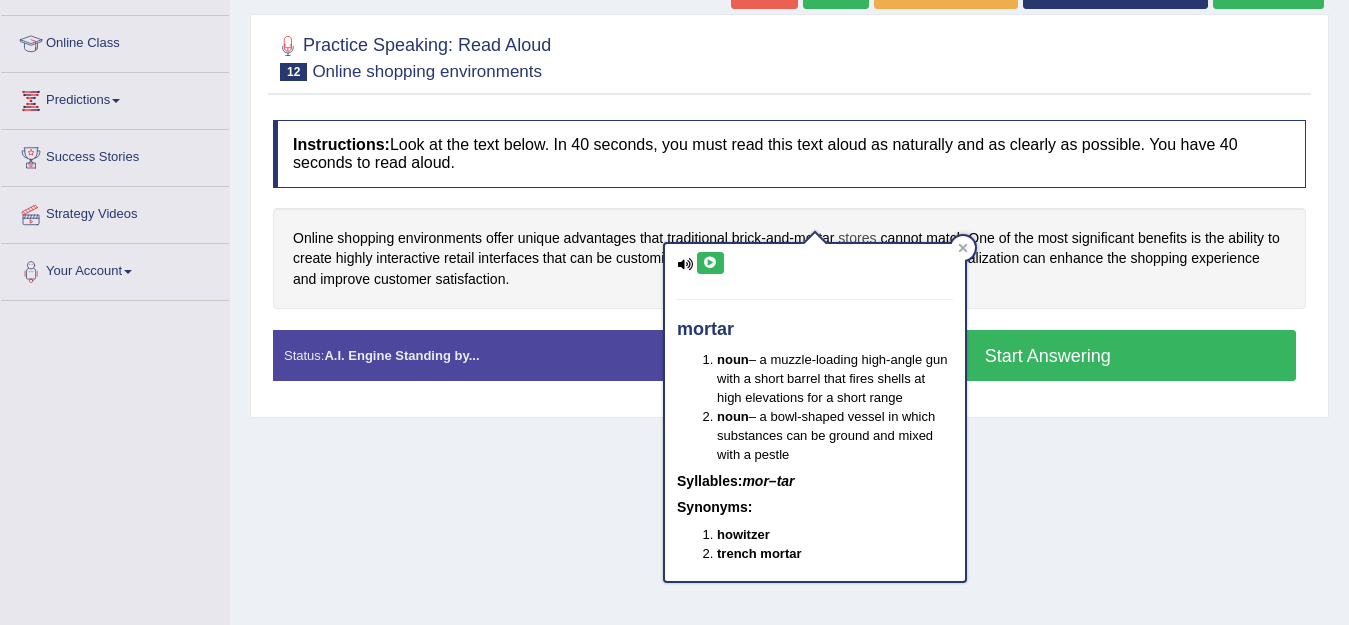 click on "stores" at bounding box center [857, 238] 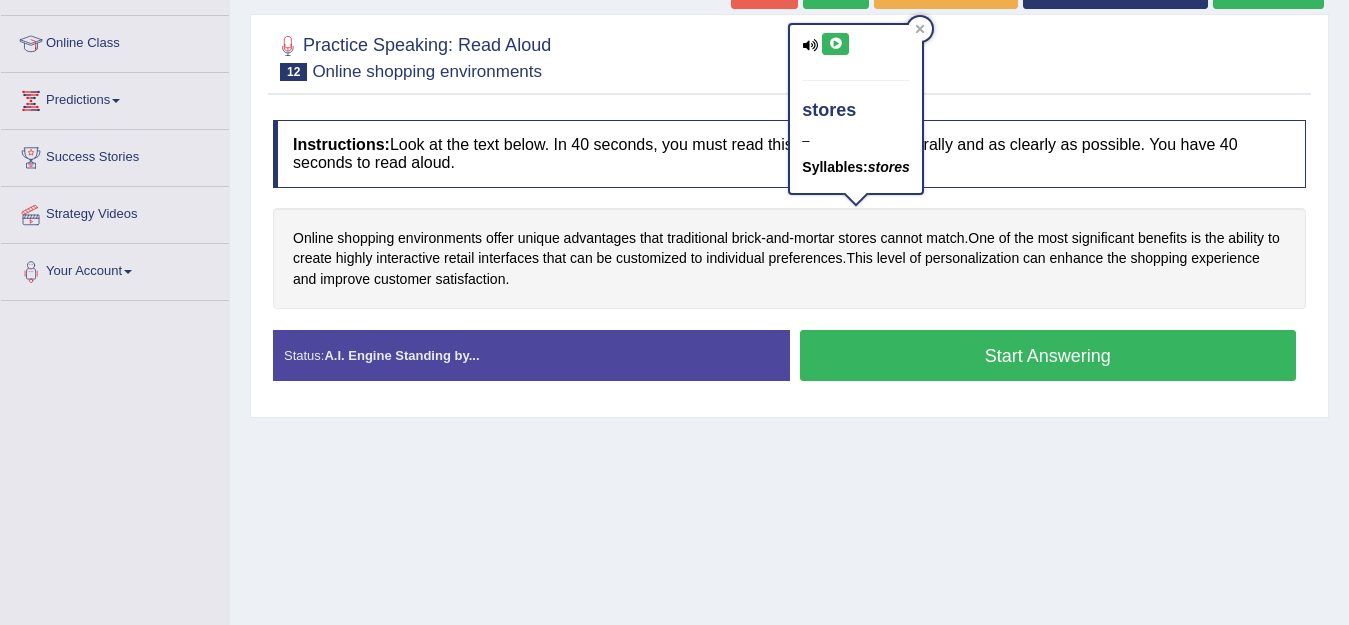 click at bounding box center [835, 44] 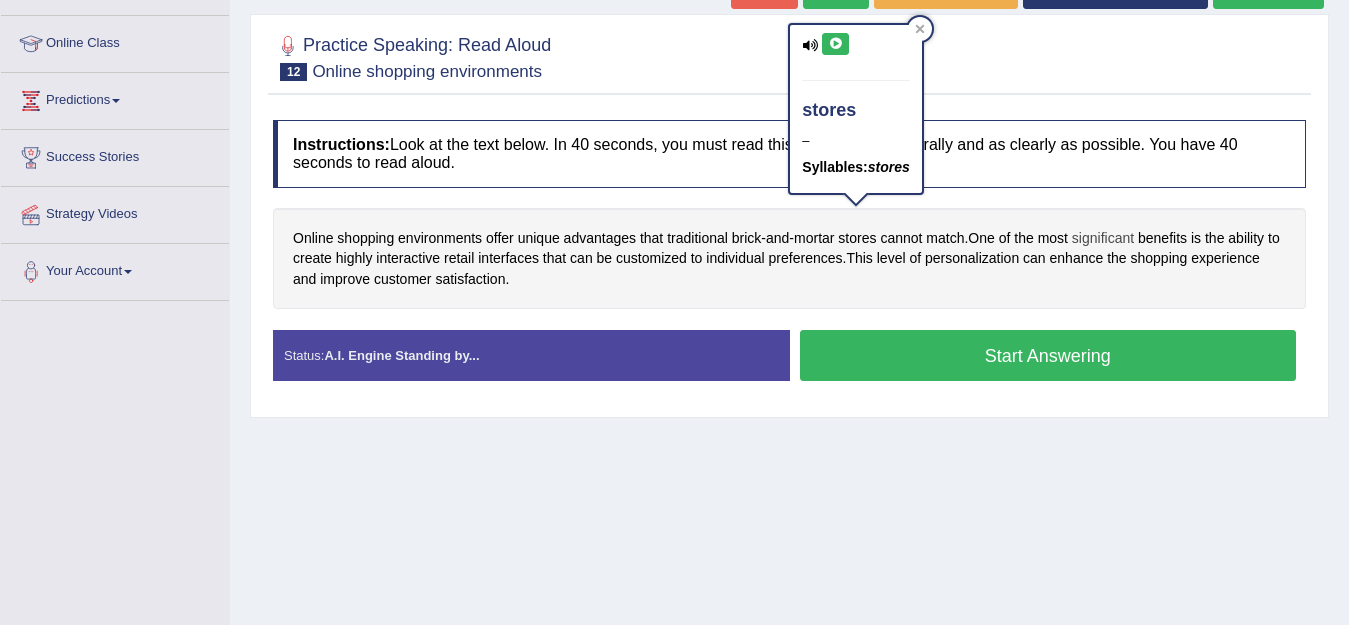 click on "significant" at bounding box center (1103, 238) 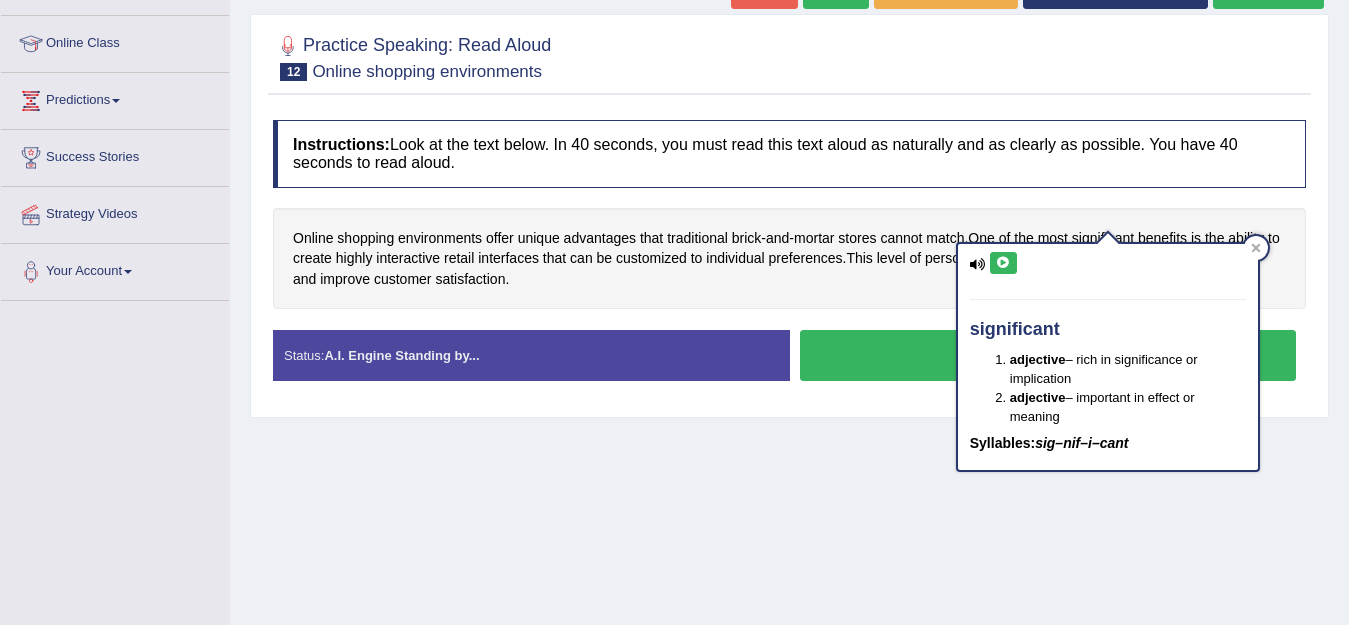 click at bounding box center (1003, 263) 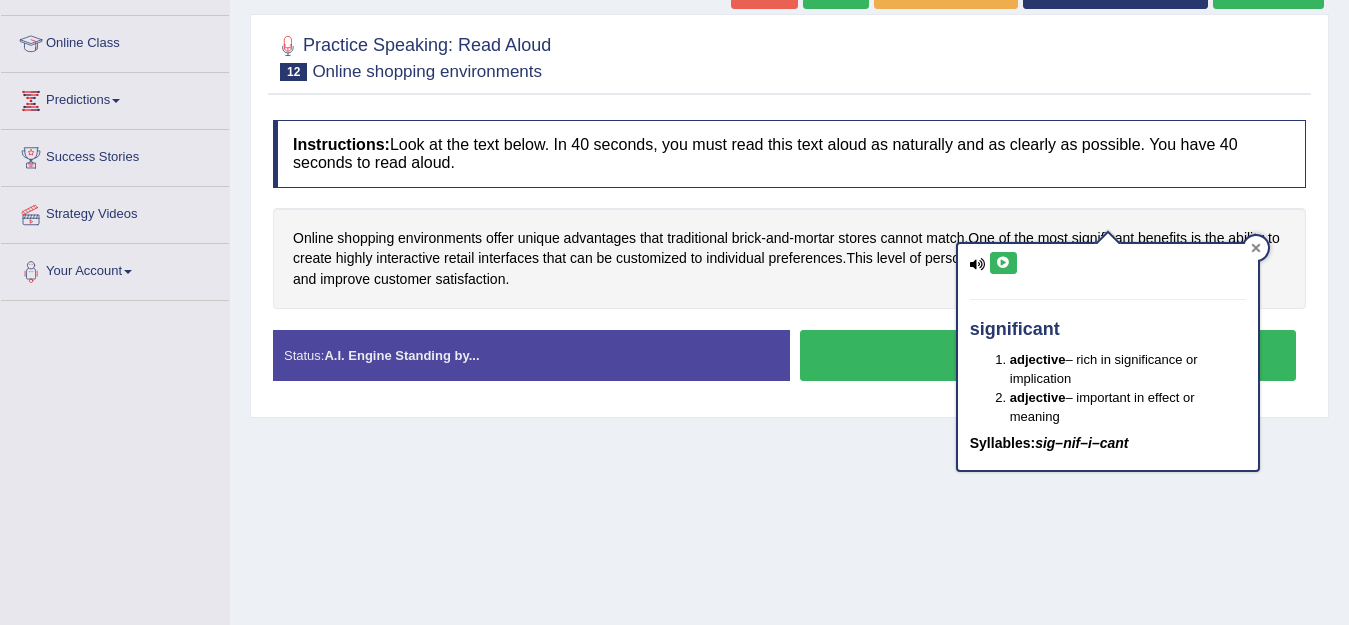 click at bounding box center (1256, 248) 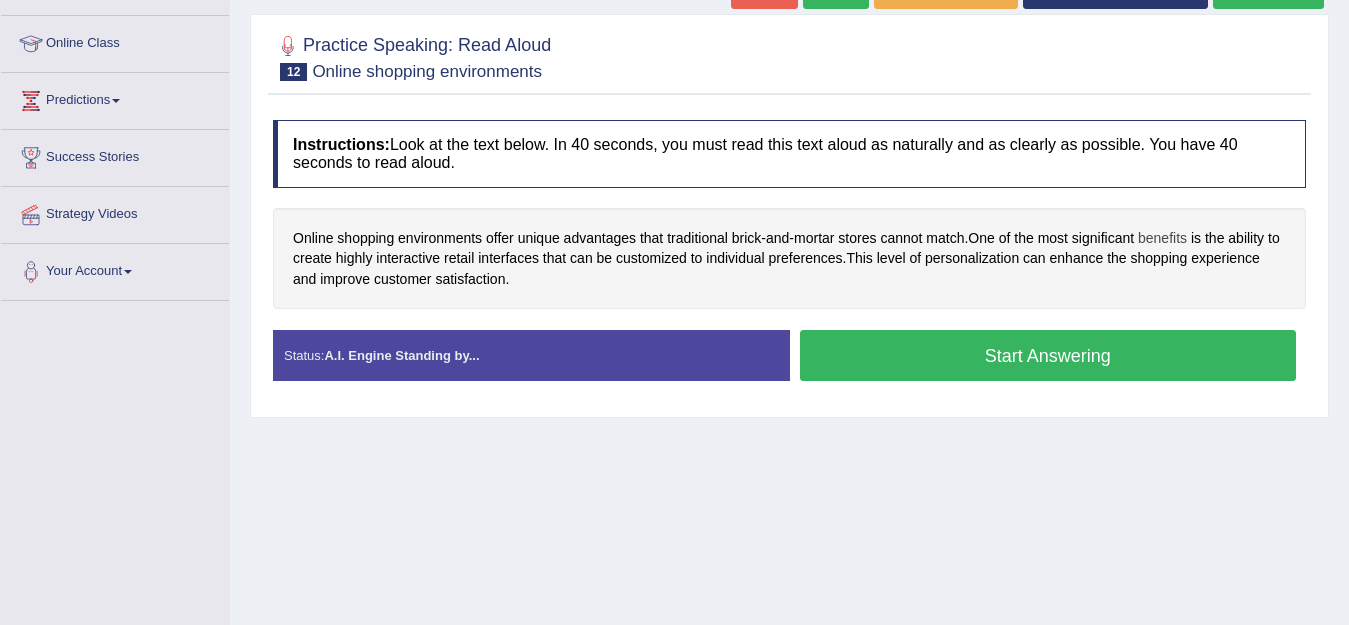 click on "benefits" at bounding box center [1162, 238] 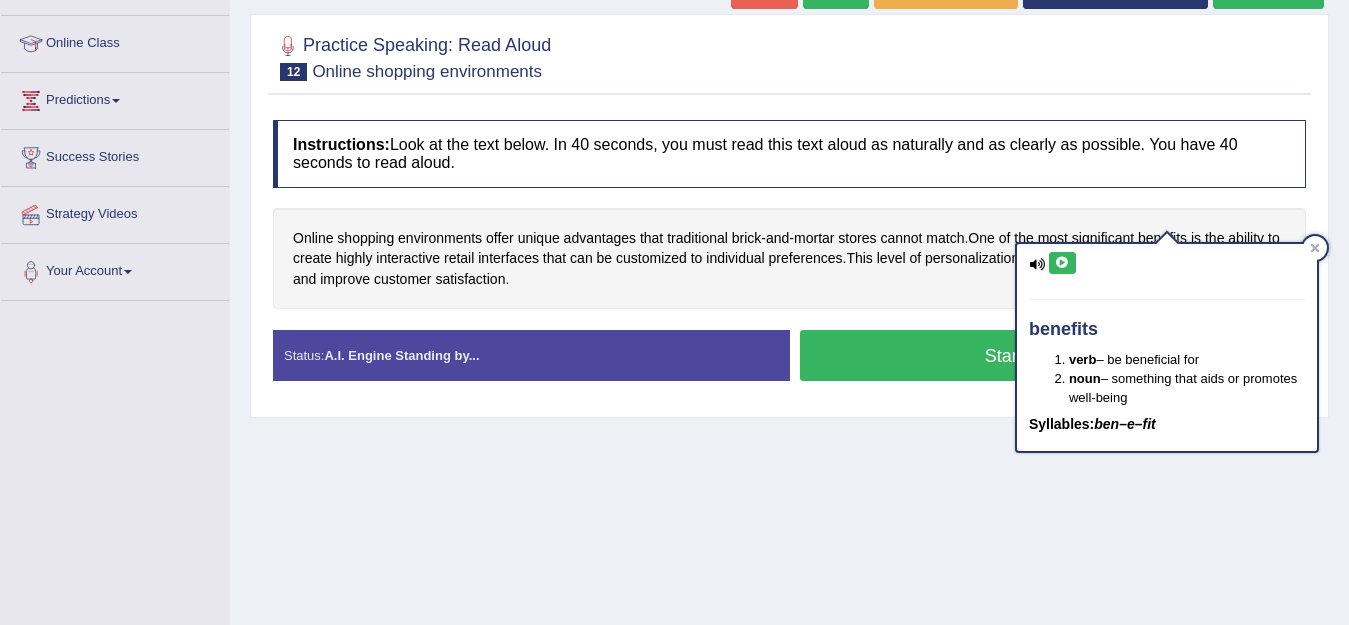 click at bounding box center [1062, 263] 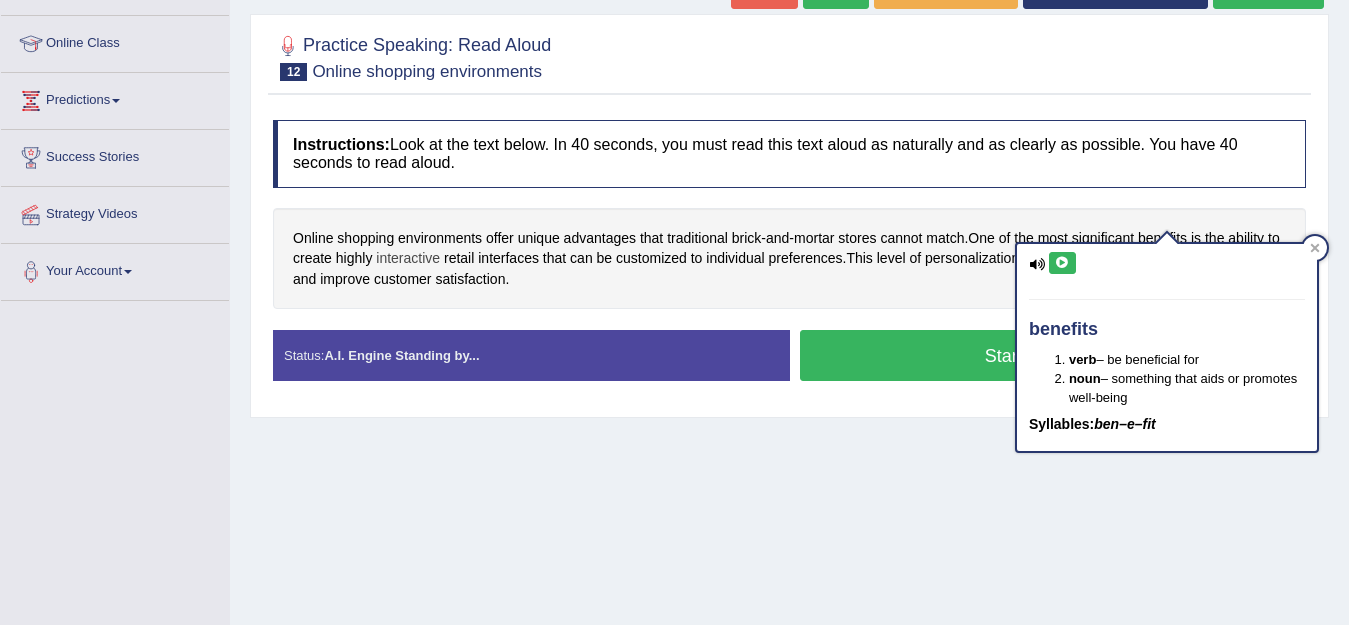 click on "interactive" at bounding box center (408, 258) 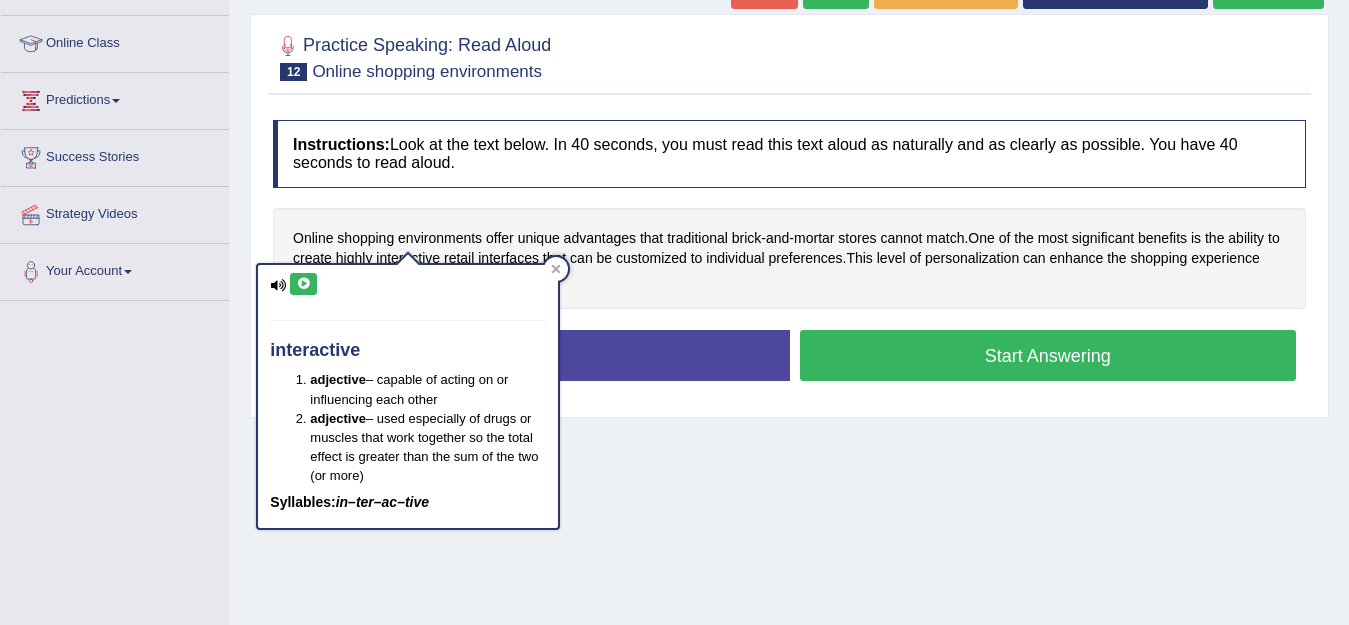 click at bounding box center (303, 284) 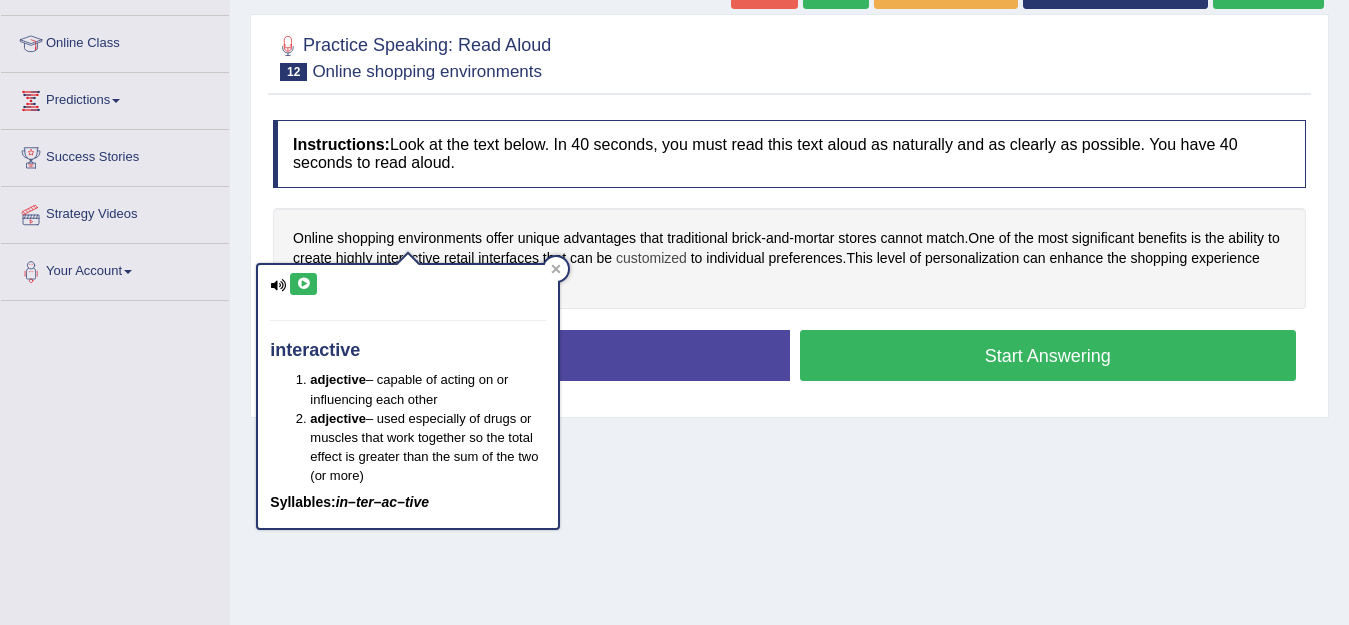 click on "customized" at bounding box center [651, 258] 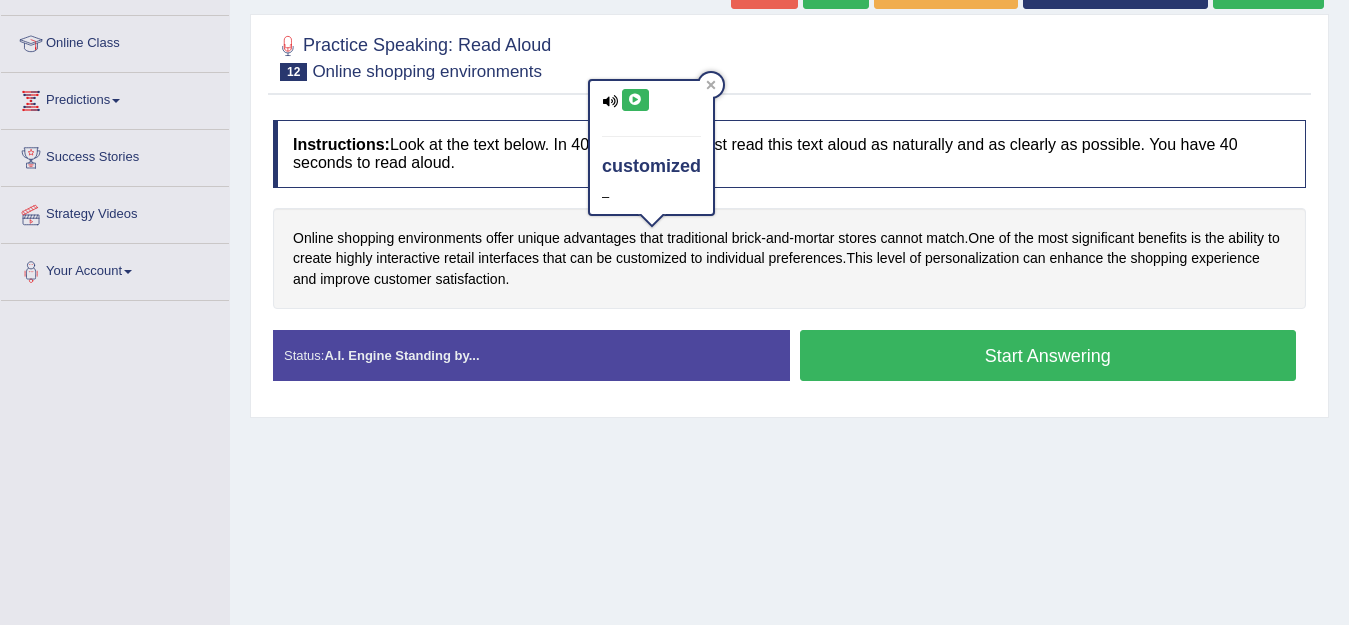 click at bounding box center (635, 100) 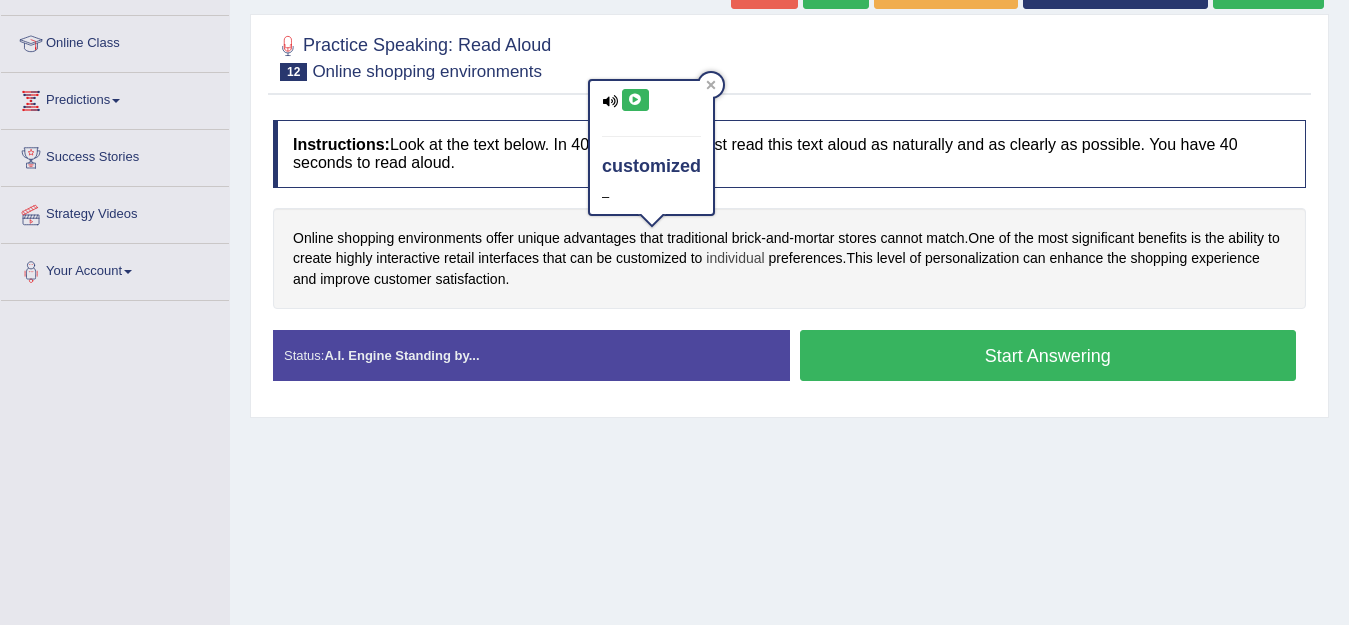 click on "individual" at bounding box center [735, 258] 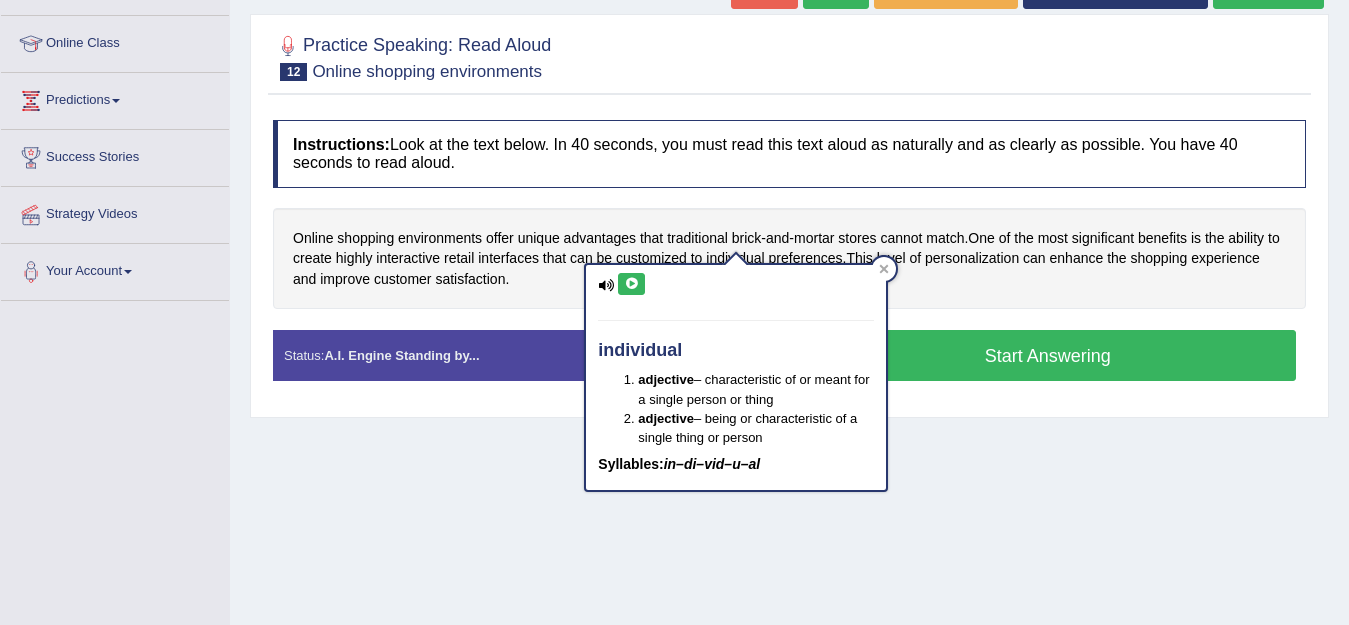 click at bounding box center [631, 284] 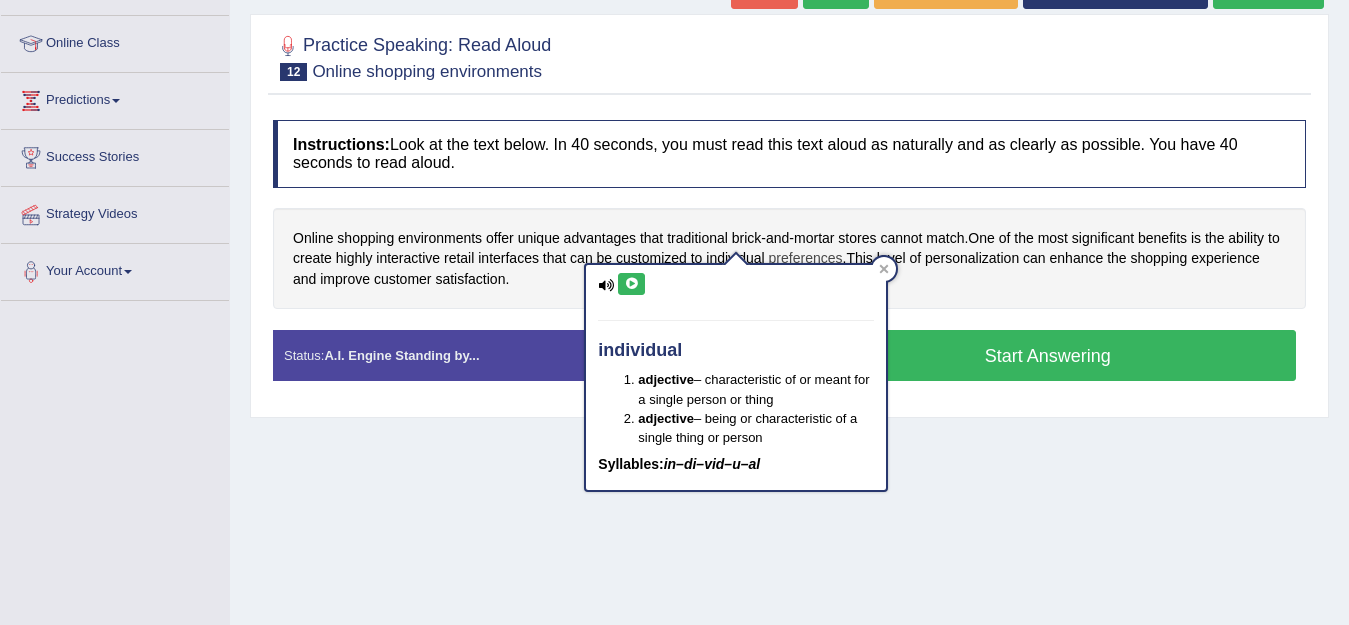 click on "preferences" at bounding box center [806, 258] 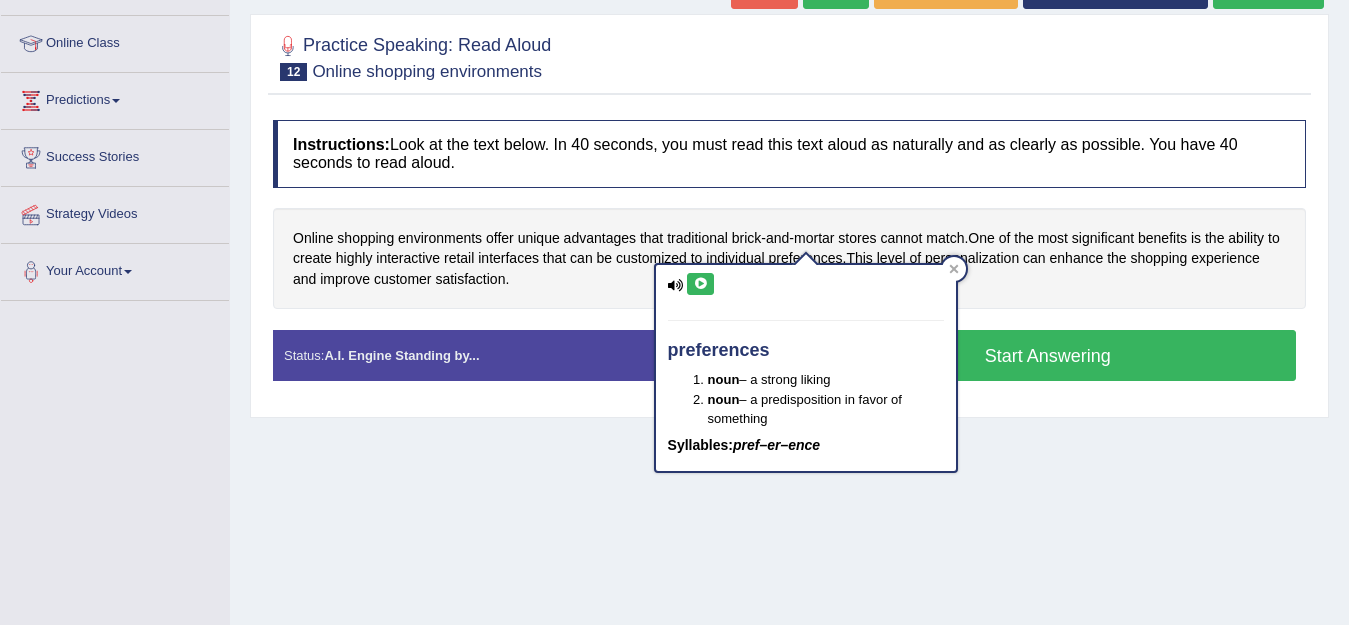 click at bounding box center [700, 284] 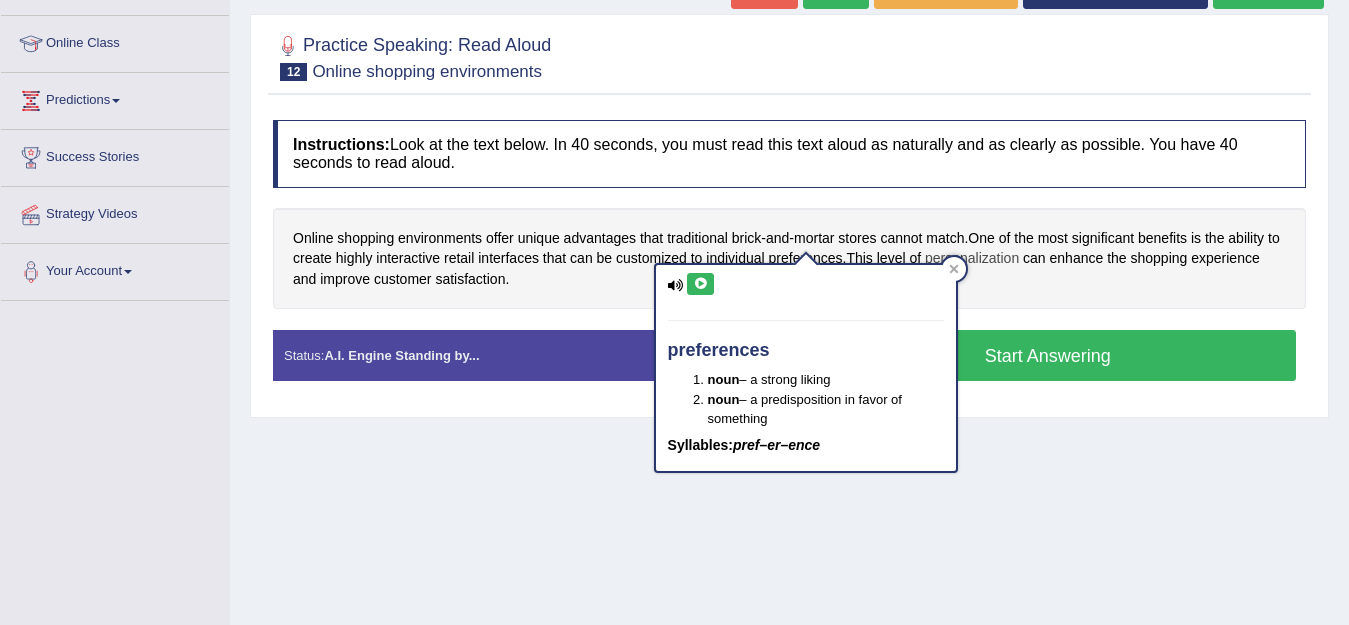 click on "personalization" at bounding box center (972, 258) 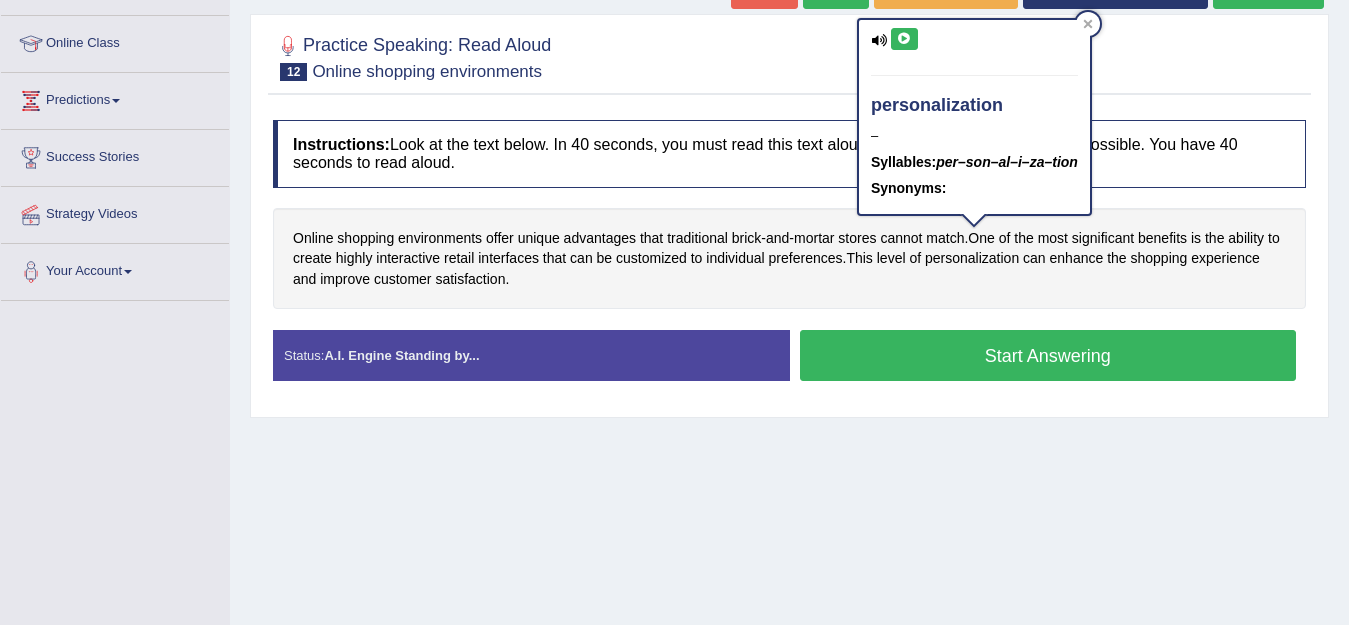 click at bounding box center (904, 39) 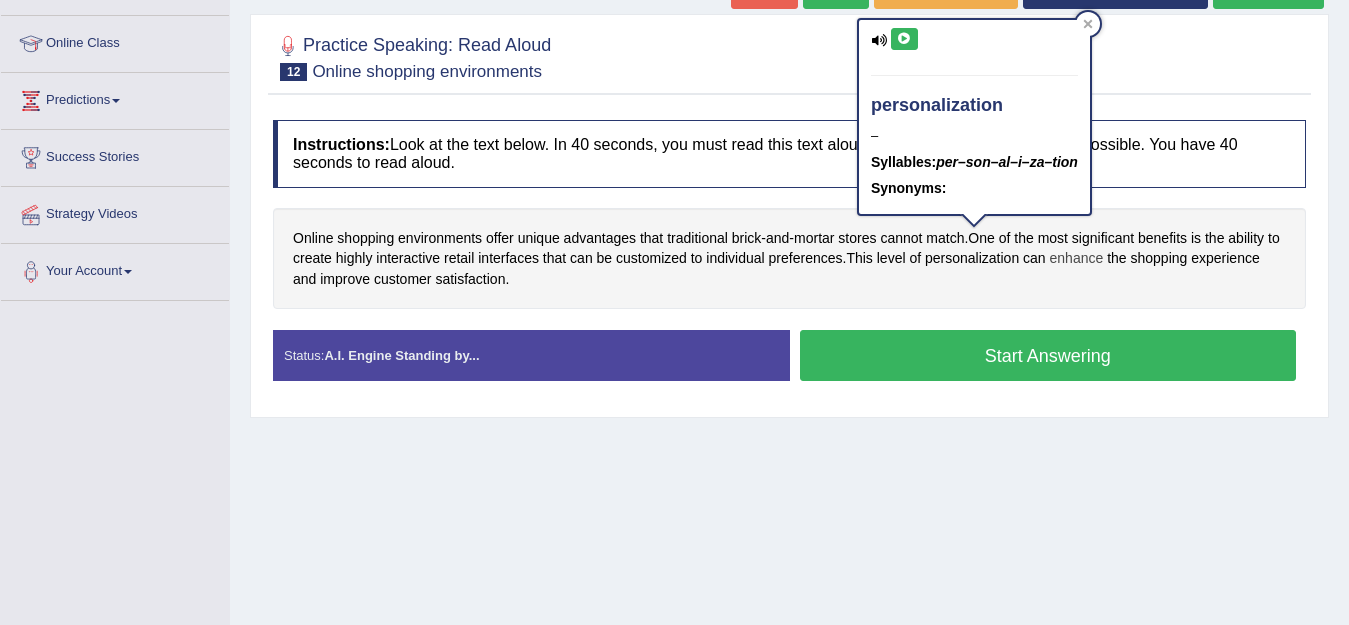 click on "enhance" at bounding box center [1077, 258] 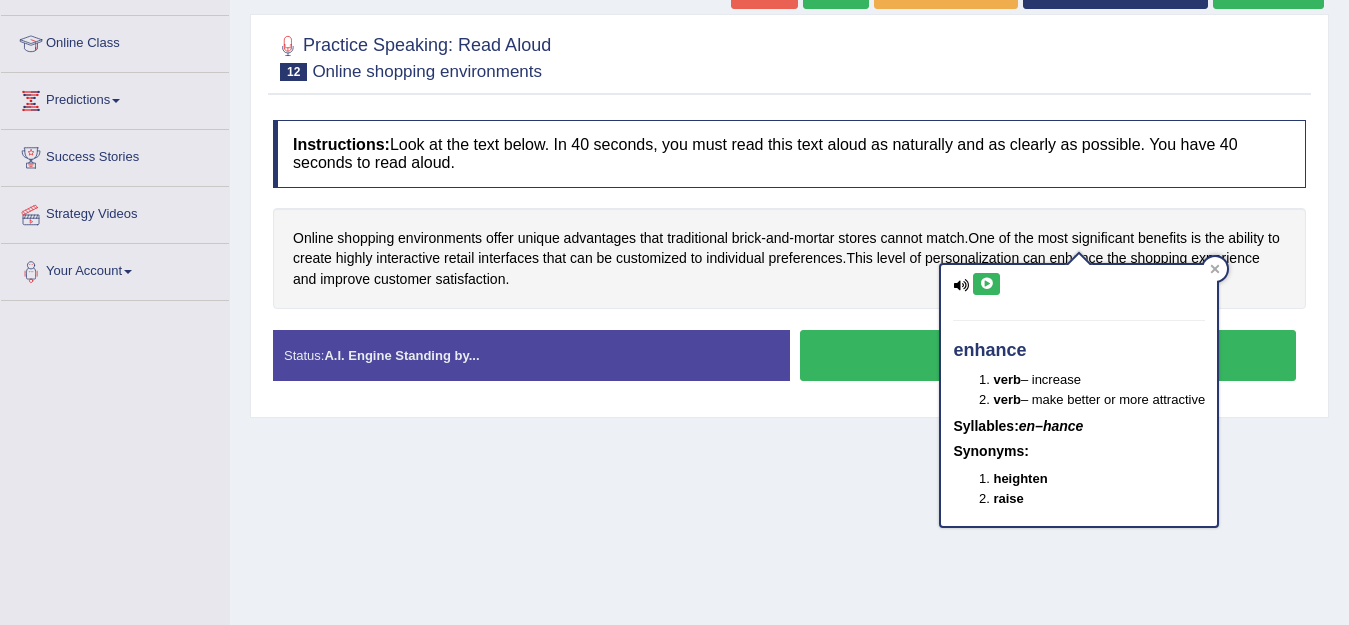 click at bounding box center (986, 284) 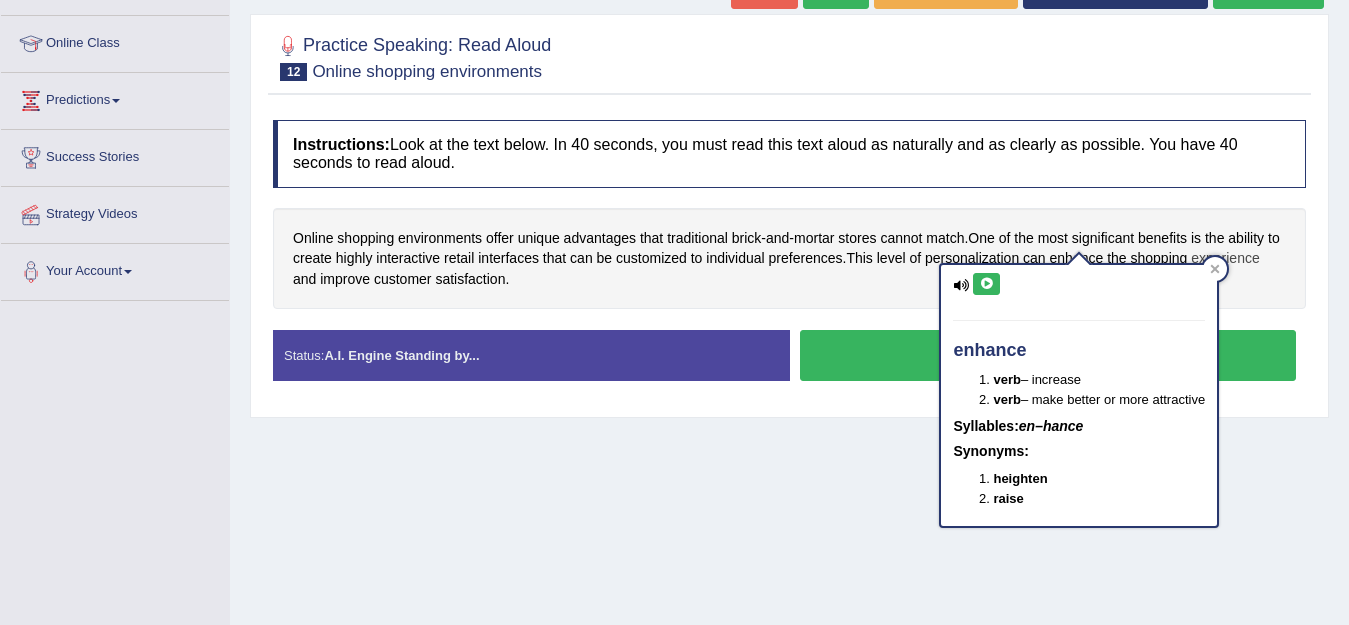 click on "experience" at bounding box center [1225, 258] 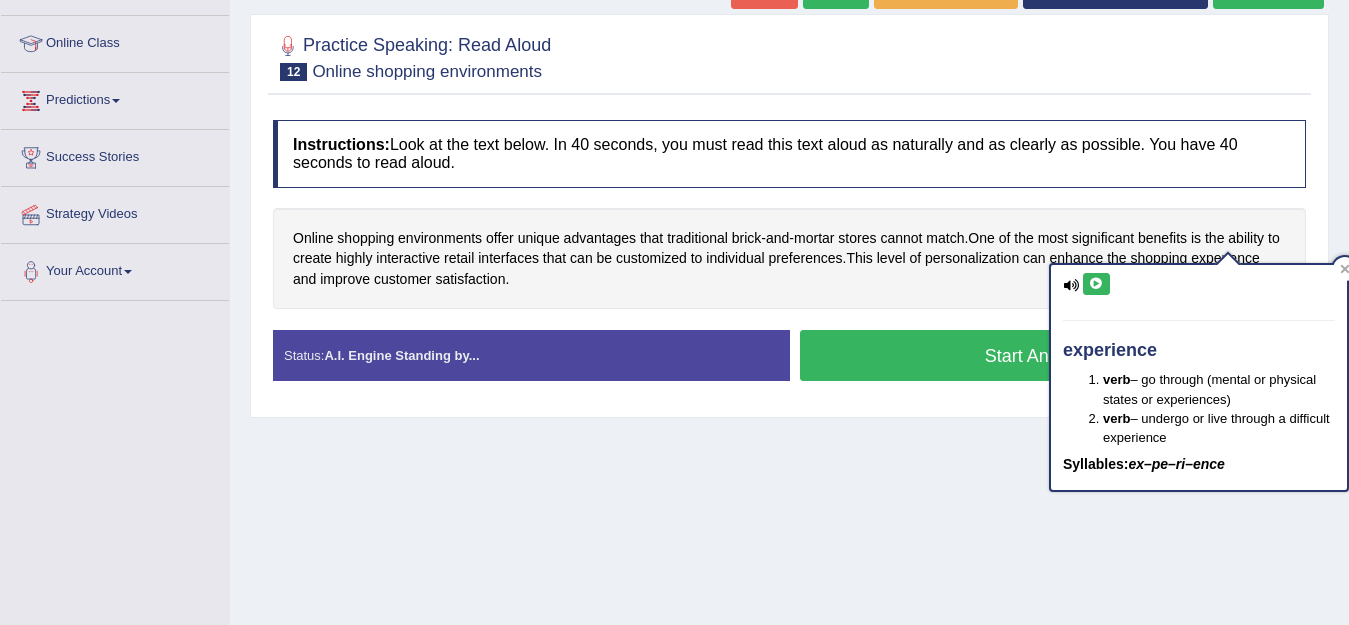 click at bounding box center [1096, 284] 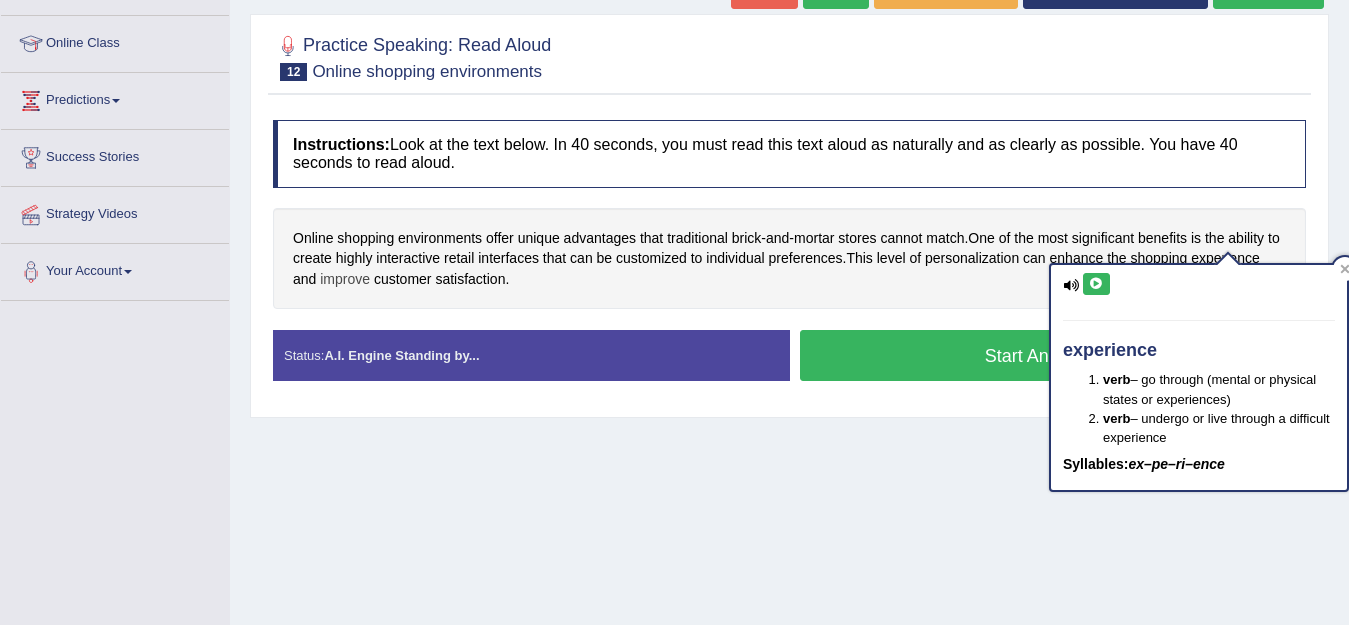 click on "improve" at bounding box center (345, 279) 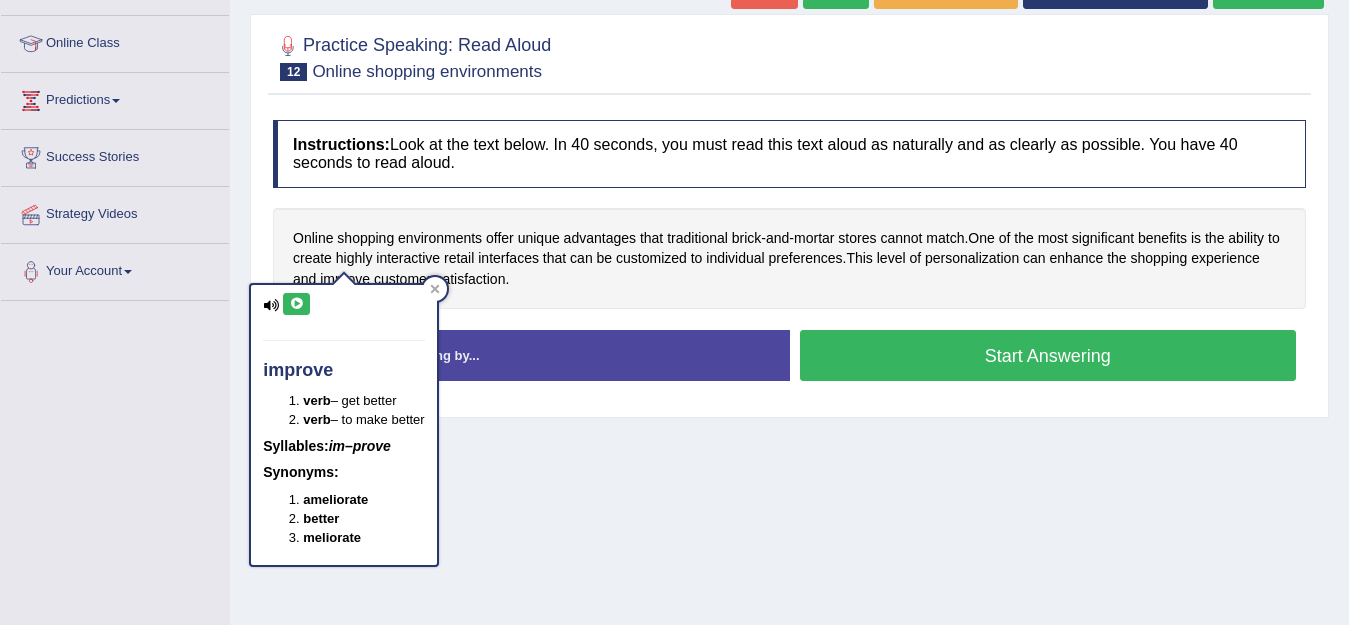 click at bounding box center (296, 304) 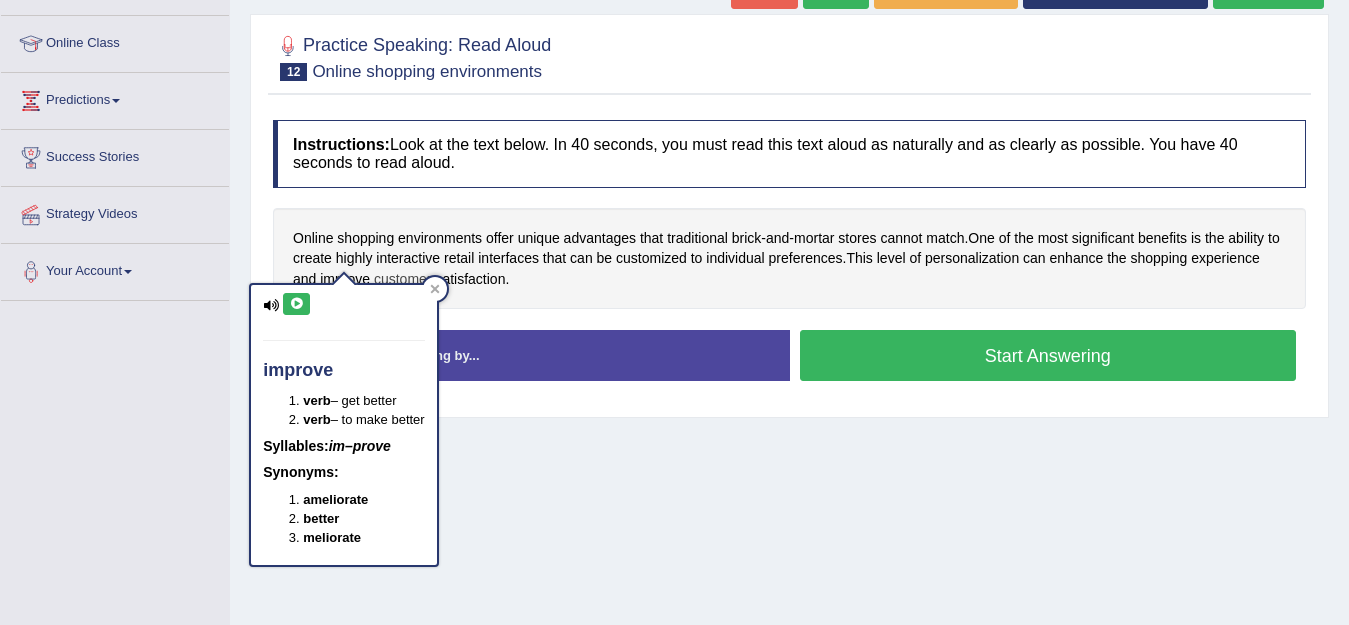 click on "customer" at bounding box center [403, 279] 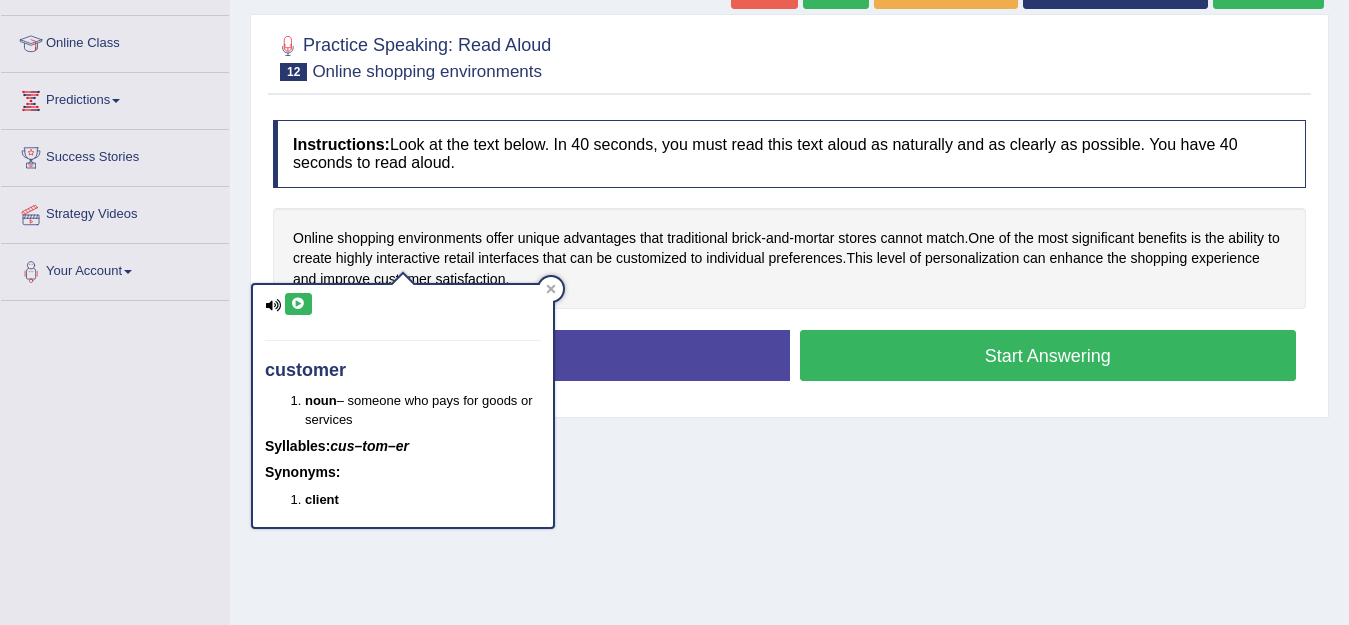 click at bounding box center [298, 304] 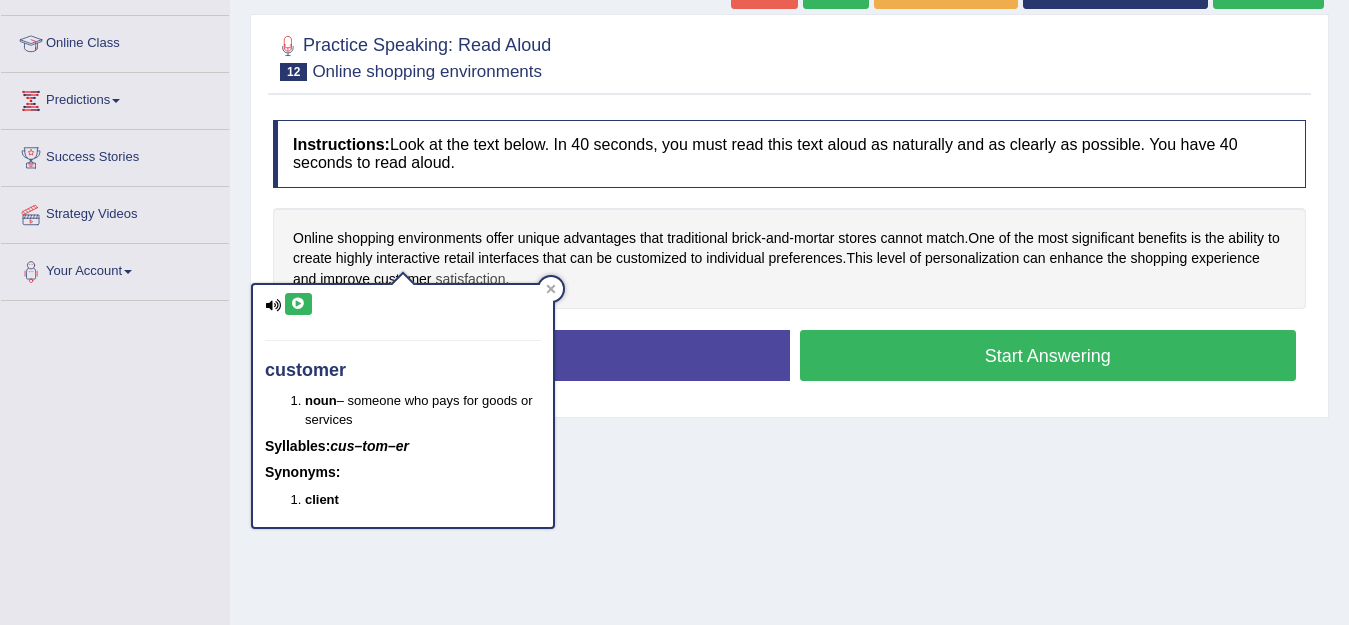 click on "satisfaction" at bounding box center [470, 279] 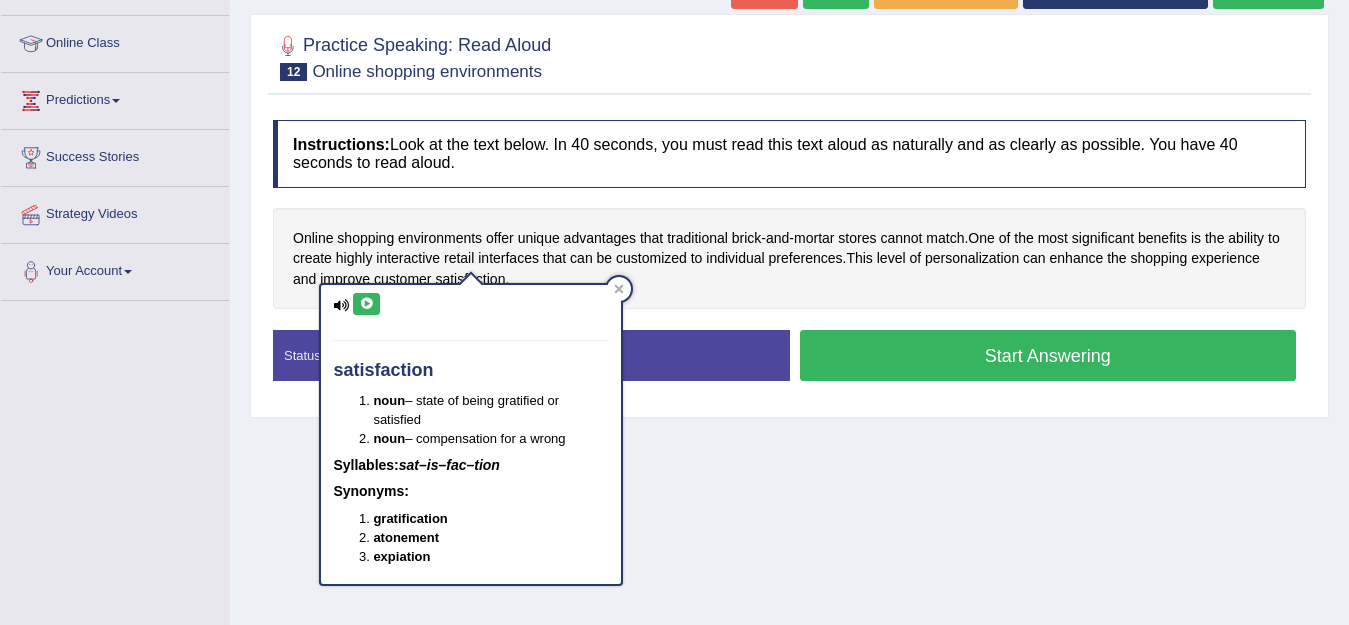 click at bounding box center (366, 304) 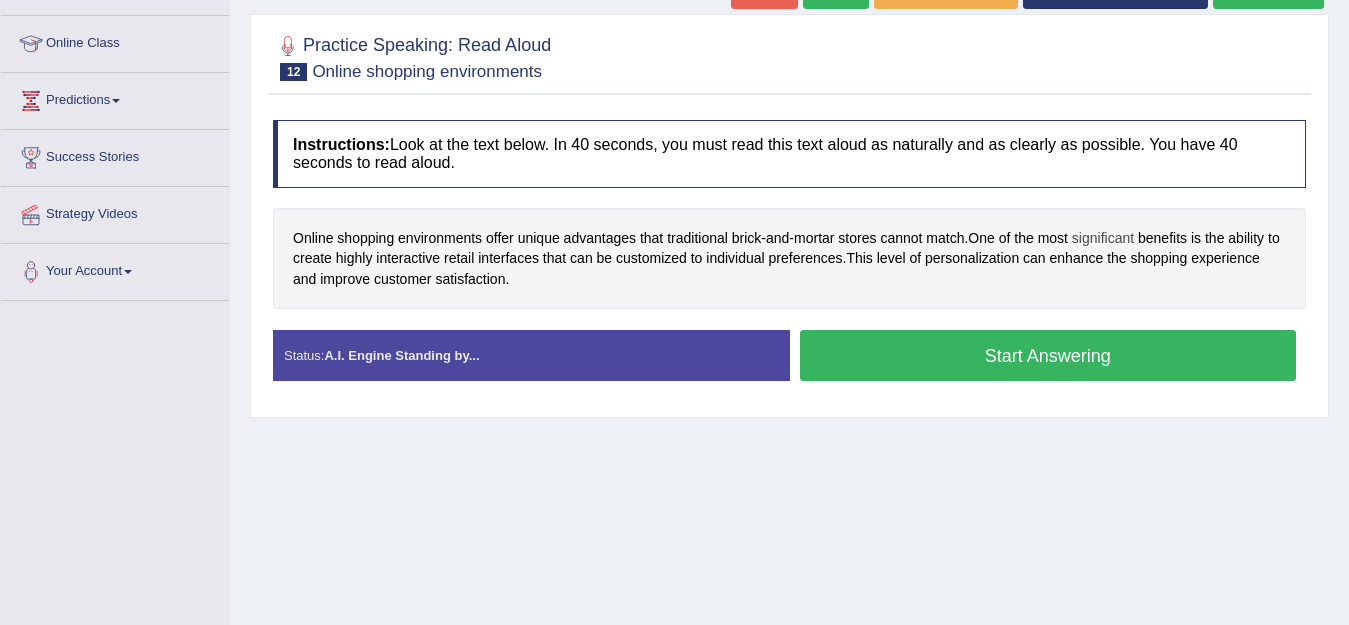 click on "significant" at bounding box center [1103, 238] 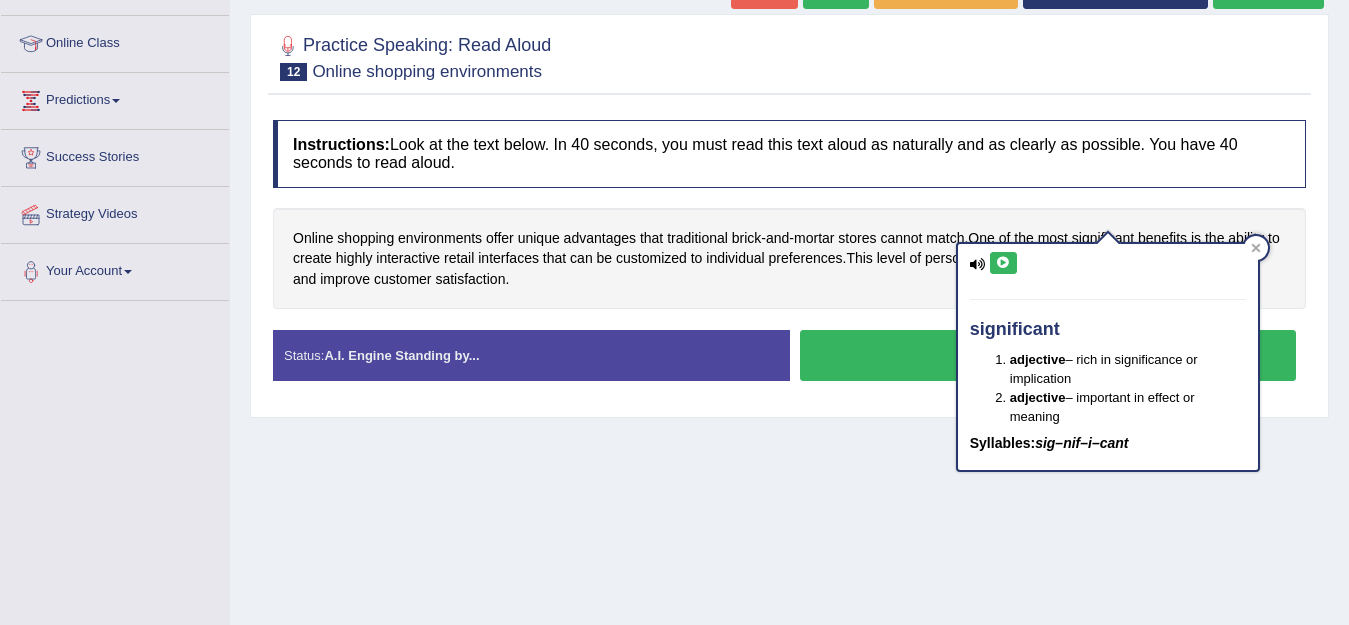 click on "significant adjective  – rich in significance or implication adjective  – important in effect or meaning Syllables:  sig–nif–i–cant" at bounding box center [1108, 357] 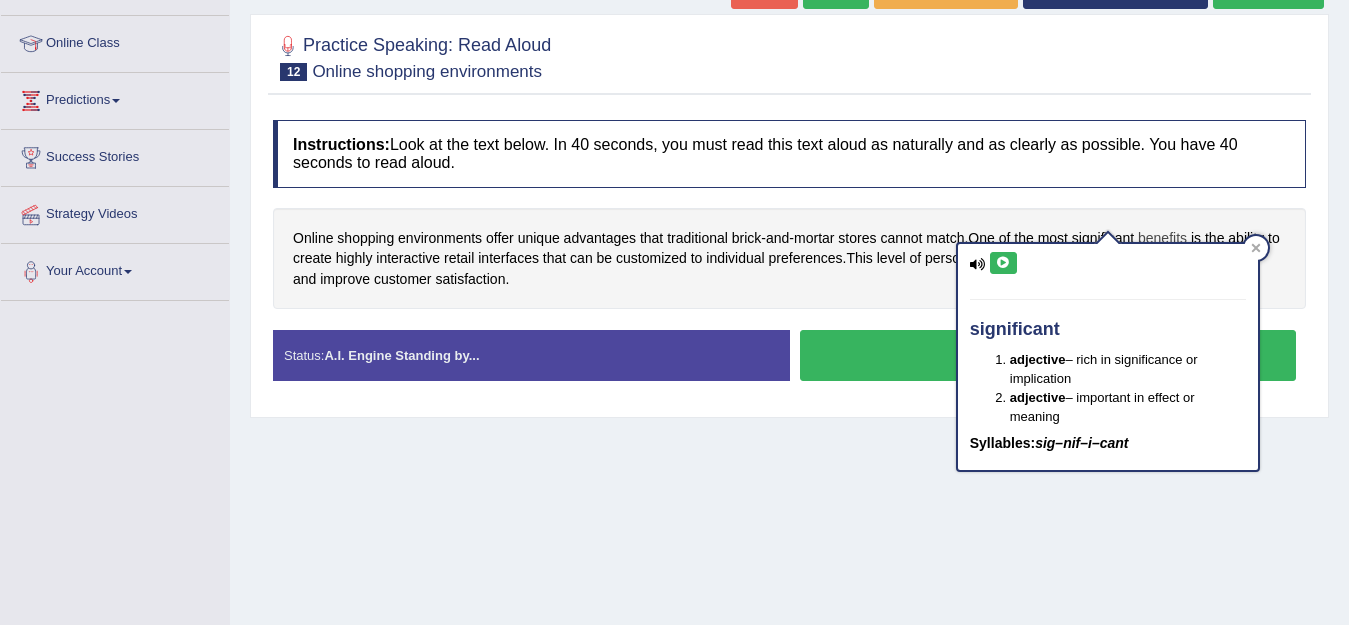 click on "benefits" at bounding box center (1162, 238) 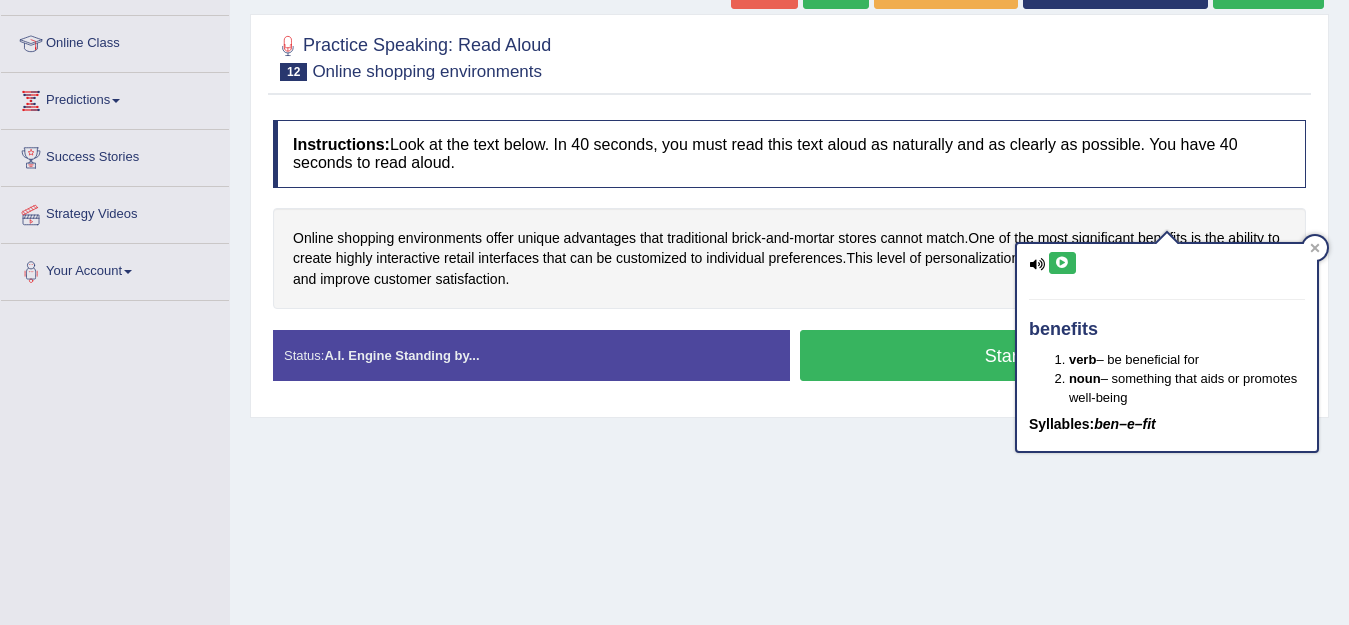 click at bounding box center (1062, 263) 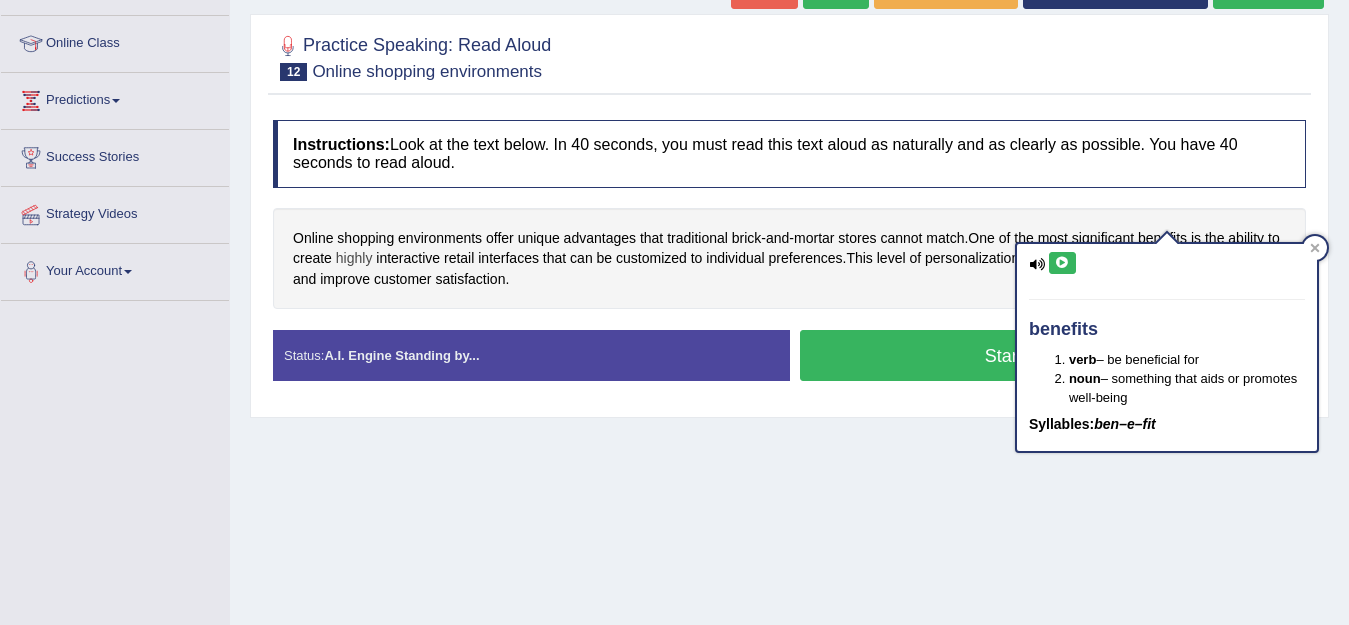 click on "highly" at bounding box center [354, 258] 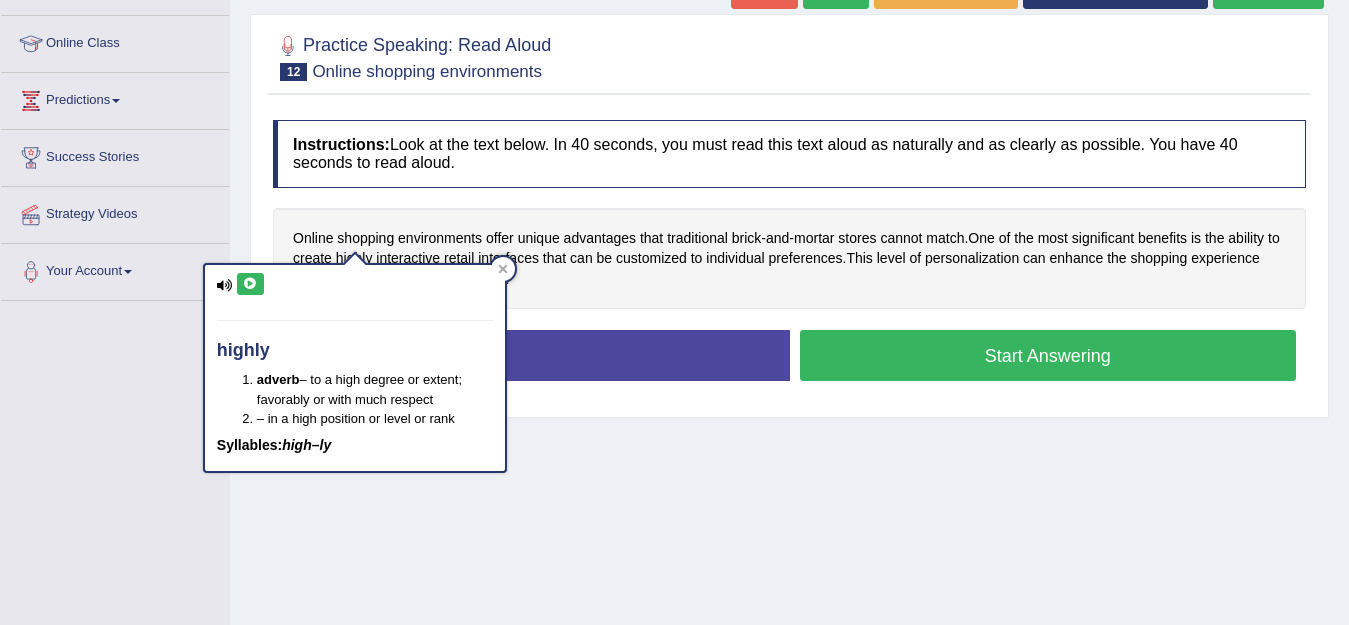 click at bounding box center [250, 284] 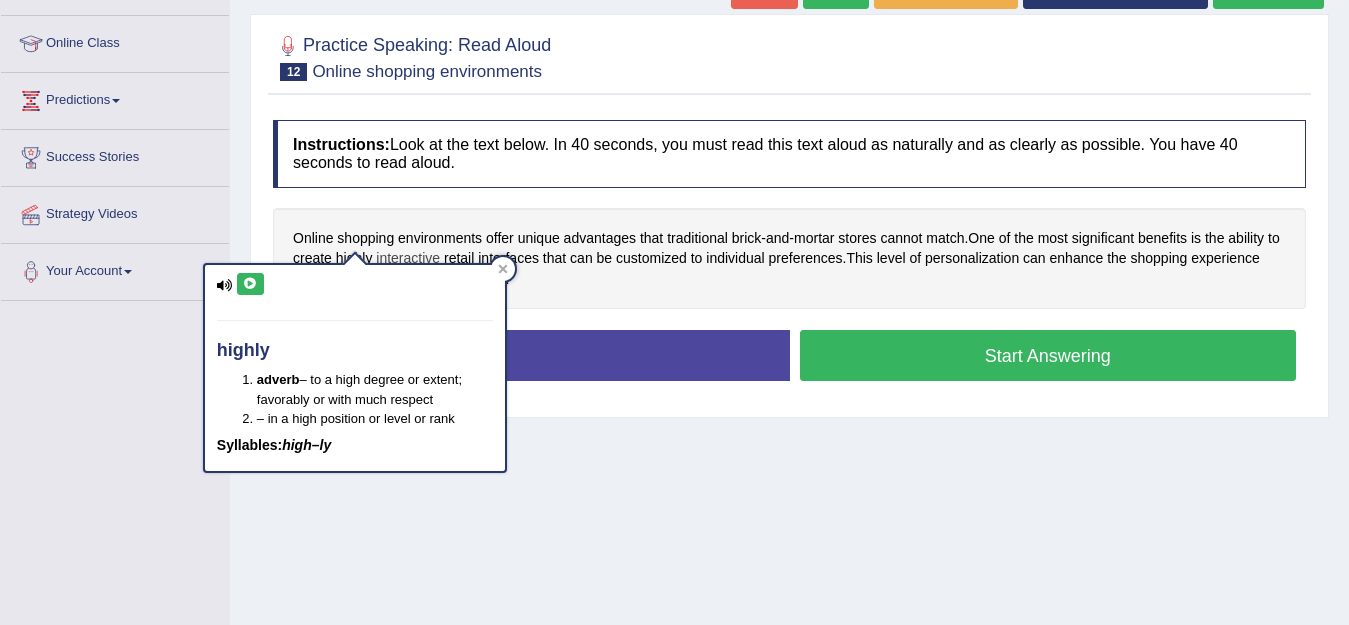 click on "interactive" at bounding box center [408, 258] 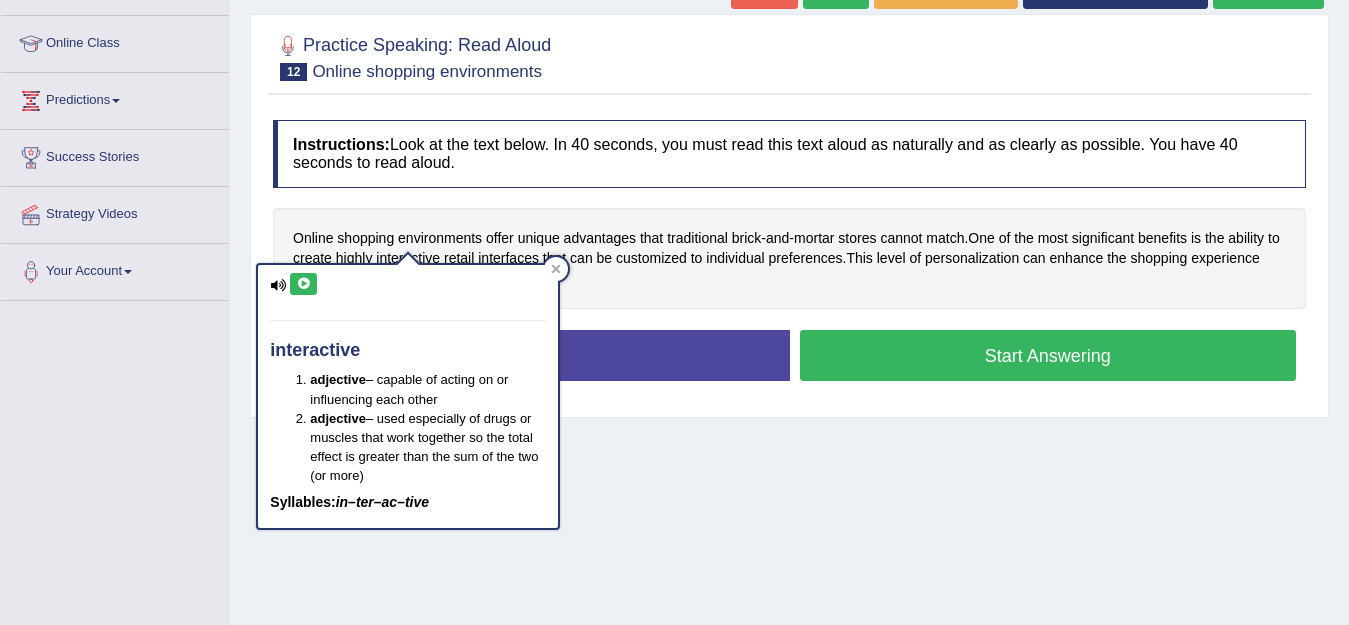 click at bounding box center (303, 284) 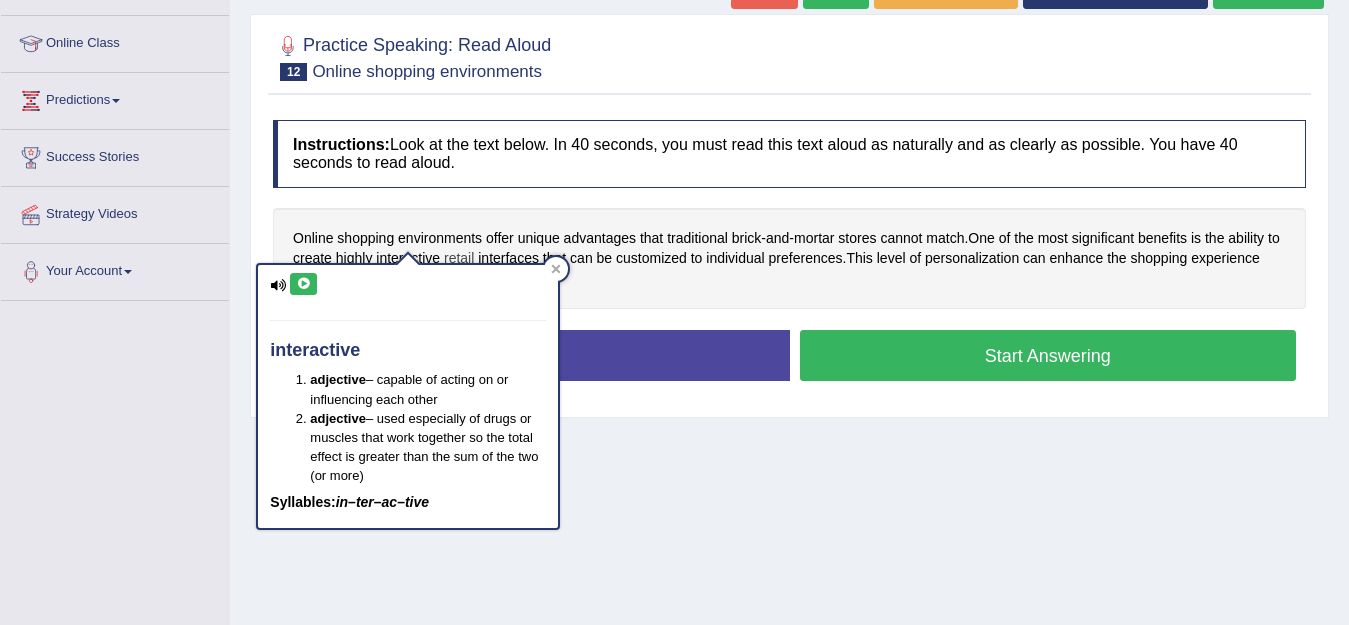 click on "retail" at bounding box center [459, 258] 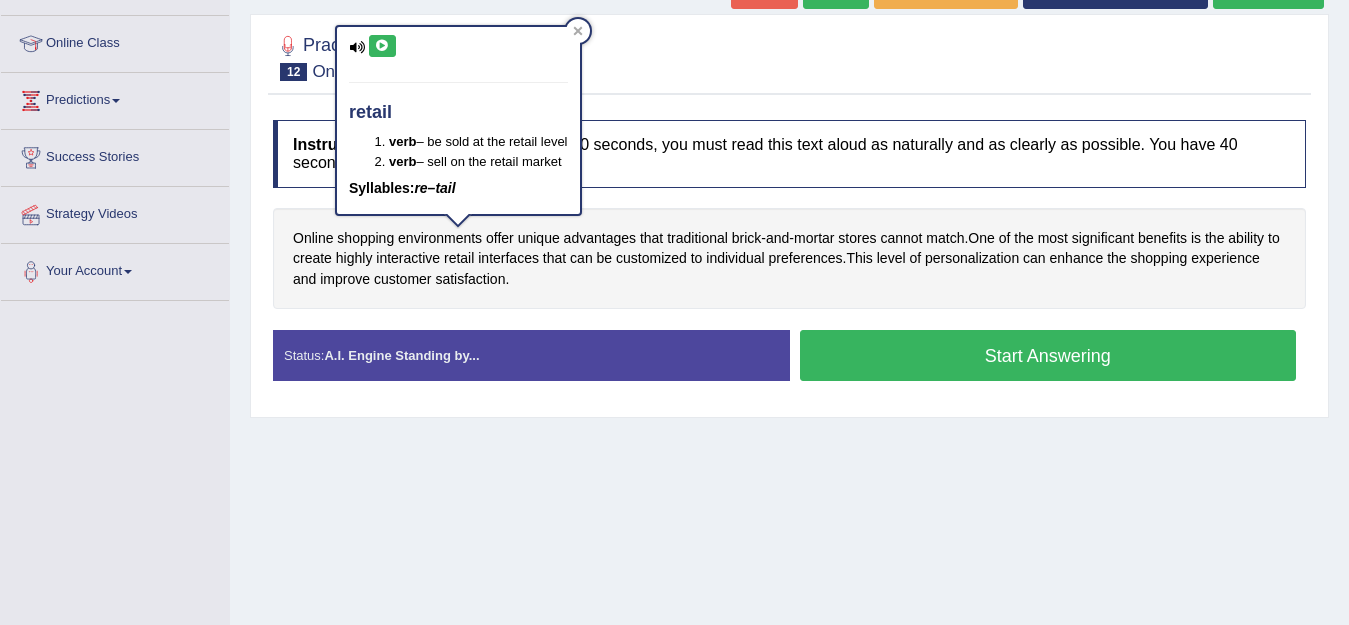 click at bounding box center (382, 46) 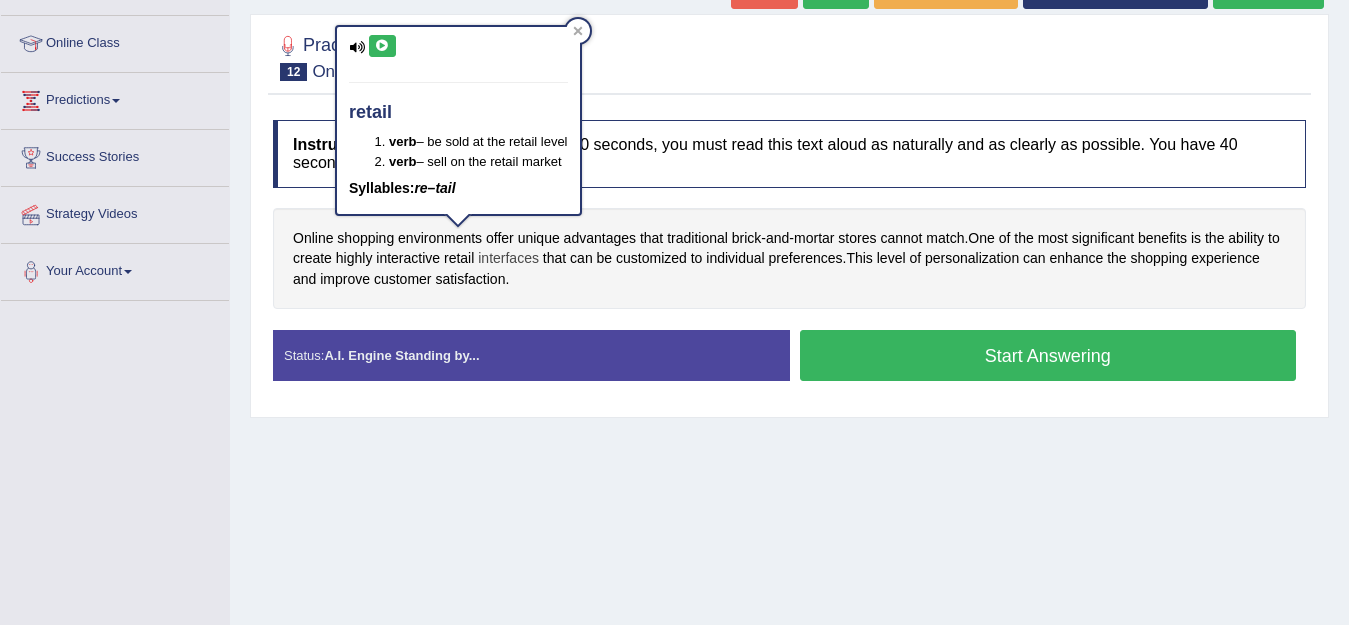 click on "interfaces" at bounding box center [508, 258] 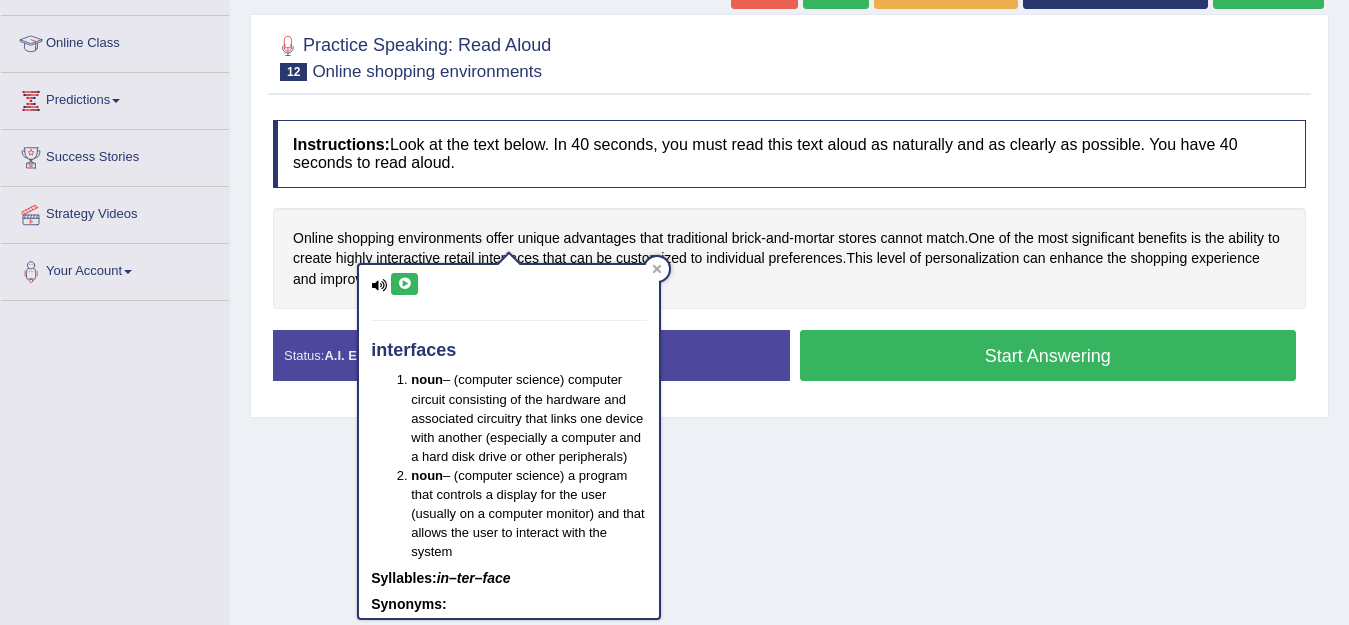 click at bounding box center (404, 284) 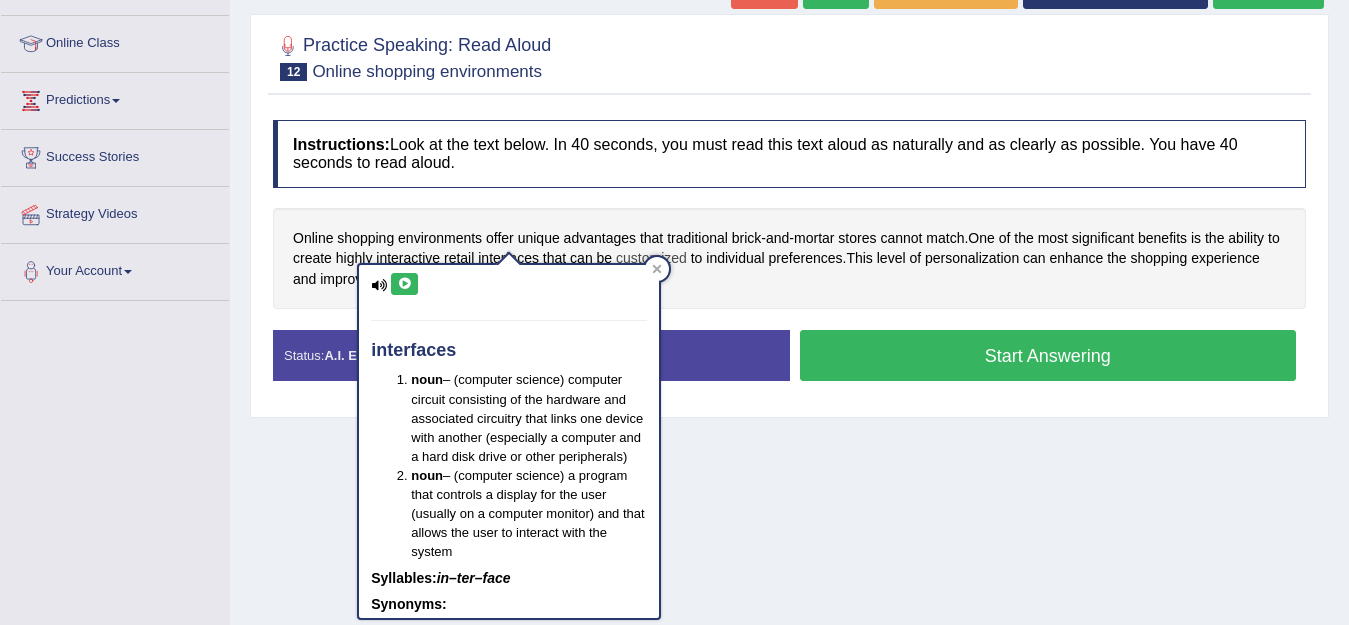 click on "customized" at bounding box center [651, 258] 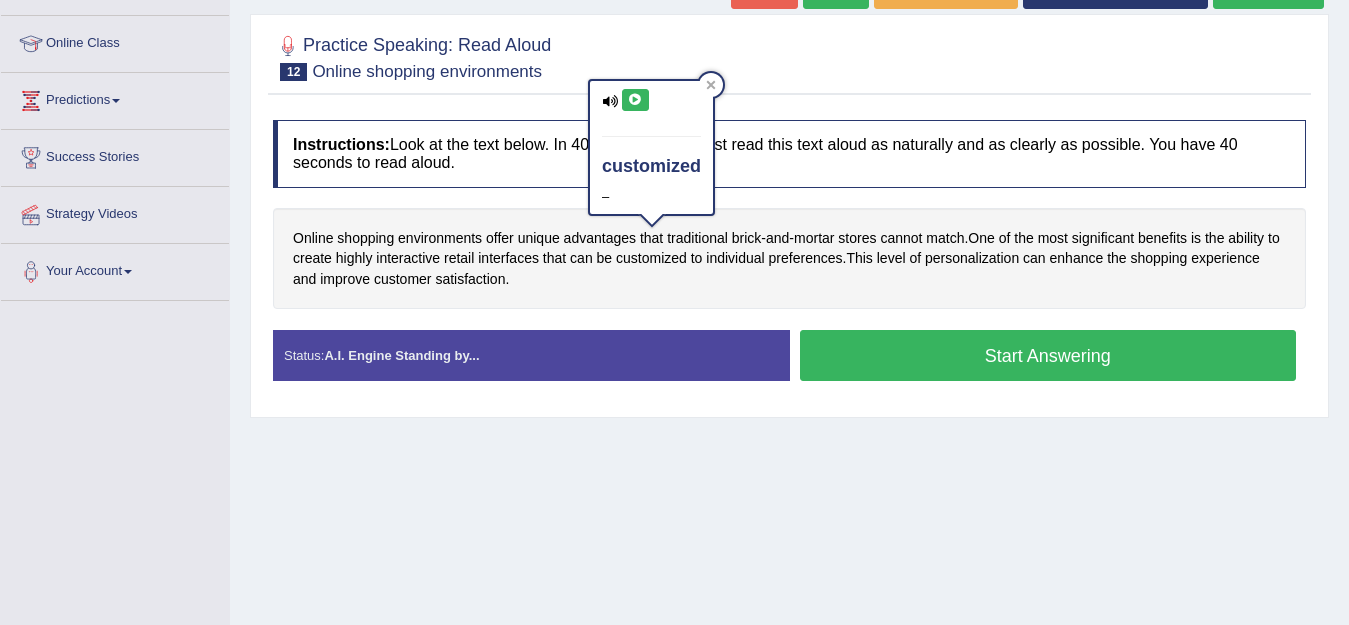 click at bounding box center [635, 100] 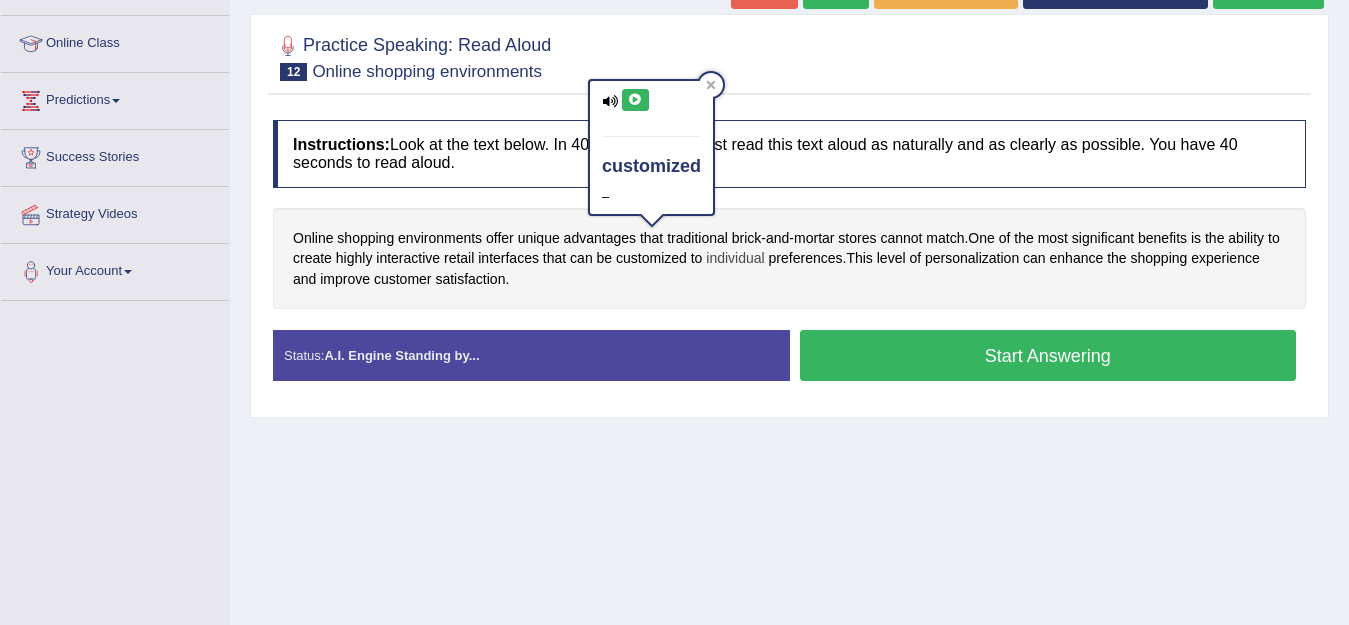 click on "individual" at bounding box center (735, 258) 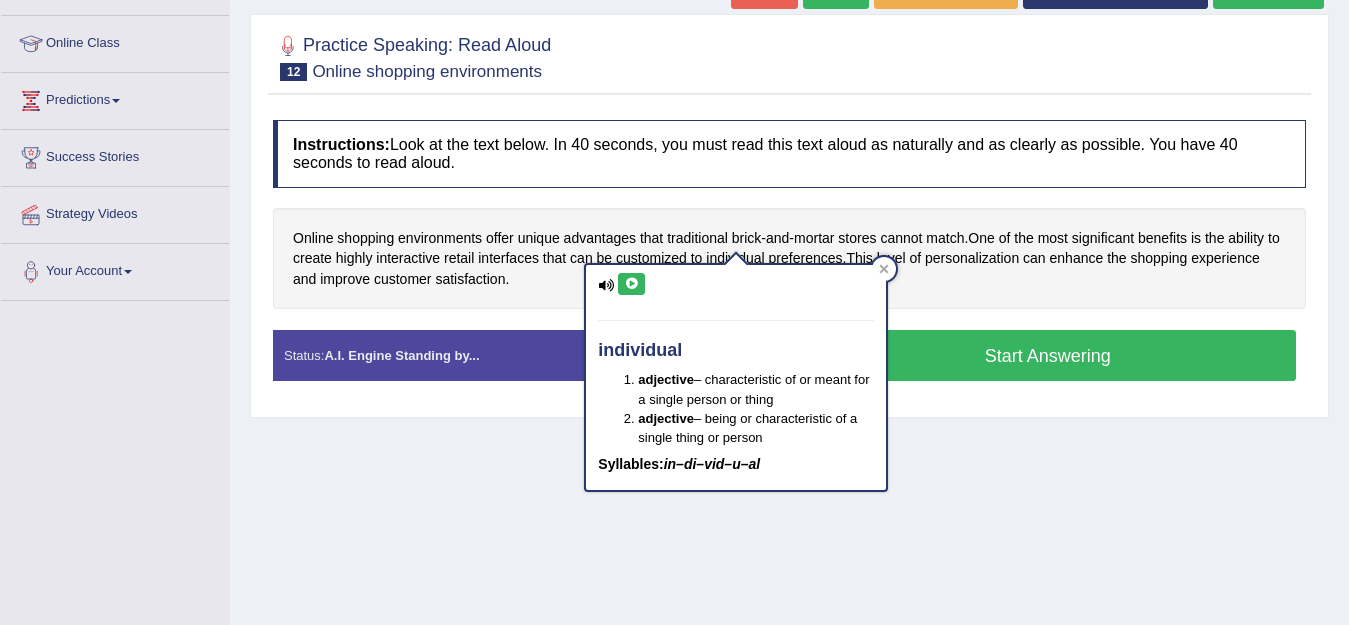 click at bounding box center (631, 284) 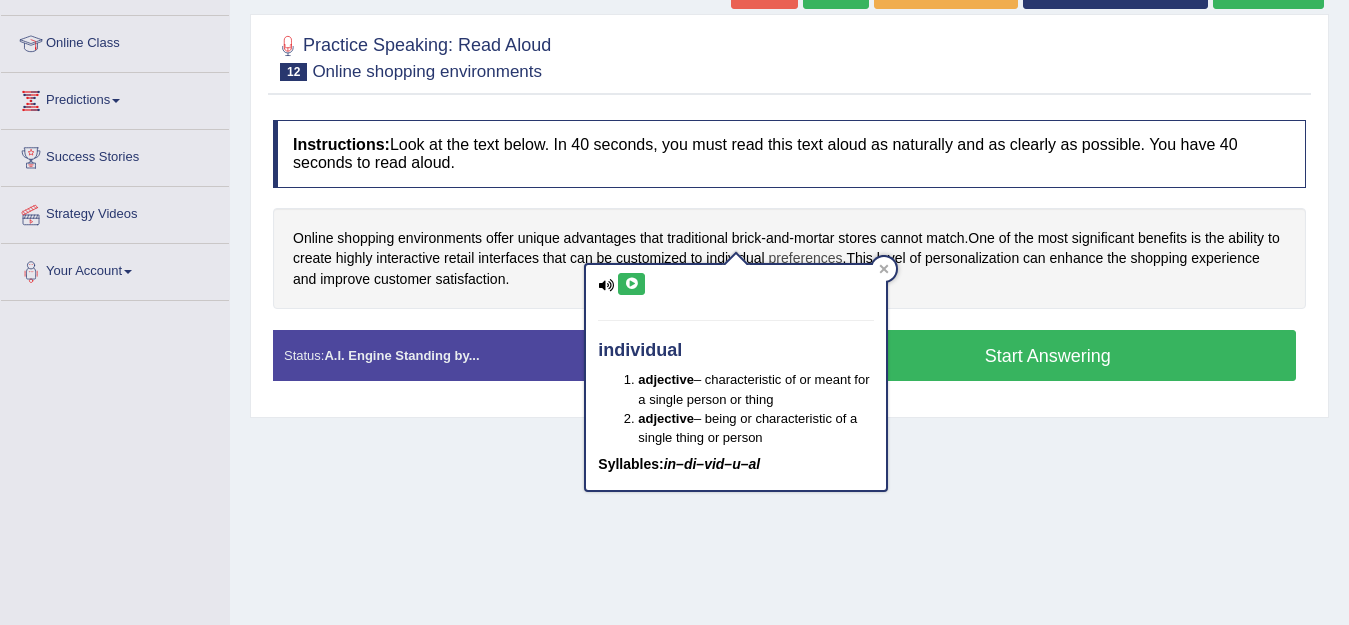 click on "preferences" at bounding box center (806, 258) 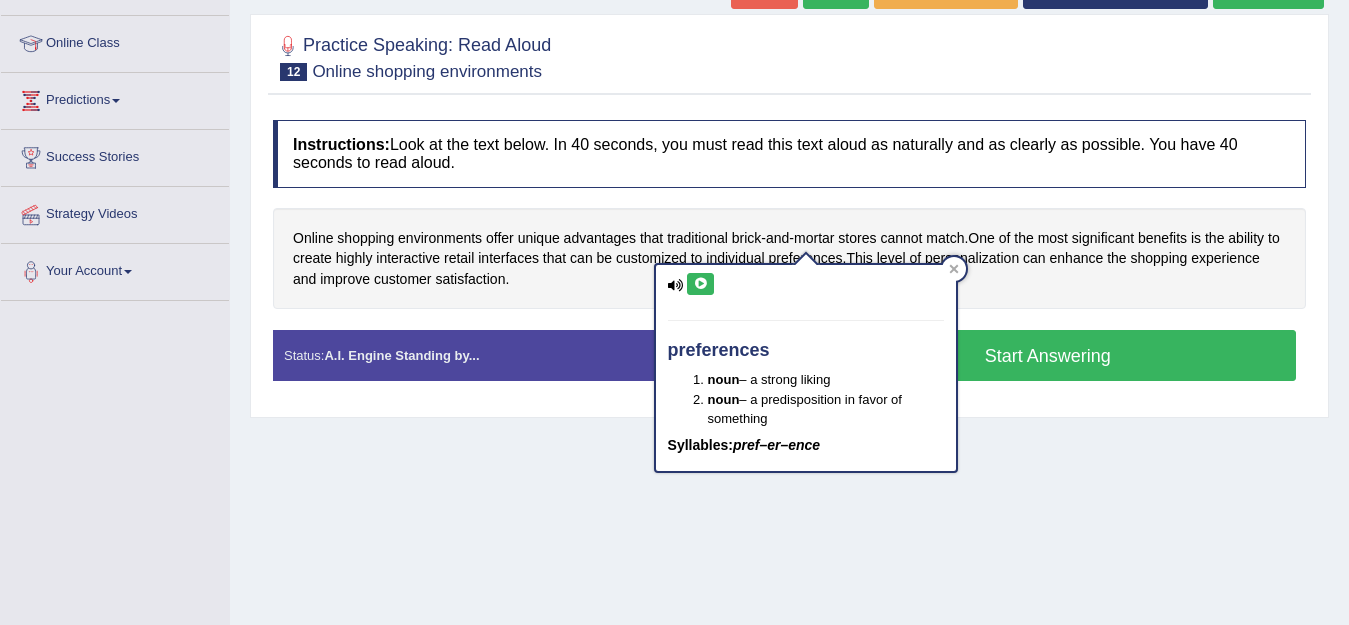 click at bounding box center [700, 284] 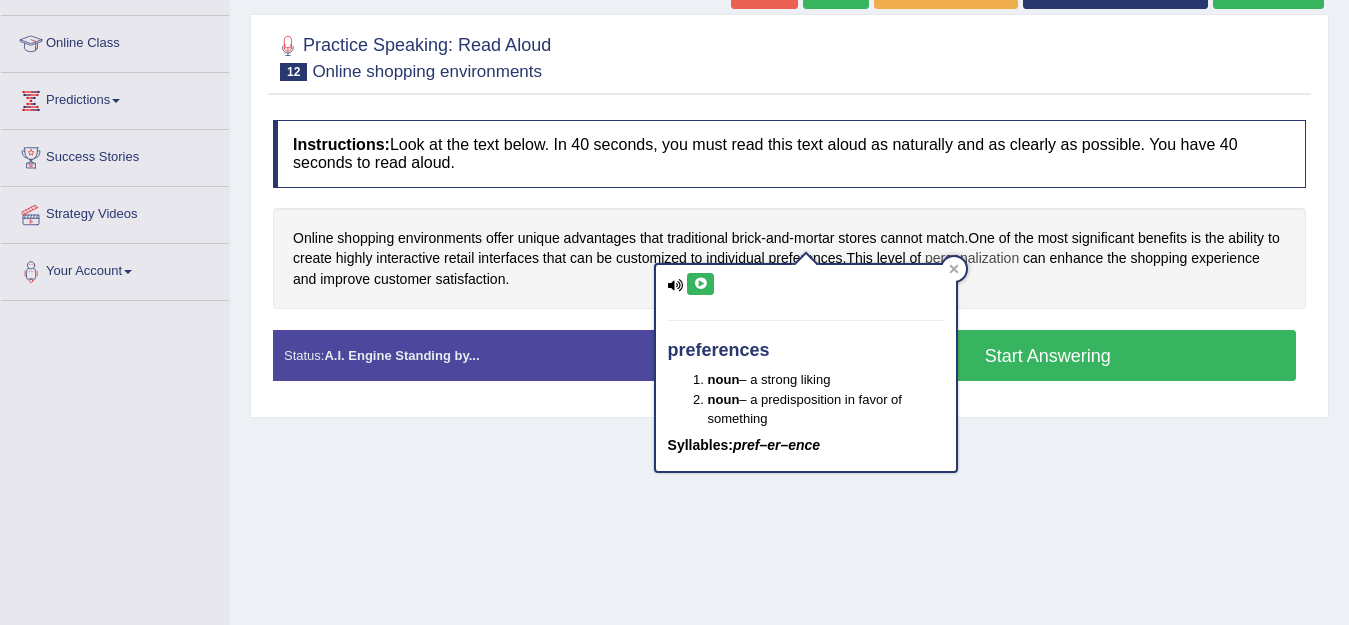 click on "personalization" at bounding box center [972, 258] 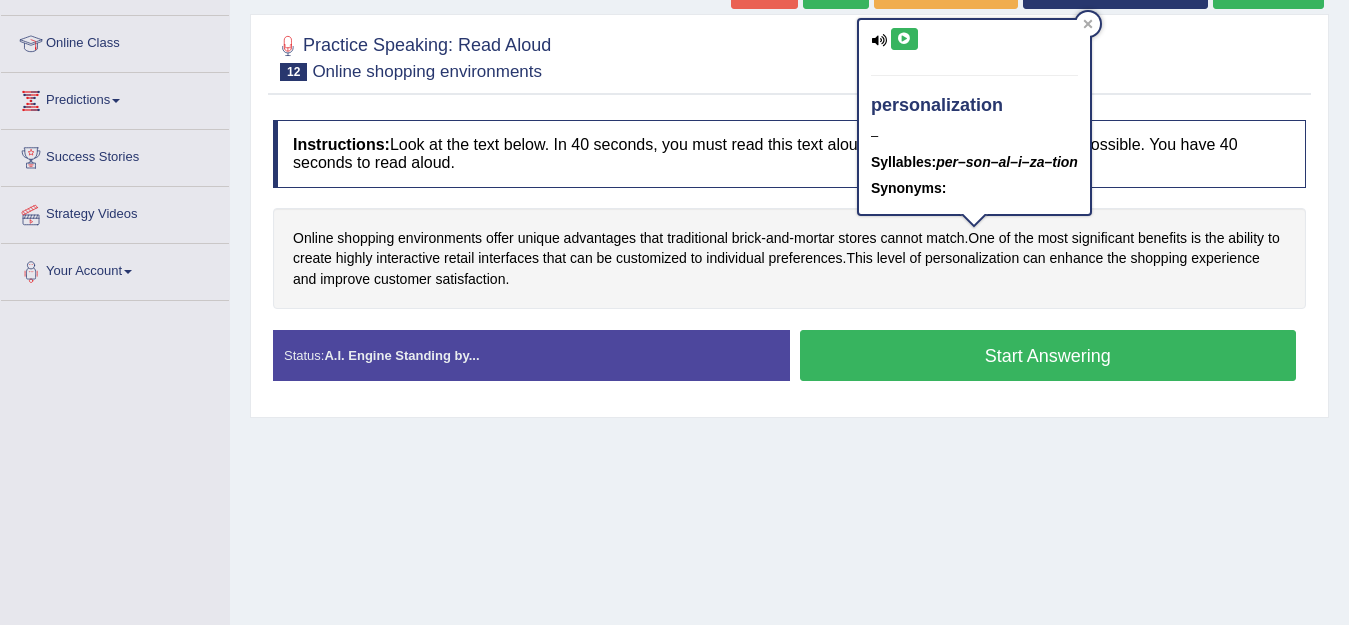 click at bounding box center [904, 39] 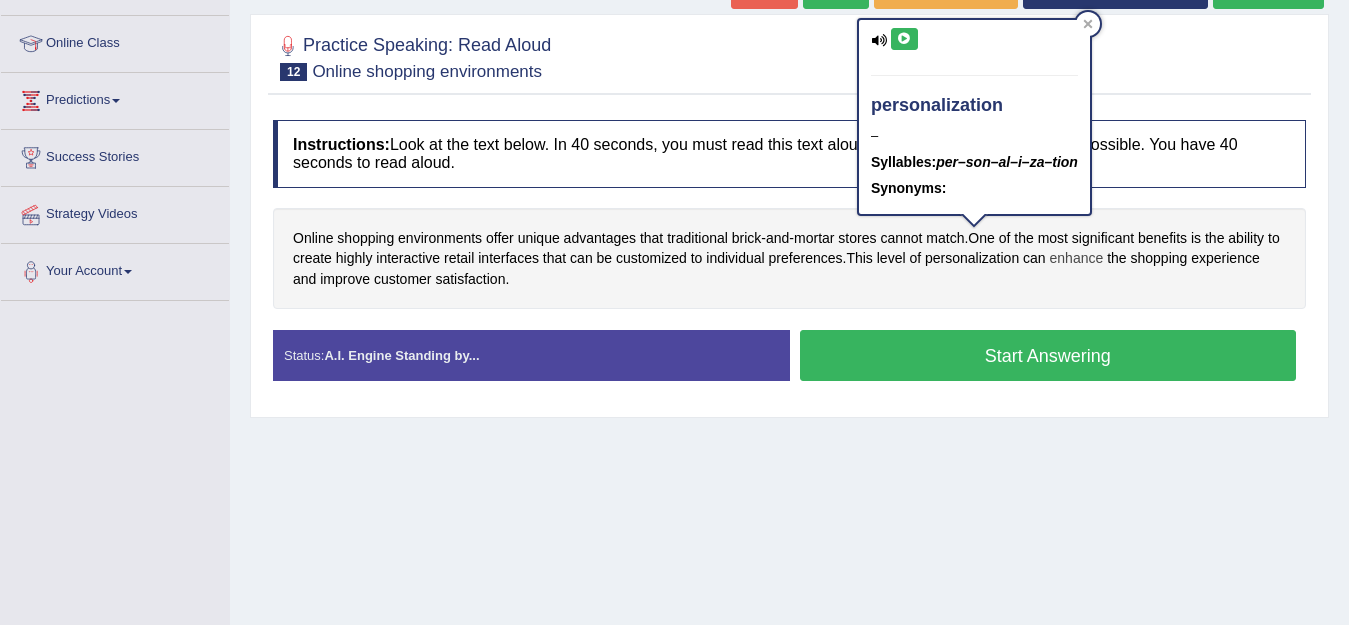 click on "enhance" at bounding box center (1077, 258) 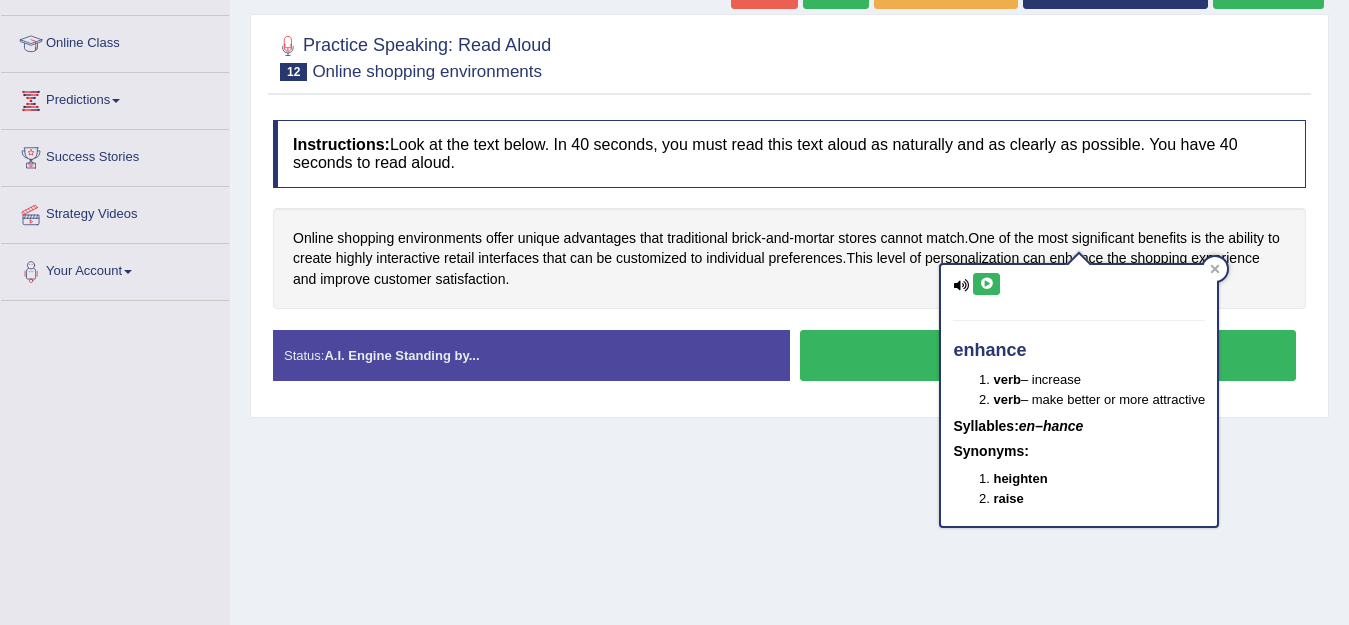 click at bounding box center [986, 284] 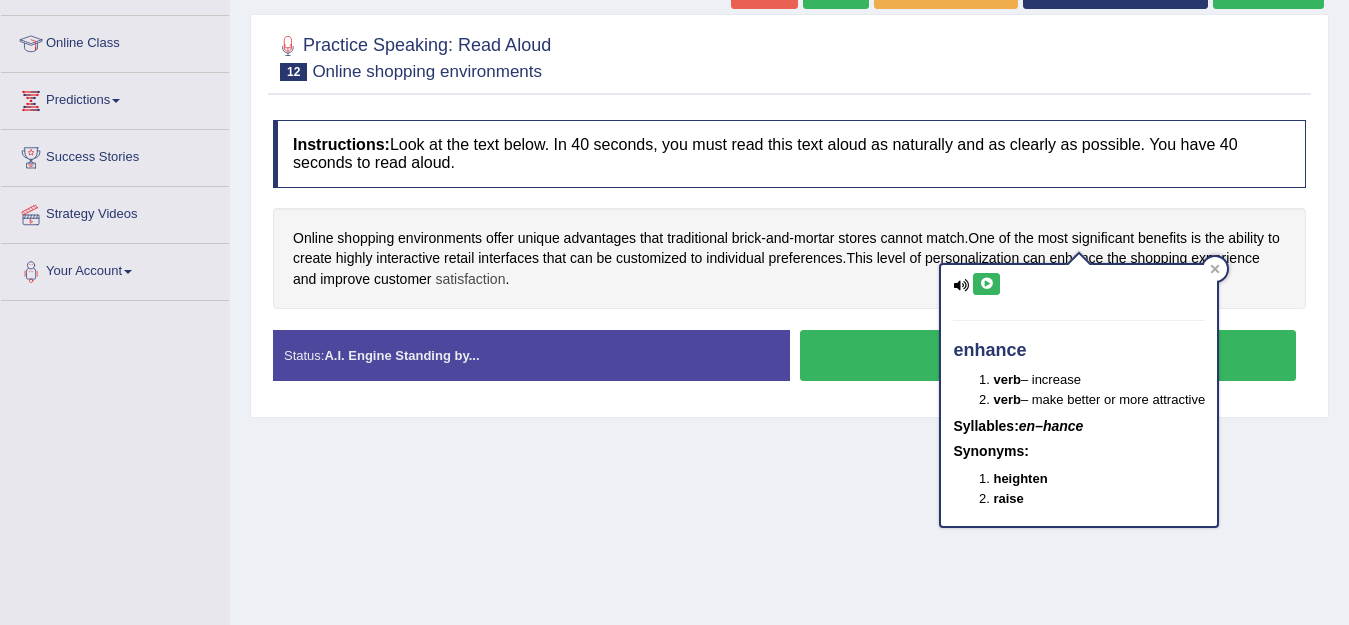 click on "satisfaction" at bounding box center (470, 279) 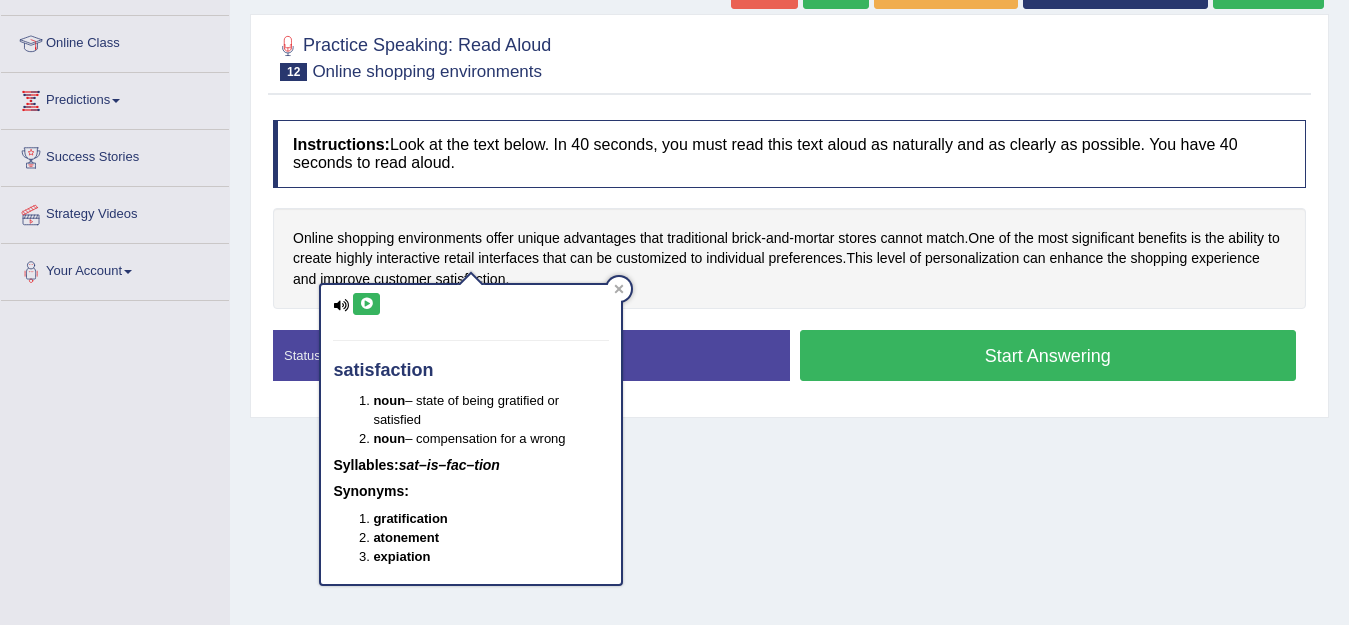 click at bounding box center (366, 304) 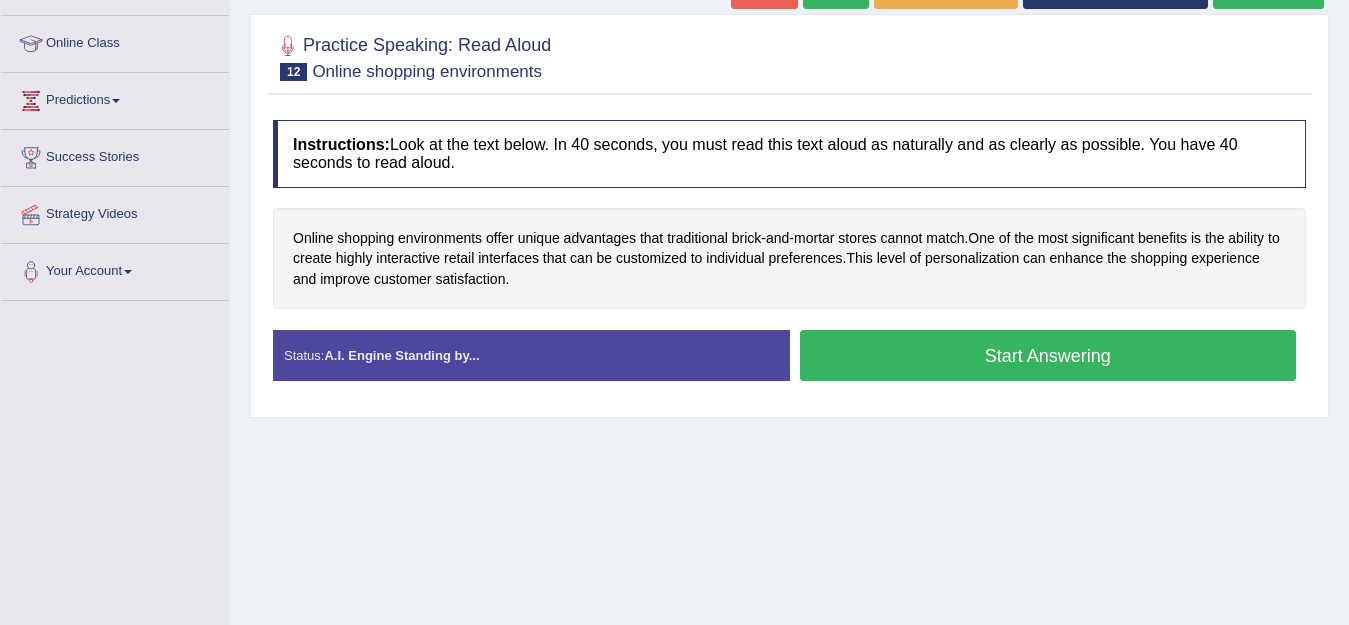click on "Start Answering" at bounding box center (1048, 355) 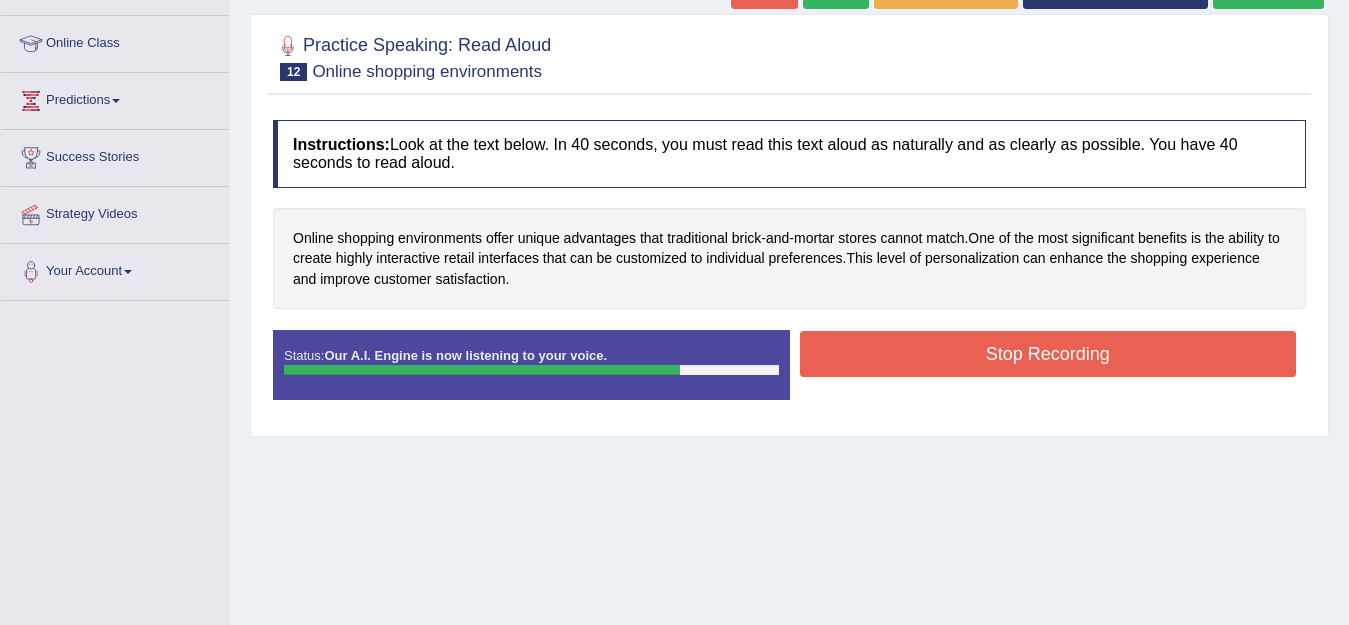 click on "Stop Recording" at bounding box center (1048, 354) 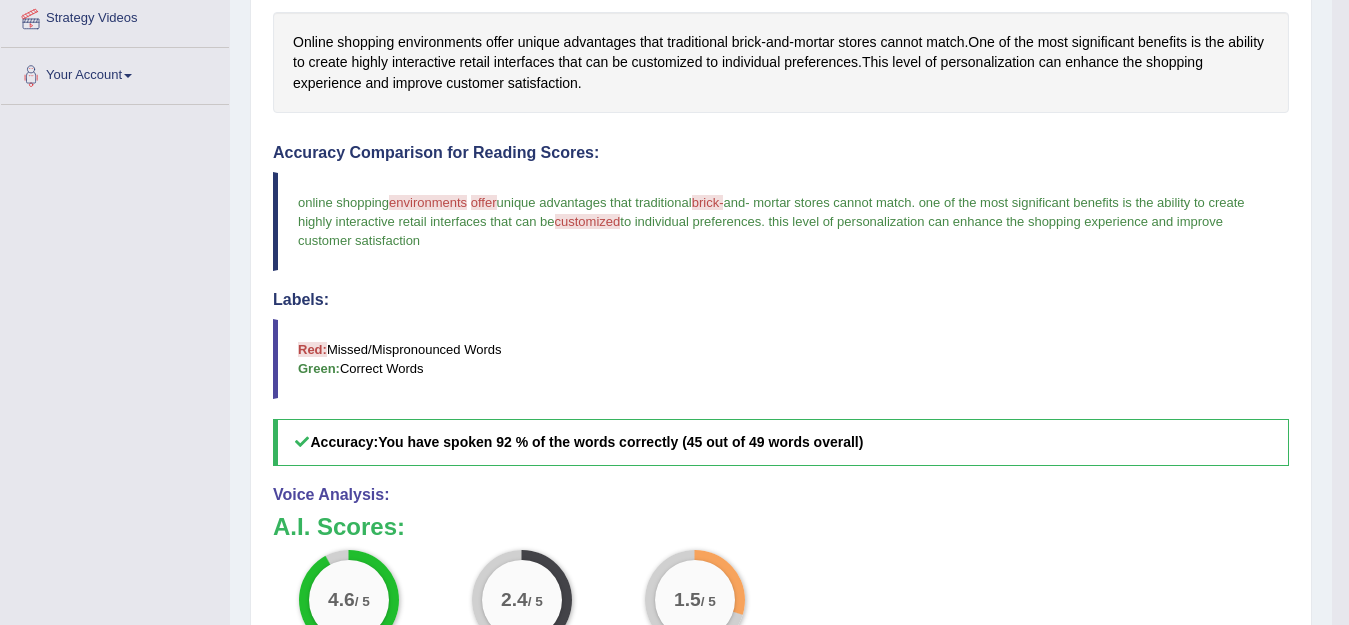 scroll, scrollTop: 254, scrollLeft: 0, axis: vertical 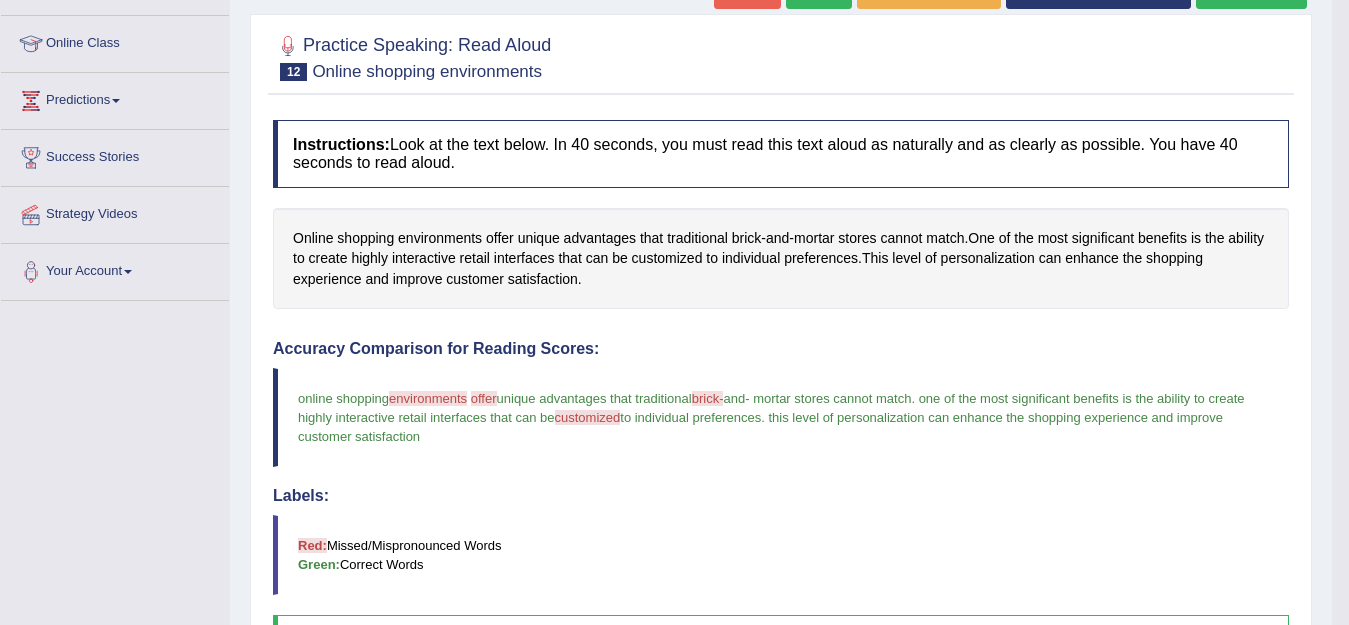 click on "Accuracy Comparison for Reading Scores: online shopping  environments environment   offer of a  unique advantages that traditional  brick- break  and -   mortar stores cannot match .    one of the most significant benefits is the ability to create highly interactive retail interfaces that can be  customized caused customize it  to individual preferences .    this level of personalization can enhance the shopping experience and improve customer satisfaction Labels:
Red:  Missed/Mispronounced Words
Green:  Correct Words
Accuracy:  You have spoken 92 % of the words correctly (45 out of 49 words overall)" at bounding box center (781, 501) 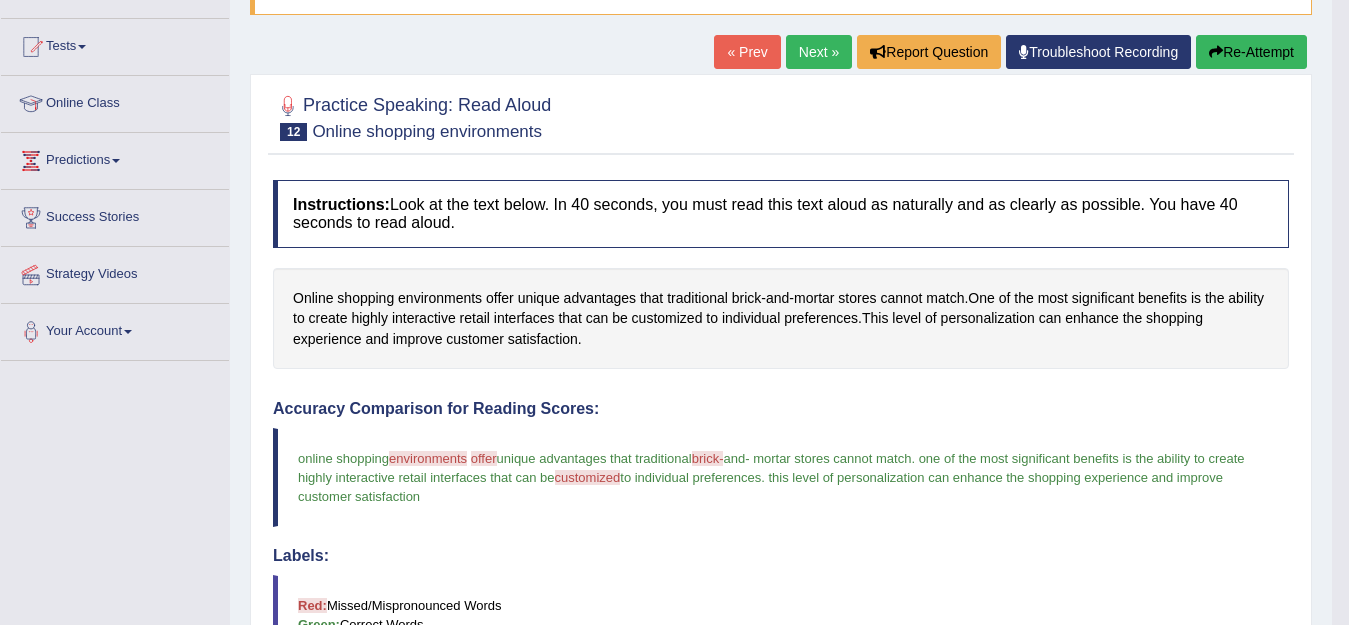 scroll, scrollTop: 54, scrollLeft: 0, axis: vertical 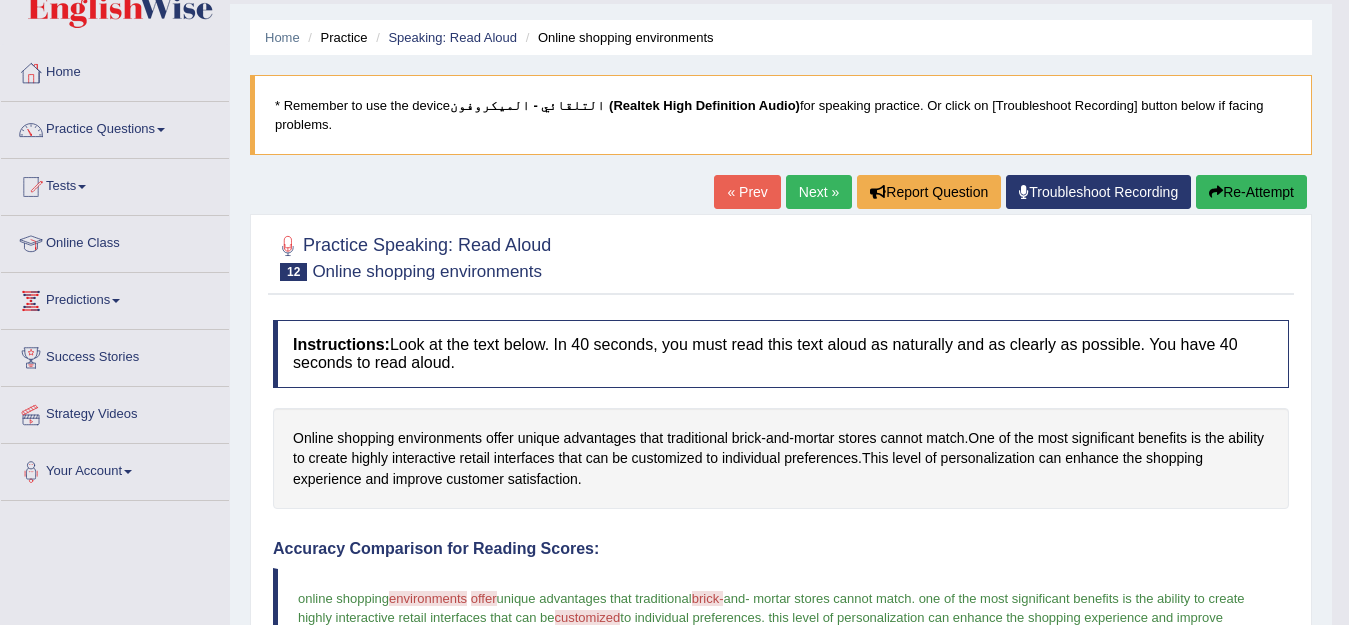 click on "Re-Attempt" at bounding box center (1251, 192) 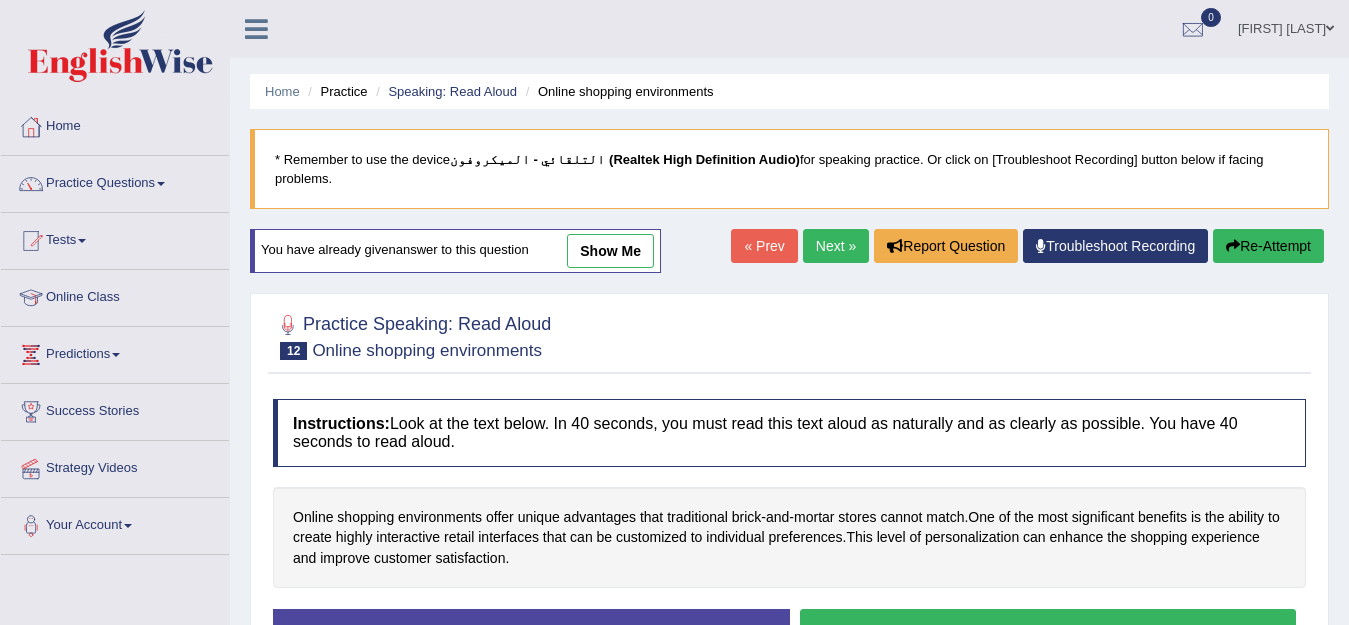 scroll, scrollTop: 54, scrollLeft: 0, axis: vertical 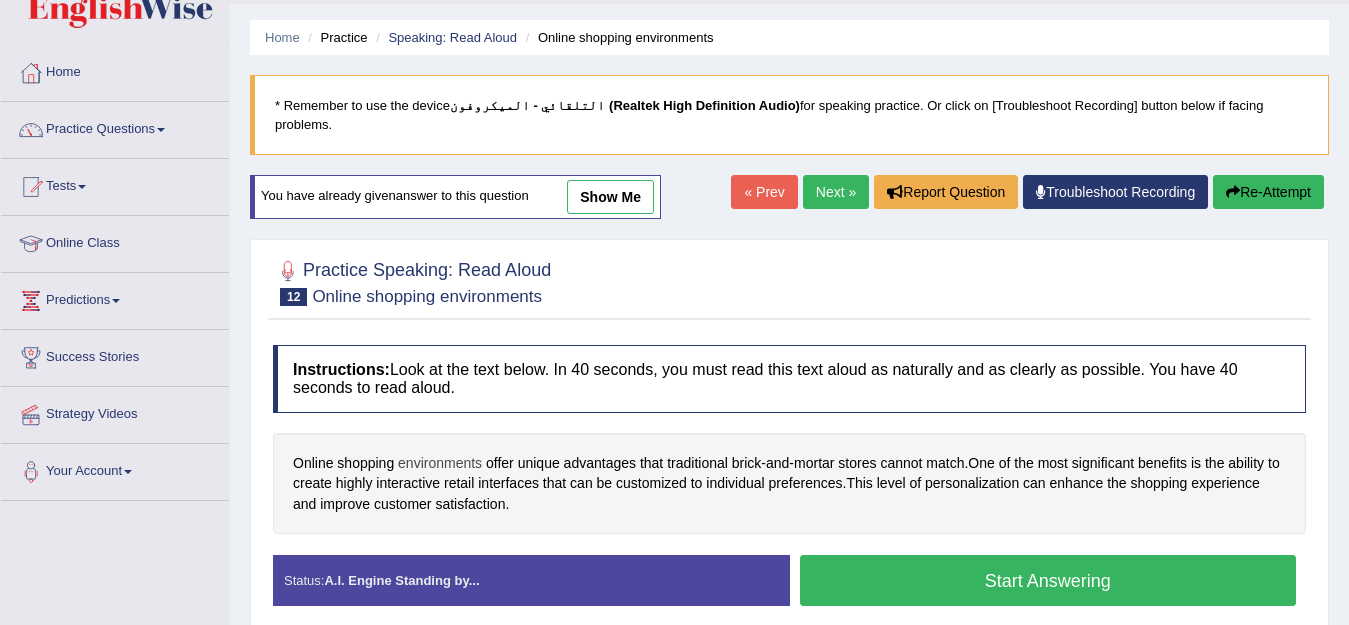 click on "environments" at bounding box center (440, 463) 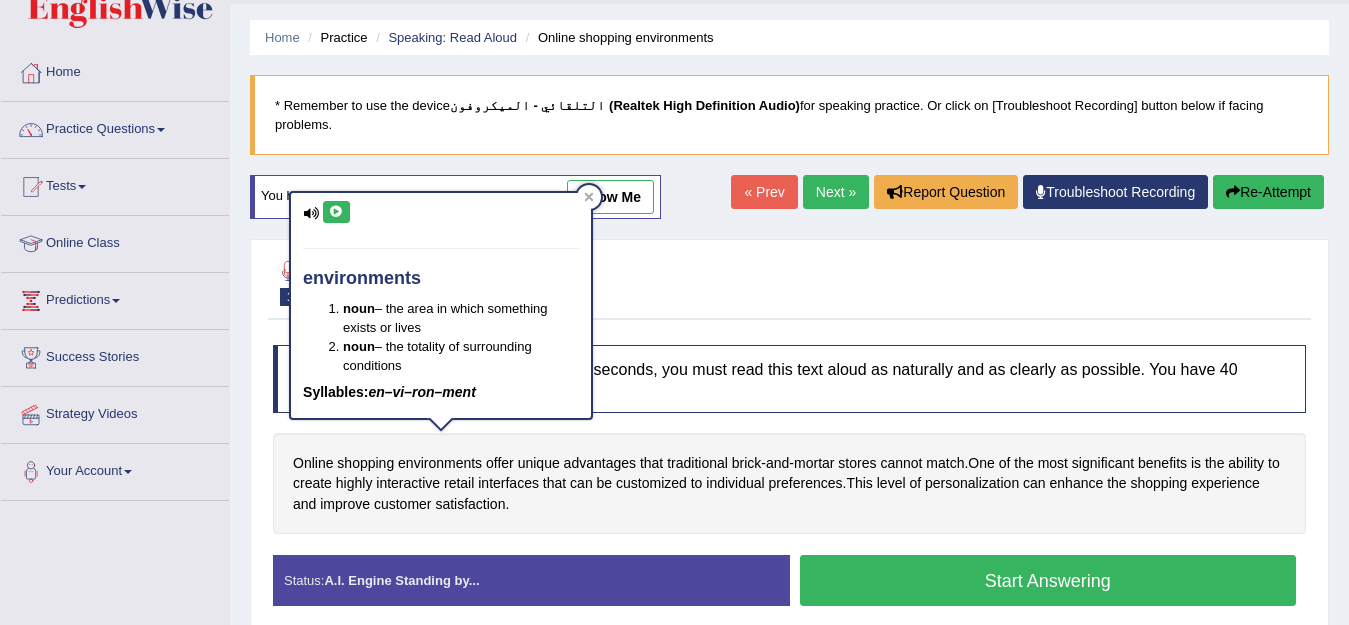click at bounding box center (336, 212) 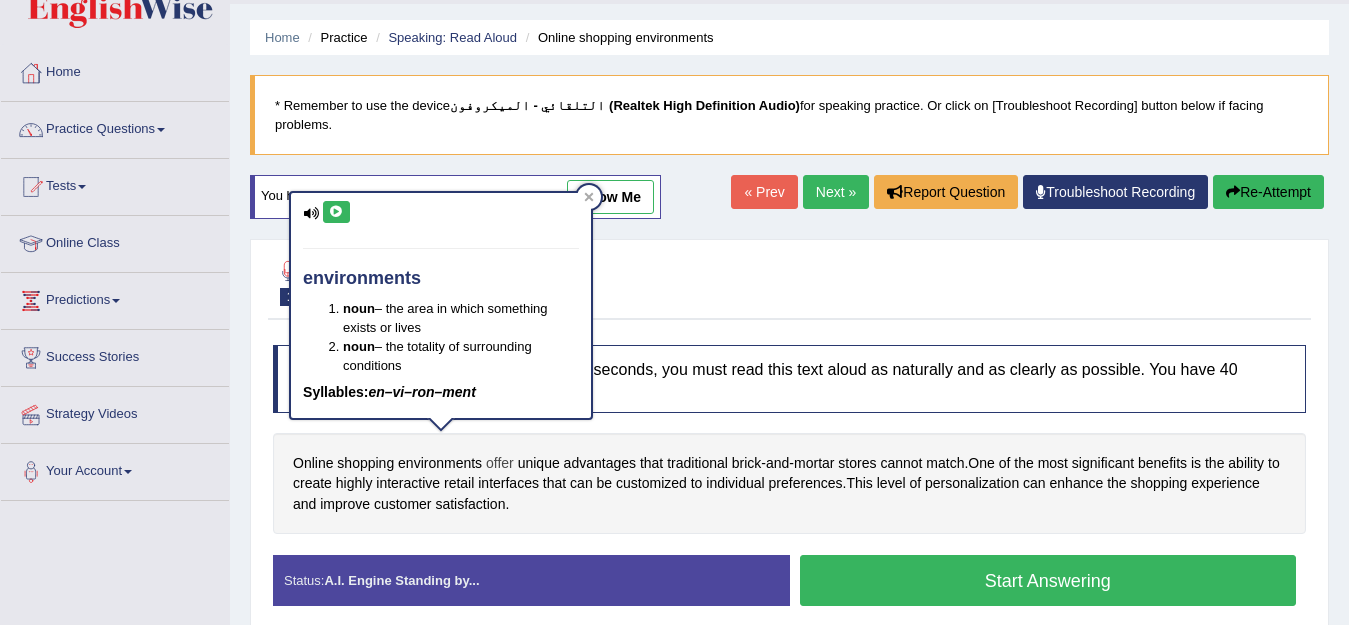 click on "offer" at bounding box center [500, 463] 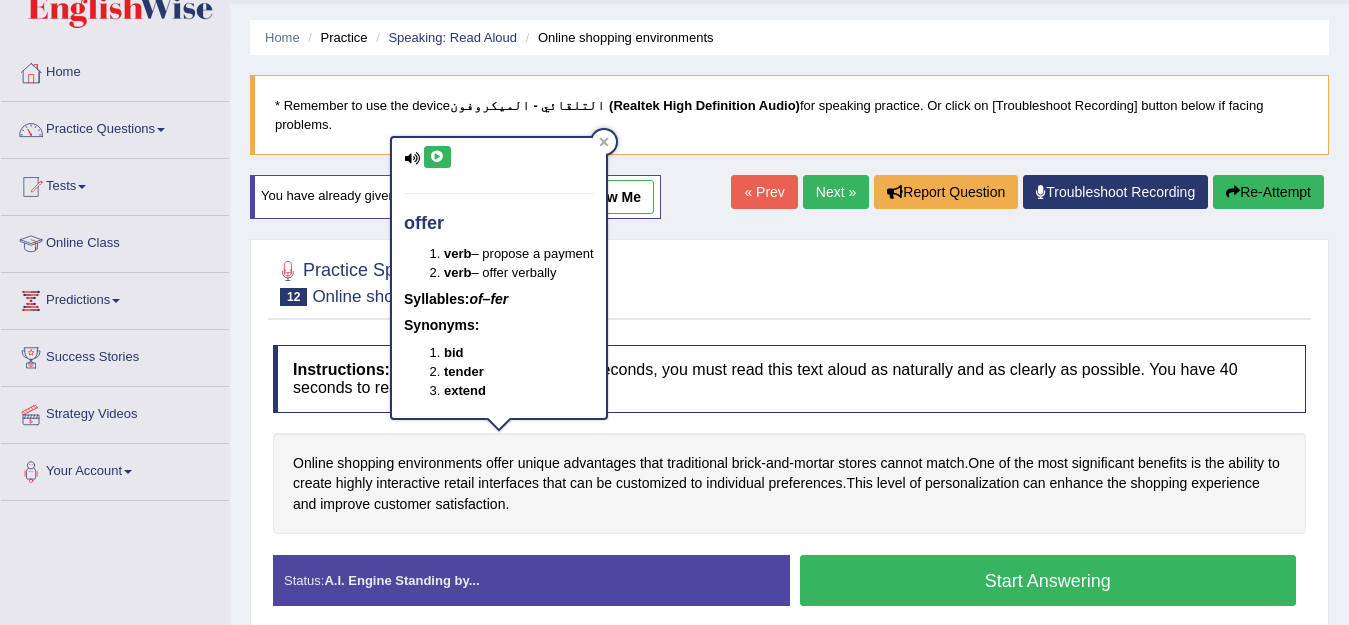 click at bounding box center (437, 157) 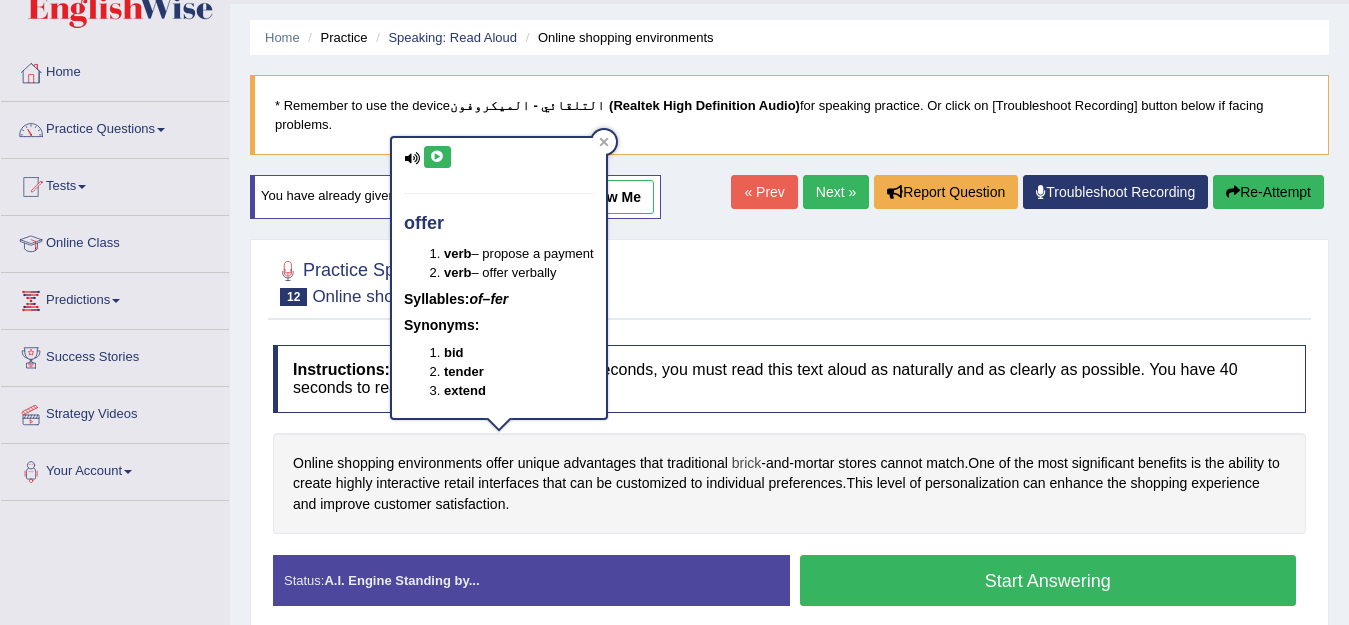 click on "brick" at bounding box center (747, 463) 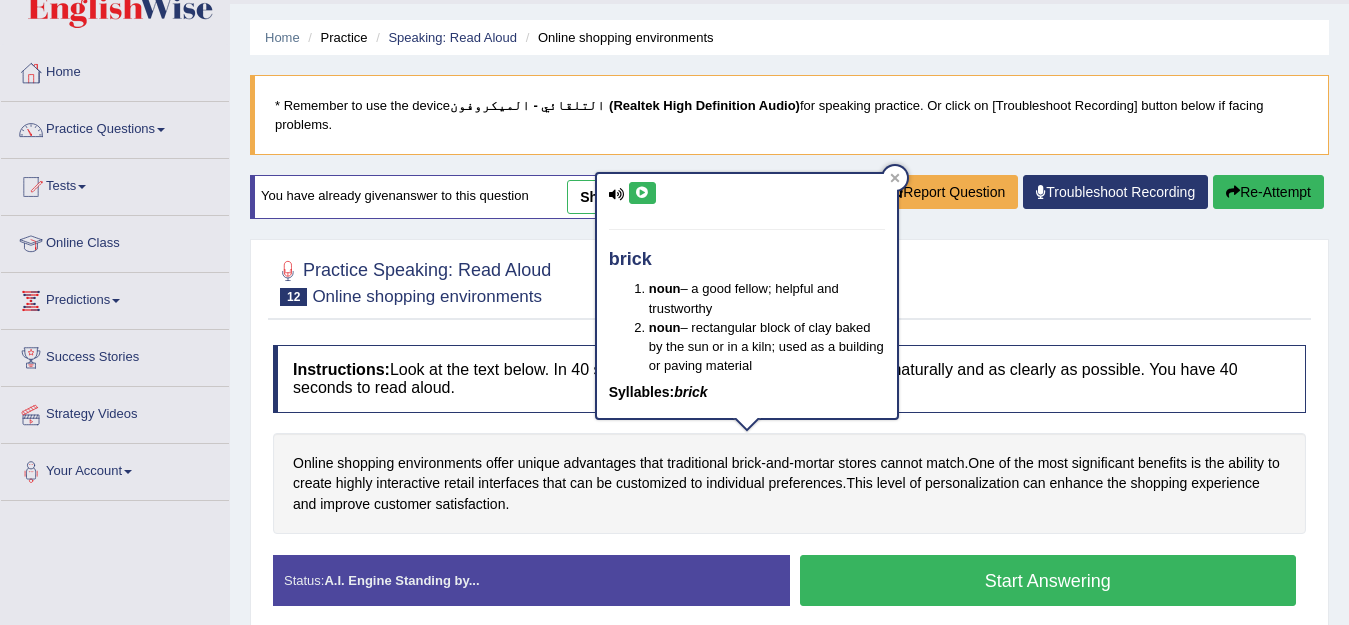 click at bounding box center [642, 193] 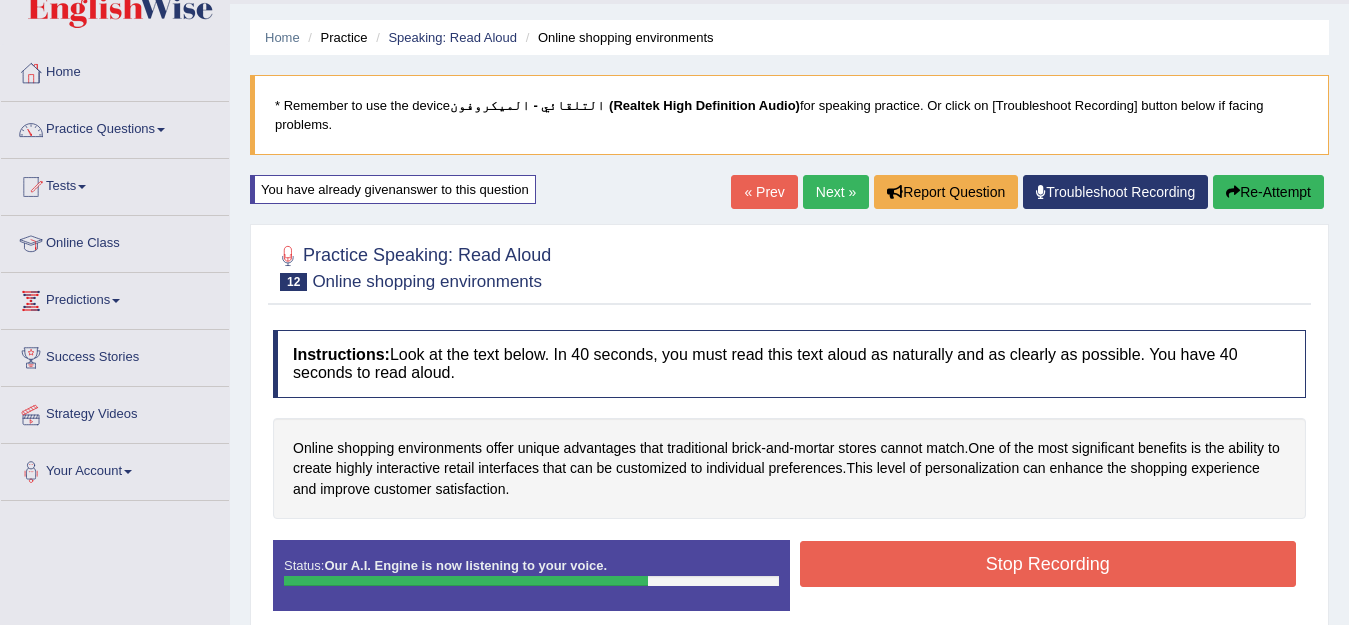 click on "Stop Recording" at bounding box center (1048, 564) 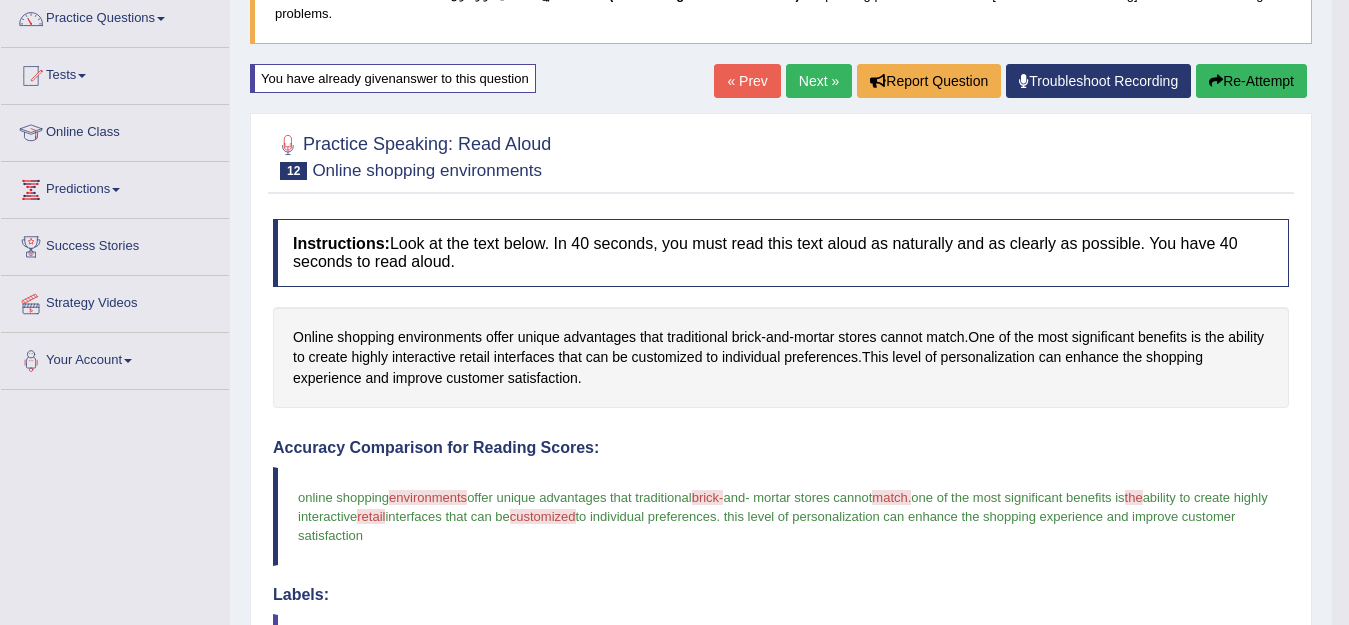 scroll, scrollTop: 151, scrollLeft: 0, axis: vertical 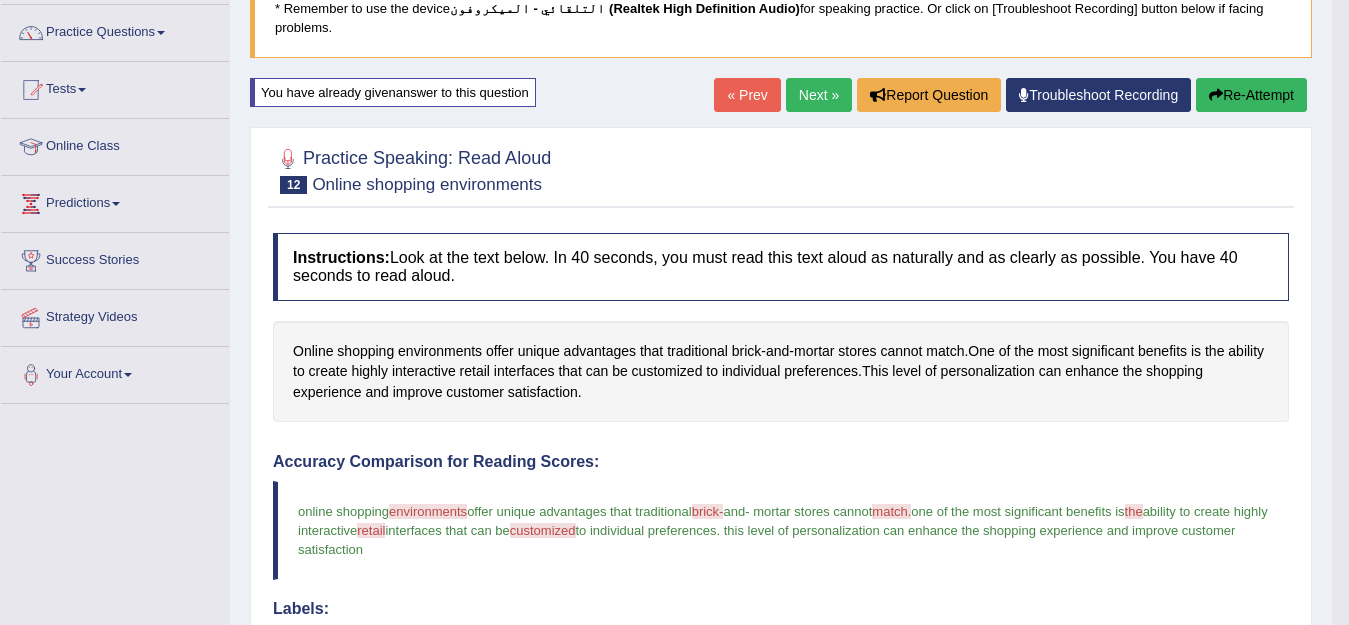 click on "Re-Attempt" at bounding box center [1251, 95] 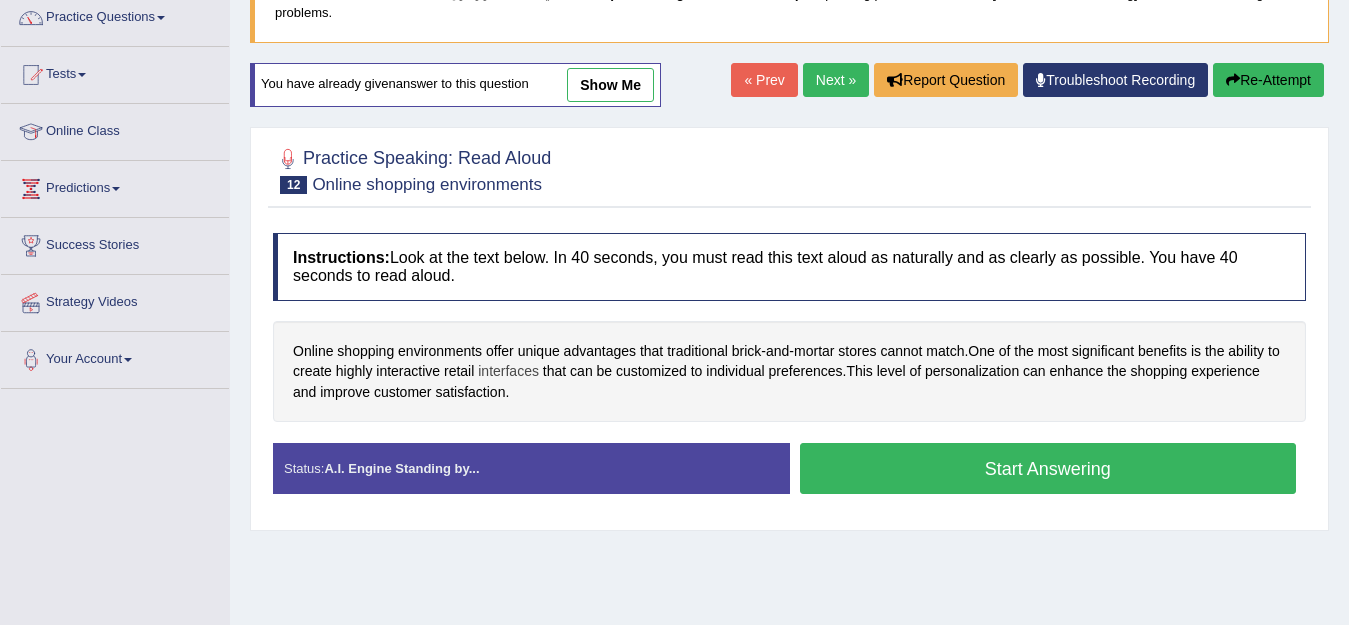 scroll, scrollTop: 166, scrollLeft: 0, axis: vertical 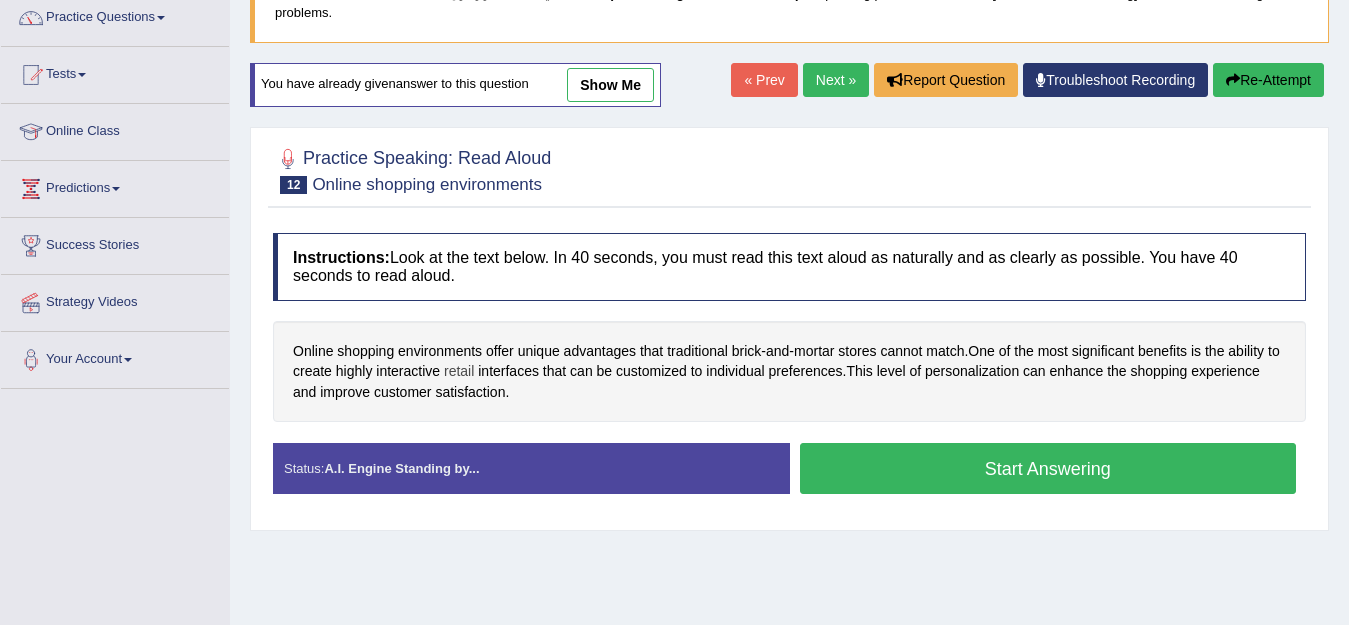 click on "retail" at bounding box center (459, 371) 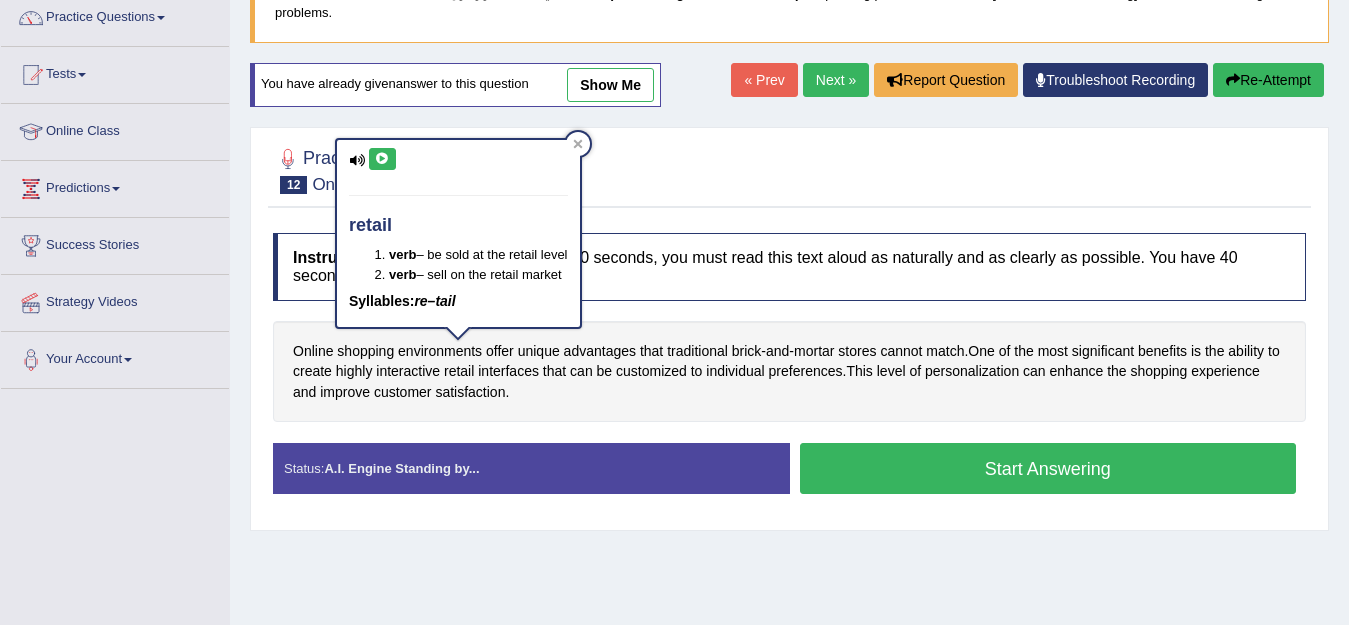click at bounding box center [382, 159] 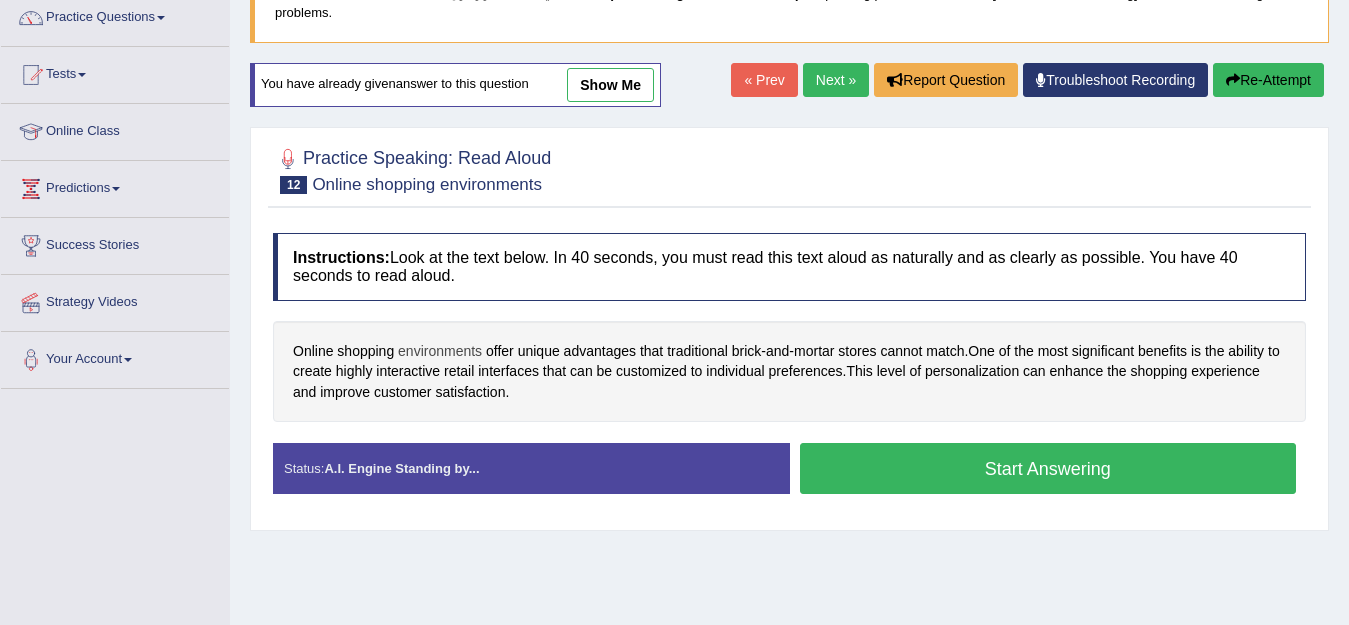 click on "environments" at bounding box center (440, 351) 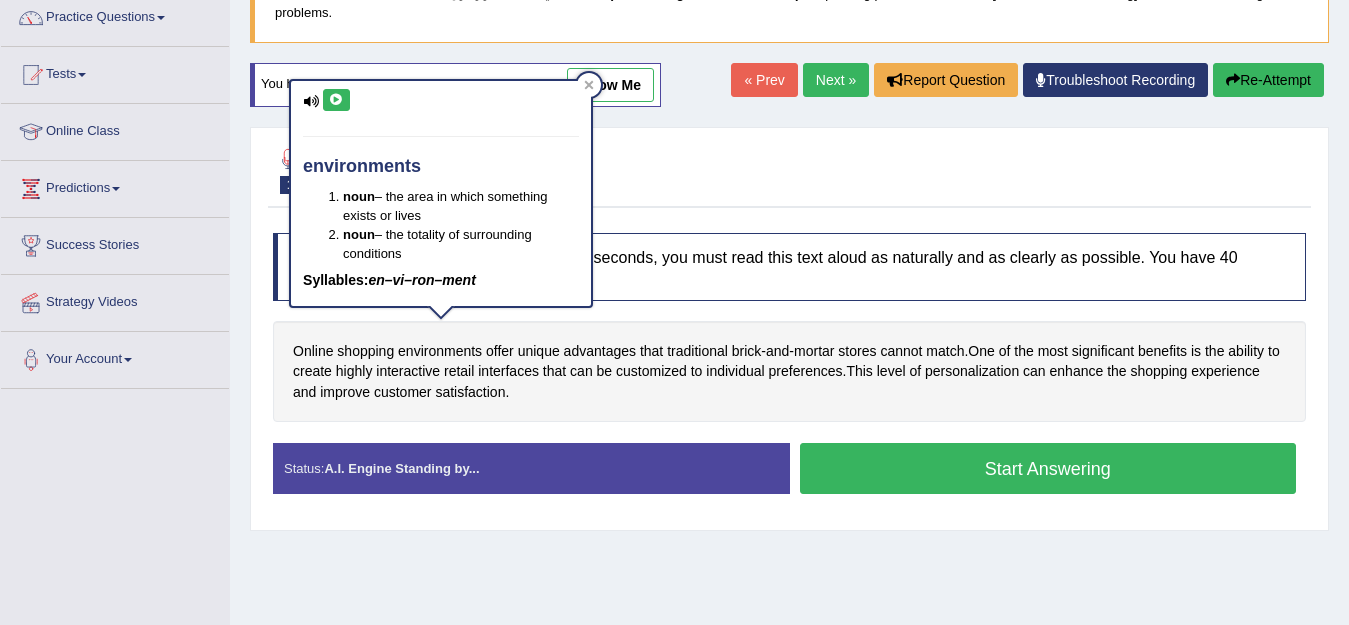 click at bounding box center (336, 100) 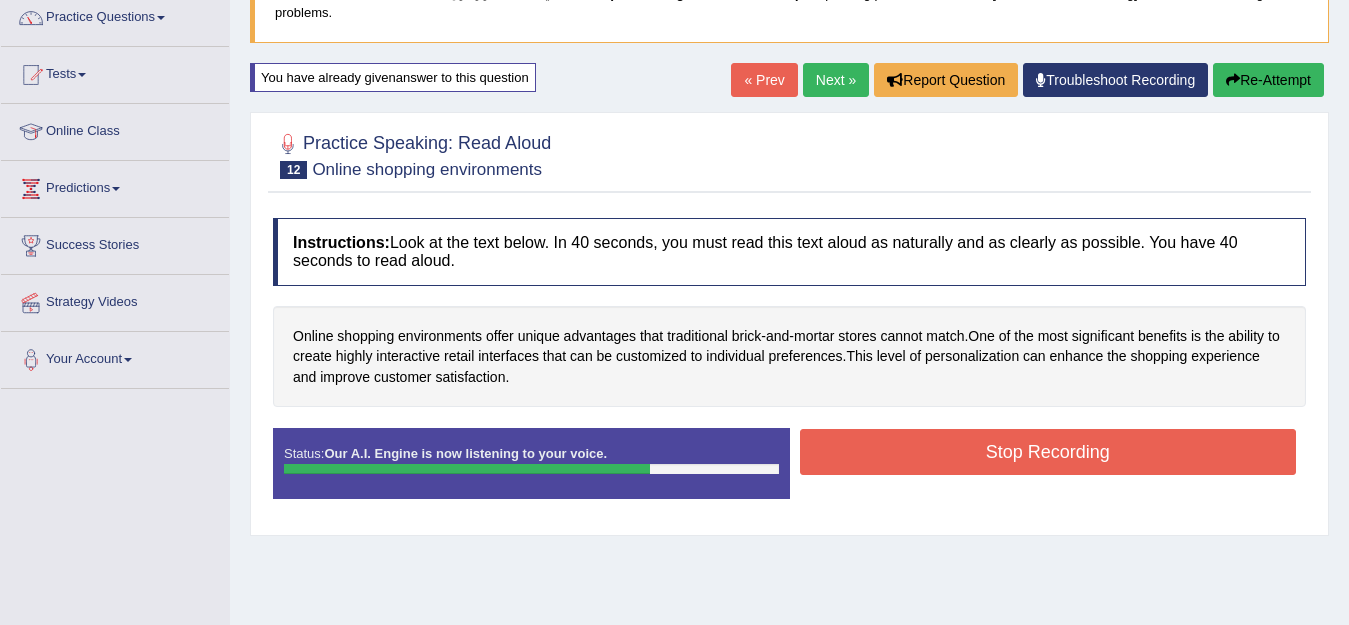 drag, startPoint x: 914, startPoint y: 467, endPoint x: 915, endPoint y: 503, distance: 36.013885 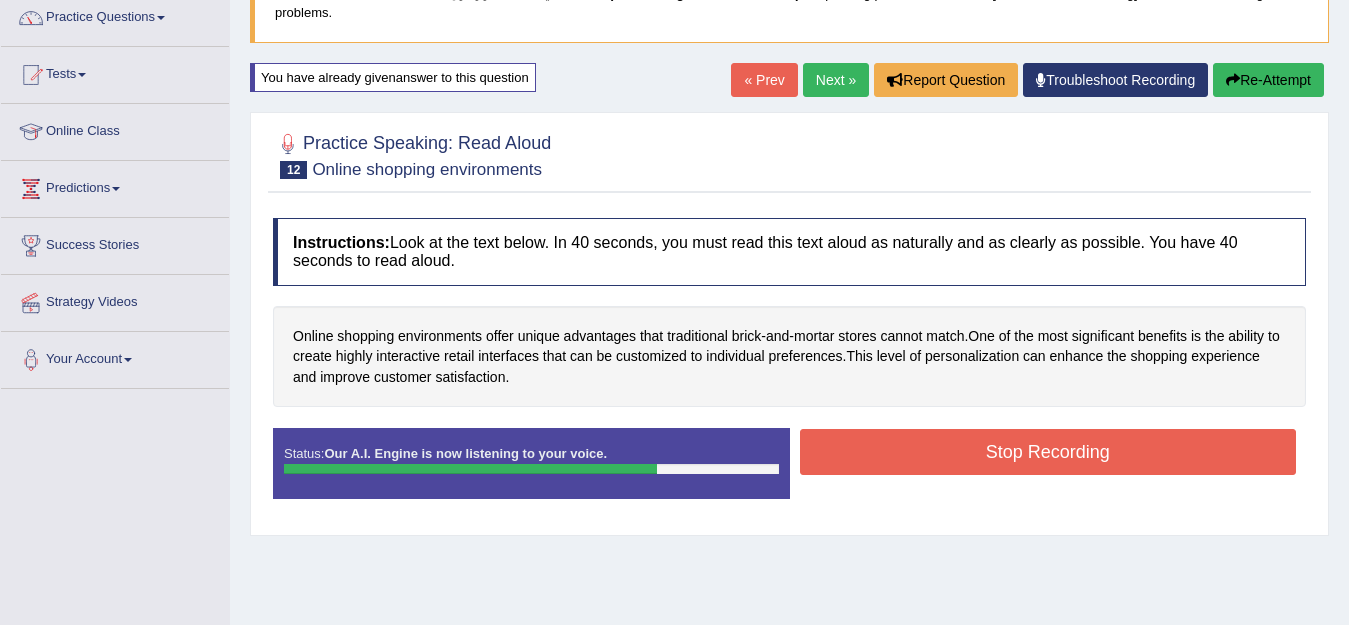 click on "Stop Recording" at bounding box center [1048, 452] 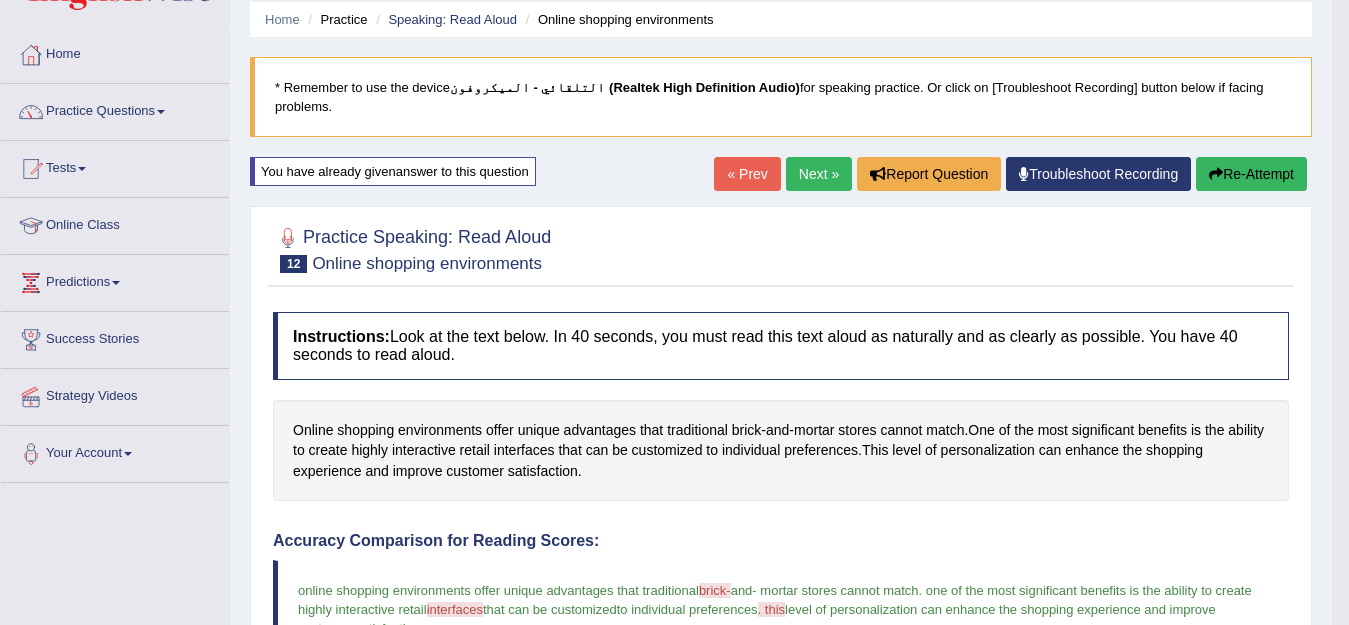 scroll, scrollTop: 51, scrollLeft: 0, axis: vertical 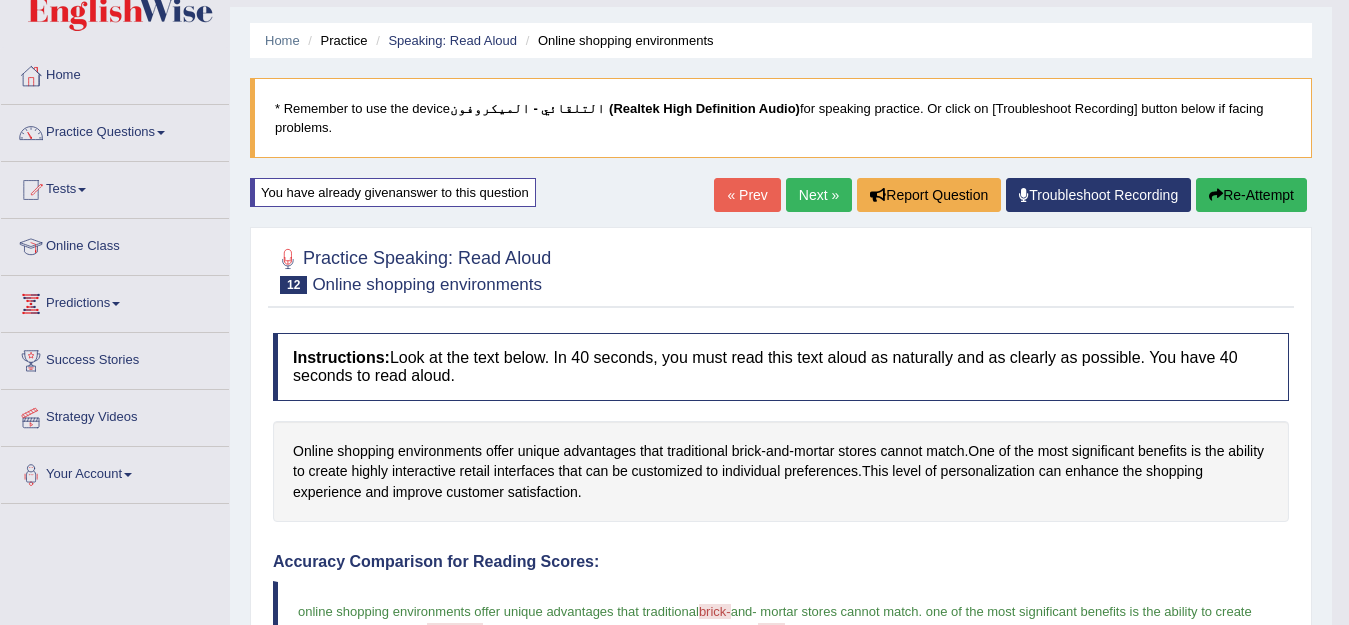 click on "Re-Attempt" at bounding box center [1251, 195] 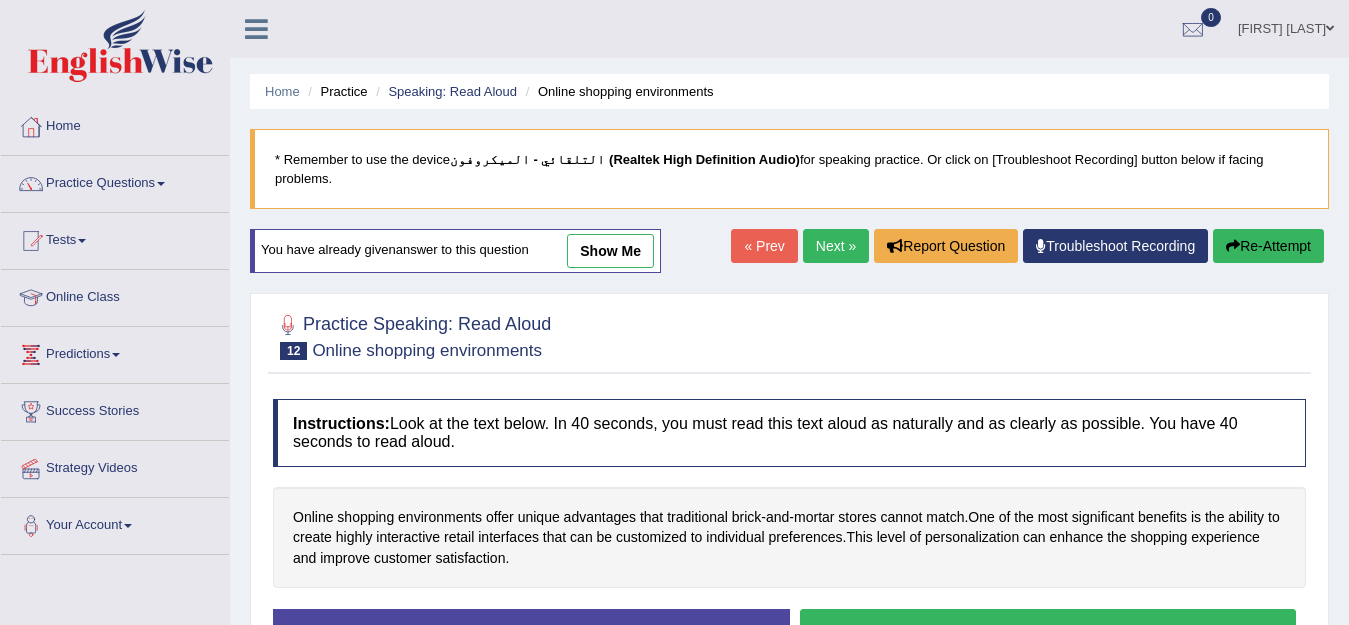 click on "Start Answering" at bounding box center [1048, 634] 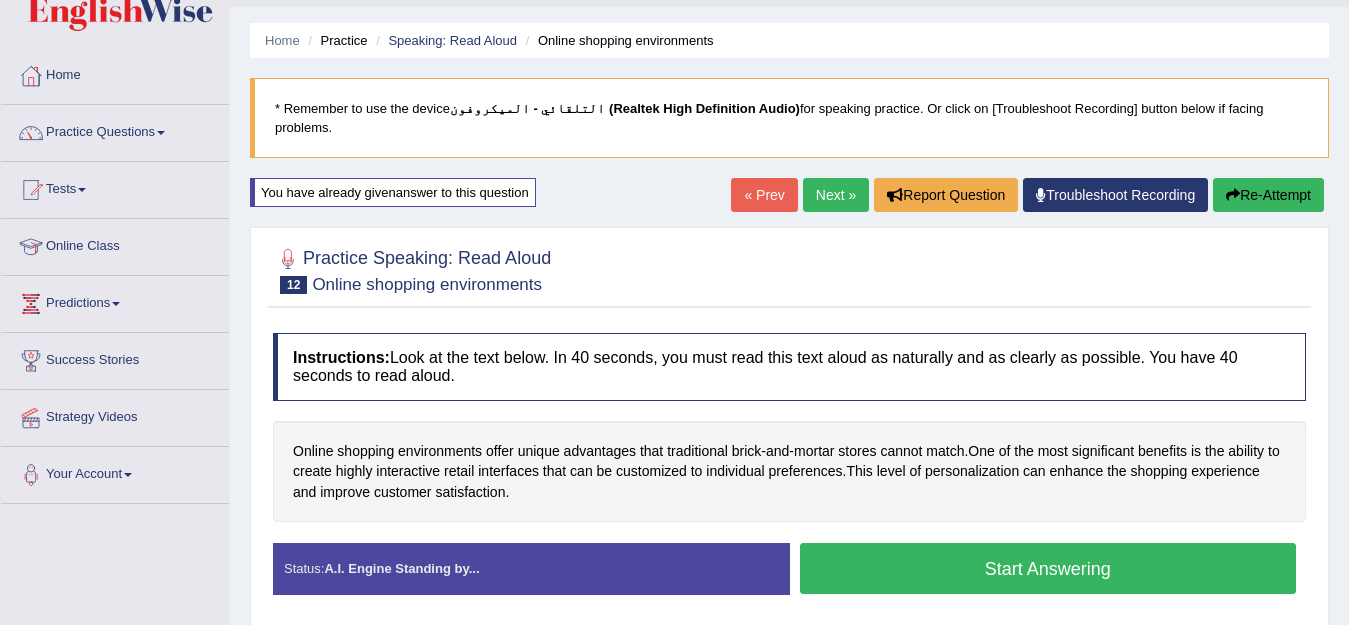 scroll, scrollTop: 51, scrollLeft: 0, axis: vertical 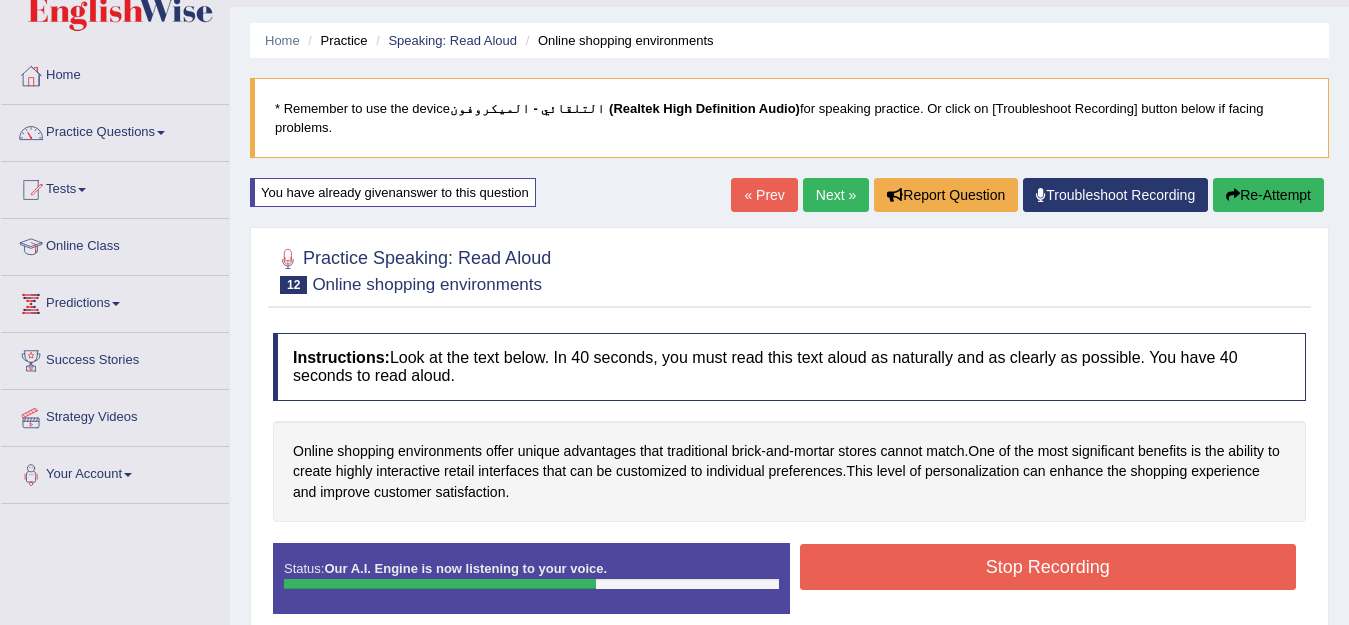 click on "Re-Attempt" at bounding box center (1268, 195) 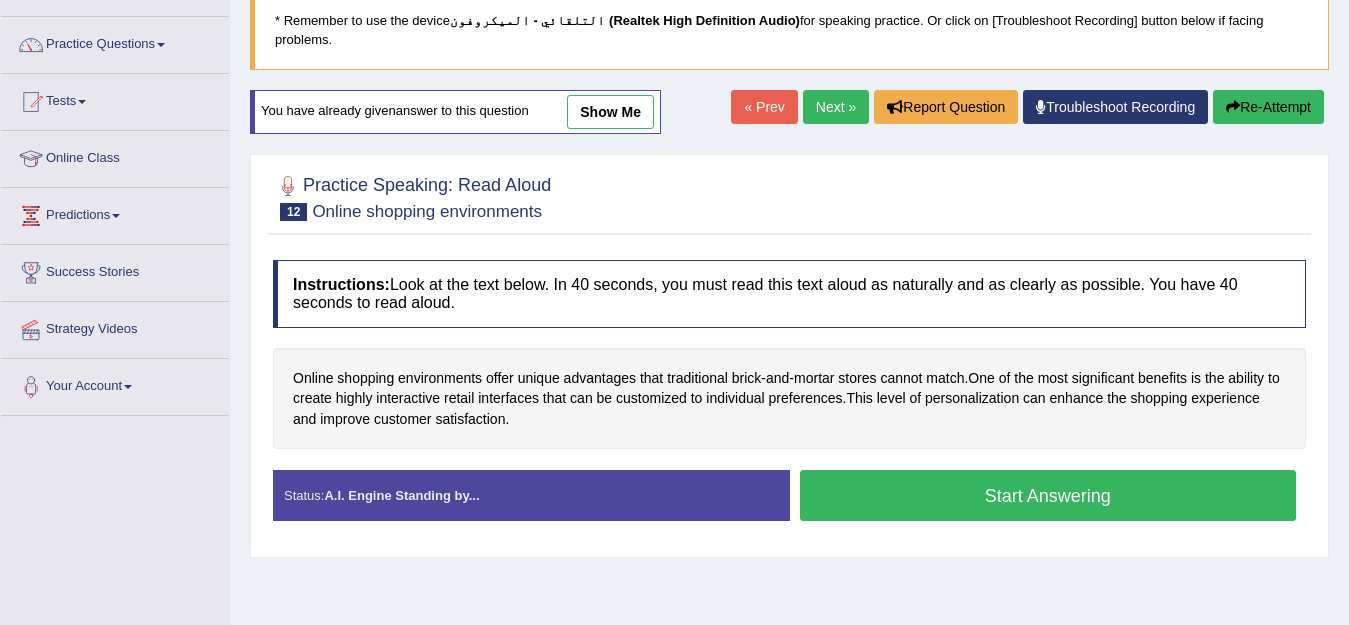 scroll, scrollTop: 0, scrollLeft: 0, axis: both 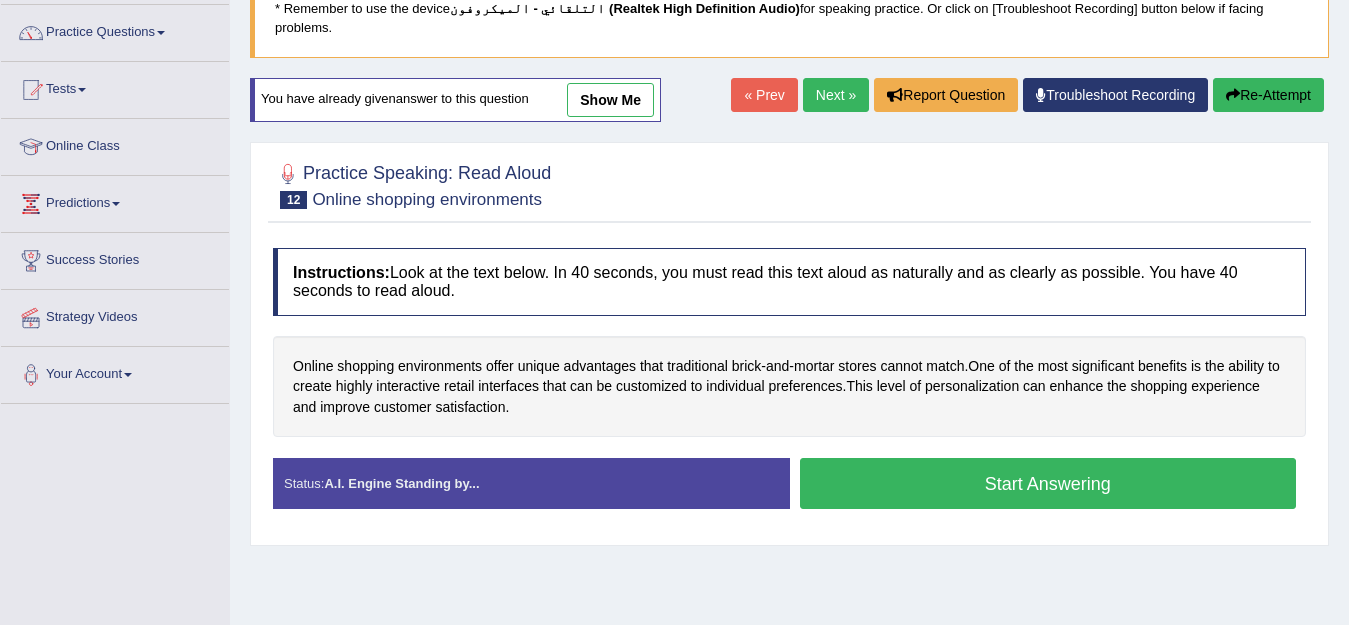 click on "Start Answering" at bounding box center [1048, 483] 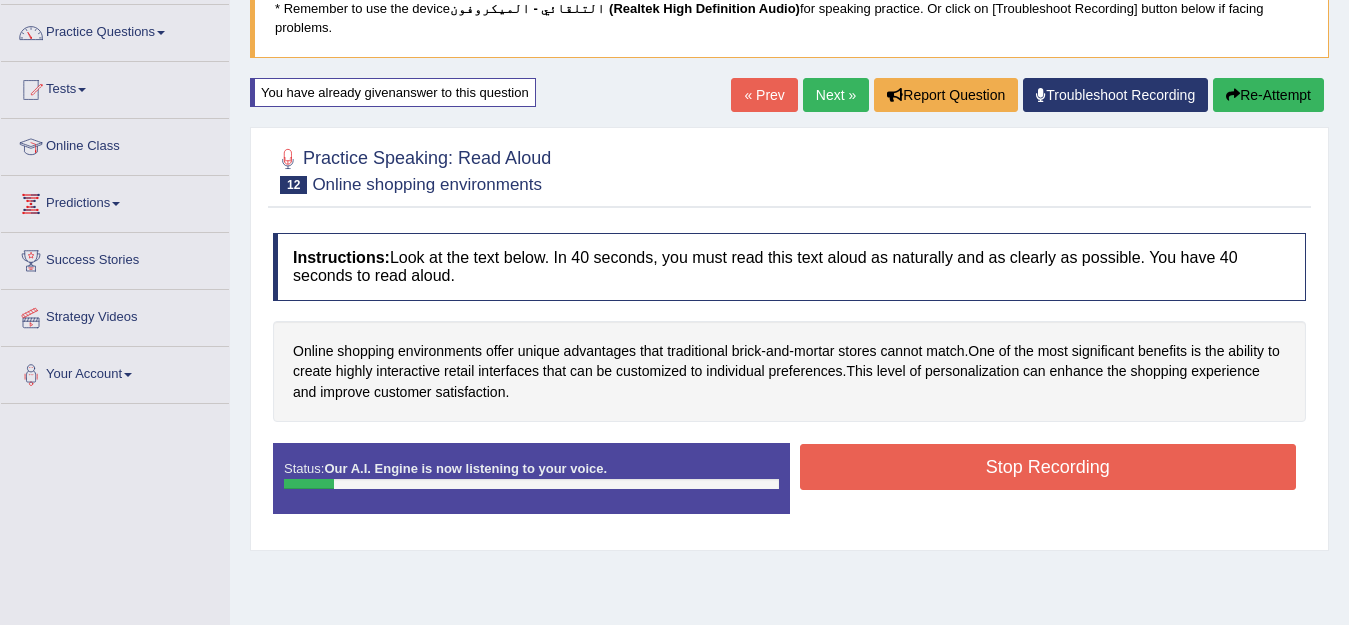 click on "Stop Recording" at bounding box center (1048, 467) 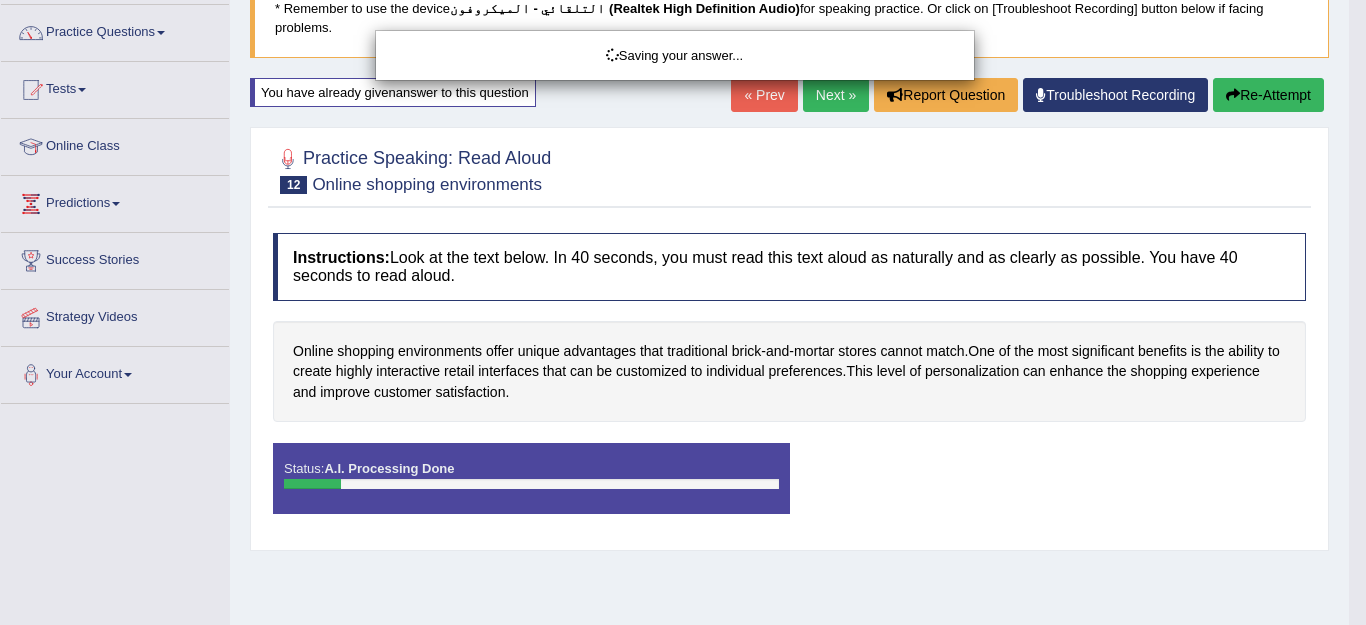 click on "Saving your answer..." at bounding box center (683, 312) 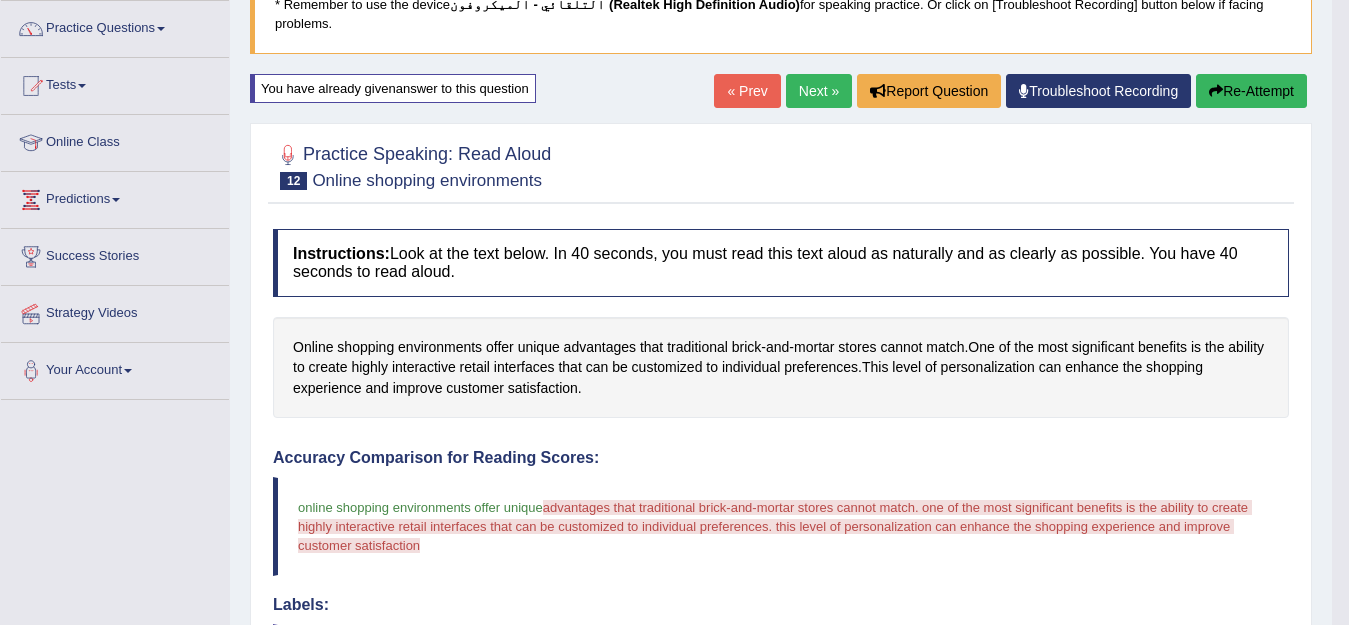 scroll, scrollTop: 151, scrollLeft: 0, axis: vertical 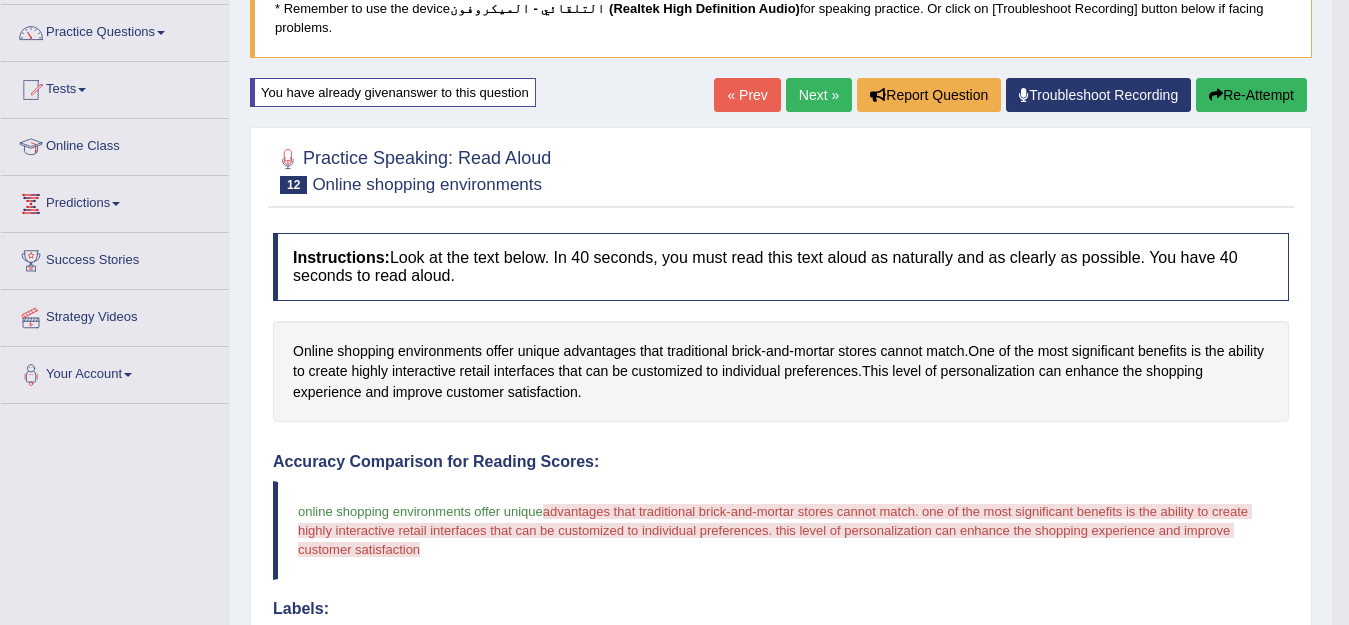 click on "Re-Attempt" at bounding box center [1251, 95] 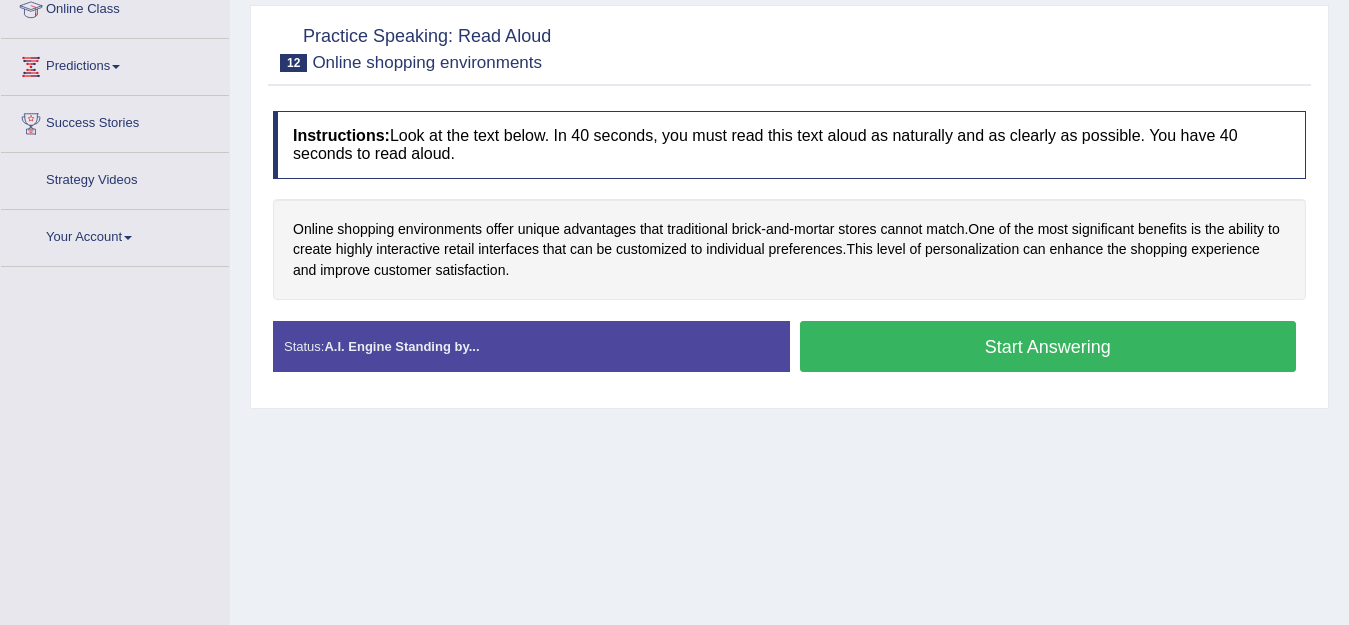 scroll, scrollTop: 288, scrollLeft: 0, axis: vertical 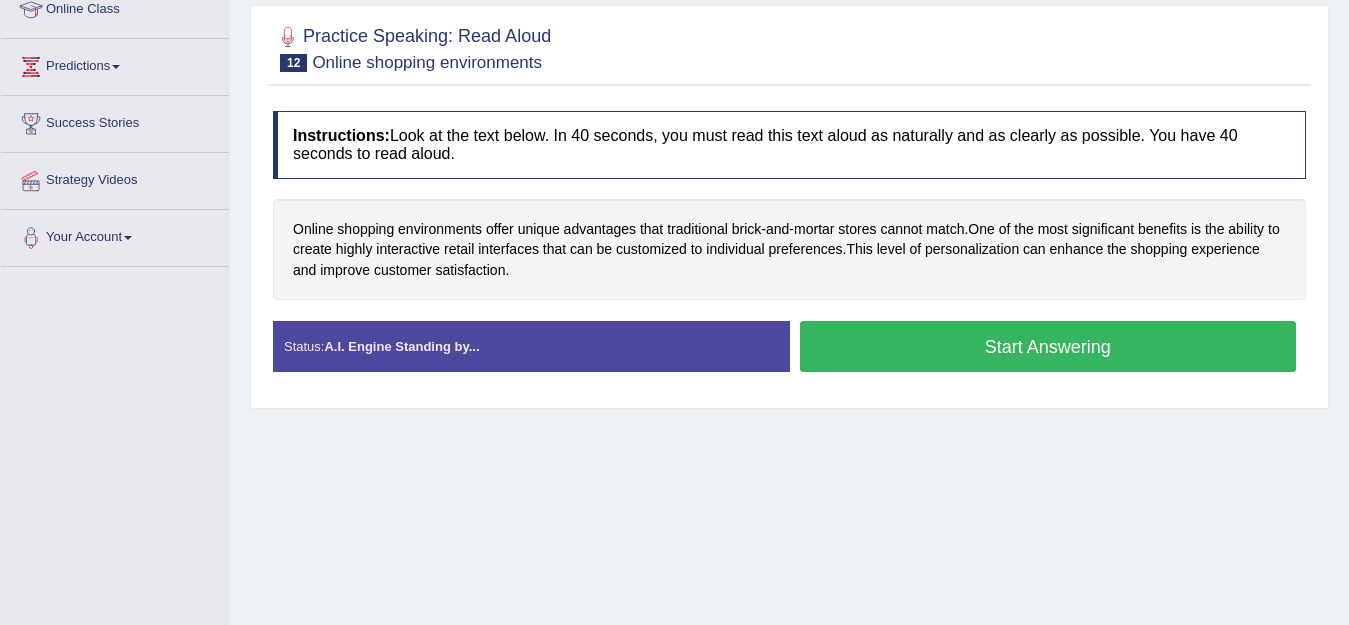 click on "Start Answering" at bounding box center (1048, 346) 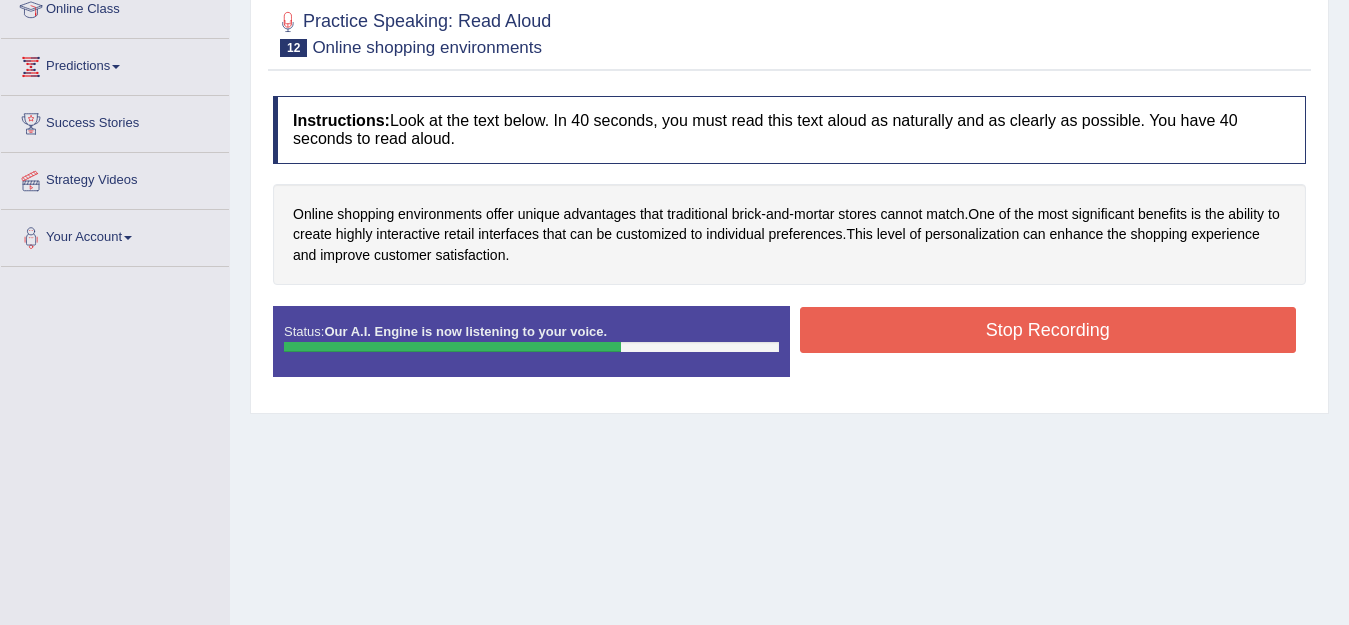 click on "Stop Recording" at bounding box center (1048, 330) 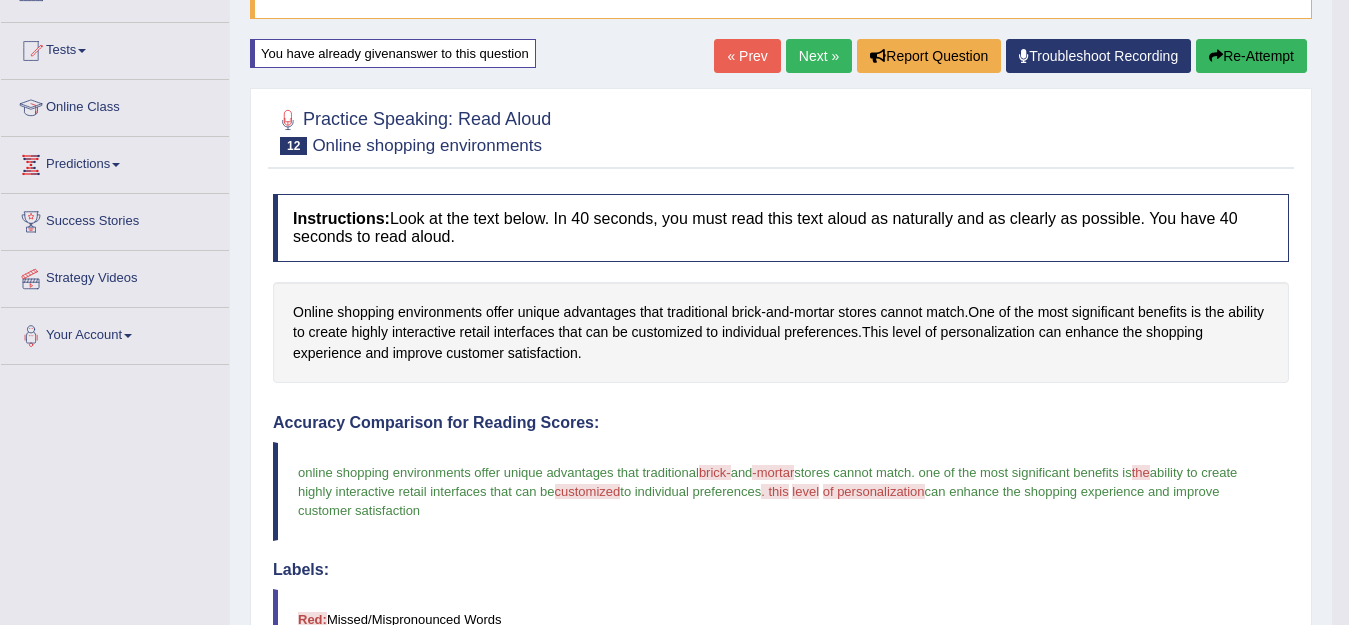 scroll, scrollTop: 188, scrollLeft: 0, axis: vertical 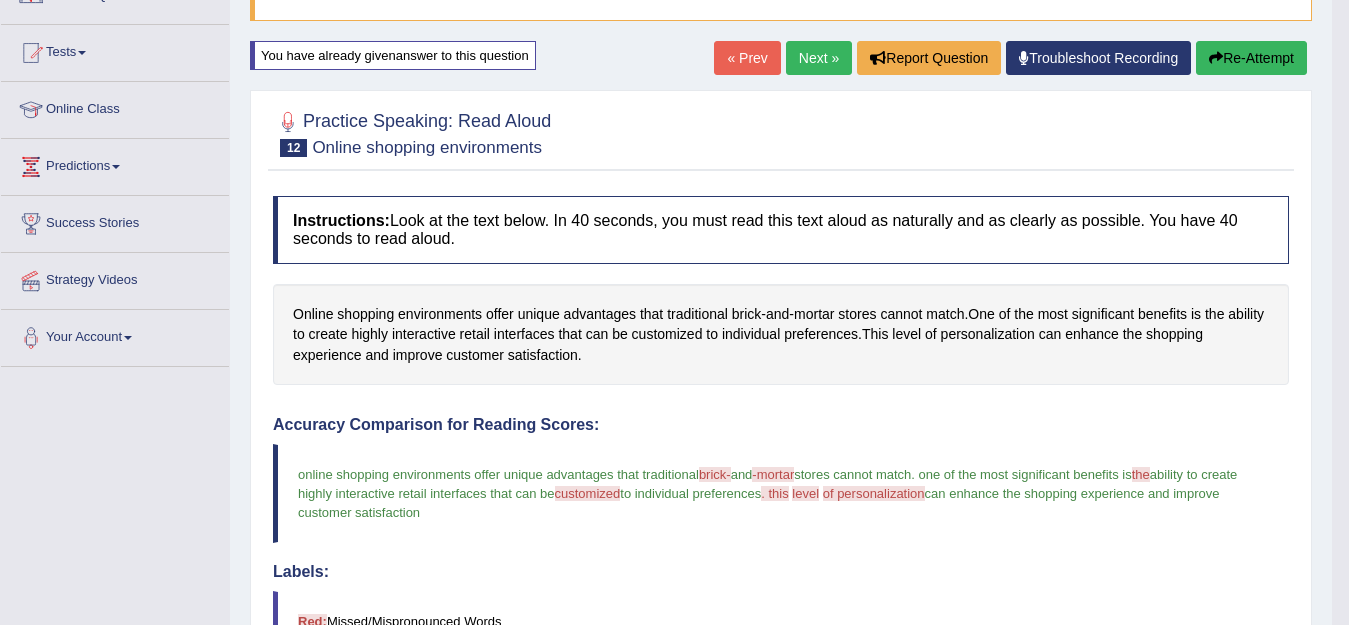 drag, startPoint x: 1214, startPoint y: 29, endPoint x: 1192, endPoint y: 38, distance: 23.769728 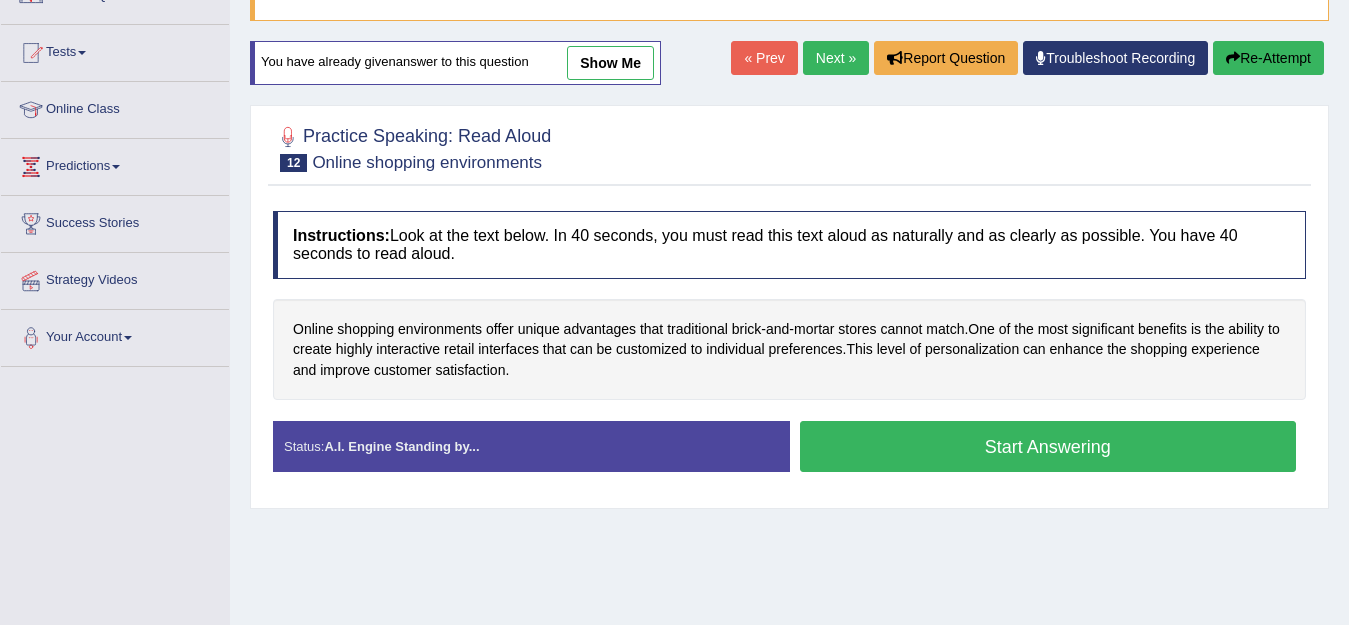 scroll, scrollTop: 188, scrollLeft: 0, axis: vertical 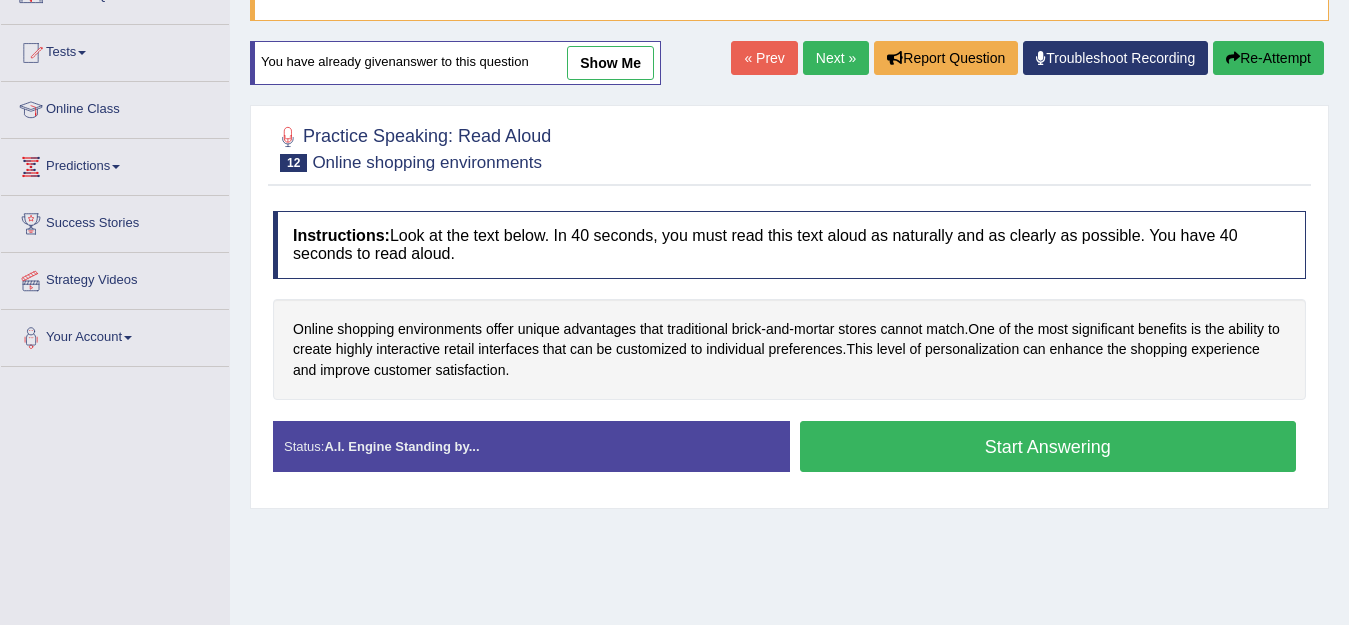 click on "Start Answering" at bounding box center [1048, 446] 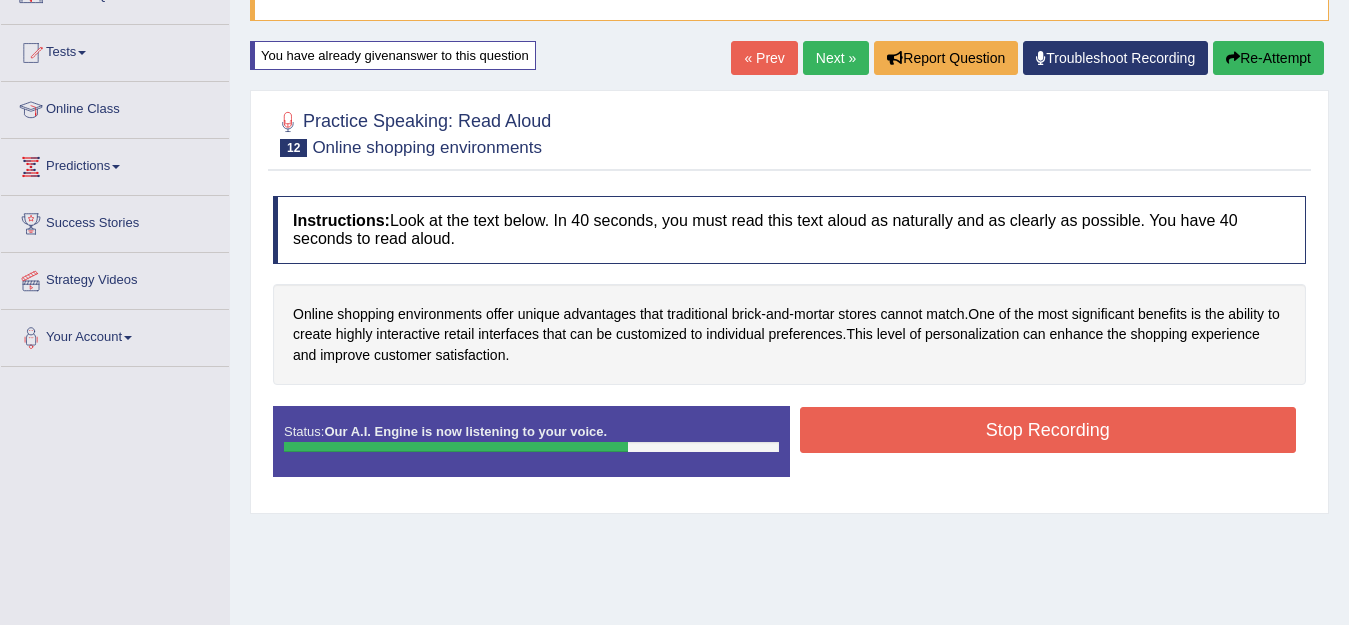 click on "Stop Recording" at bounding box center (1048, 430) 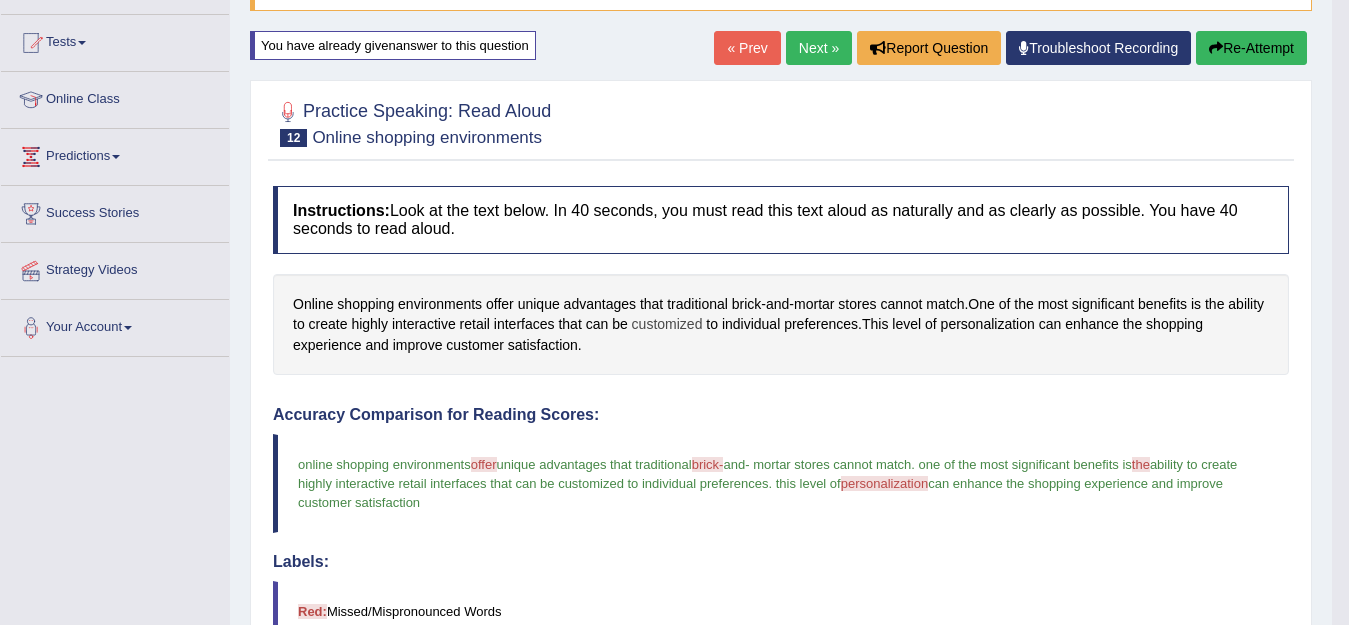 scroll, scrollTop: 188, scrollLeft: 0, axis: vertical 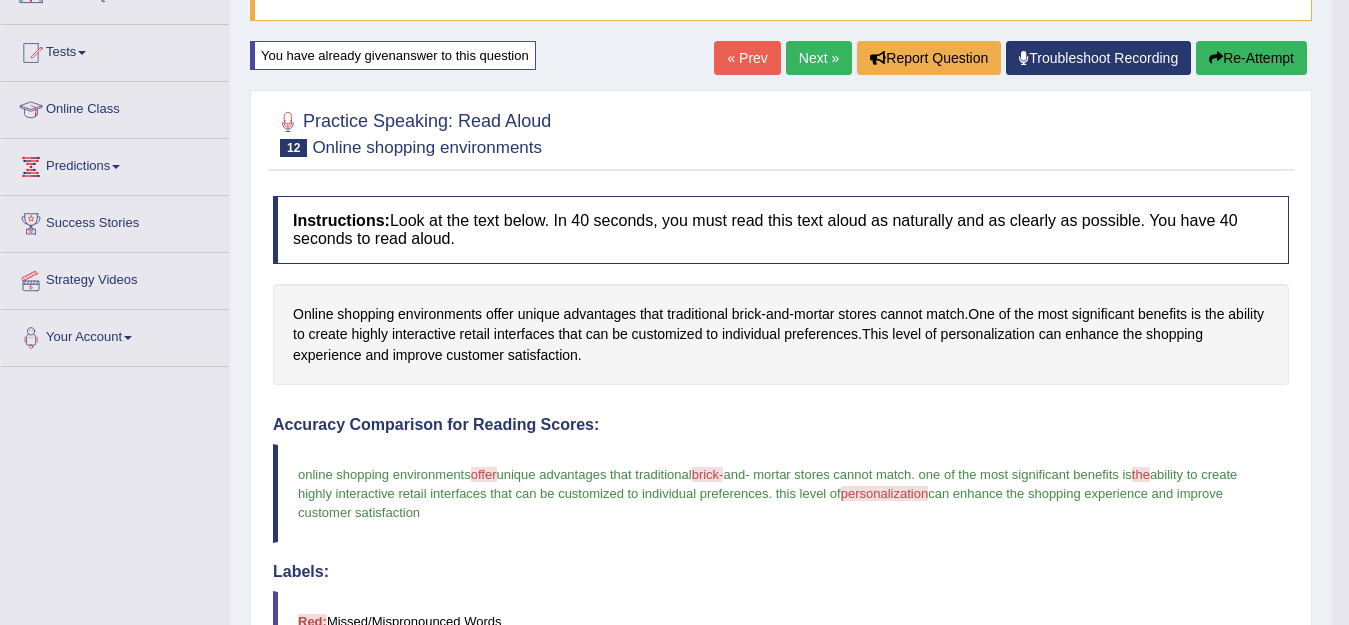 click on "Re-Attempt" at bounding box center (1251, 58) 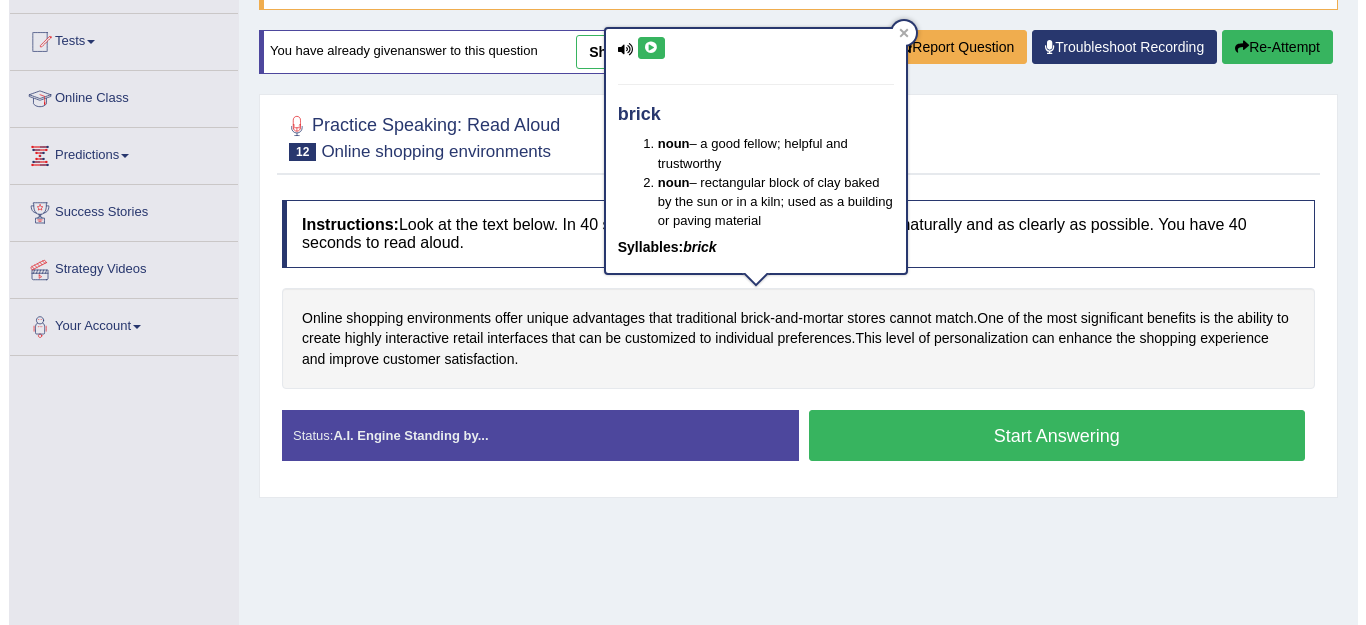 scroll, scrollTop: 0, scrollLeft: 0, axis: both 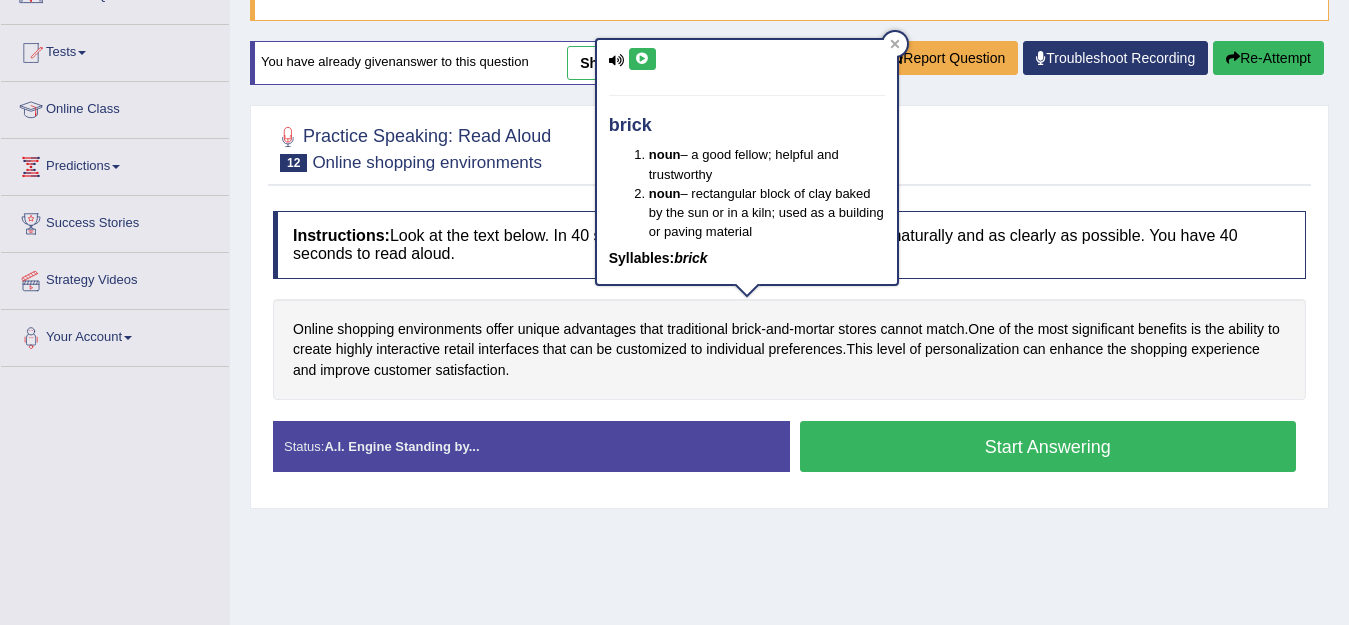 click at bounding box center (642, 59) 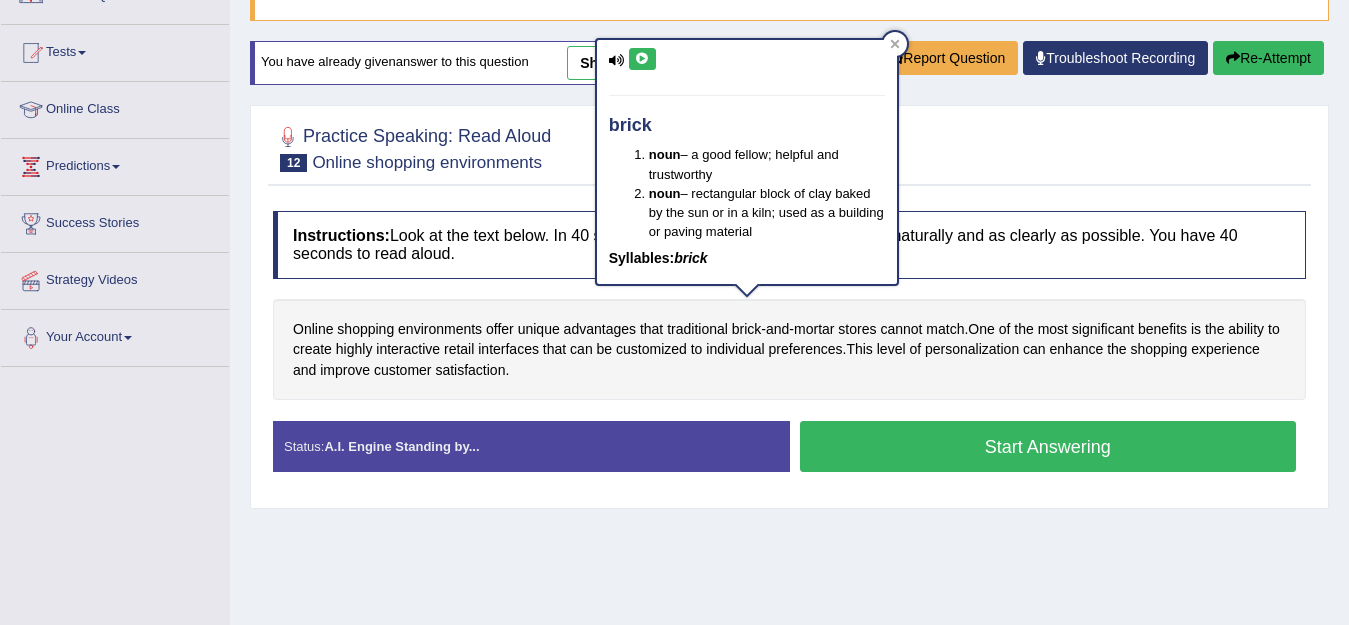 click at bounding box center [642, 59] 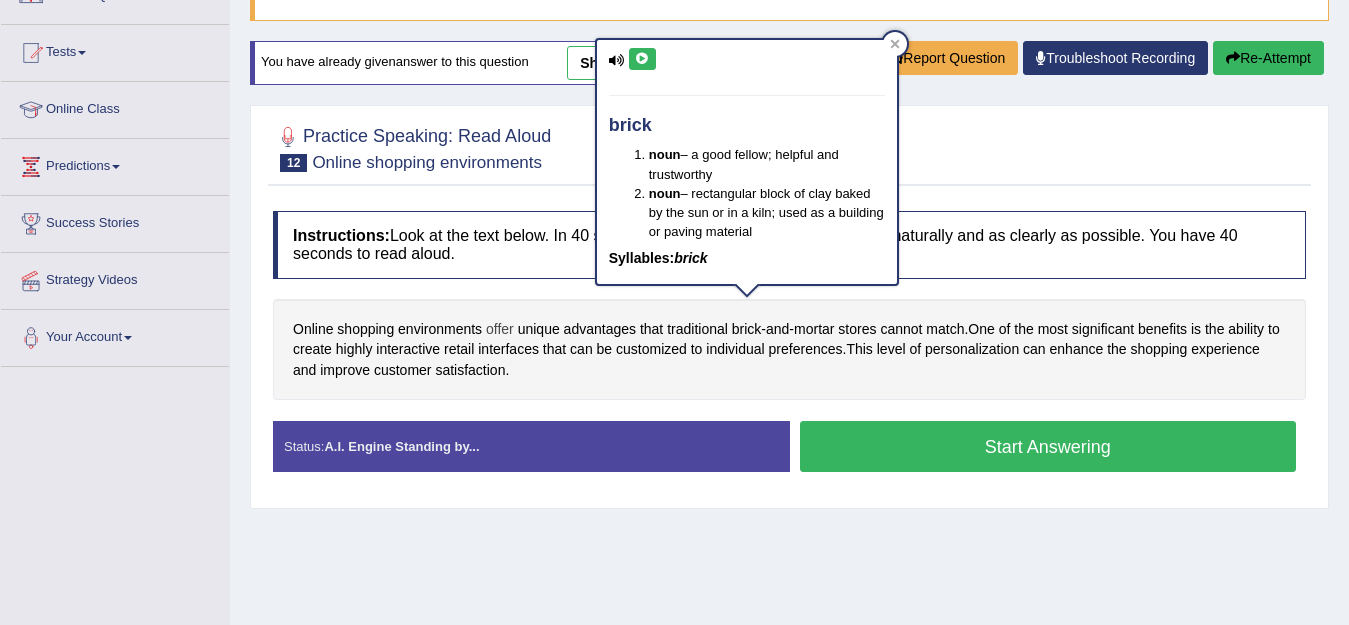 click on "offer" at bounding box center [500, 329] 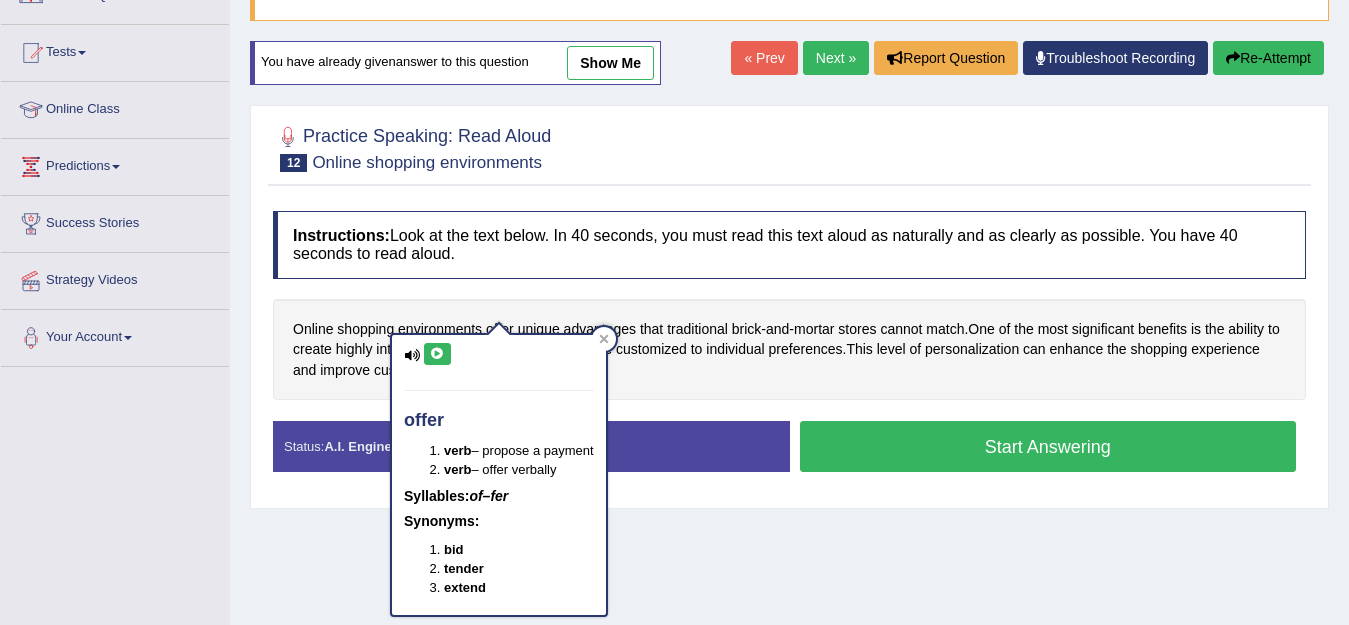 click at bounding box center [437, 354] 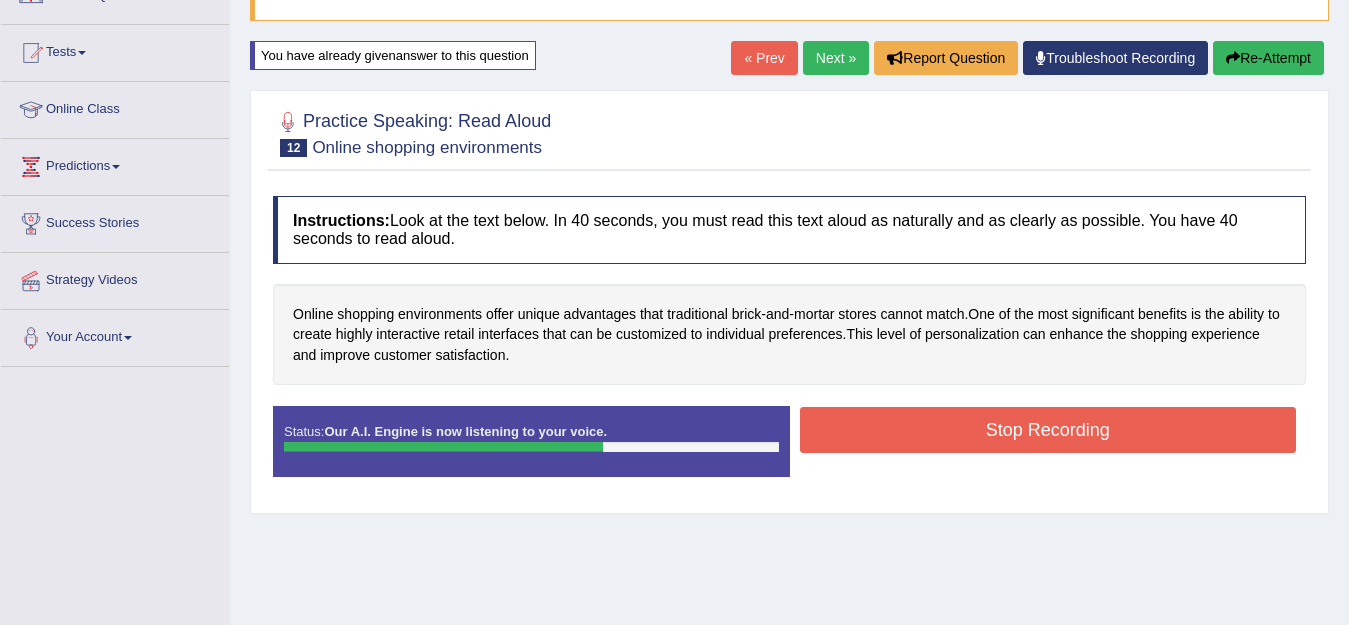 click on "Stop Recording" at bounding box center [1048, 430] 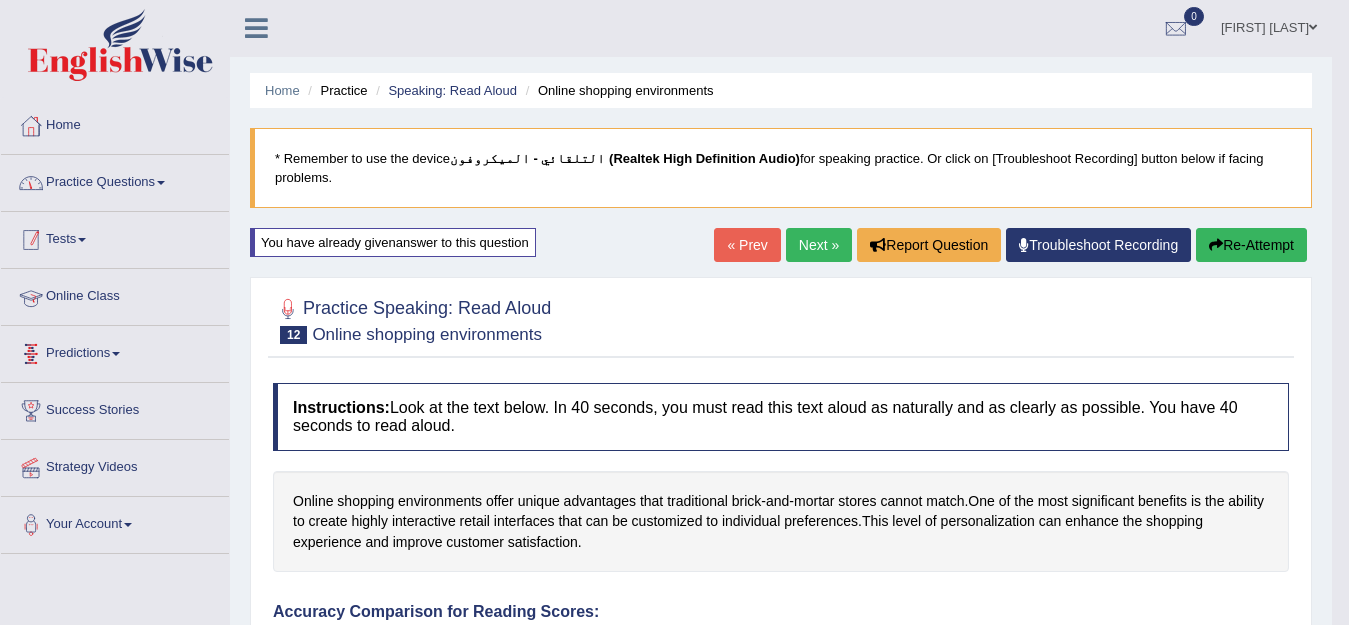 scroll, scrollTop: 0, scrollLeft: 0, axis: both 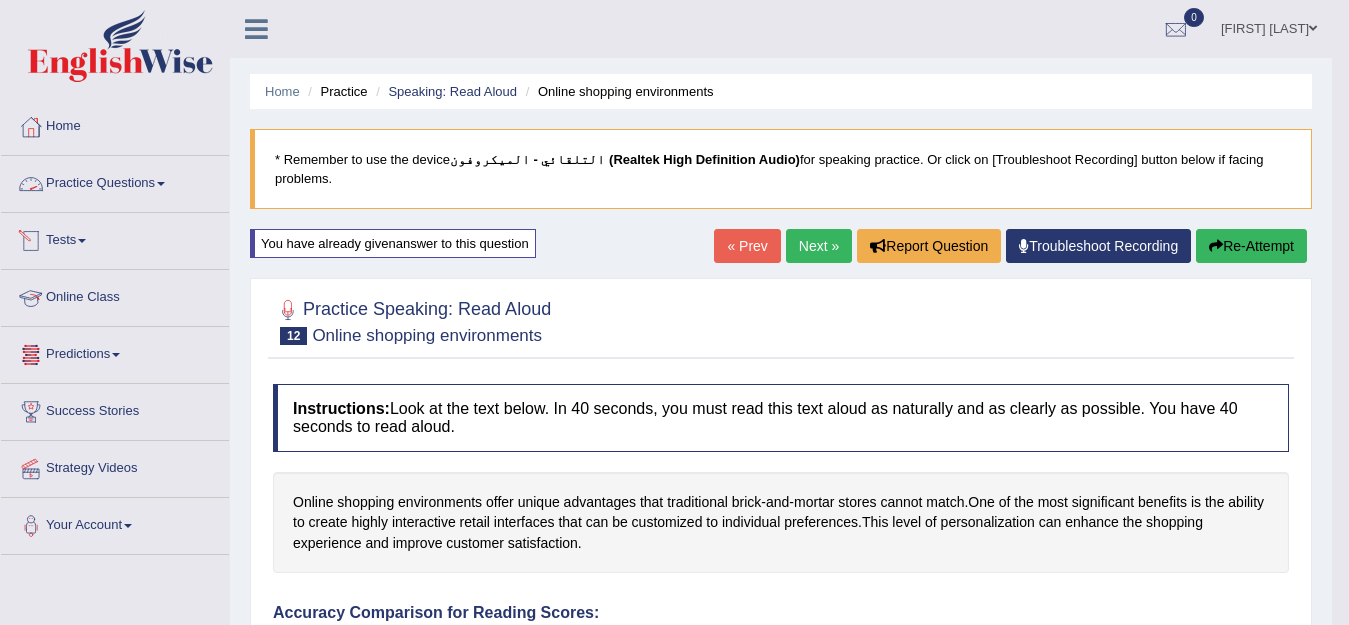 click on "Practice Questions" at bounding box center (115, 181) 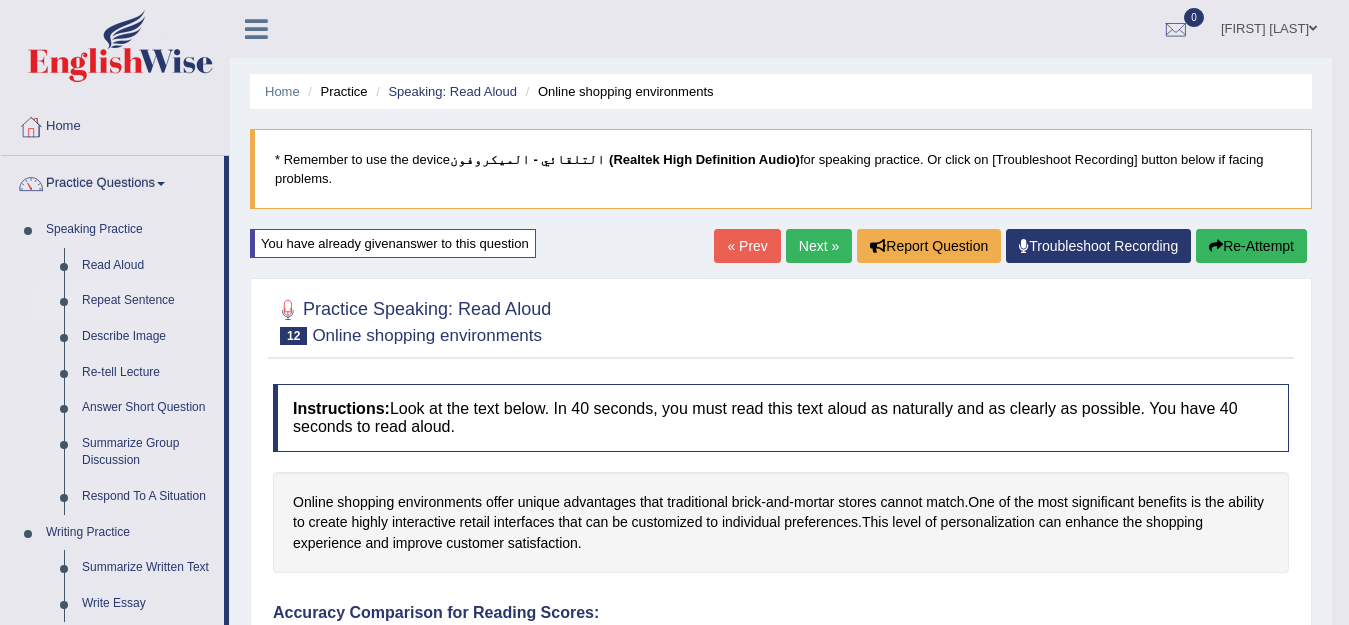 click on "Repeat Sentence" at bounding box center [148, 301] 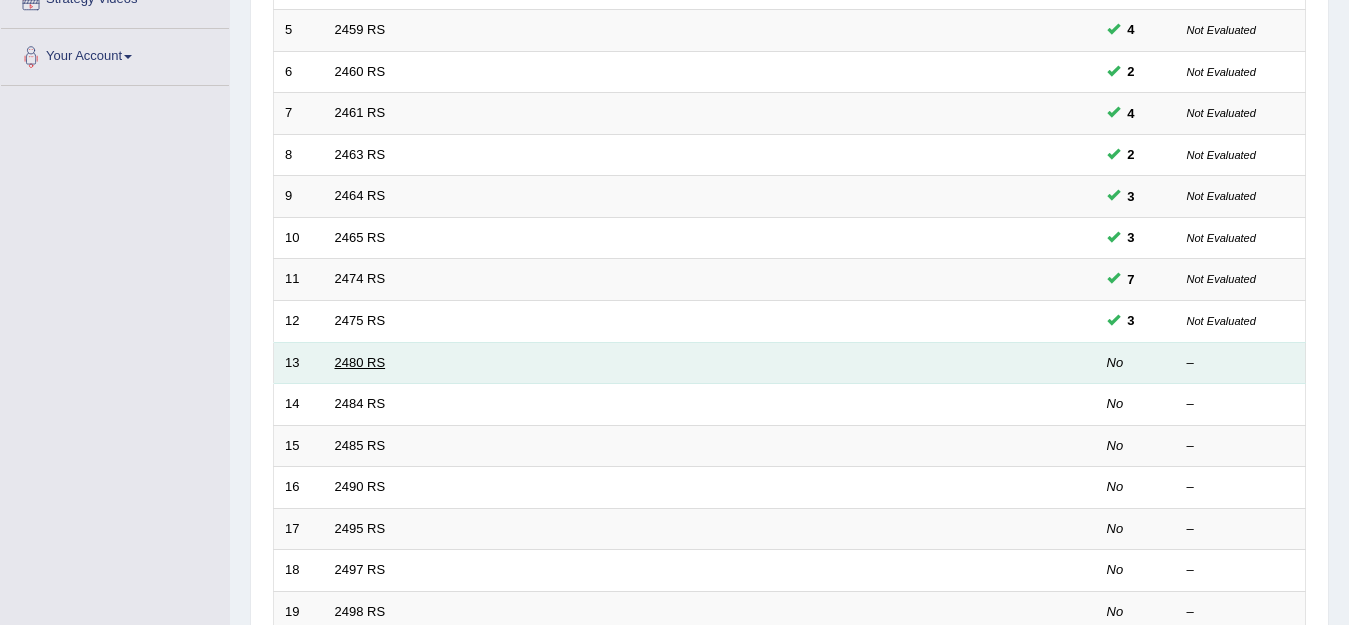 scroll, scrollTop: 469, scrollLeft: 0, axis: vertical 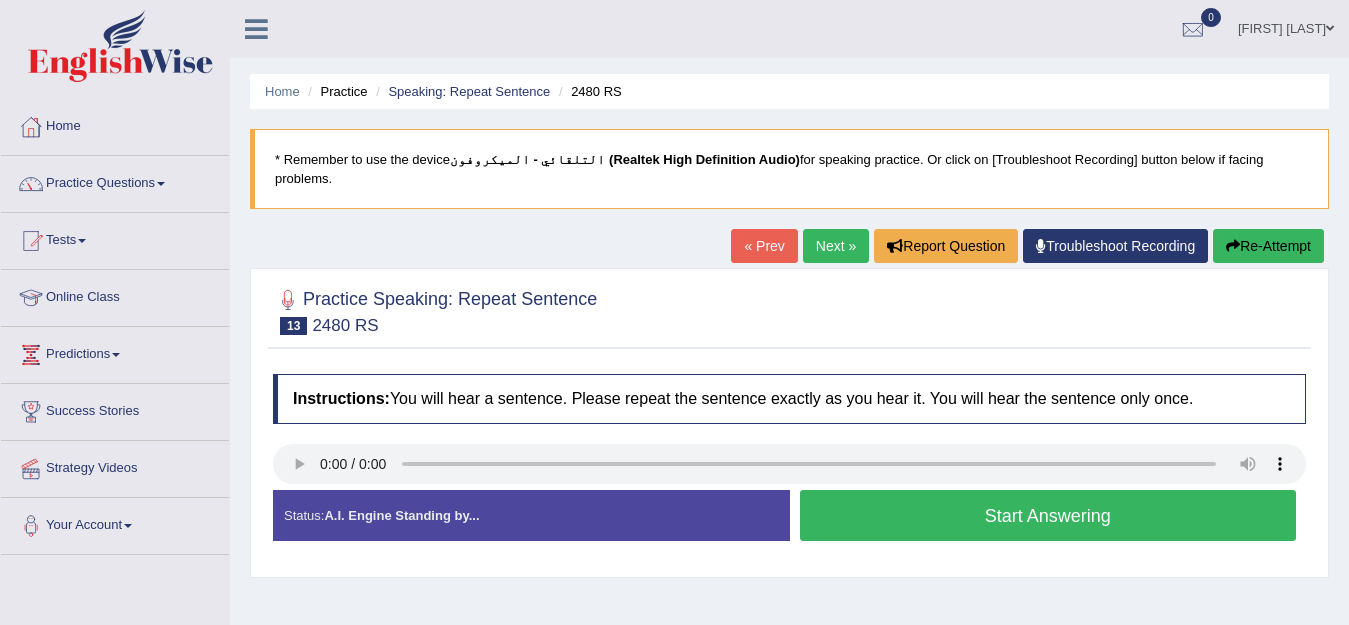 click on "Start Answering" at bounding box center [1048, 515] 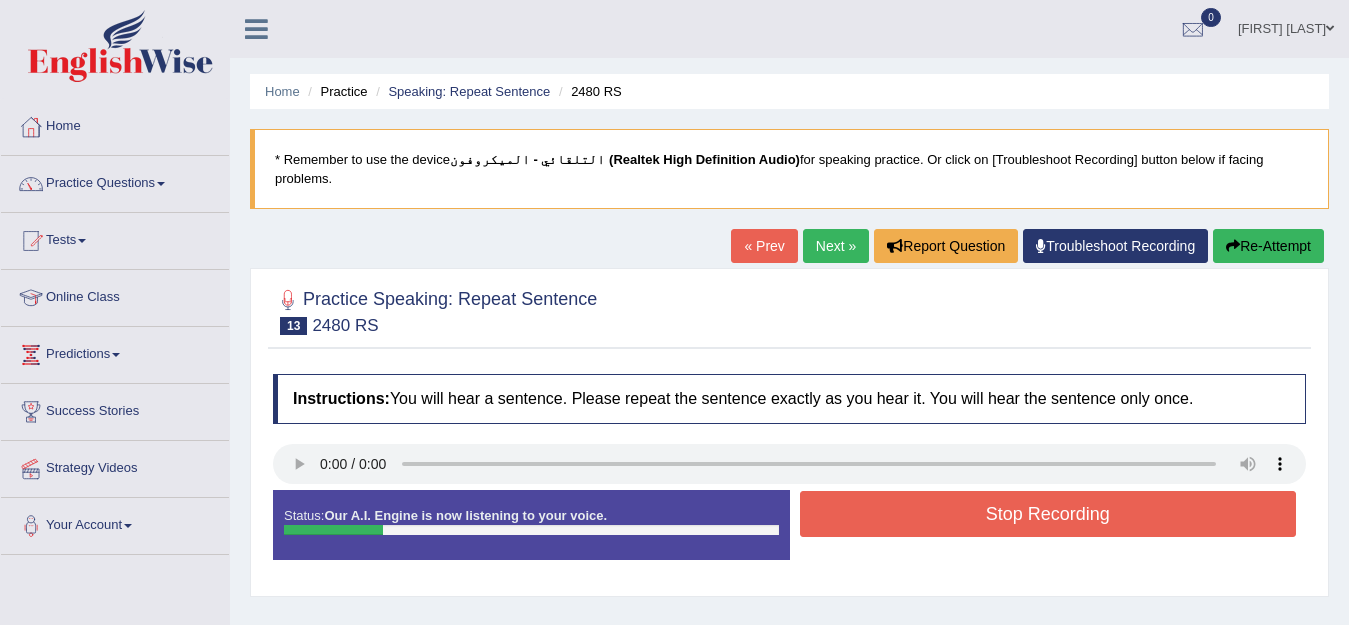 click on "Stop Recording" at bounding box center [1048, 514] 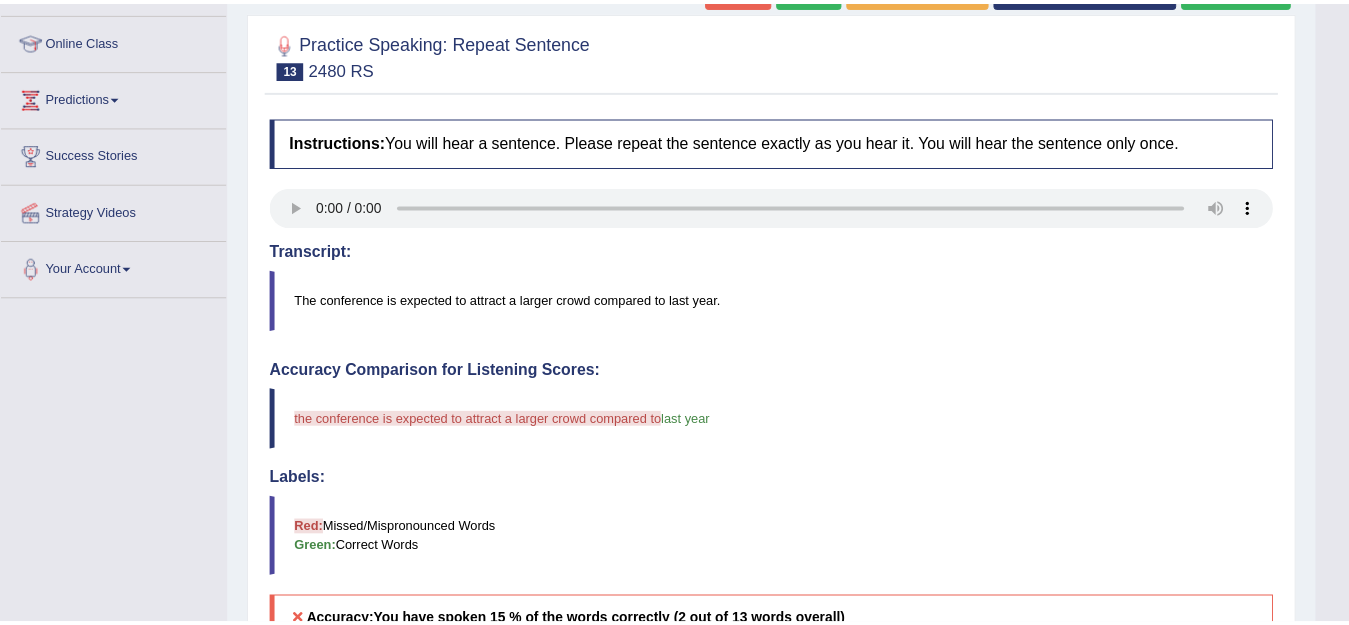 scroll, scrollTop: 300, scrollLeft: 0, axis: vertical 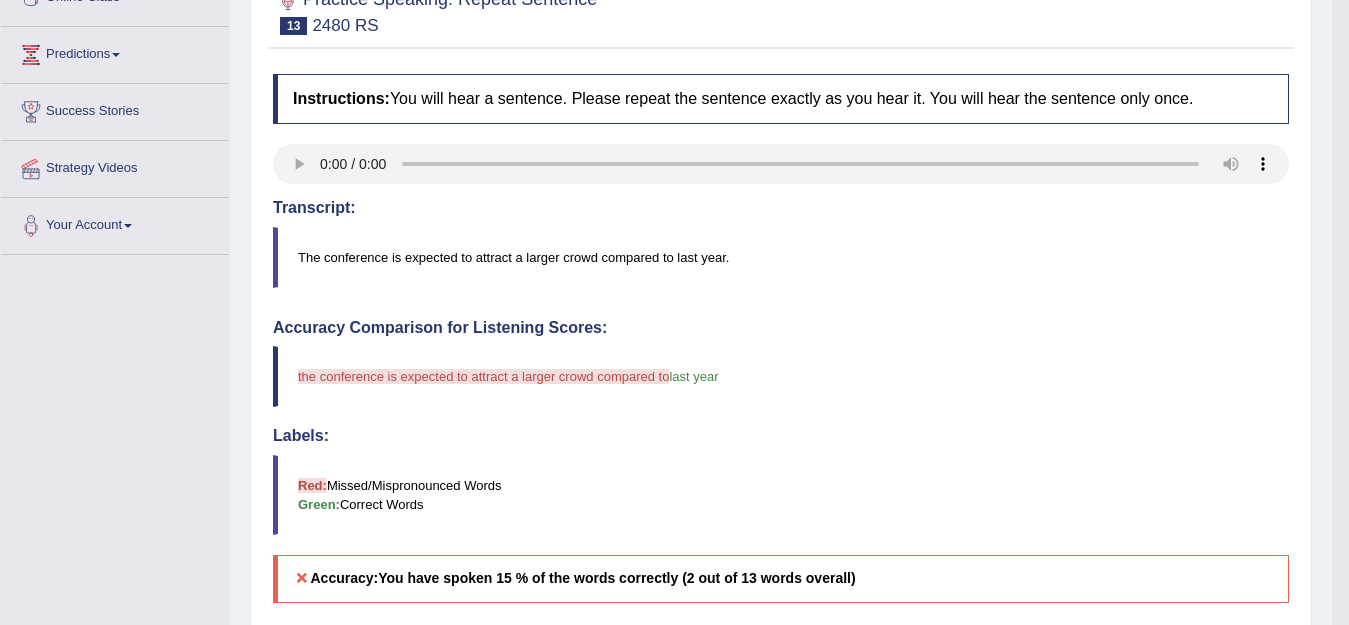 type 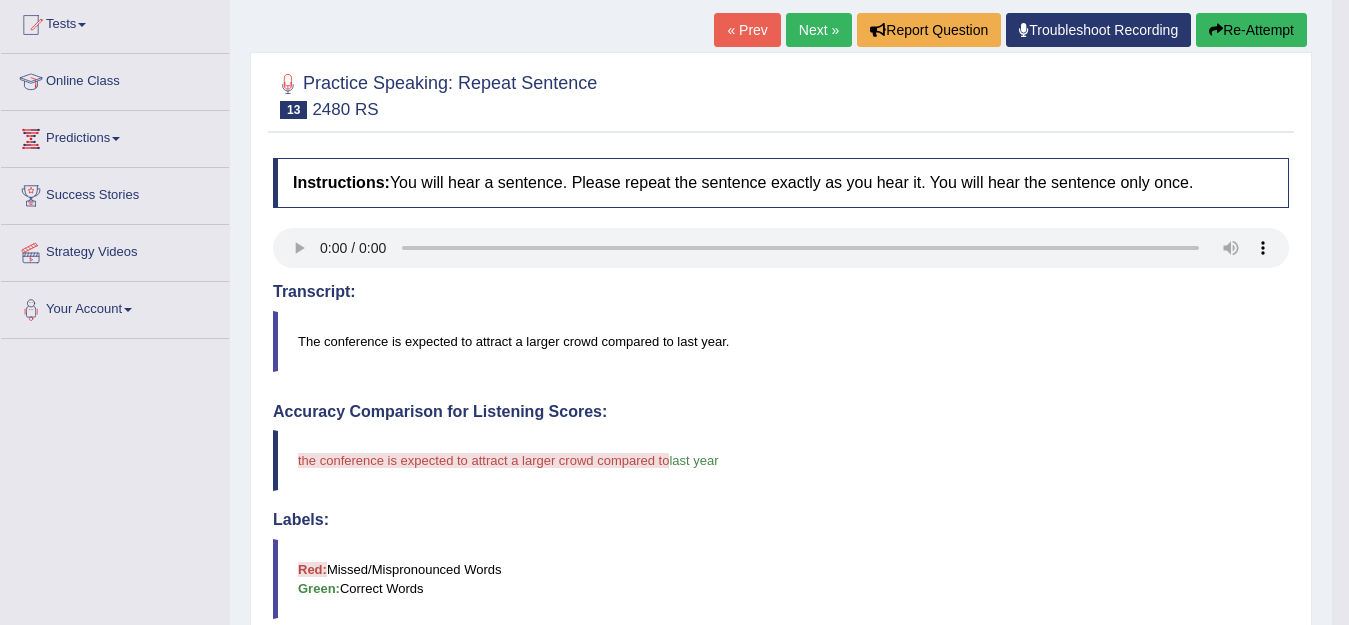 scroll, scrollTop: 0, scrollLeft: 0, axis: both 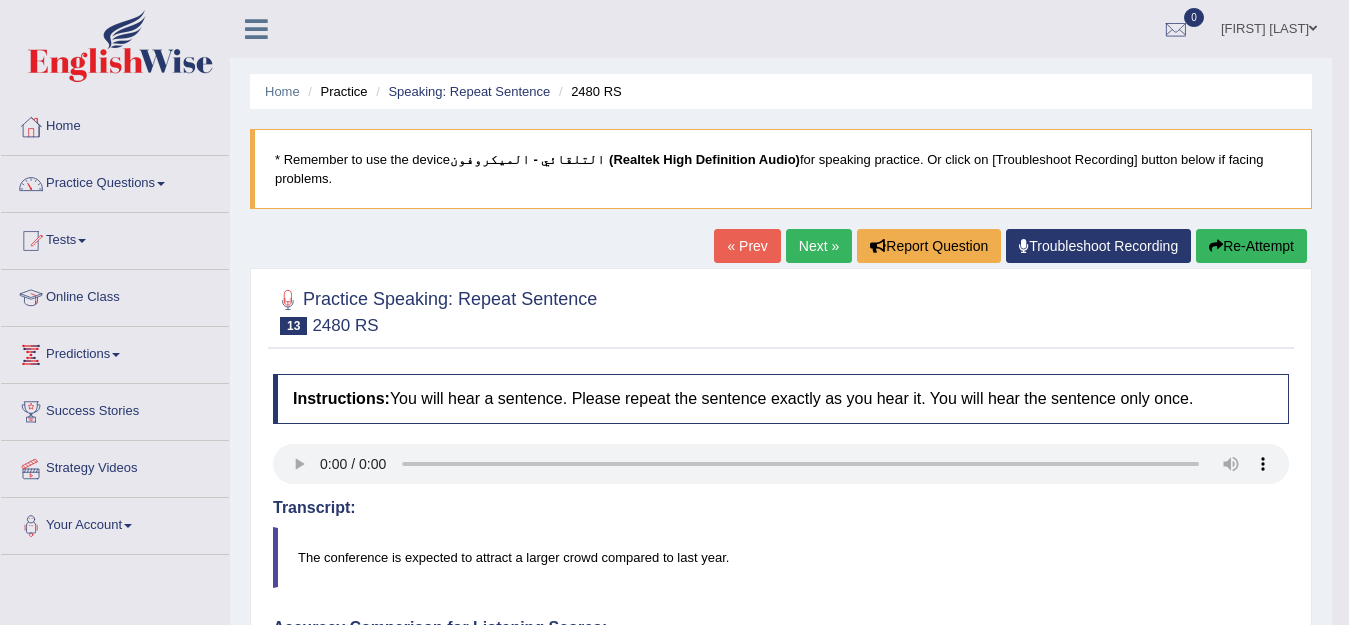 click on "Re-Attempt" at bounding box center (1251, 246) 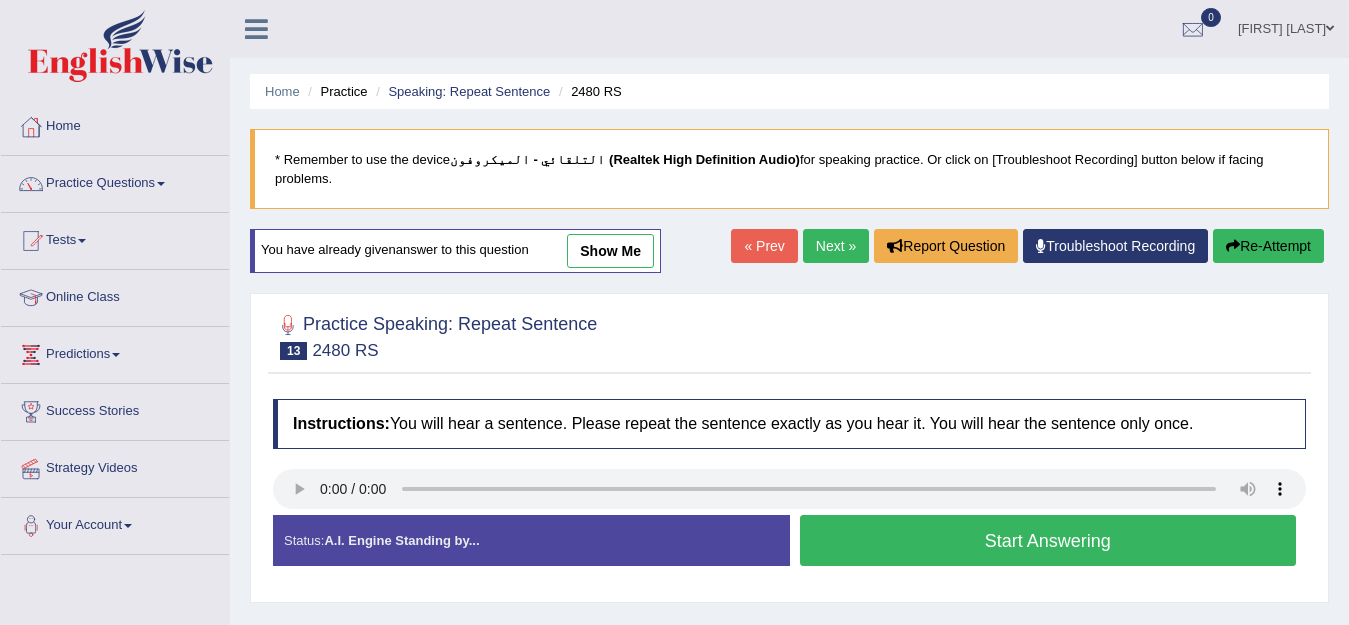 scroll, scrollTop: 0, scrollLeft: 0, axis: both 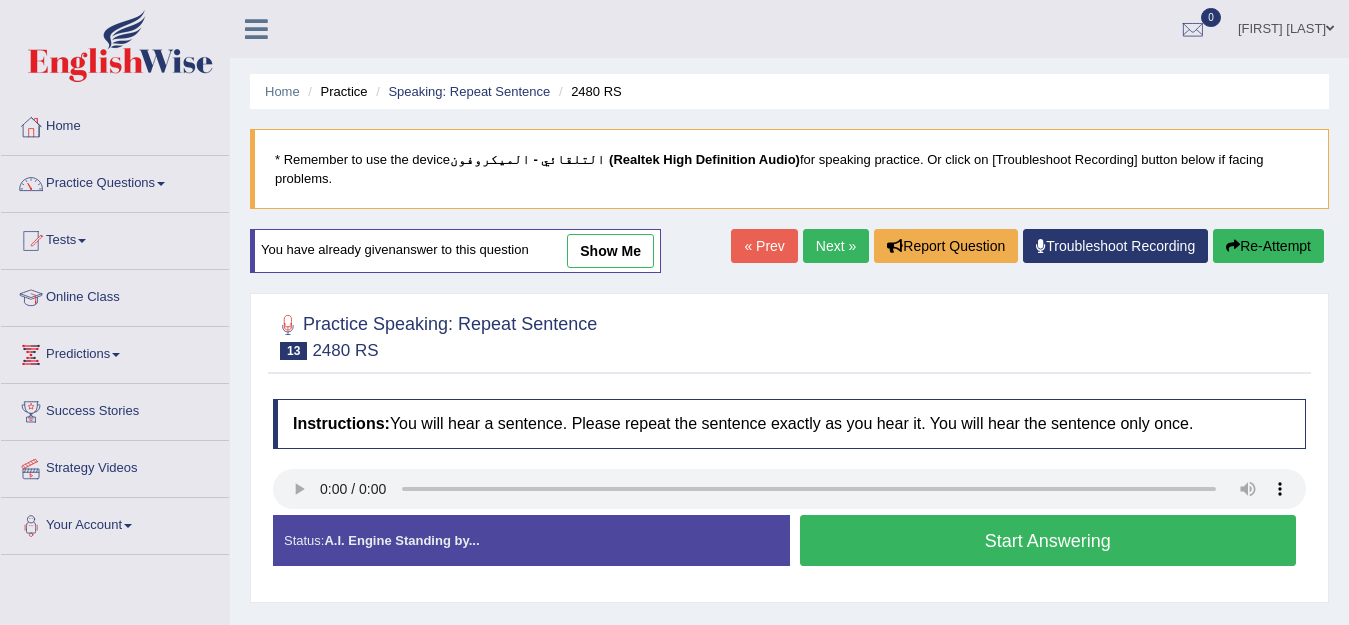 type 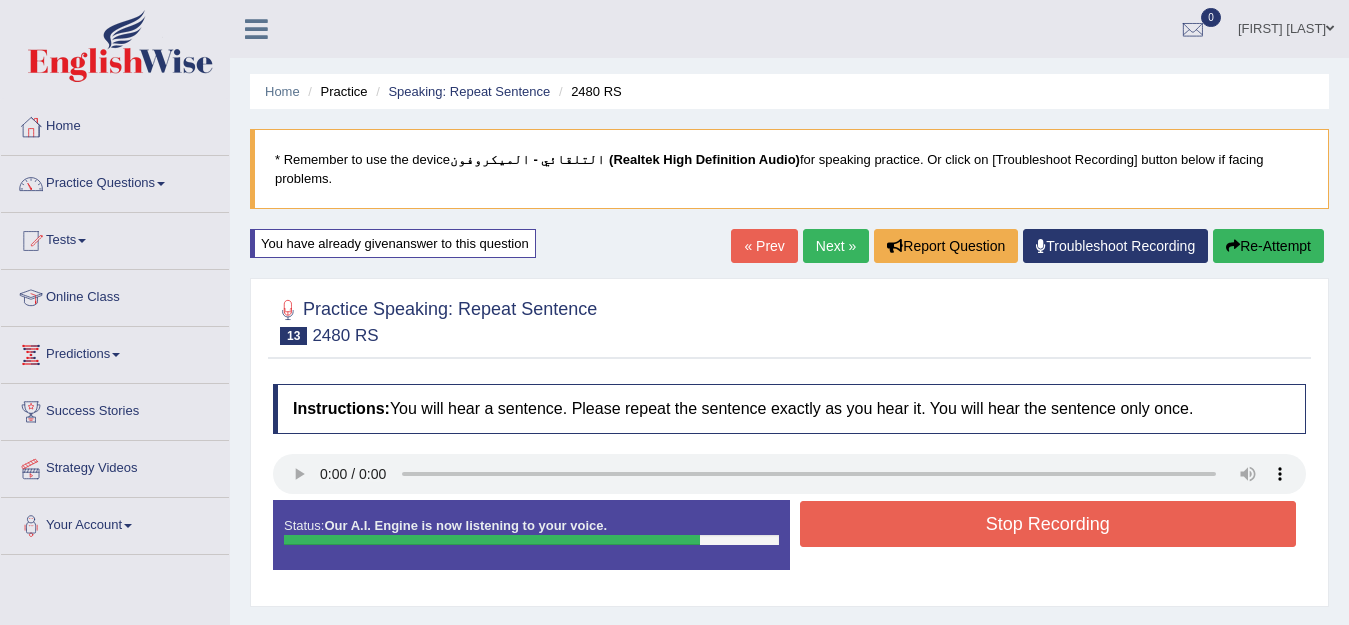 click on "Stop Recording" at bounding box center [1048, 524] 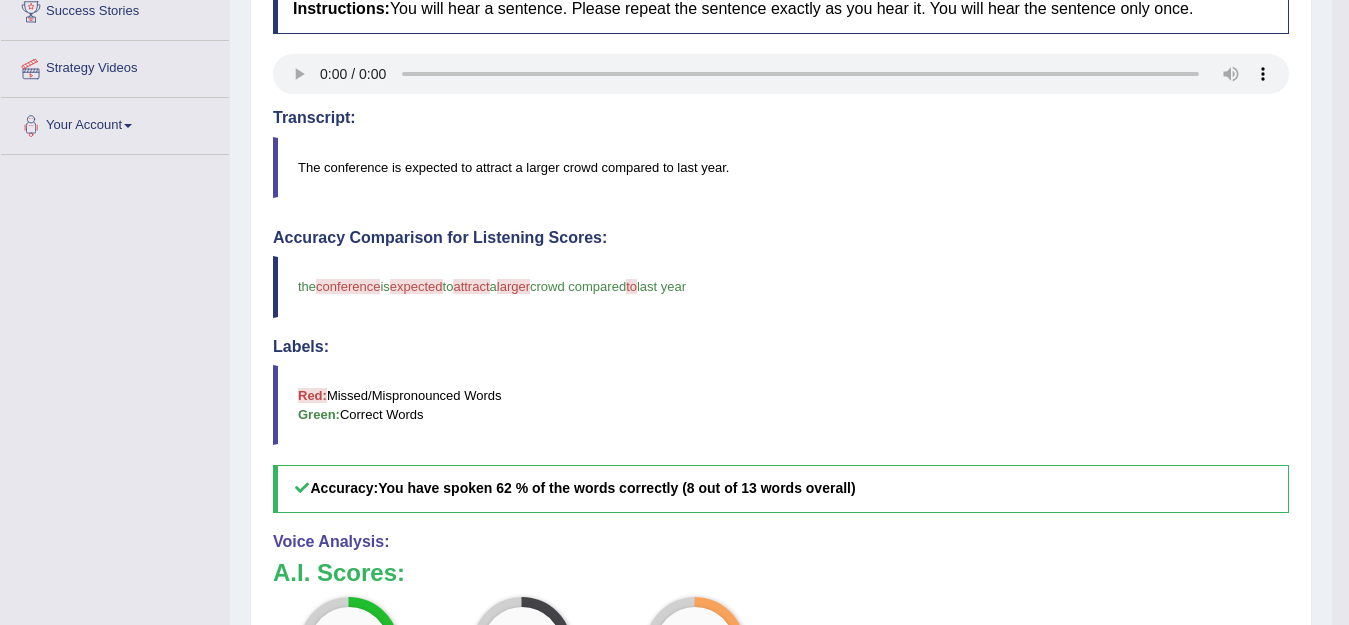 scroll, scrollTop: 0, scrollLeft: 0, axis: both 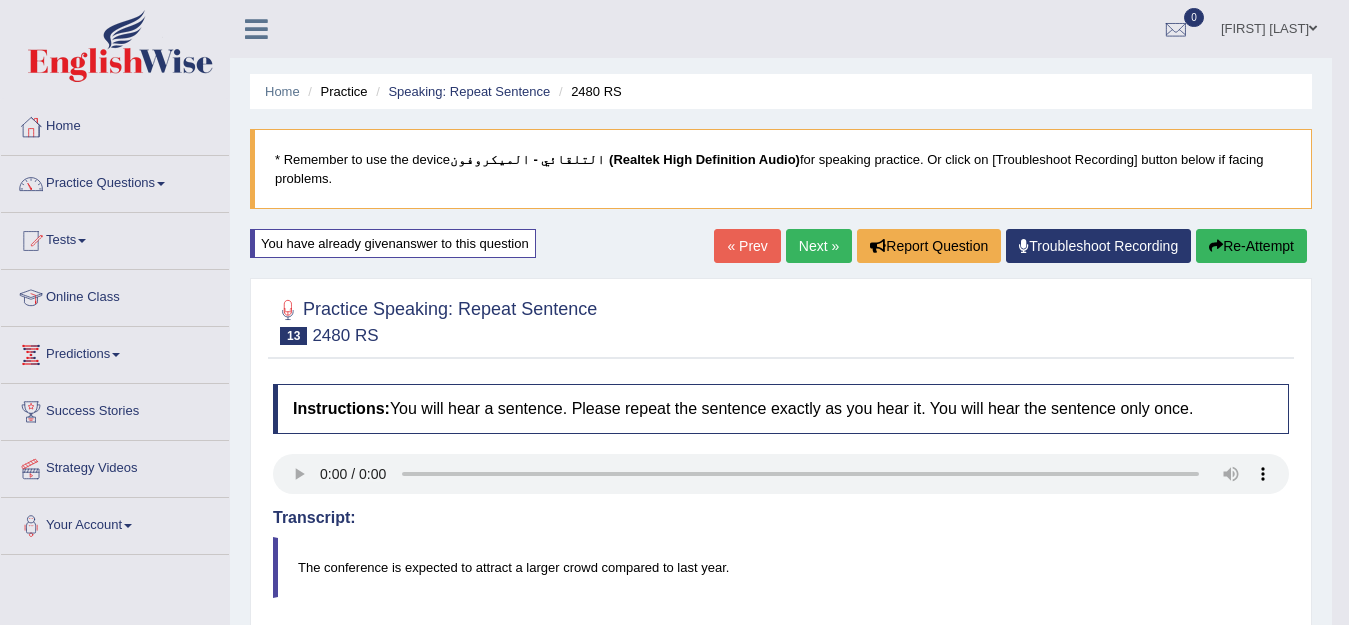 click on "Re-Attempt" at bounding box center [1251, 246] 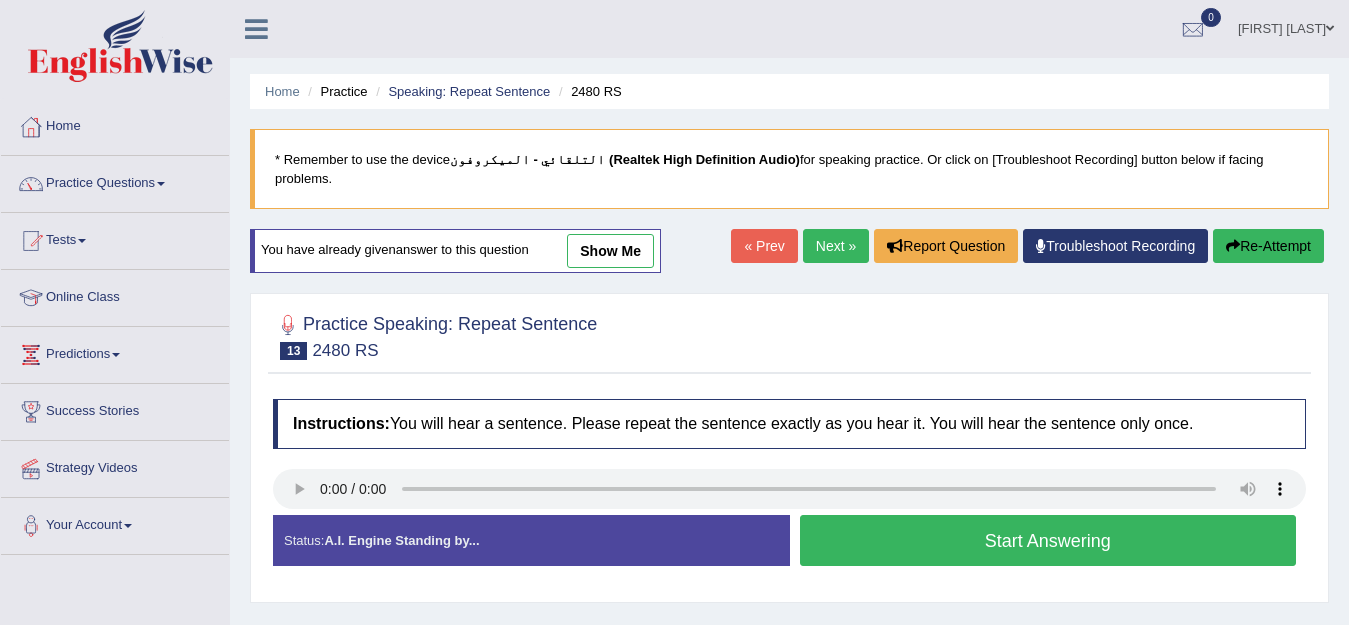 scroll, scrollTop: 0, scrollLeft: 0, axis: both 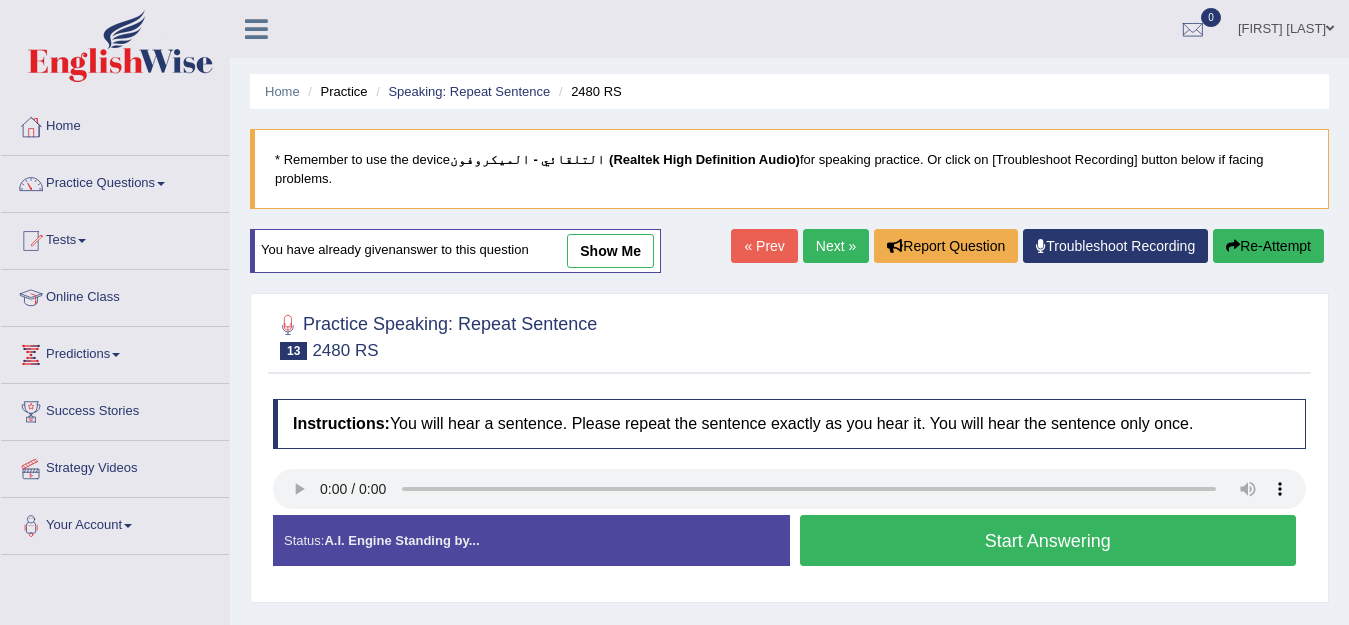 click on "Start Answering" at bounding box center (1048, 540) 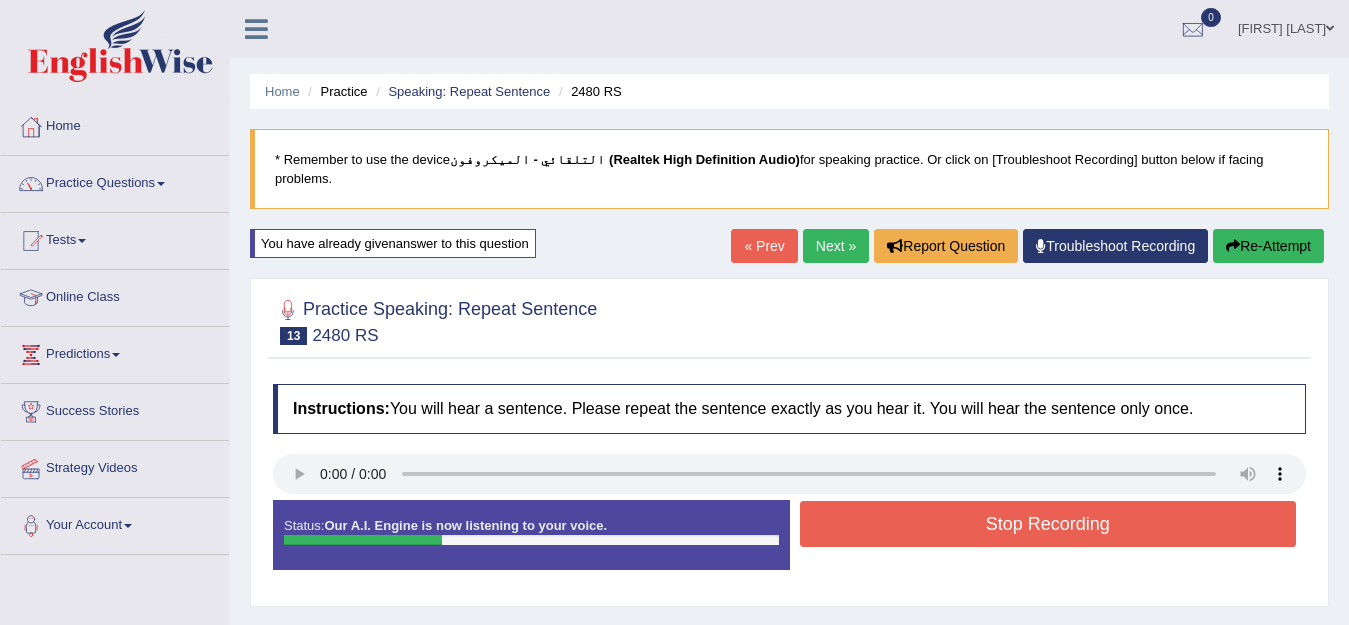 click on "Re-Attempt" at bounding box center [1268, 246] 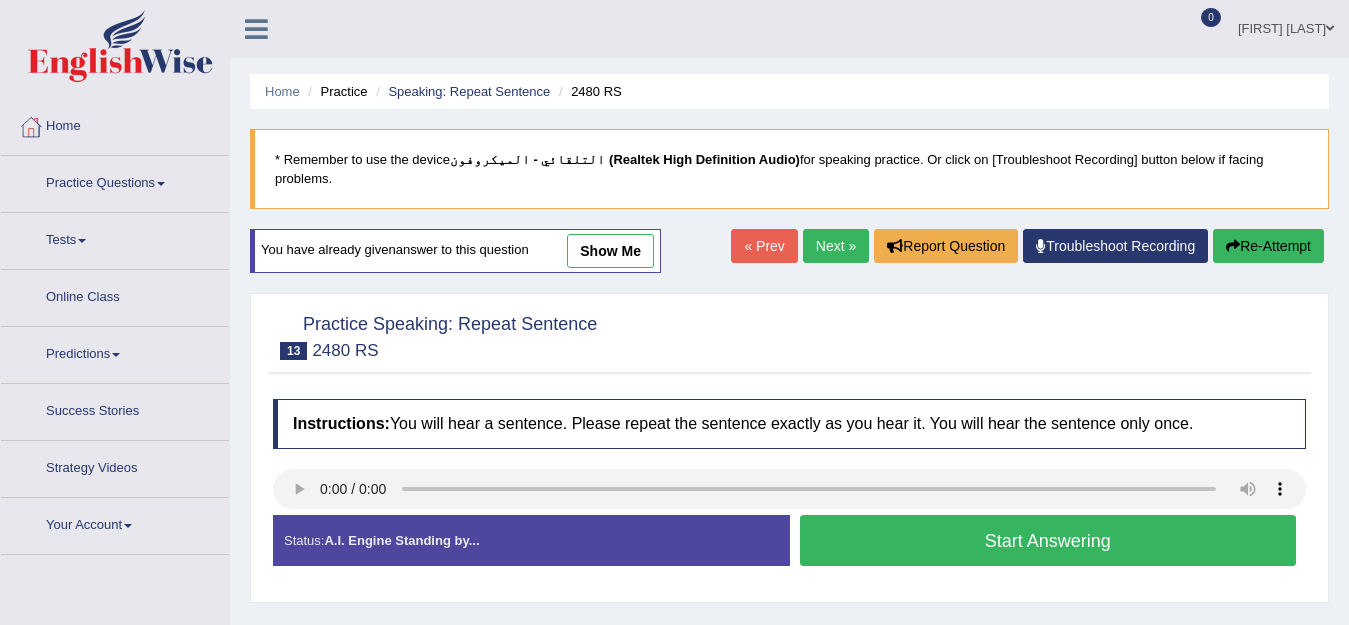 scroll, scrollTop: 0, scrollLeft: 0, axis: both 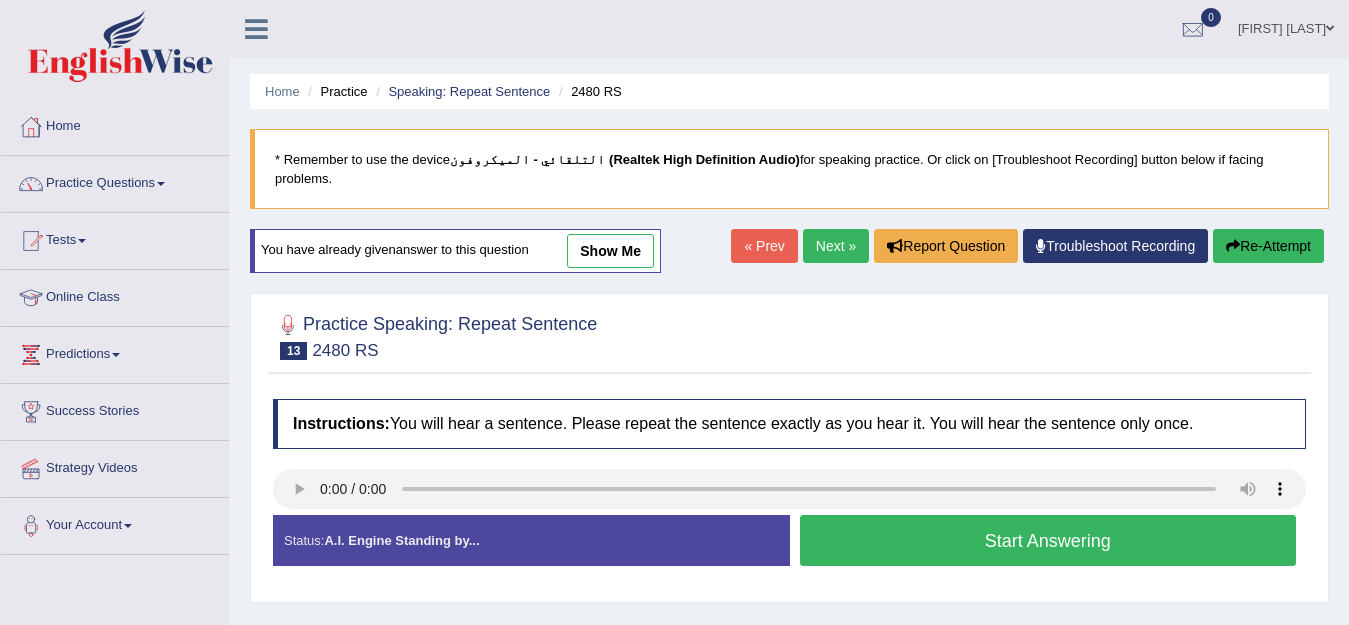 click on "Start Answering" at bounding box center [1048, 540] 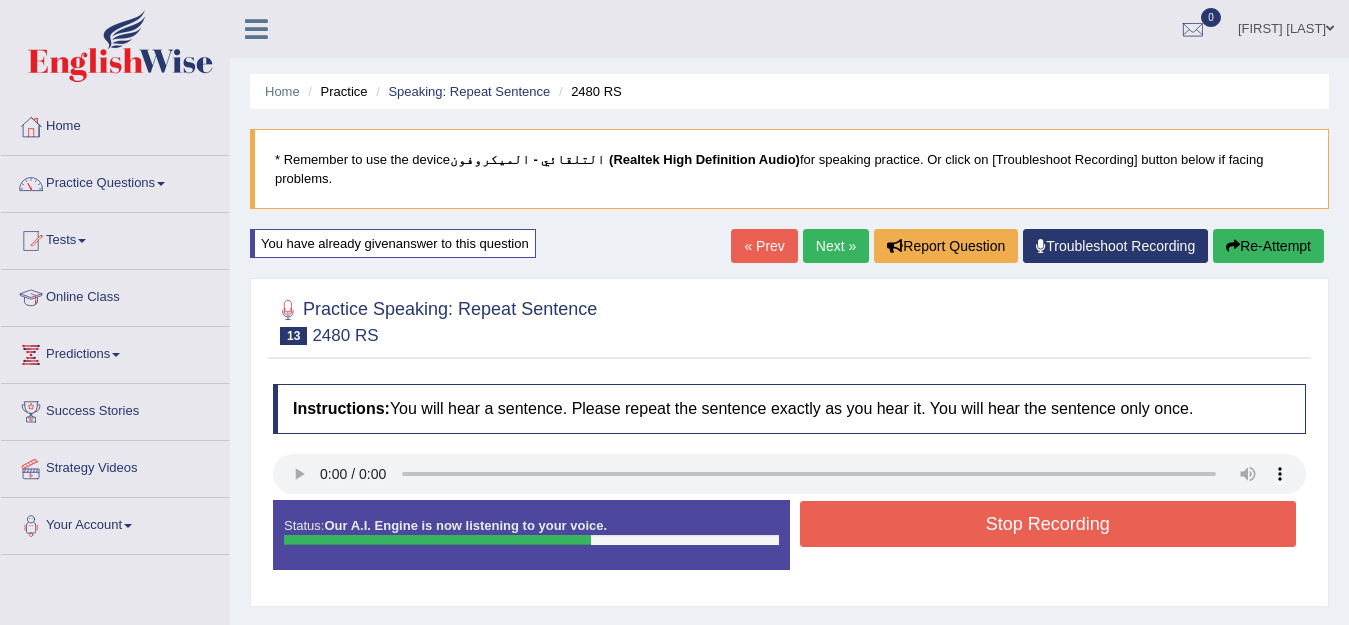 click on "Stop Recording" at bounding box center [1048, 524] 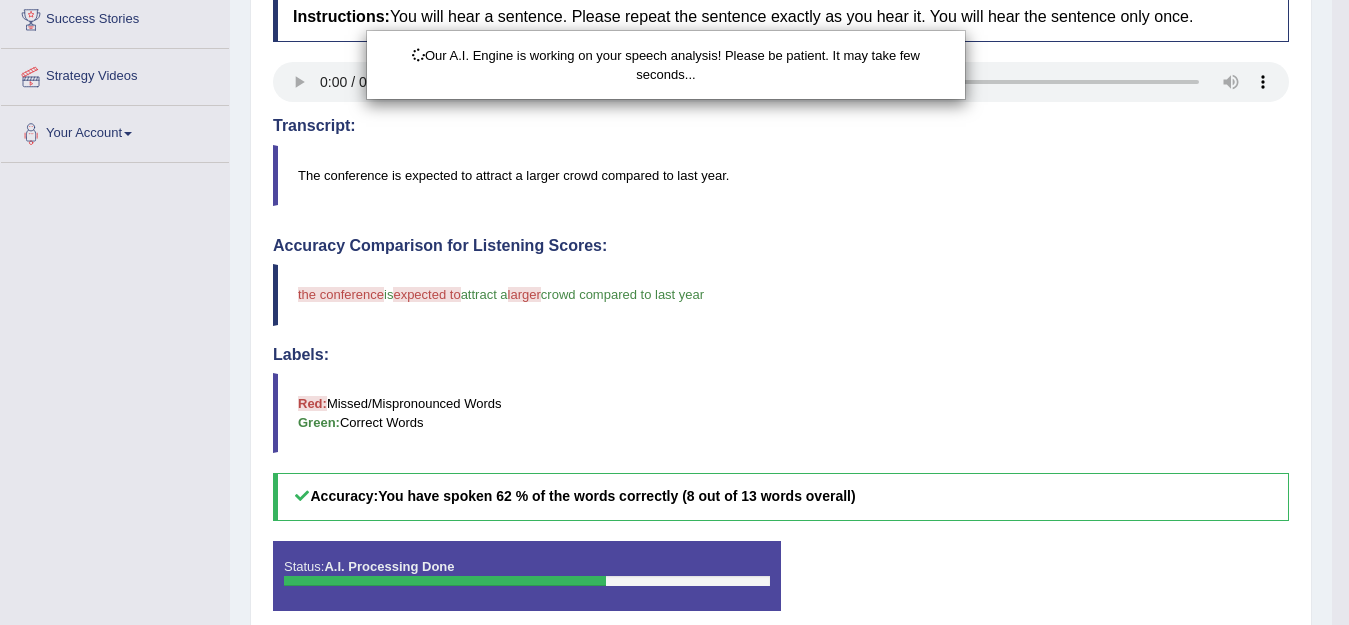 scroll, scrollTop: 461, scrollLeft: 0, axis: vertical 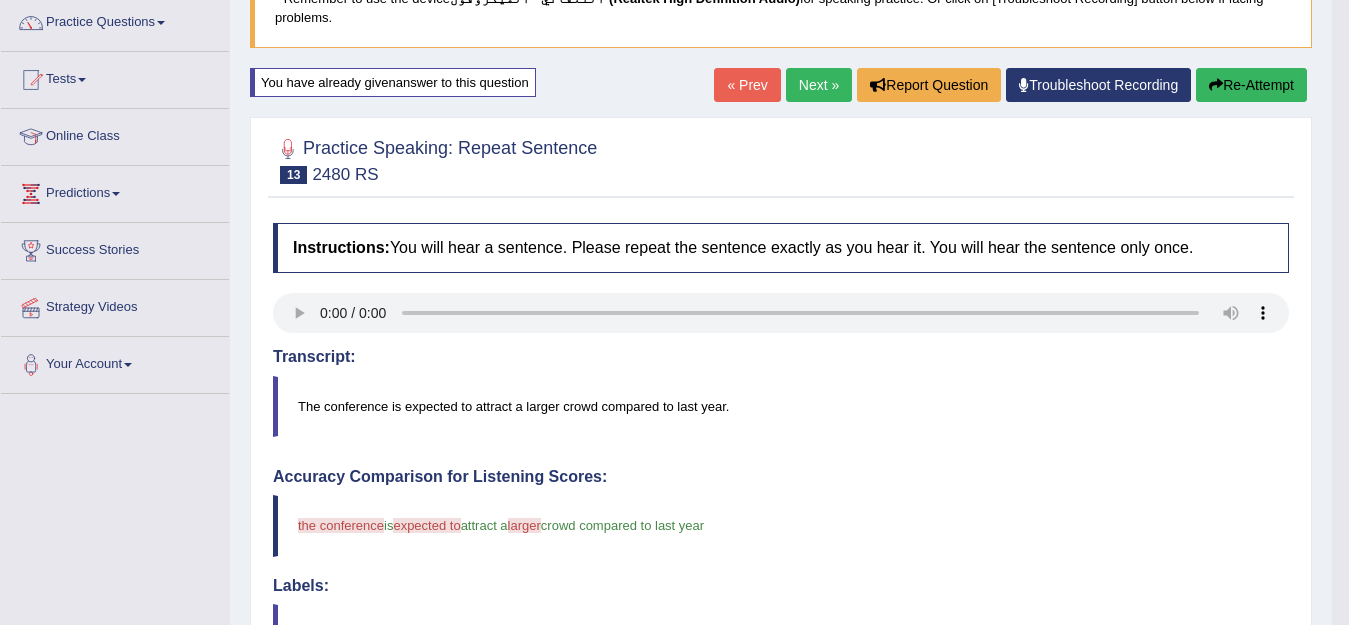 click on "Re-Attempt" at bounding box center (1251, 85) 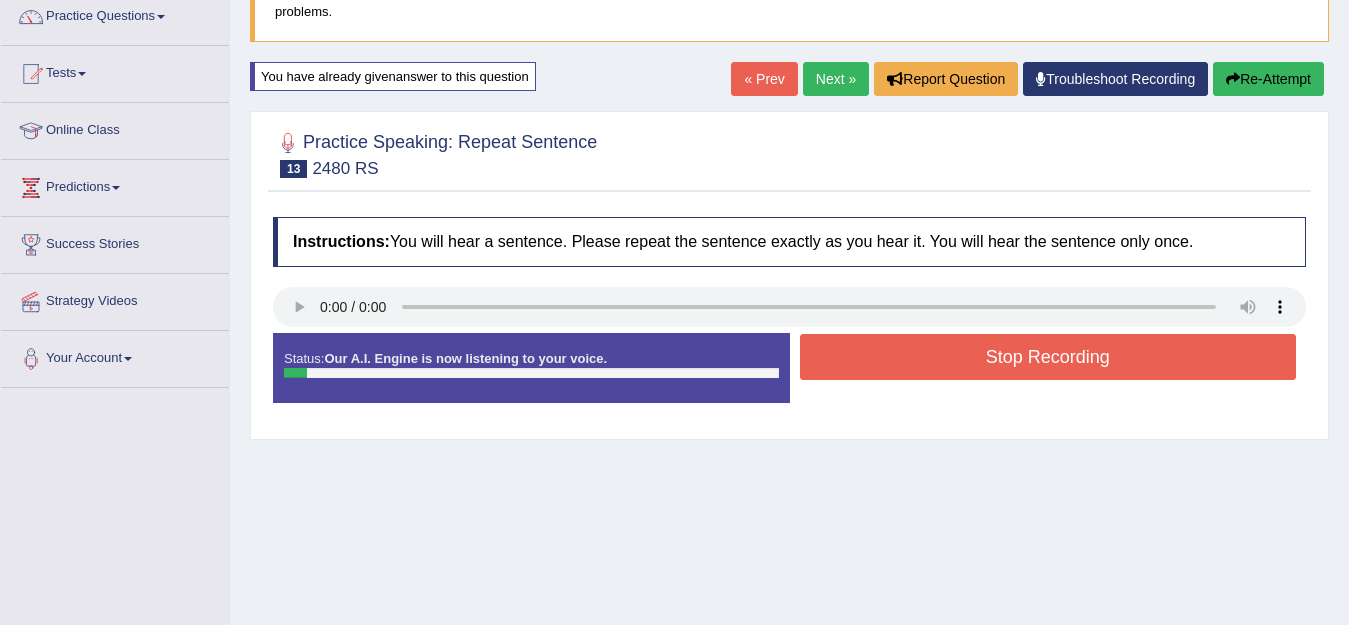 scroll, scrollTop: 161, scrollLeft: 0, axis: vertical 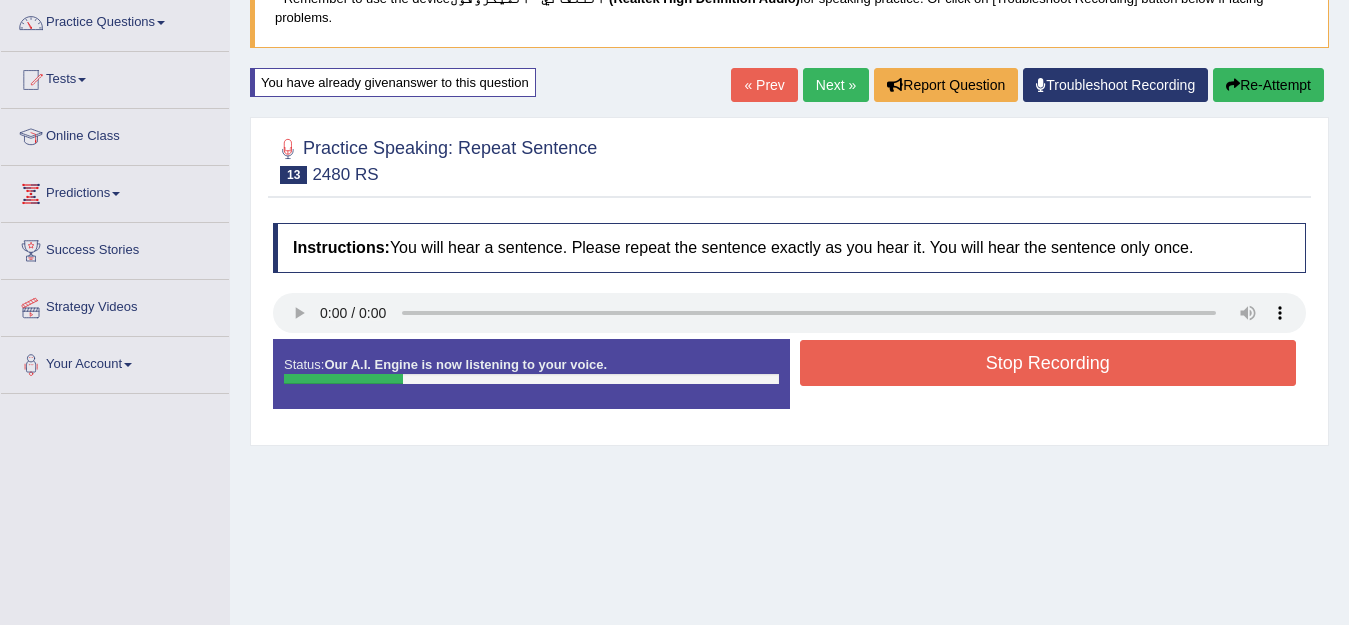 click on "« Prev Next »  Report Question  Troubleshoot Recording  Re-Attempt" at bounding box center [1030, 87] 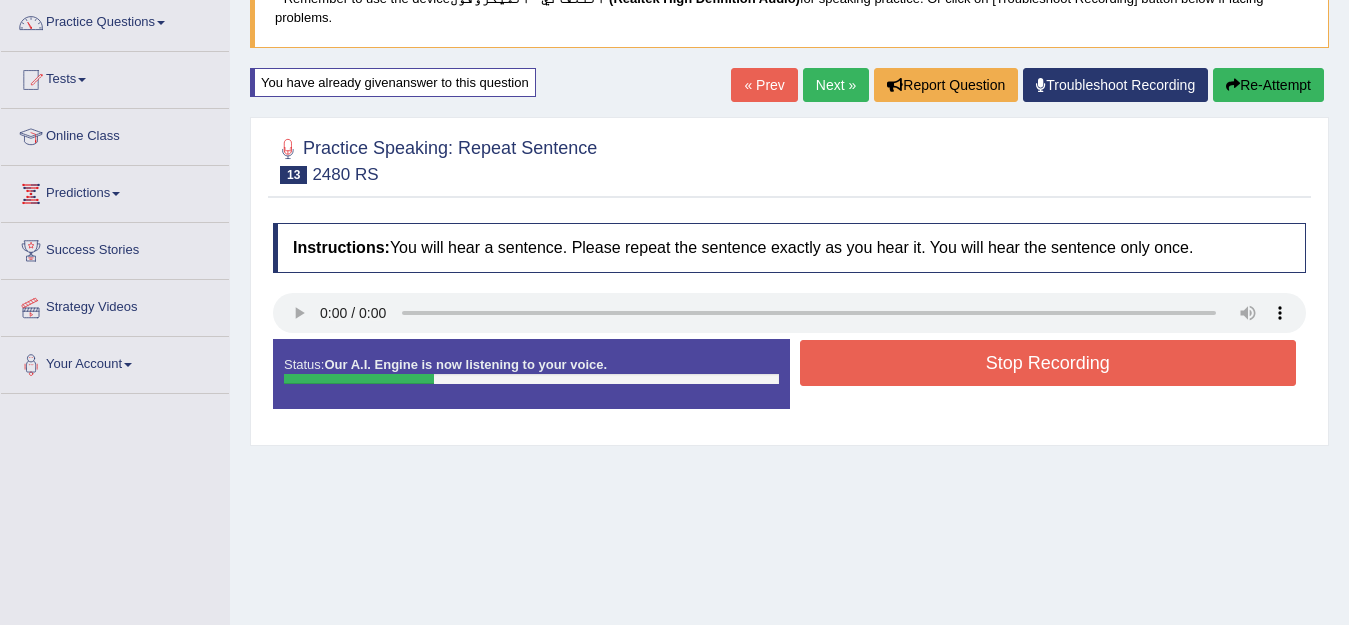 click on "Re-Attempt" at bounding box center [1268, 85] 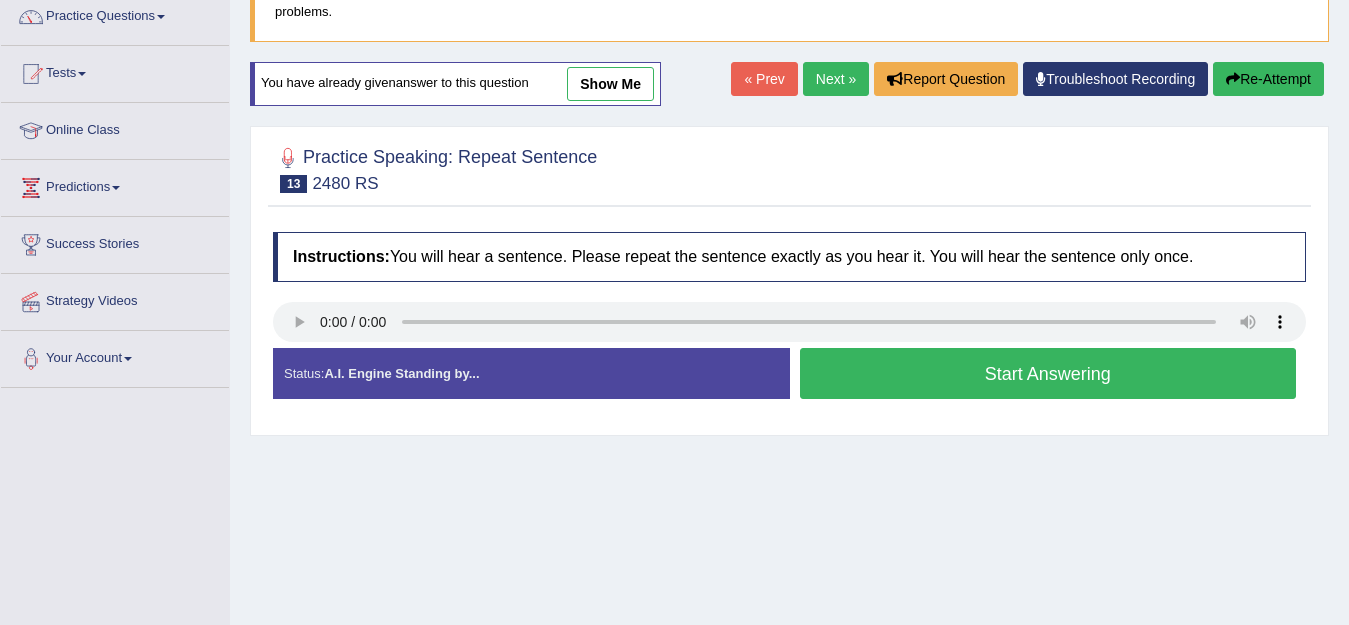 scroll, scrollTop: 167, scrollLeft: 0, axis: vertical 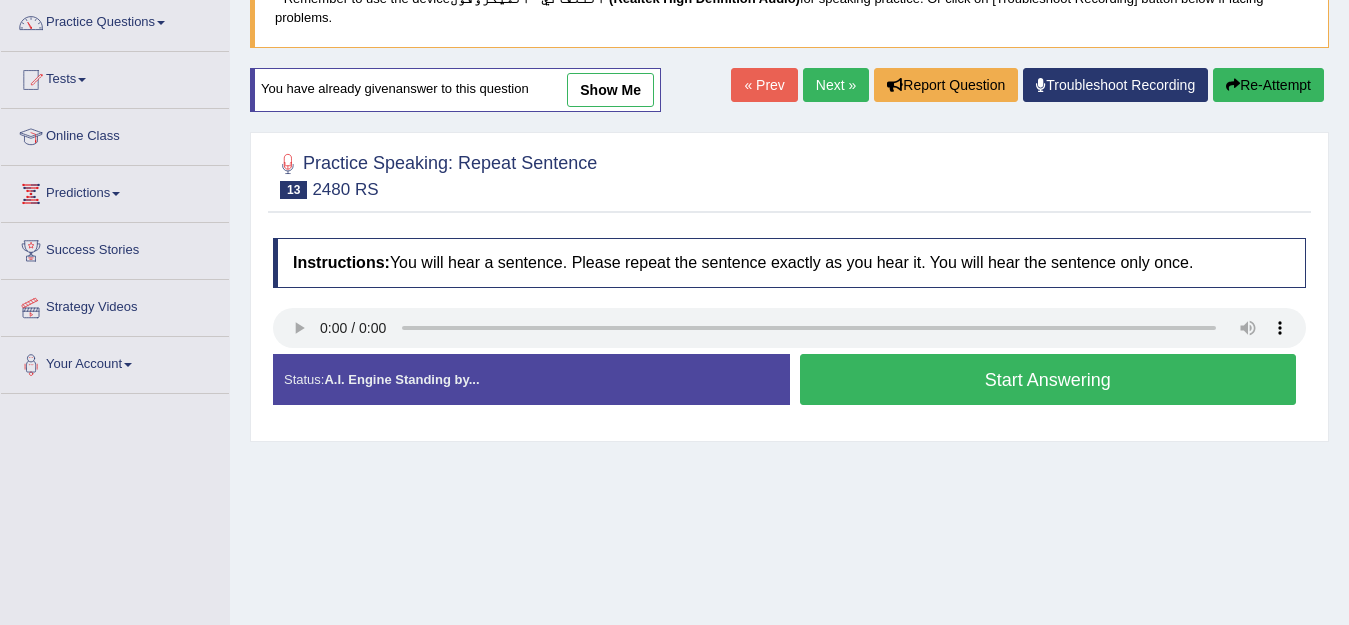 click on "Start Answering" at bounding box center [1048, 379] 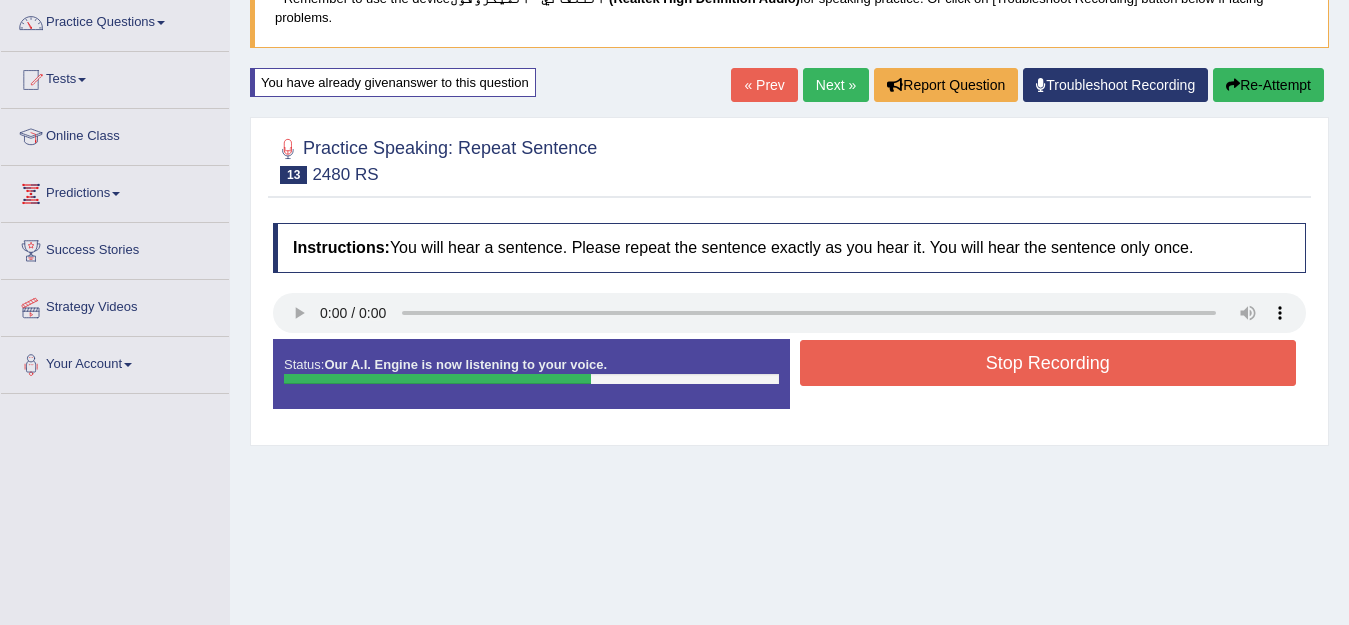 click on "Stop Recording" at bounding box center (1048, 363) 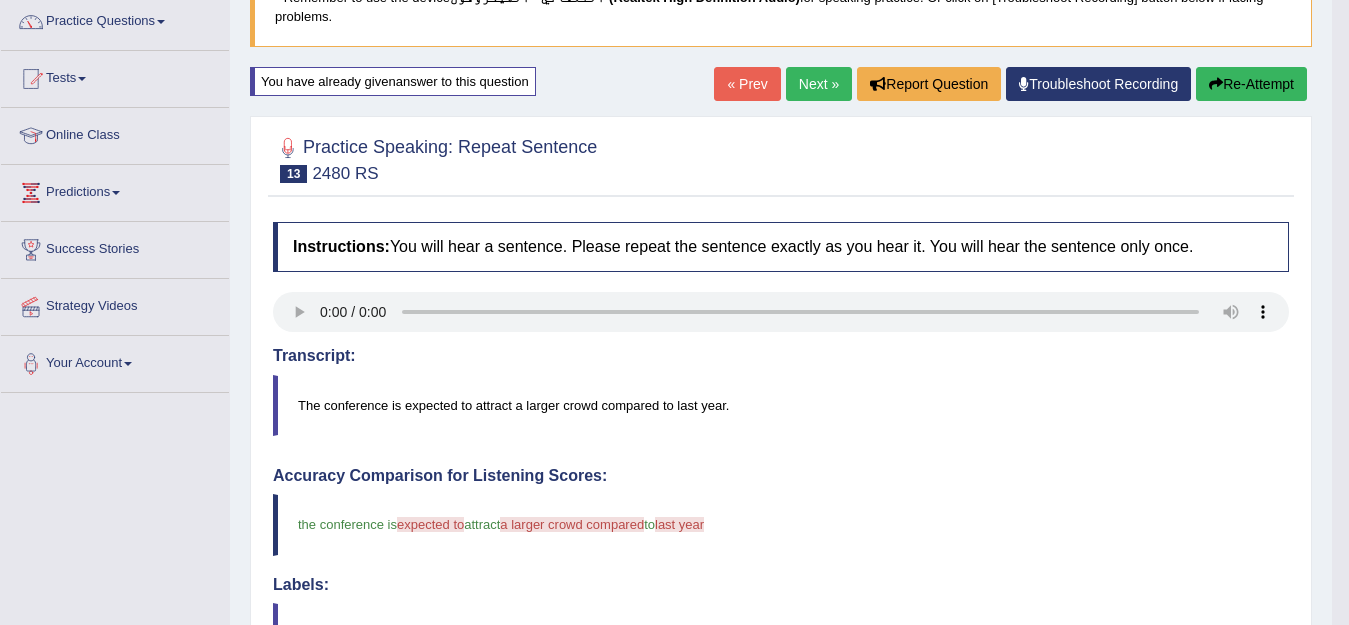 scroll, scrollTop: 37, scrollLeft: 0, axis: vertical 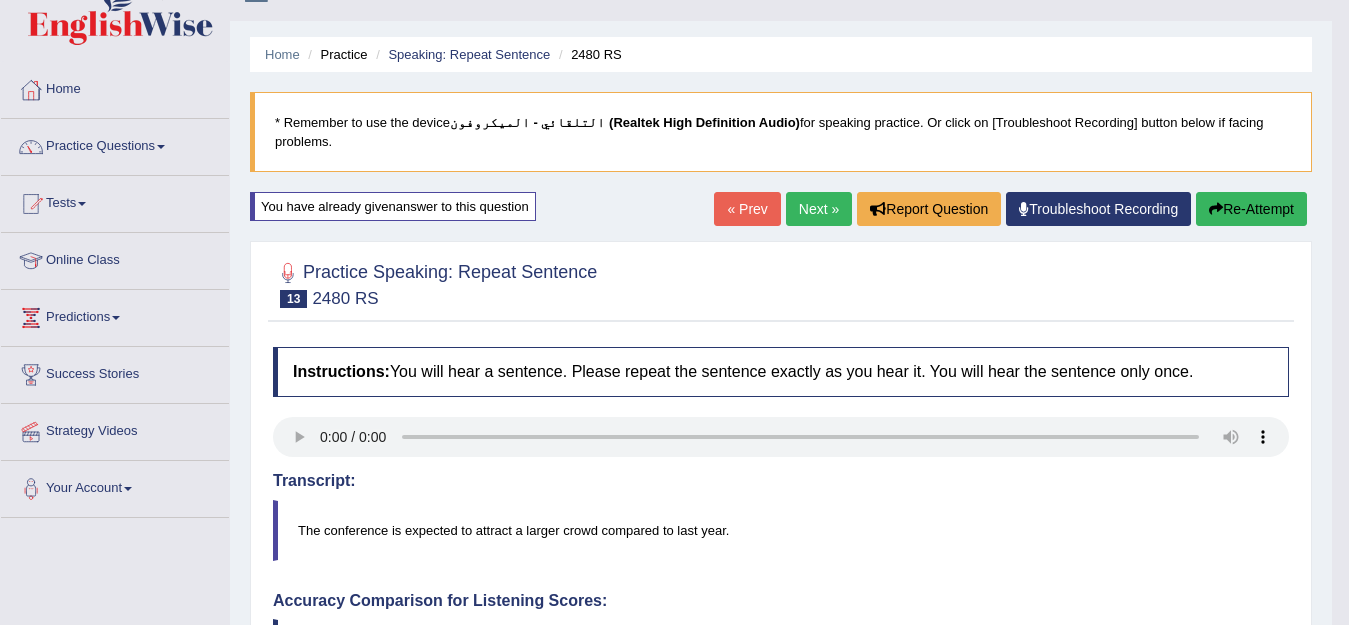 click on "Re-Attempt" at bounding box center (1251, 209) 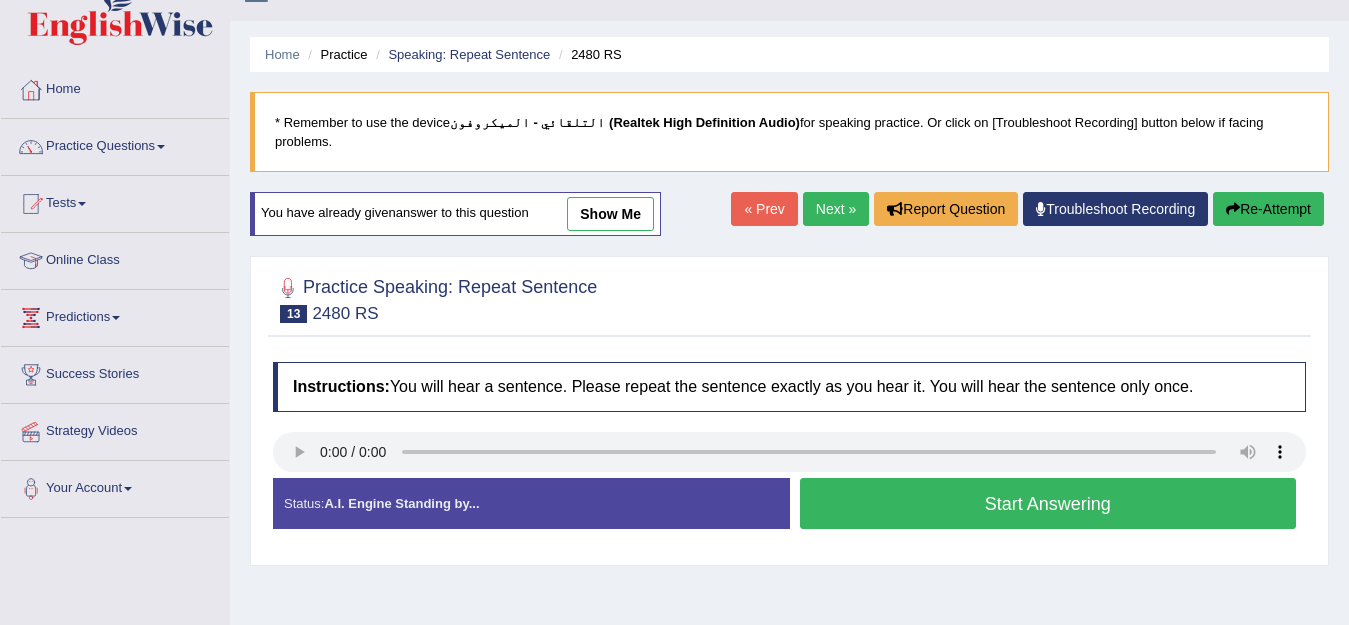 scroll, scrollTop: 37, scrollLeft: 0, axis: vertical 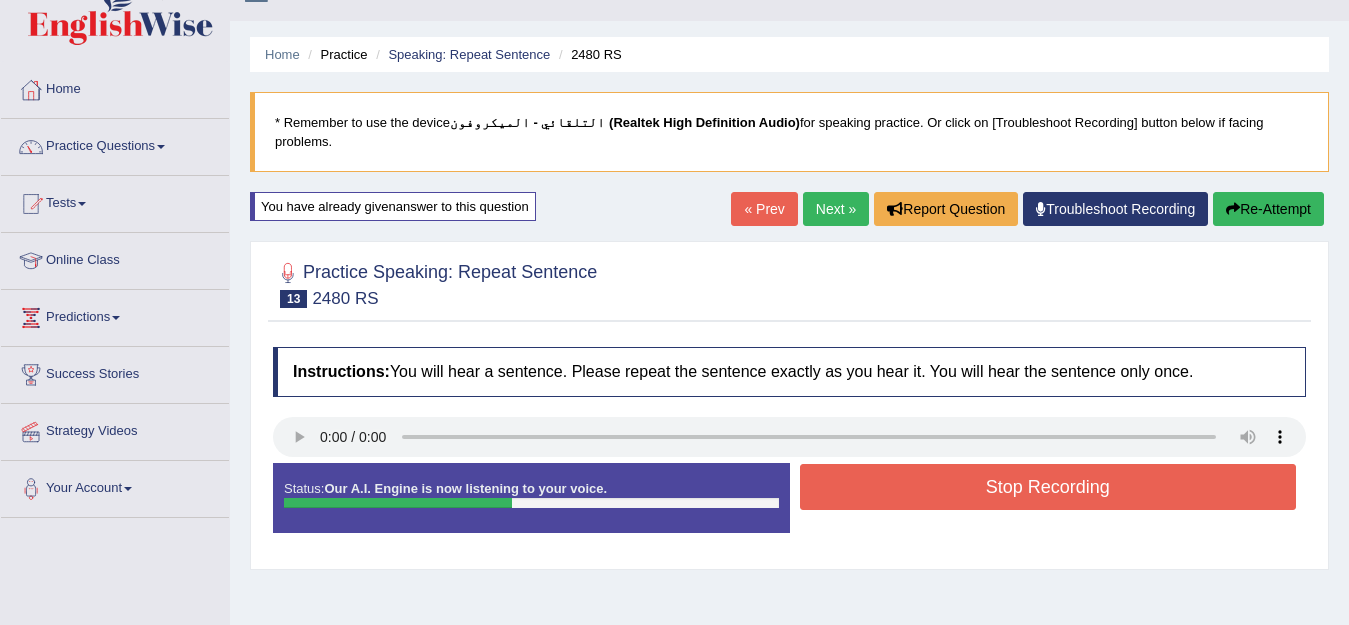 click on "Stop Recording" at bounding box center (1048, 487) 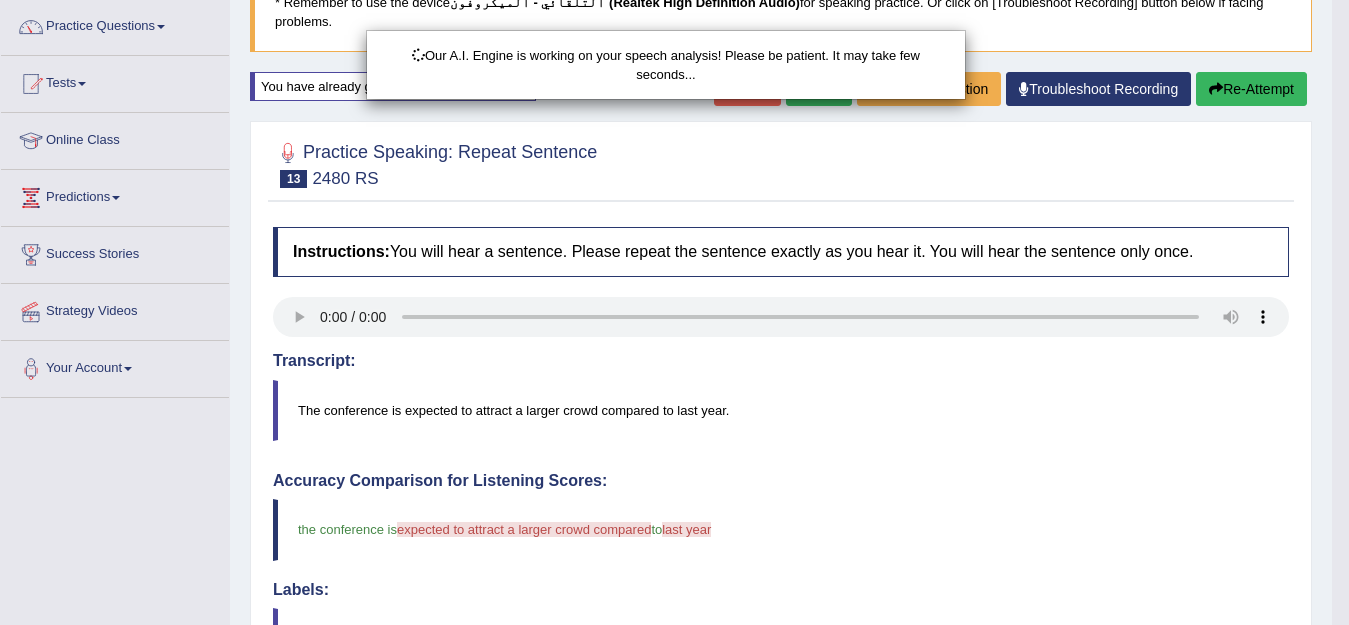 scroll, scrollTop: 437, scrollLeft: 0, axis: vertical 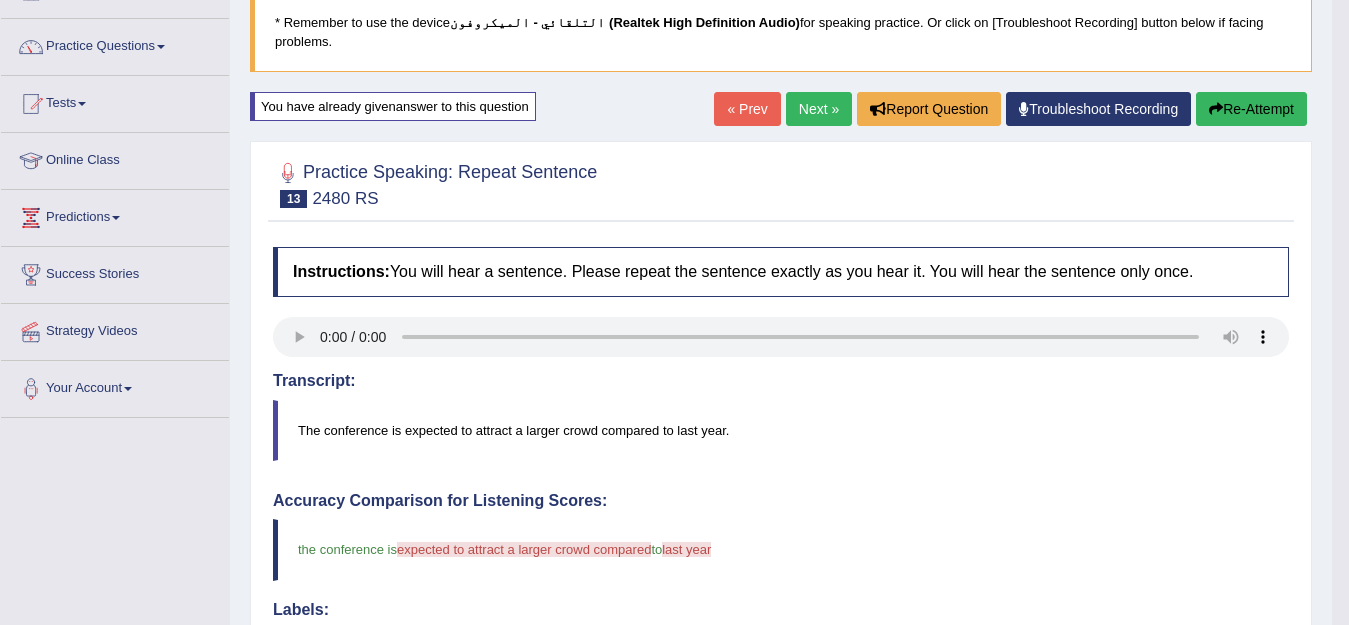 click on "Re-Attempt" at bounding box center (1251, 109) 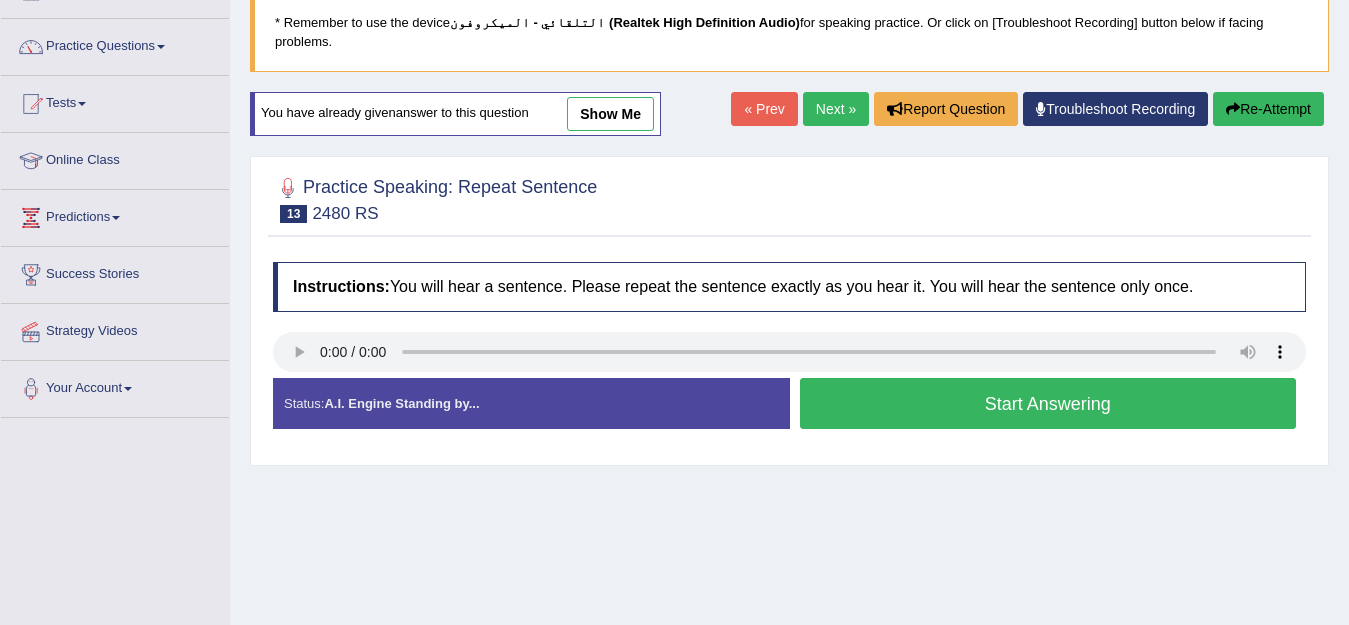 scroll, scrollTop: 137, scrollLeft: 0, axis: vertical 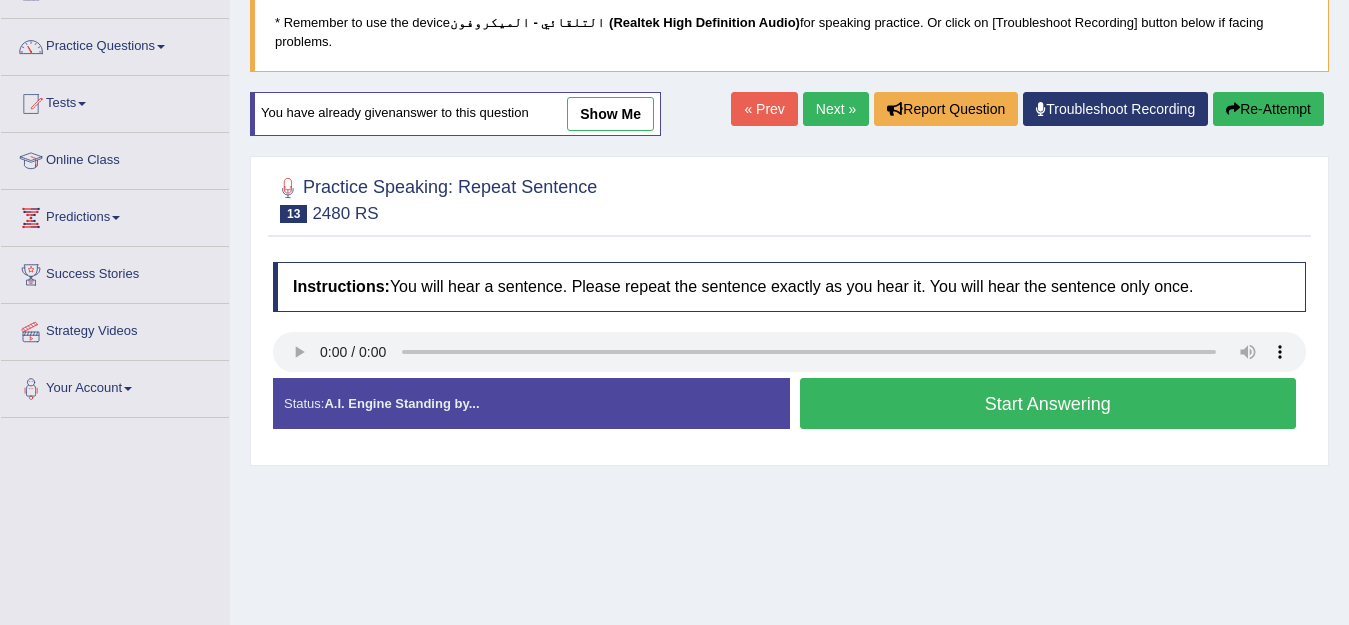 click on "Start Answering" at bounding box center [1048, 403] 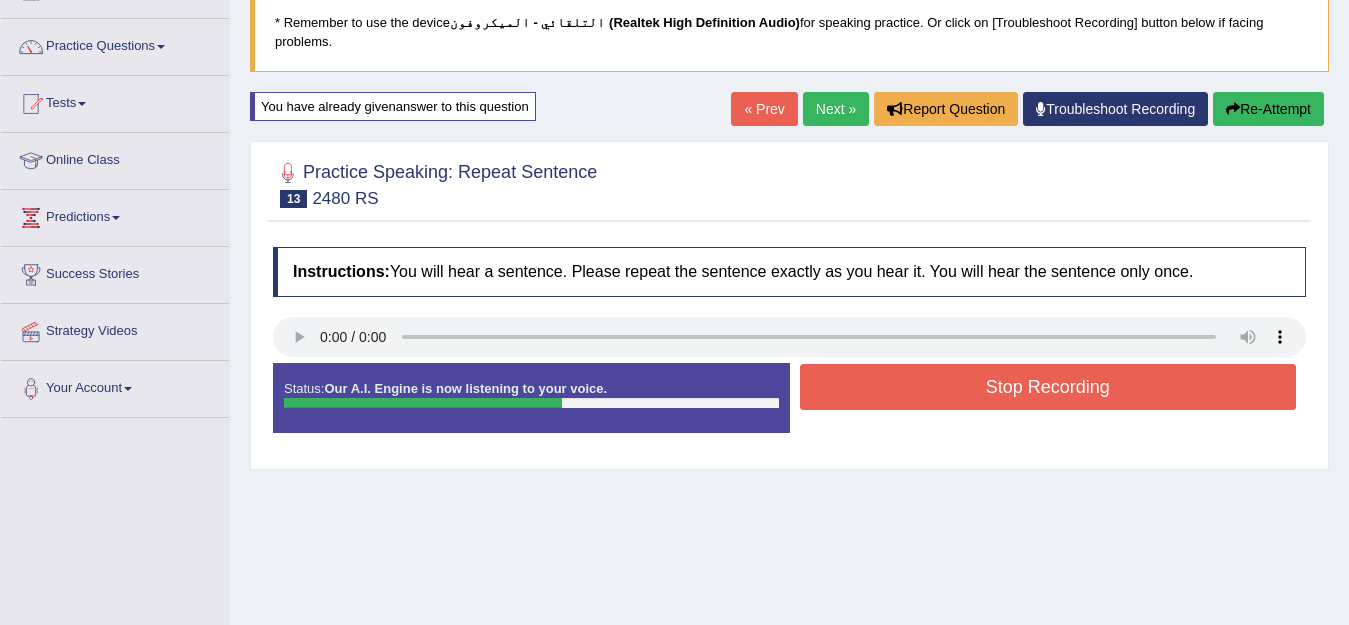 click on "Stop Recording" at bounding box center [1048, 387] 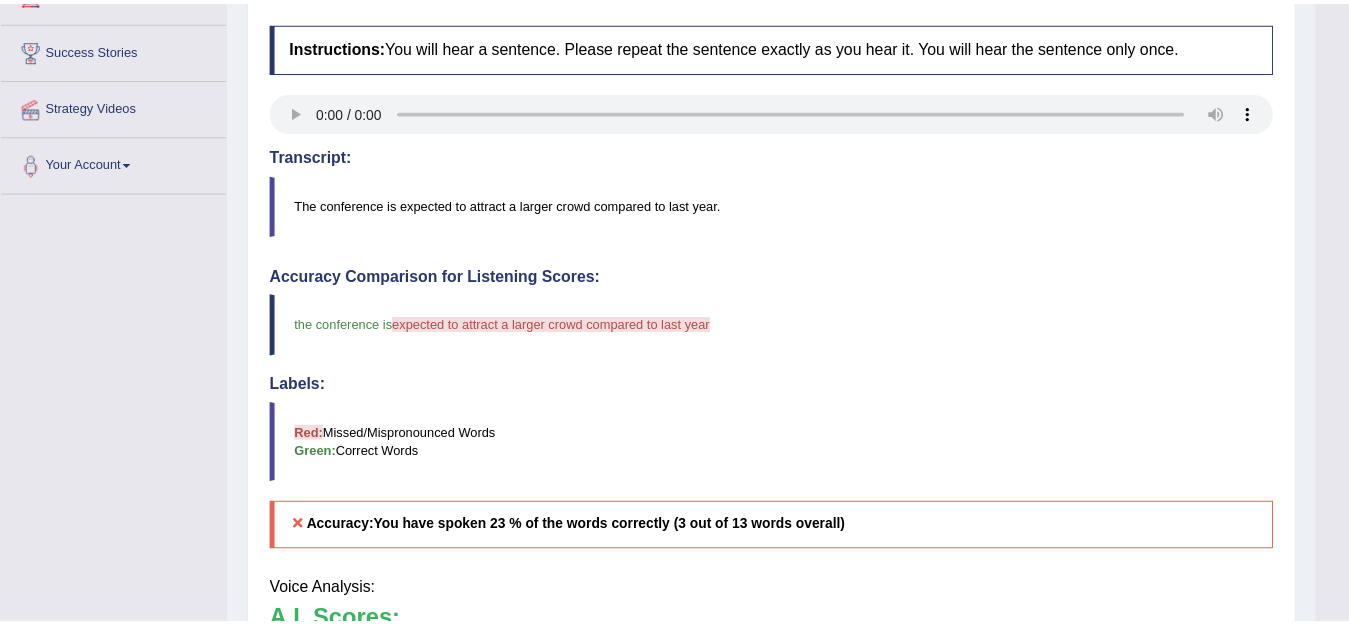 scroll, scrollTop: 461, scrollLeft: 0, axis: vertical 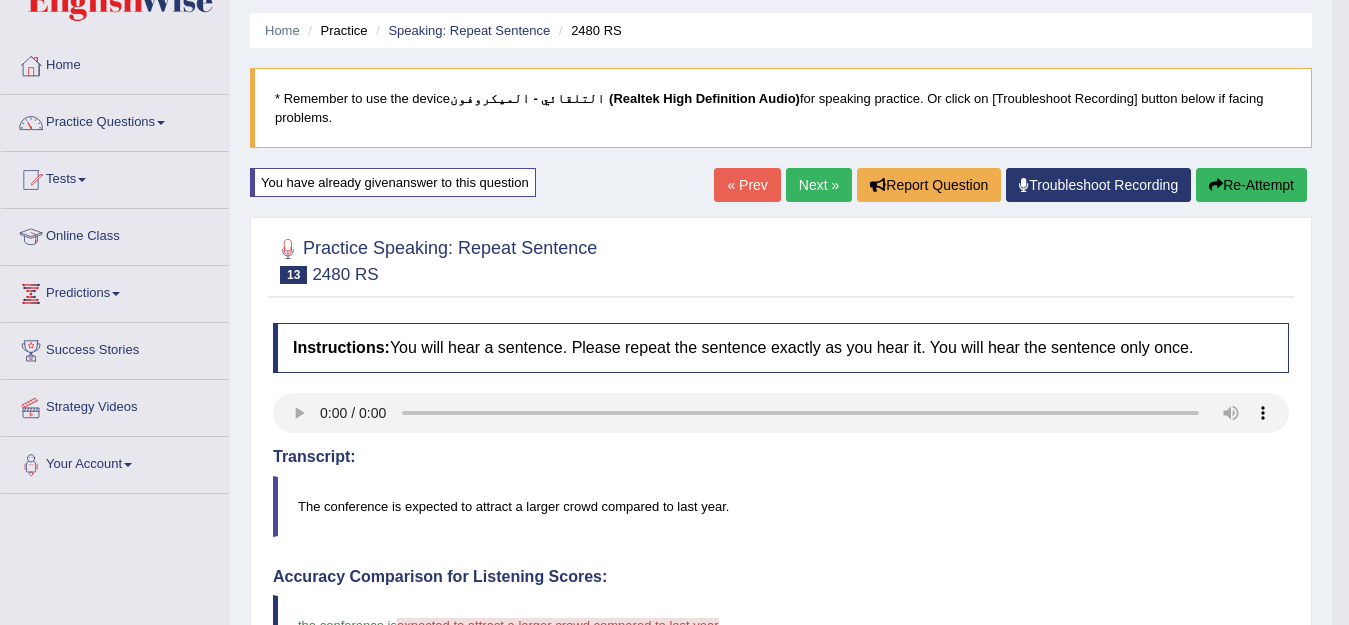 click on "Re-Attempt" at bounding box center [1251, 185] 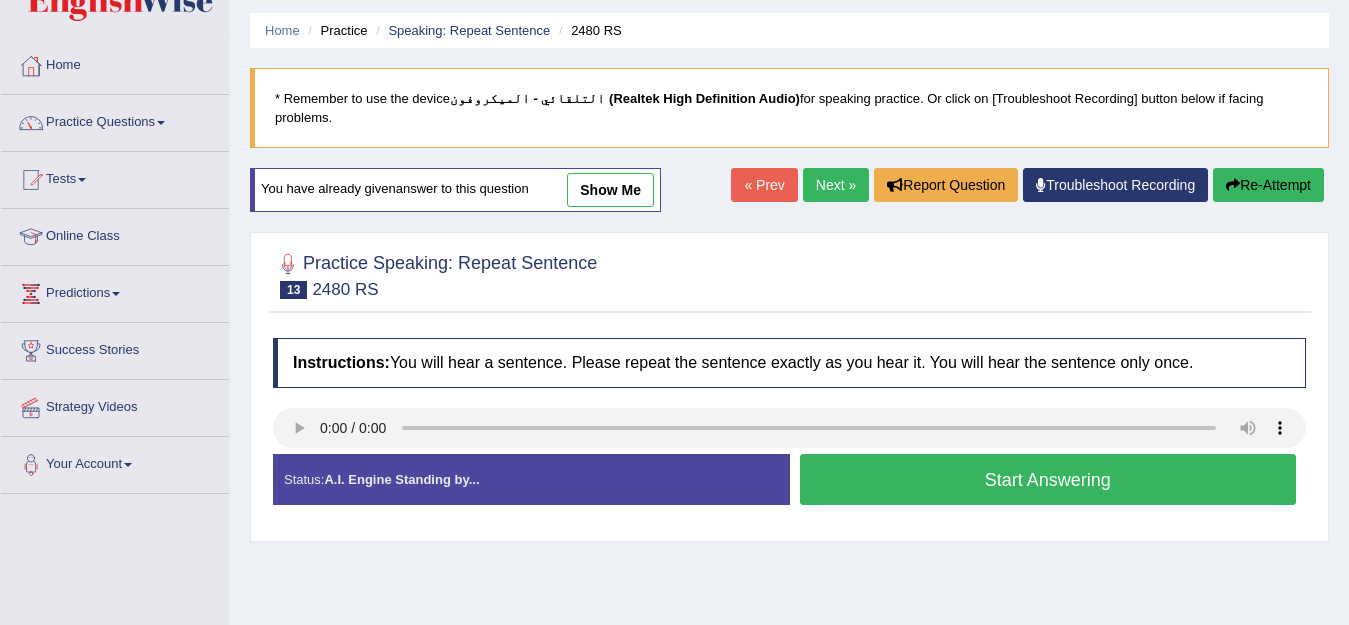 scroll, scrollTop: 61, scrollLeft: 0, axis: vertical 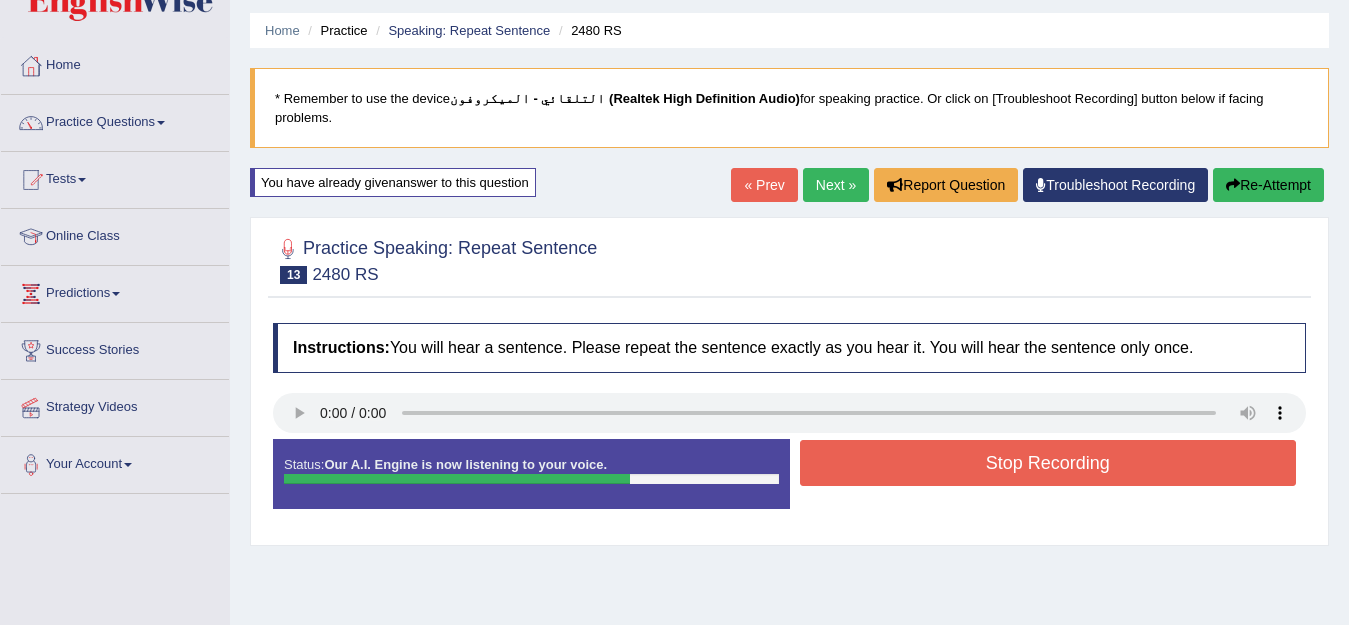 click on "Stop Recording" at bounding box center [1048, 463] 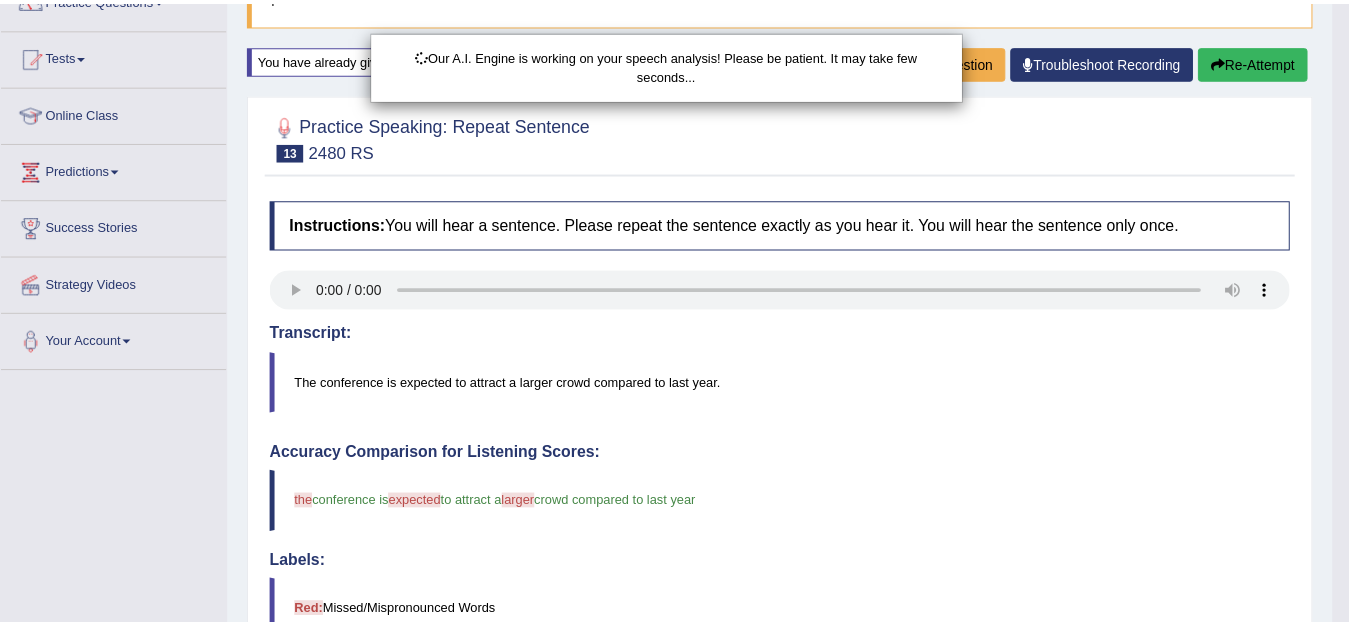 scroll, scrollTop: 461, scrollLeft: 0, axis: vertical 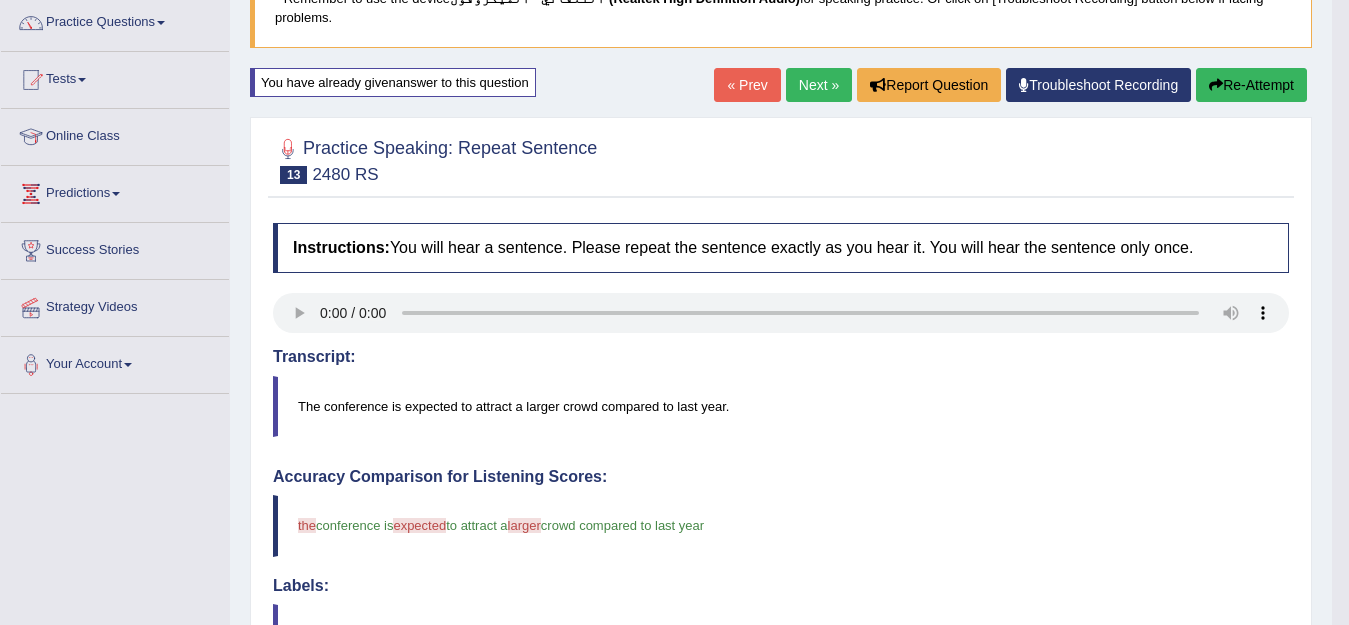 click on "Re-Attempt" at bounding box center (1251, 85) 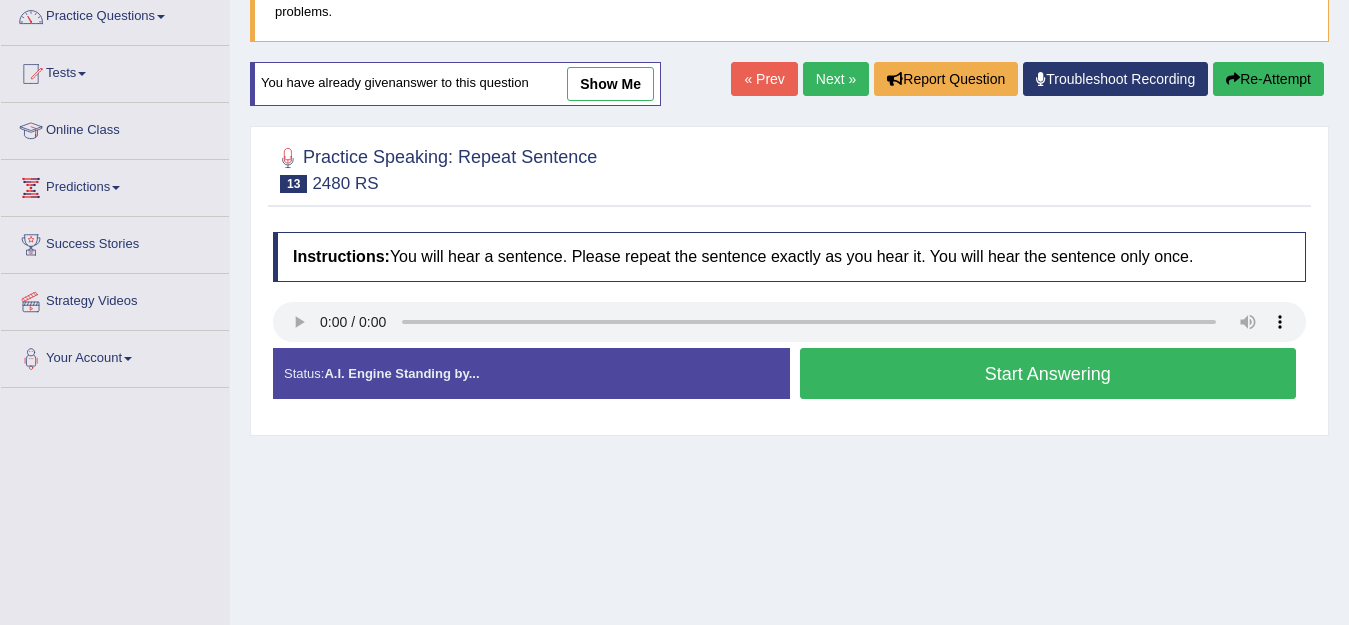 scroll, scrollTop: 167, scrollLeft: 0, axis: vertical 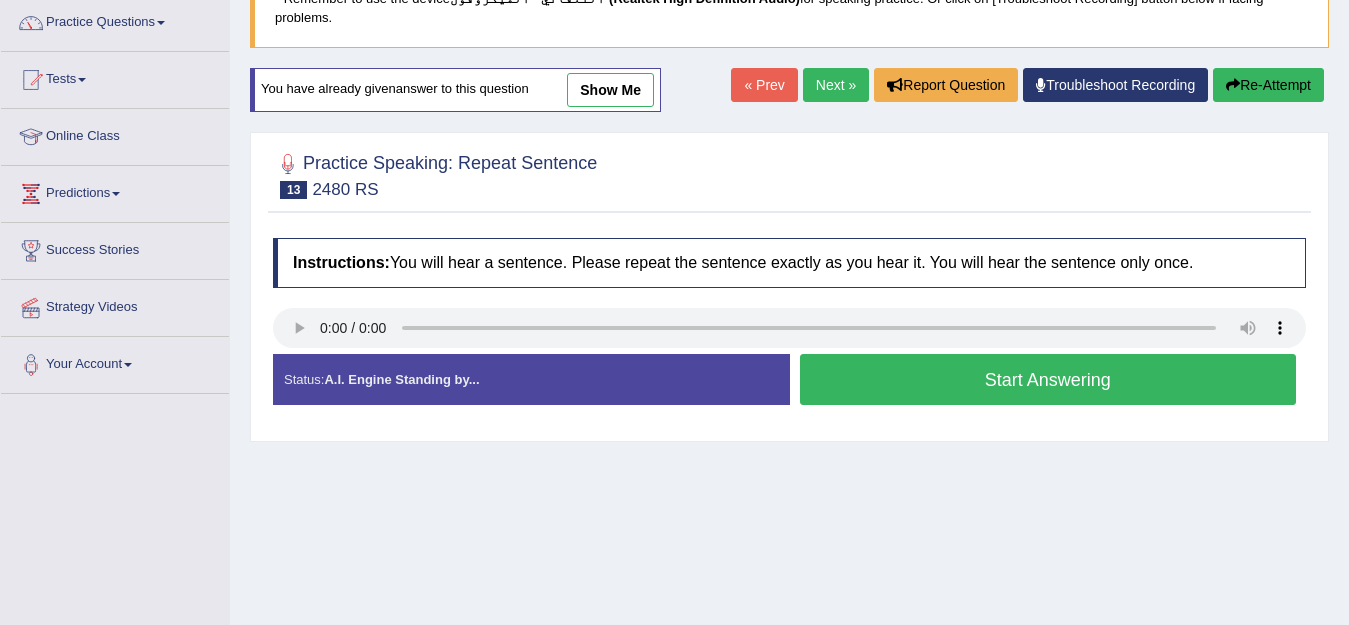 click on "Start Answering" at bounding box center [1048, 379] 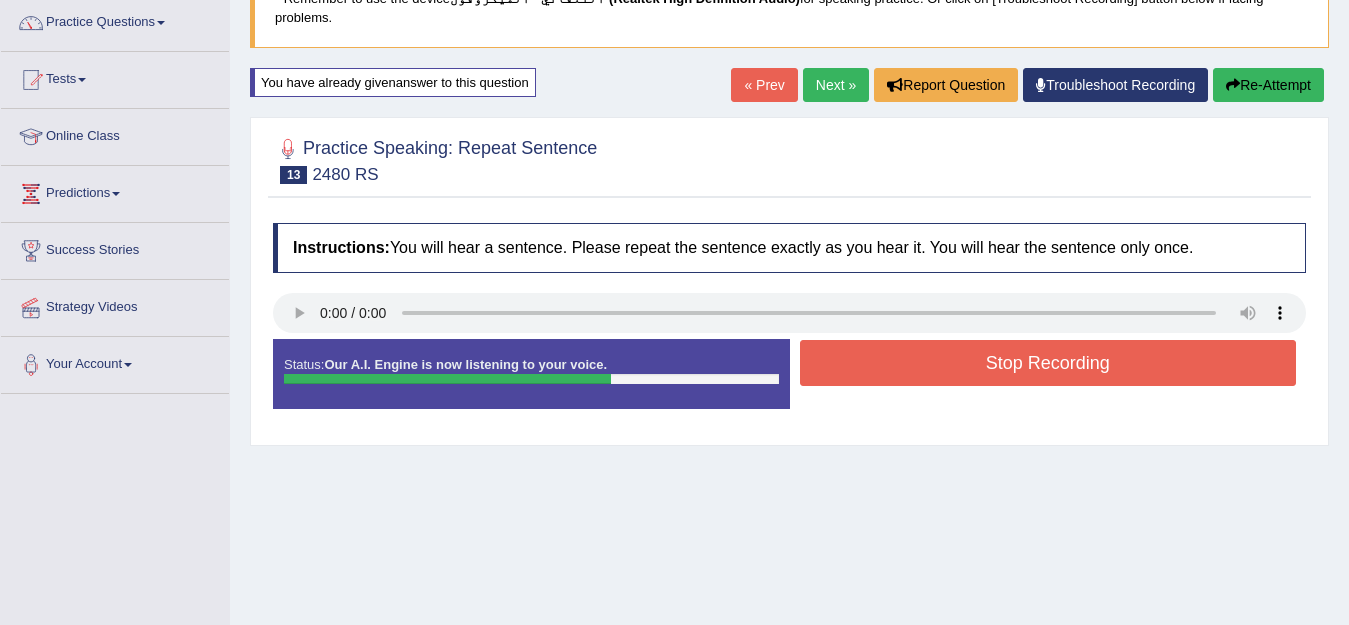 click on "Stop Recording" at bounding box center (1048, 363) 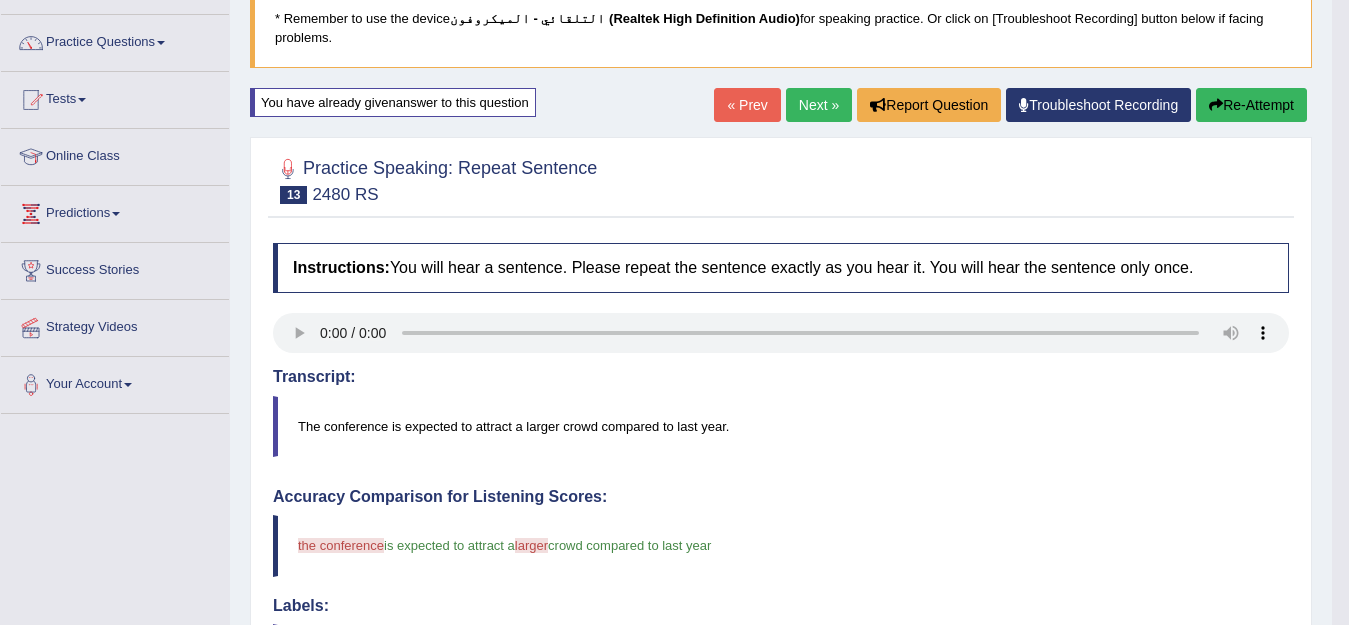 scroll, scrollTop: 0, scrollLeft: 0, axis: both 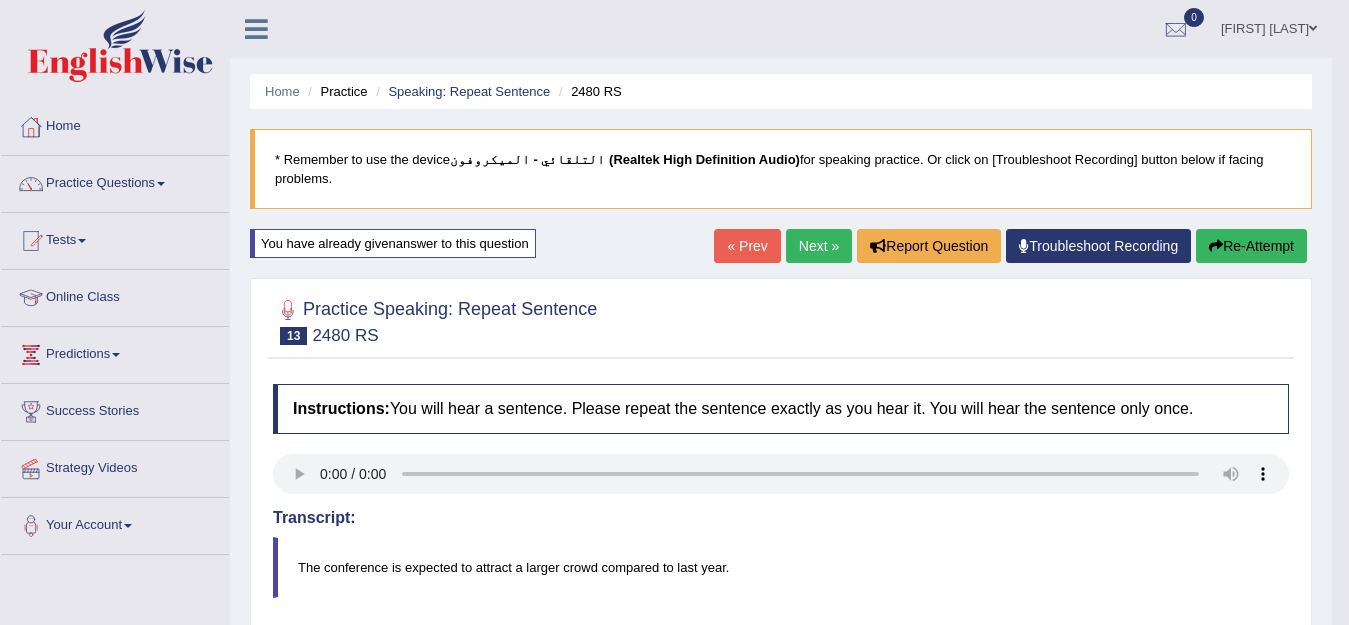 click on "Re-Attempt" at bounding box center (1251, 246) 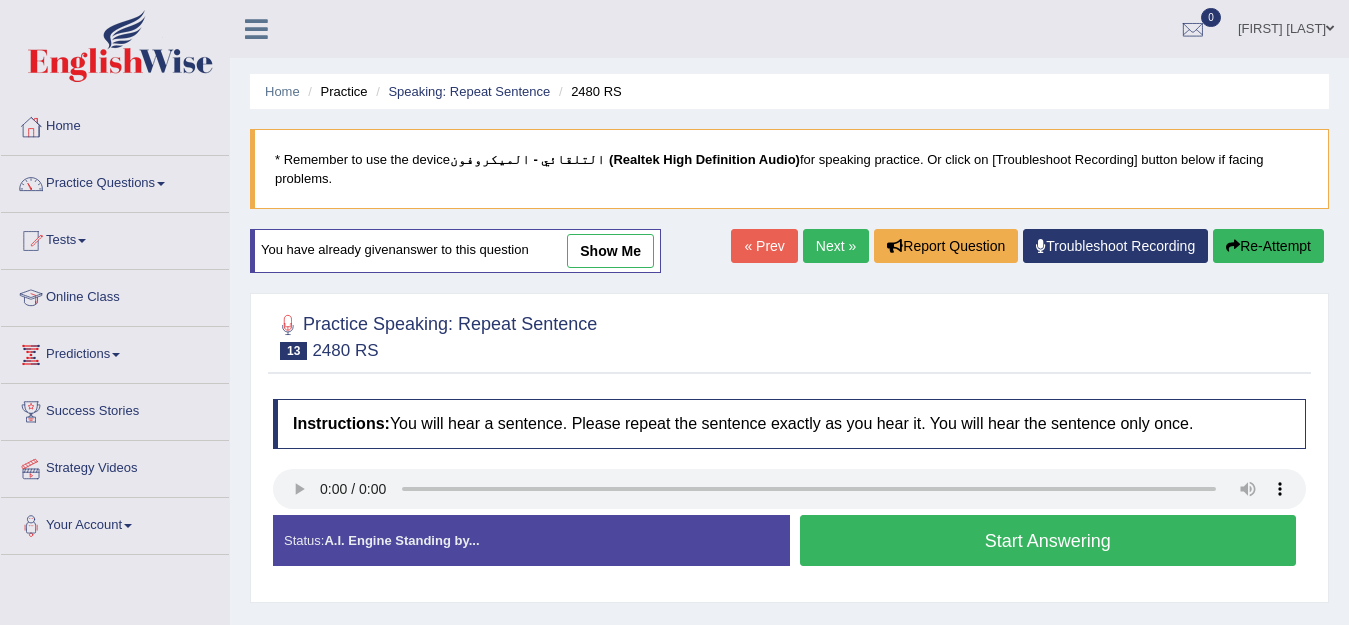scroll, scrollTop: 0, scrollLeft: 0, axis: both 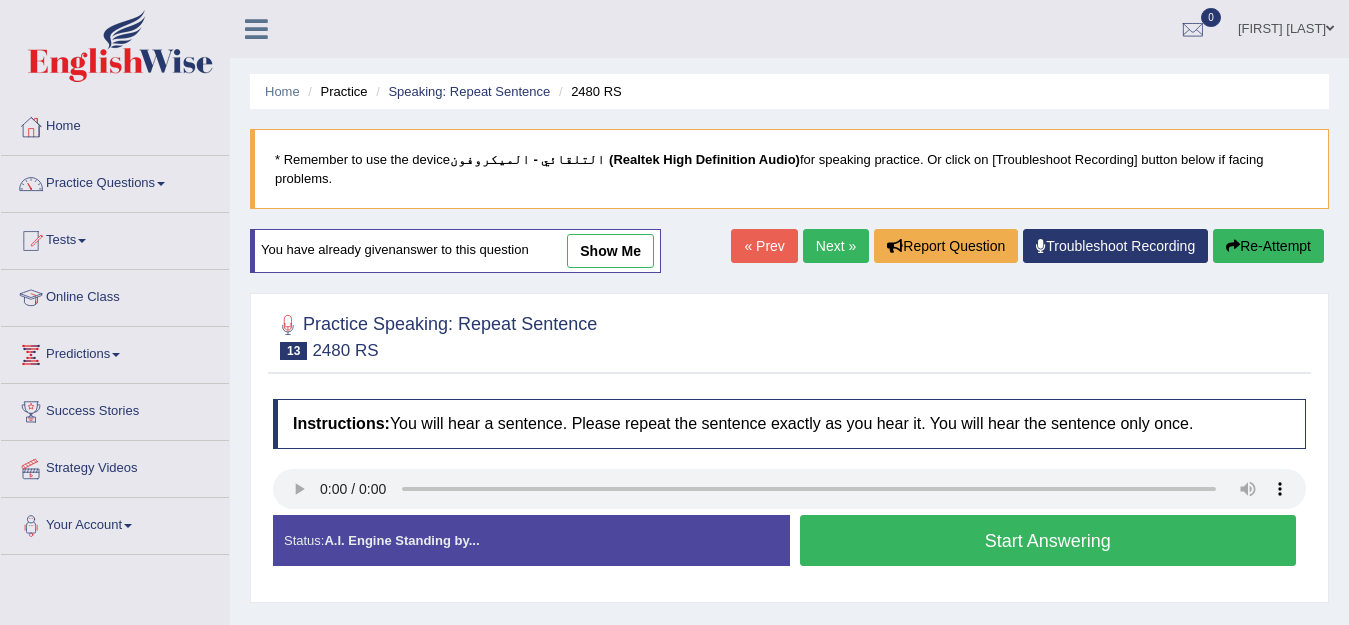 click on "Start Answering" at bounding box center [1048, 540] 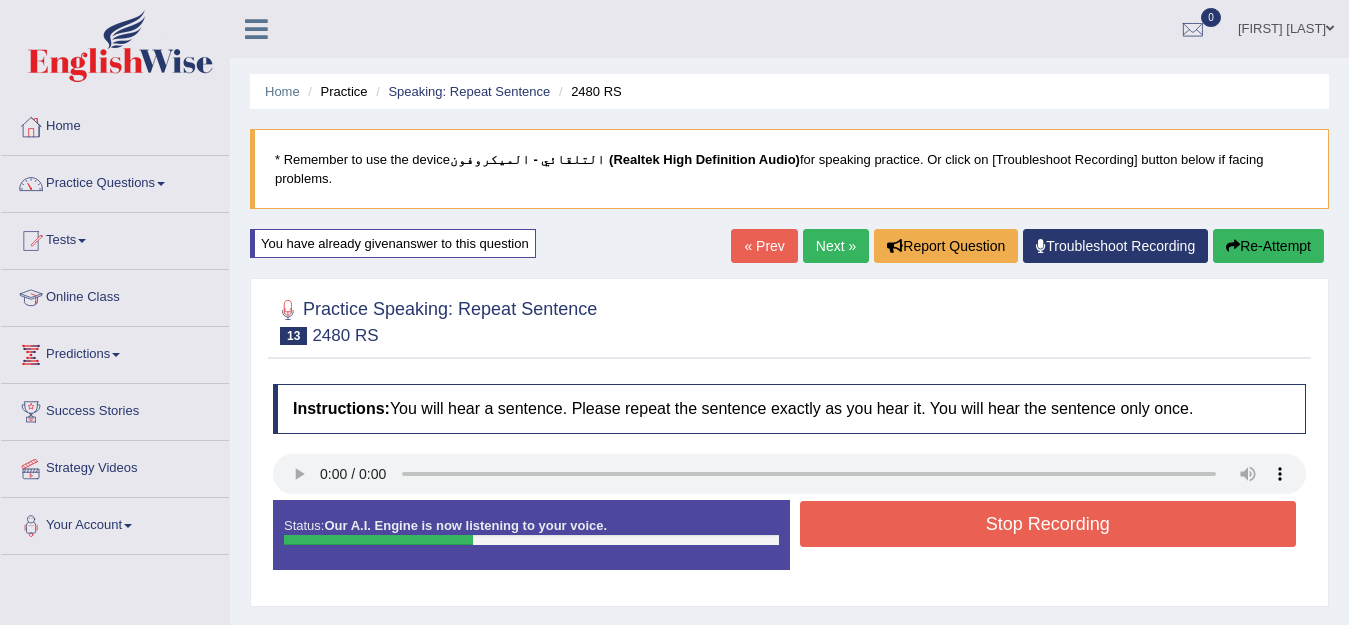 click on "Re-Attempt" at bounding box center (1268, 246) 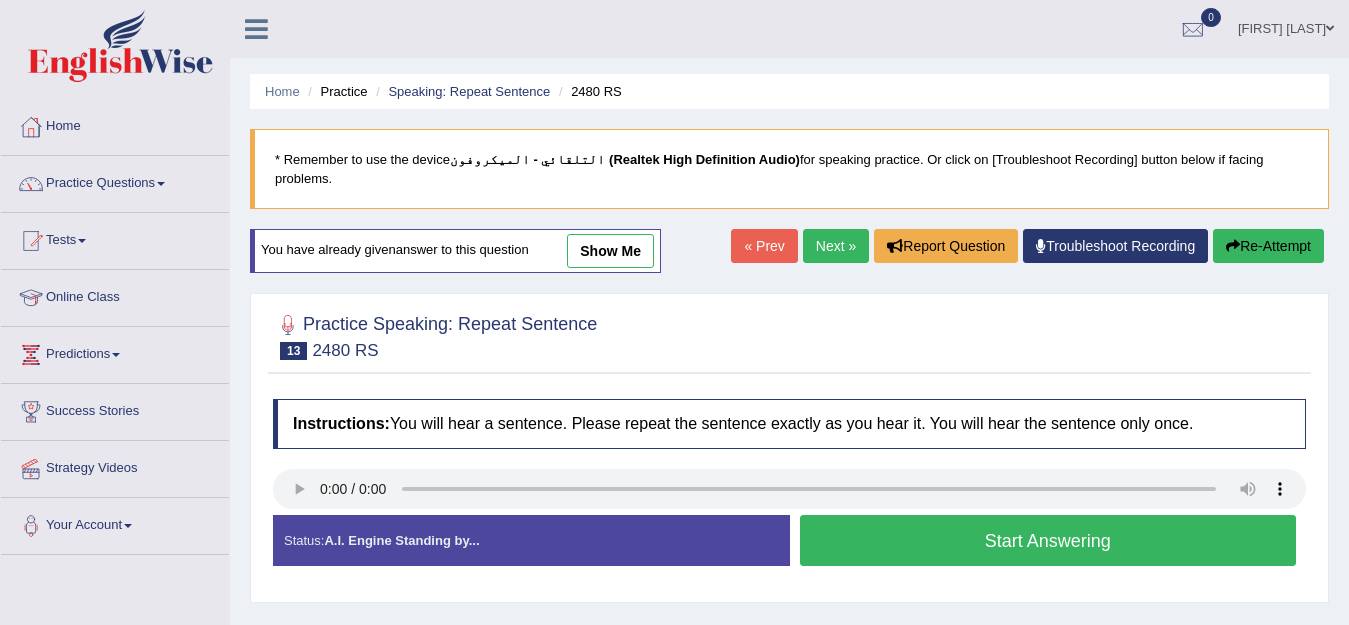 scroll, scrollTop: 0, scrollLeft: 0, axis: both 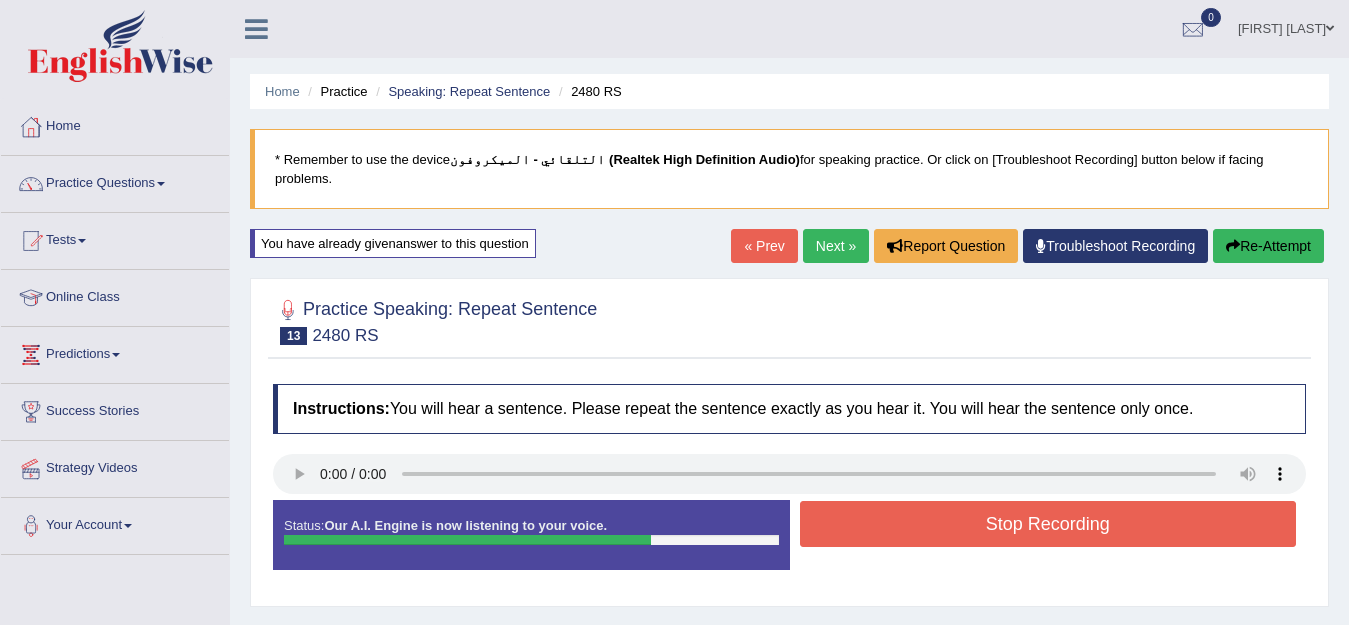click on "Re-Attempt" at bounding box center (1268, 246) 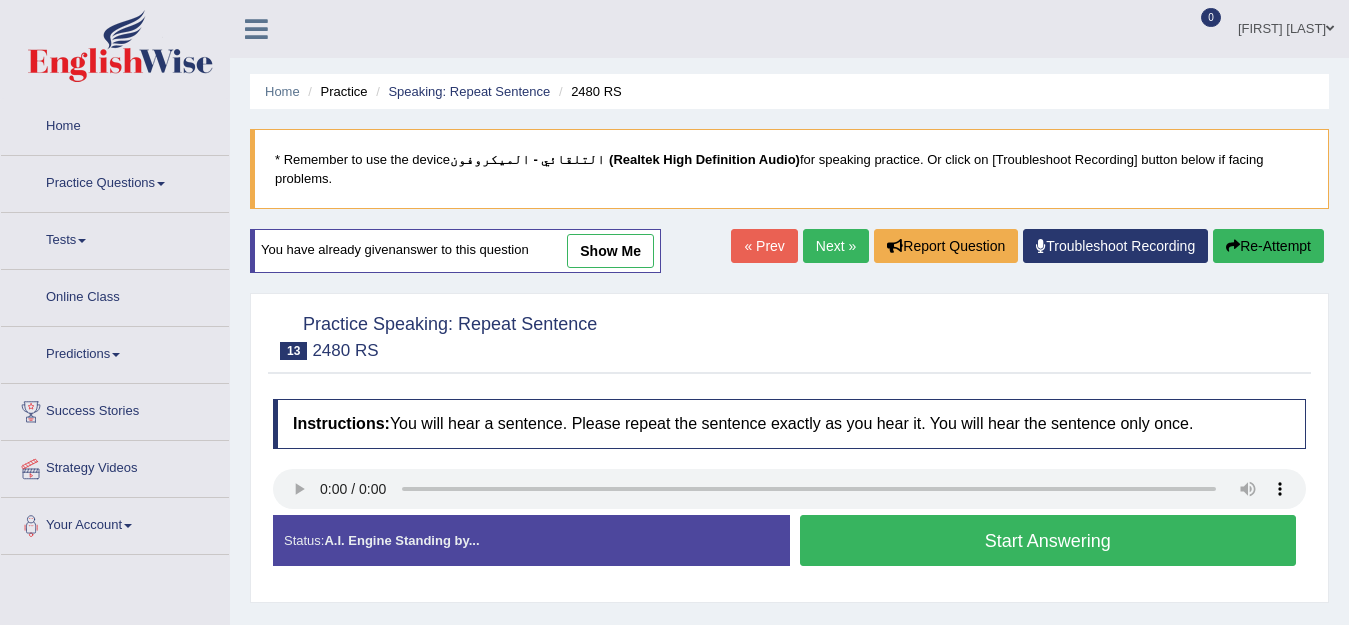 scroll, scrollTop: 0, scrollLeft: 0, axis: both 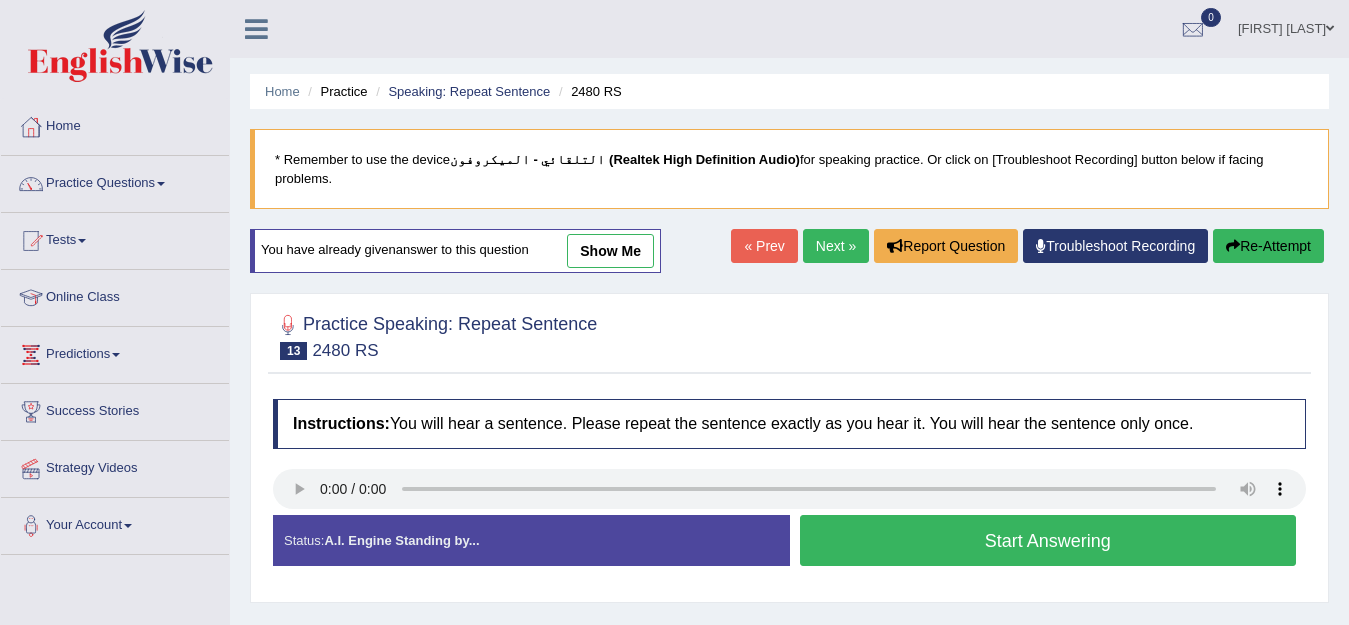 click on "Start Answering" at bounding box center [1048, 540] 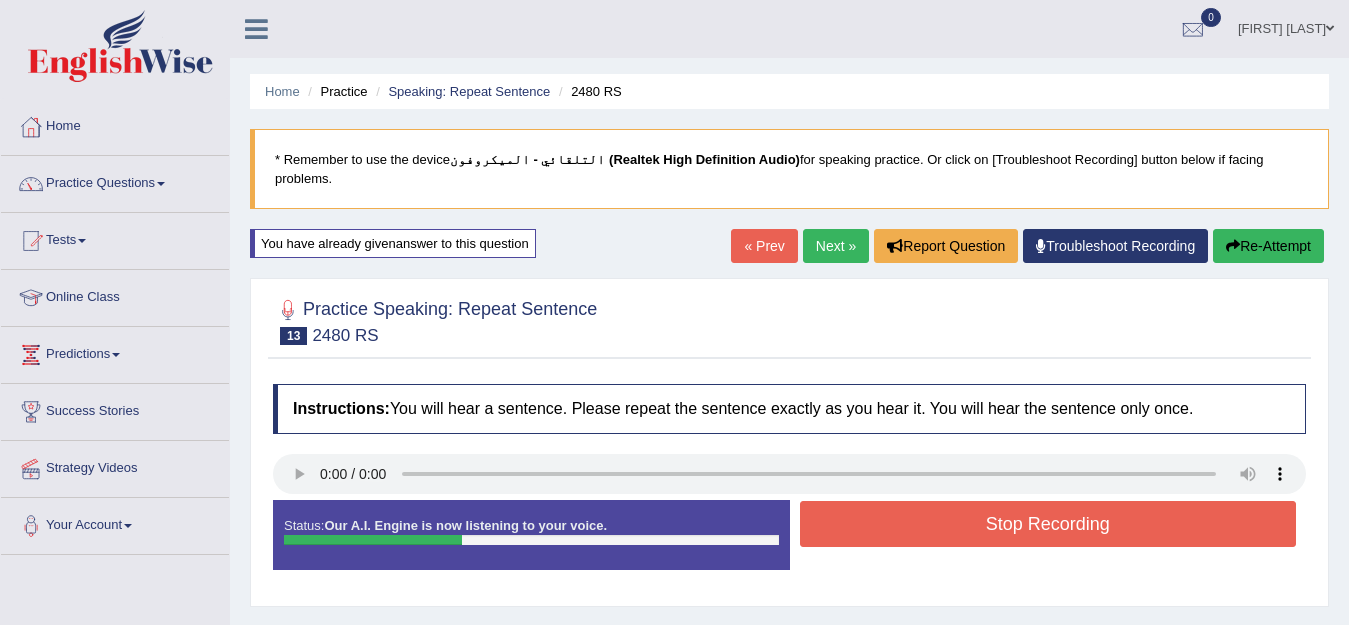 click on "Stop Recording" at bounding box center [1048, 524] 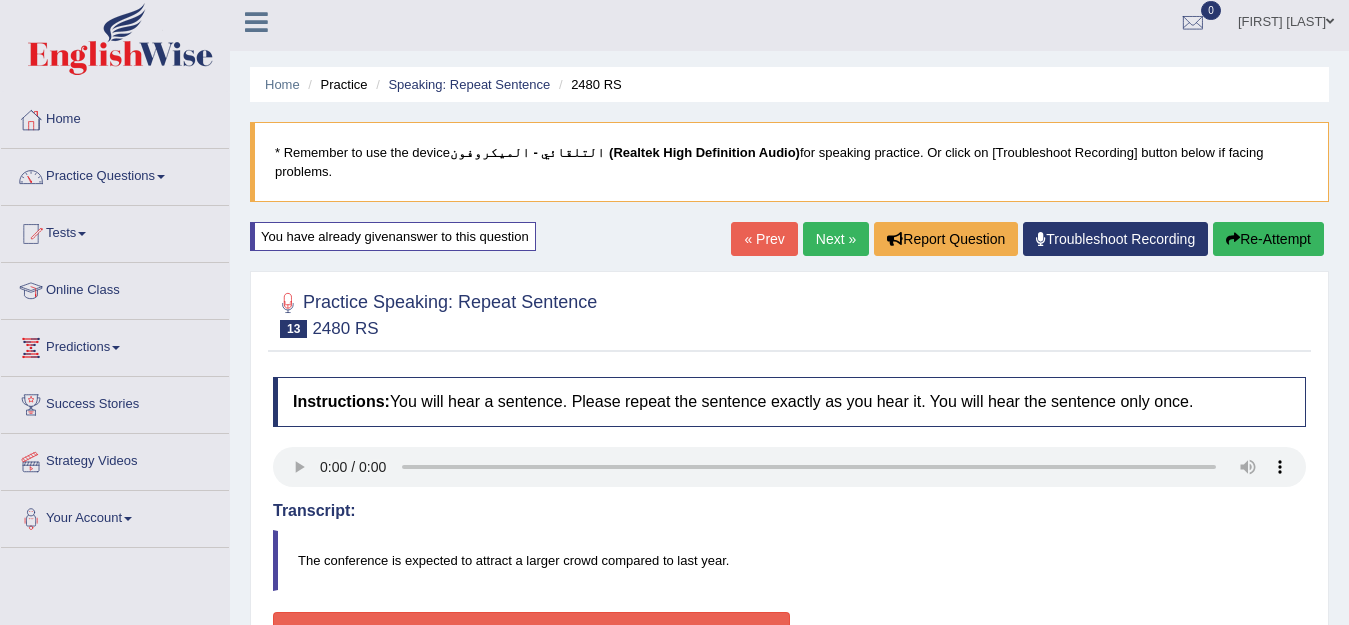 scroll, scrollTop: 0, scrollLeft: 0, axis: both 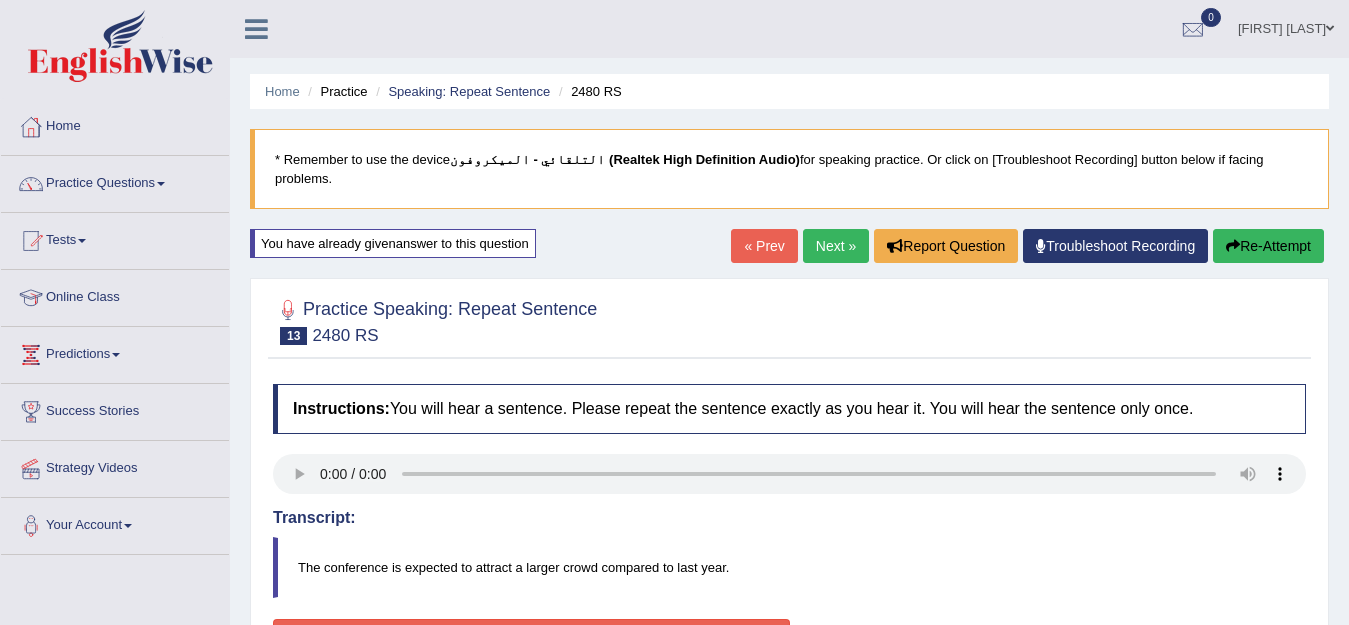 click on "Re-Attempt" at bounding box center (1268, 246) 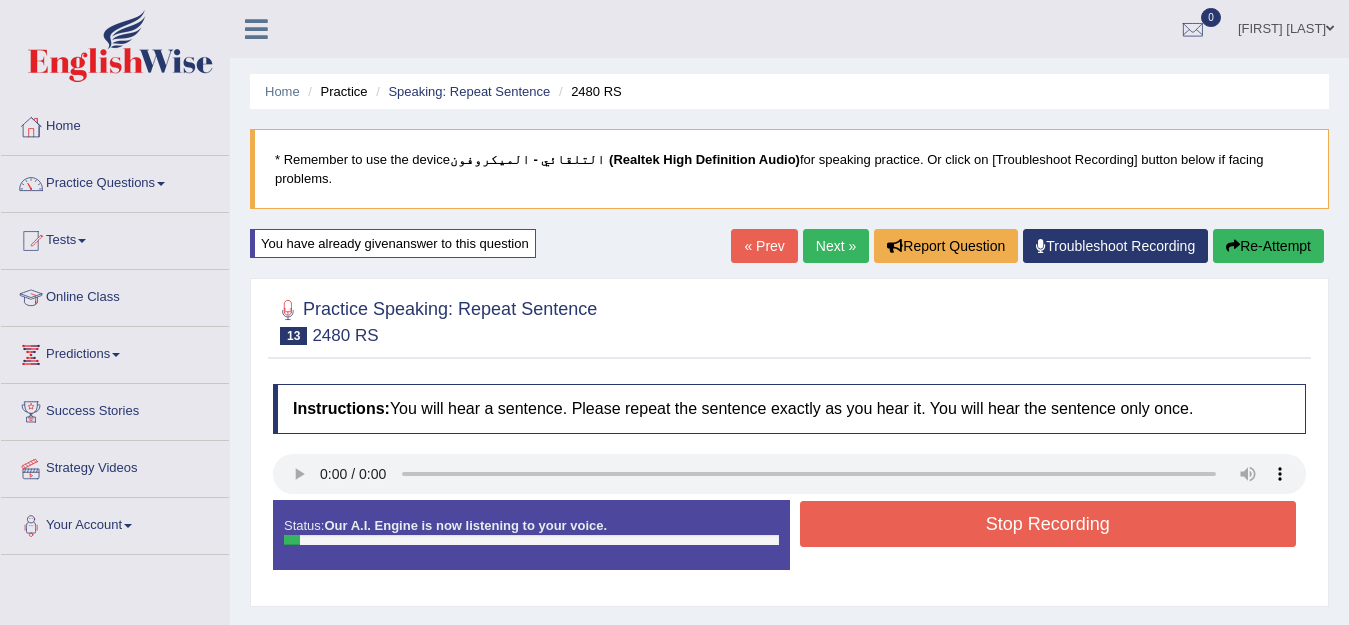 scroll, scrollTop: 0, scrollLeft: 0, axis: both 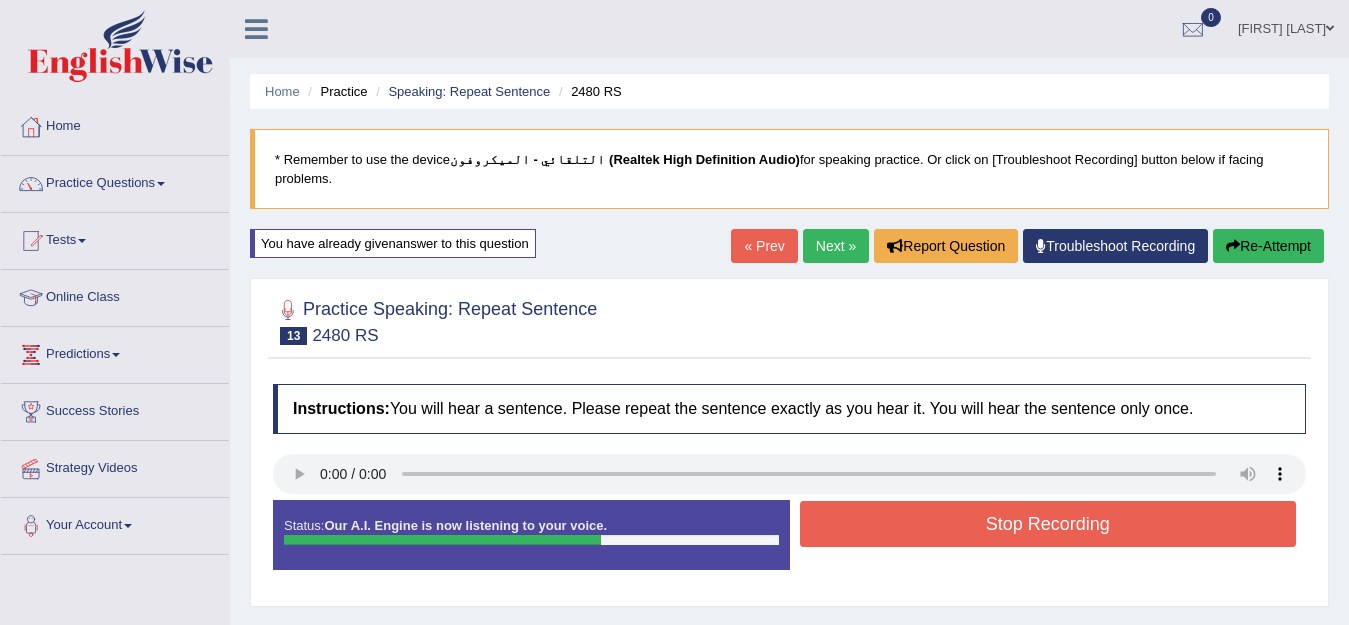 click on "Stop Recording" at bounding box center (1048, 524) 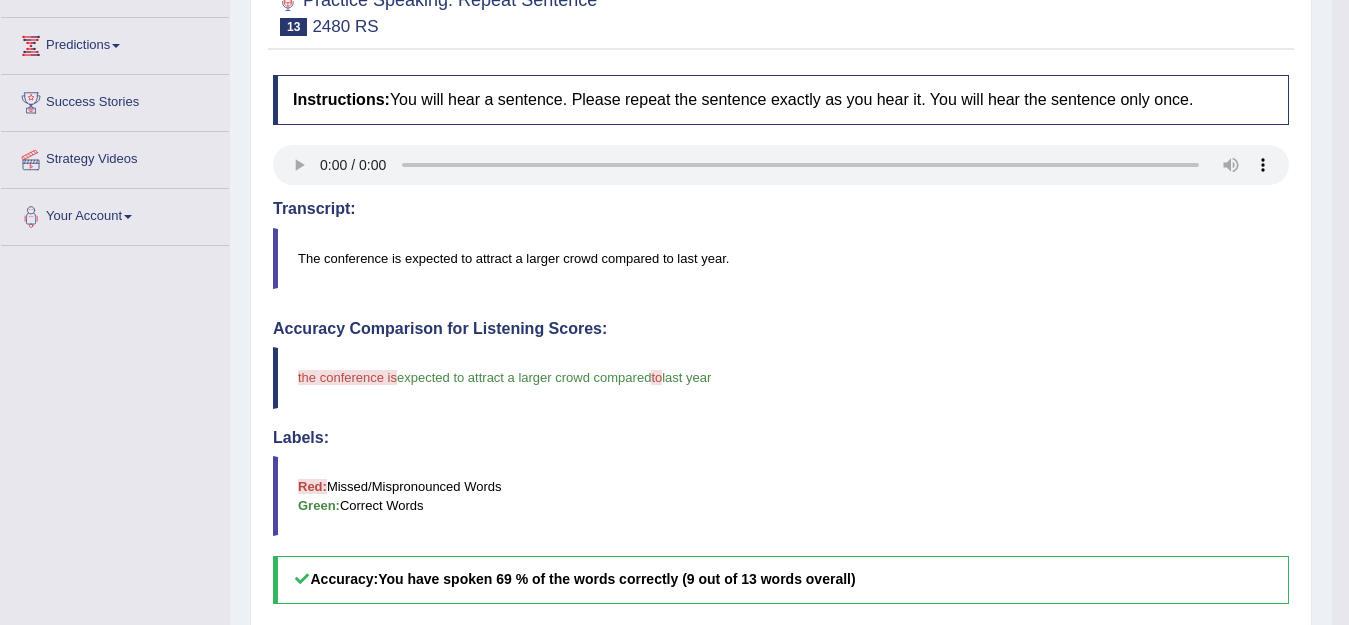scroll, scrollTop: 200, scrollLeft: 0, axis: vertical 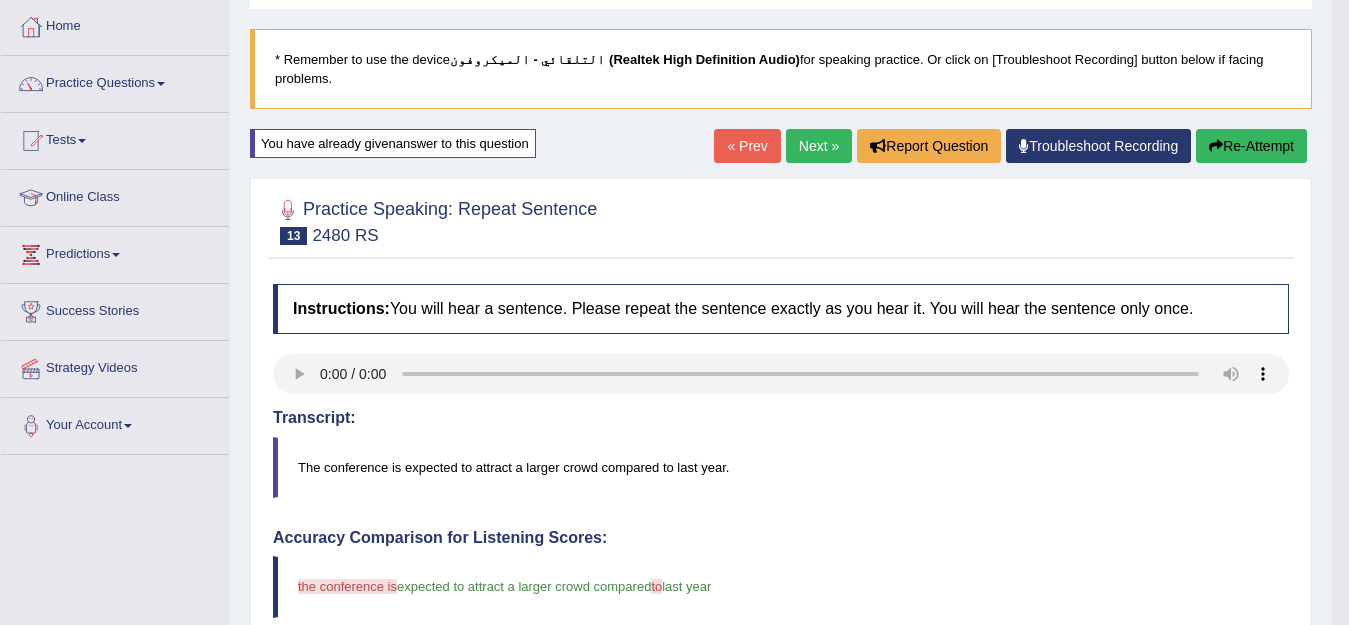 click on "Re-Attempt" at bounding box center [1251, 146] 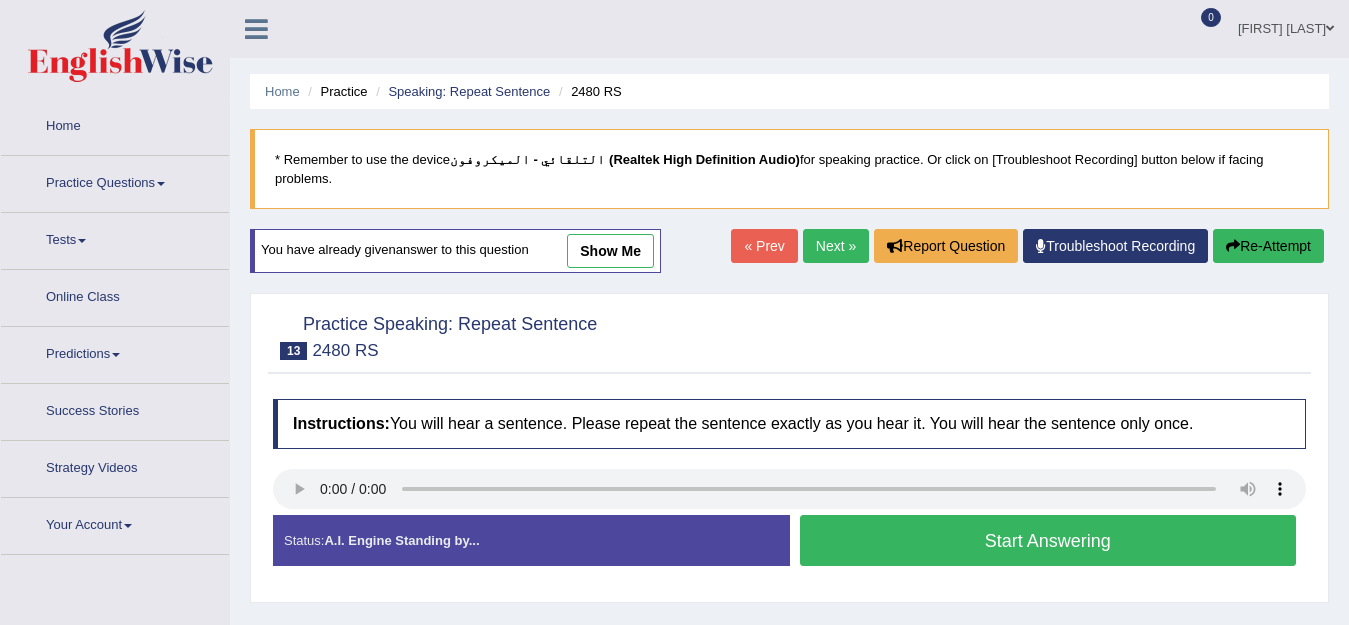 click on "Start Answering" at bounding box center (1048, 540) 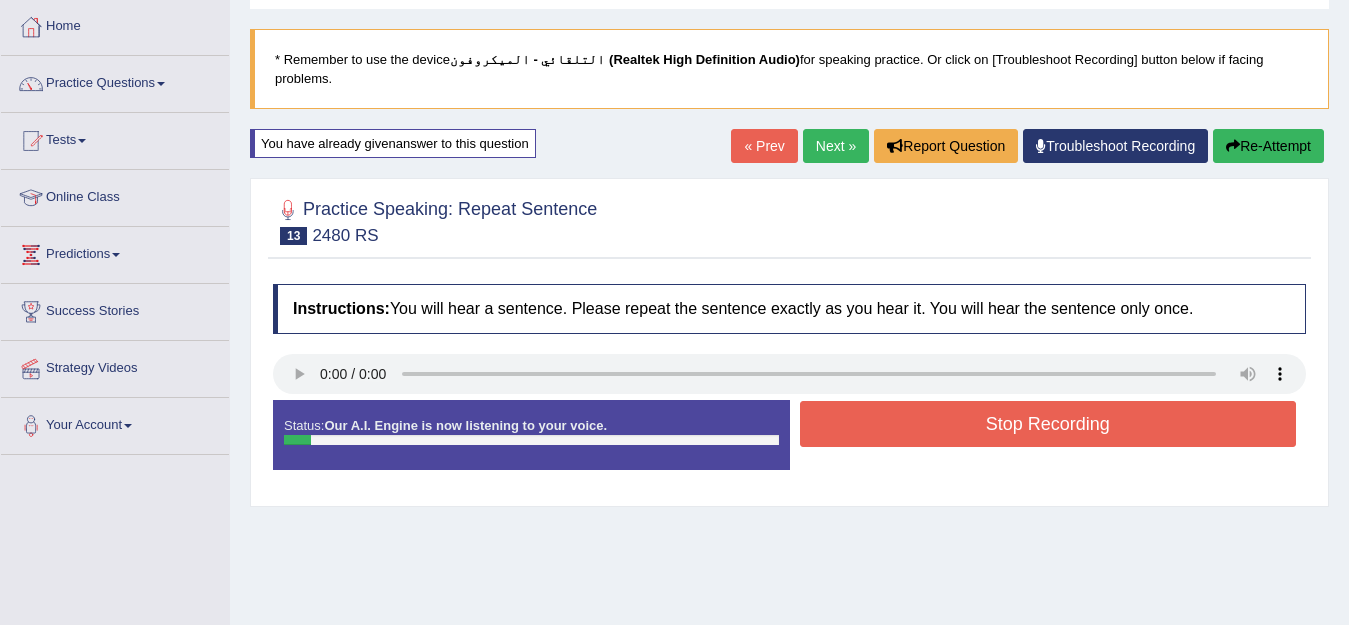 scroll, scrollTop: 100, scrollLeft: 0, axis: vertical 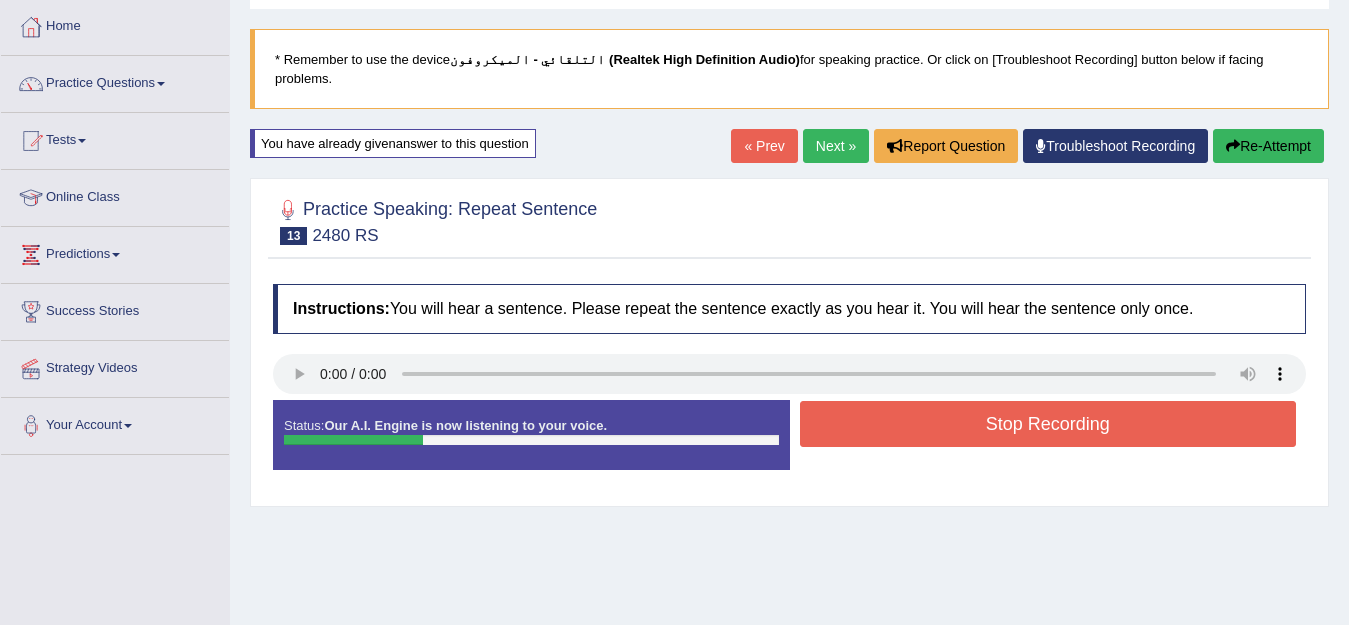 click on "Home
Practice
Speaking: Repeat Sentence
2480 RS
* Remember to use the device  التلقائي - الميكروفون (Realtek High Definition Audio)  for speaking practice. Or click on [Troubleshoot Recording] button below if facing problems.
You have already given   answer to this question
« Prev Next »  Report Question  Troubleshoot Recording  Re-Attempt
Practice Speaking: Repeat Sentence
13
2480 RS
Instructions:  You will hear a sentence. Please repeat the sentence exactly as you hear it. You will hear the sentence only once.
Transcript: The conference is expected to attract a larger crowd compared to last year. Created with Highcharts 7.1.2 Too low Too high Time Pitch meter: 0 2 4 6 8 10 Created with Highcharts 7.1.2 Great Too slow Too fast Time Speech pace meter: 0 10 20 30" at bounding box center (789, 400) 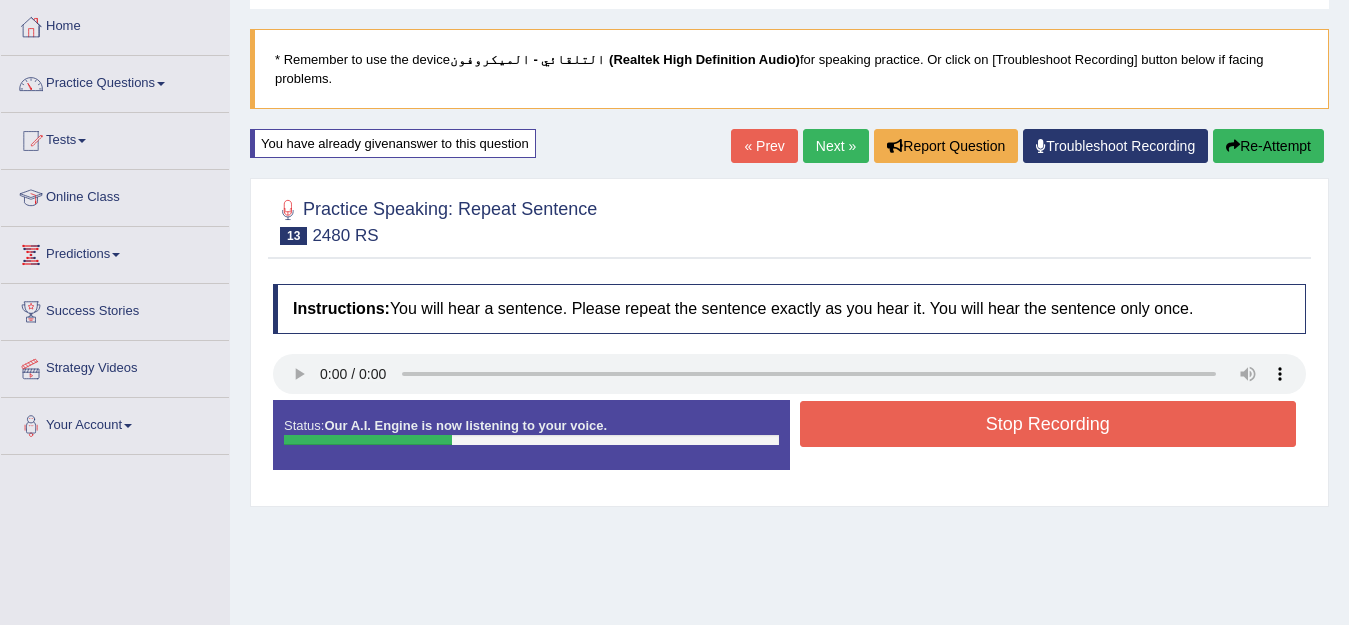 click on "Re-Attempt" at bounding box center [1268, 146] 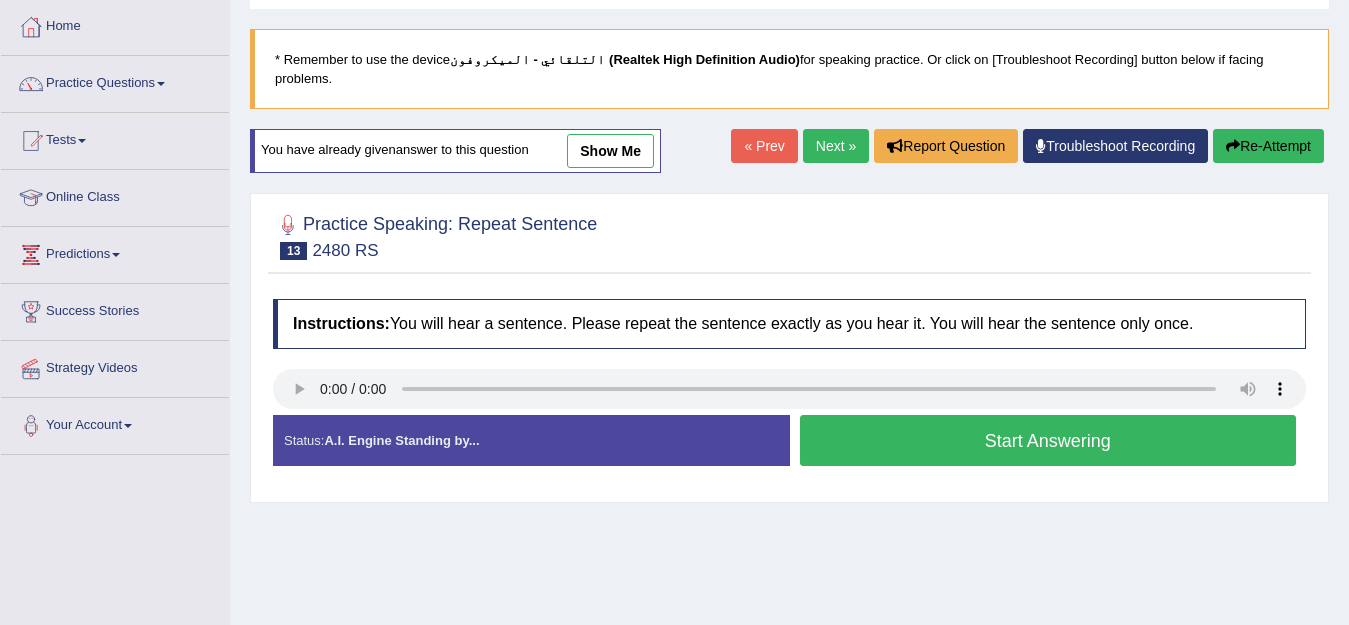 scroll, scrollTop: 100, scrollLeft: 0, axis: vertical 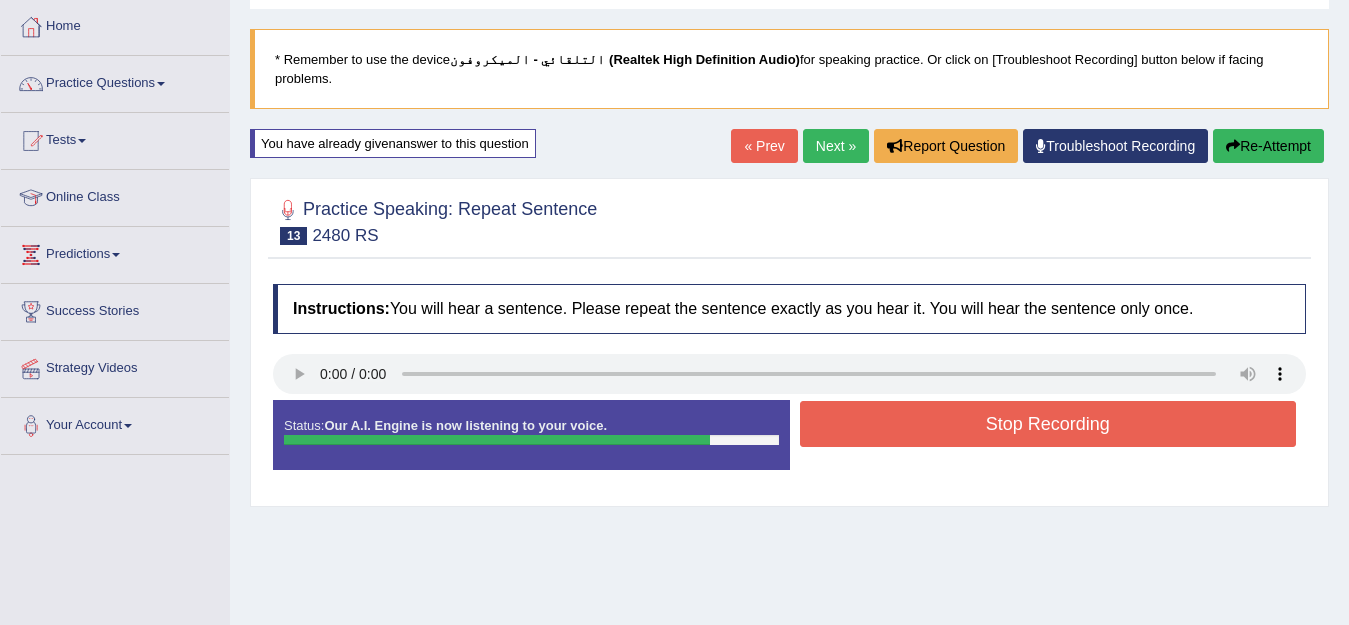 click on "Stop Recording" at bounding box center (1048, 424) 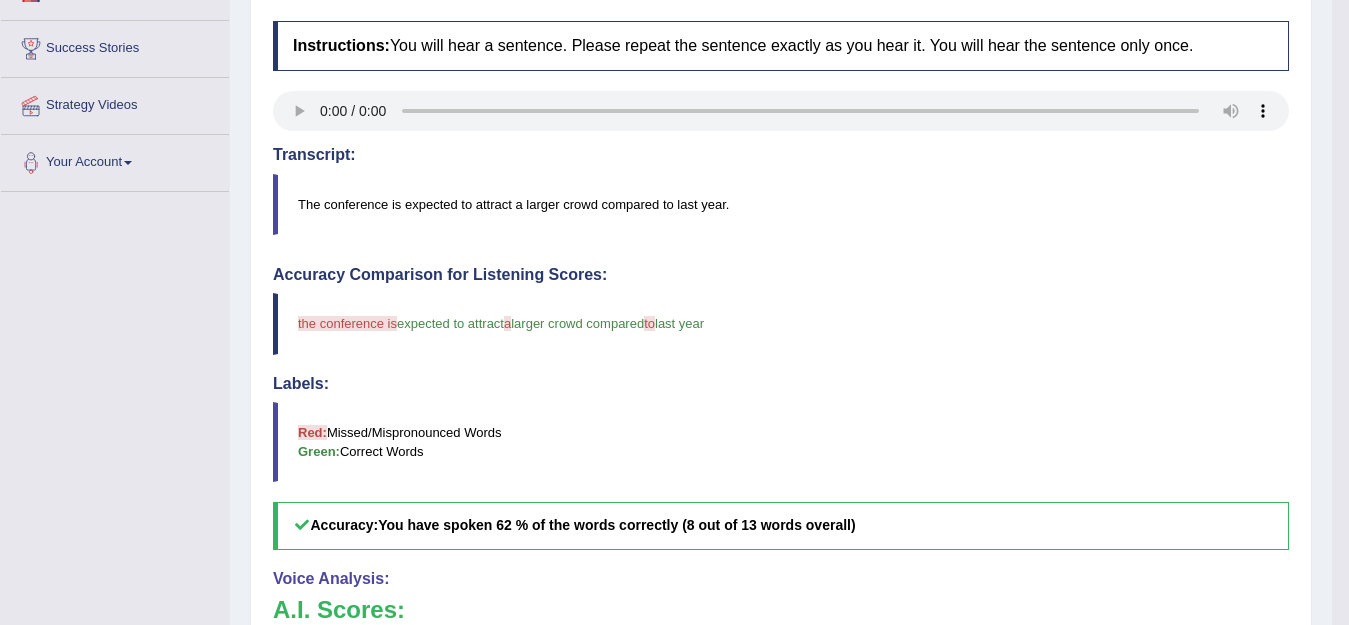 scroll, scrollTop: 100, scrollLeft: 0, axis: vertical 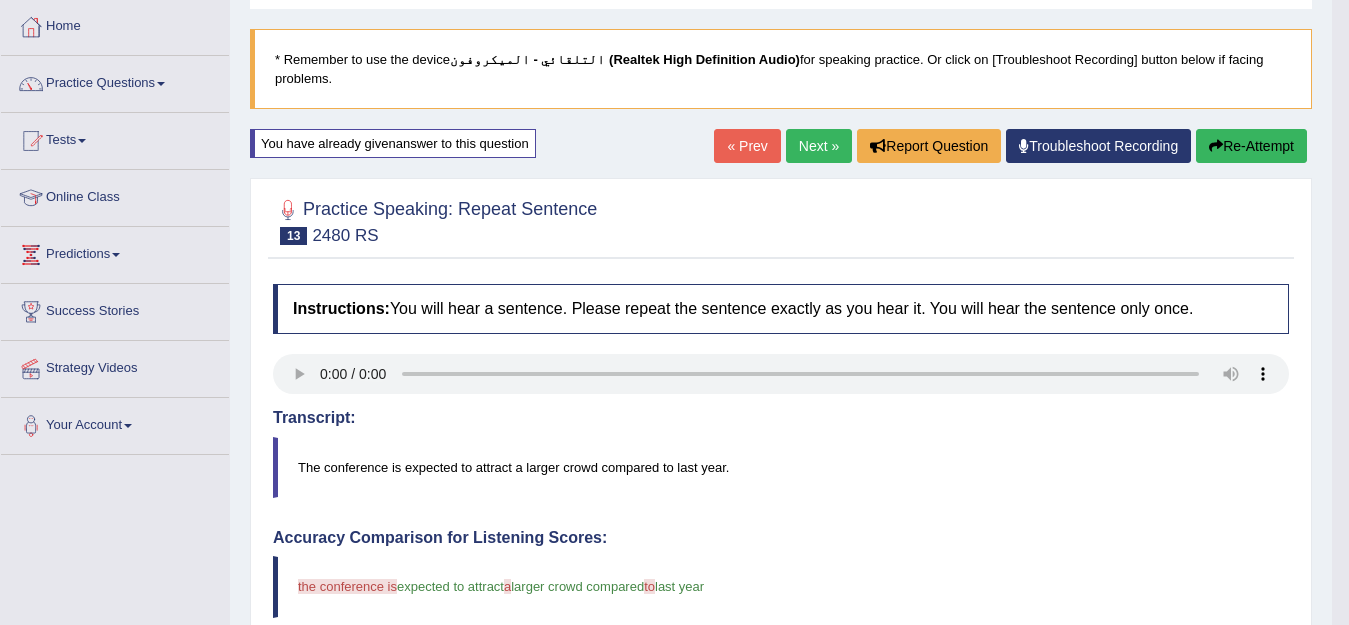 click on "Re-Attempt" at bounding box center [1251, 146] 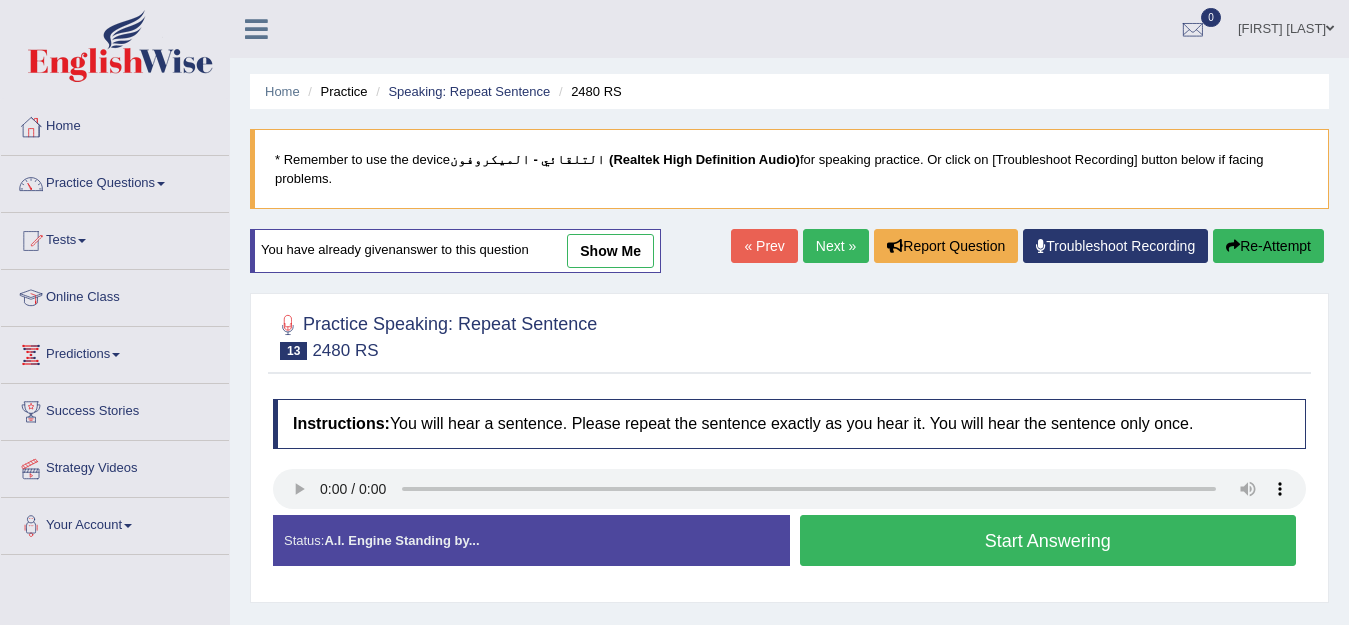 scroll, scrollTop: 100, scrollLeft: 0, axis: vertical 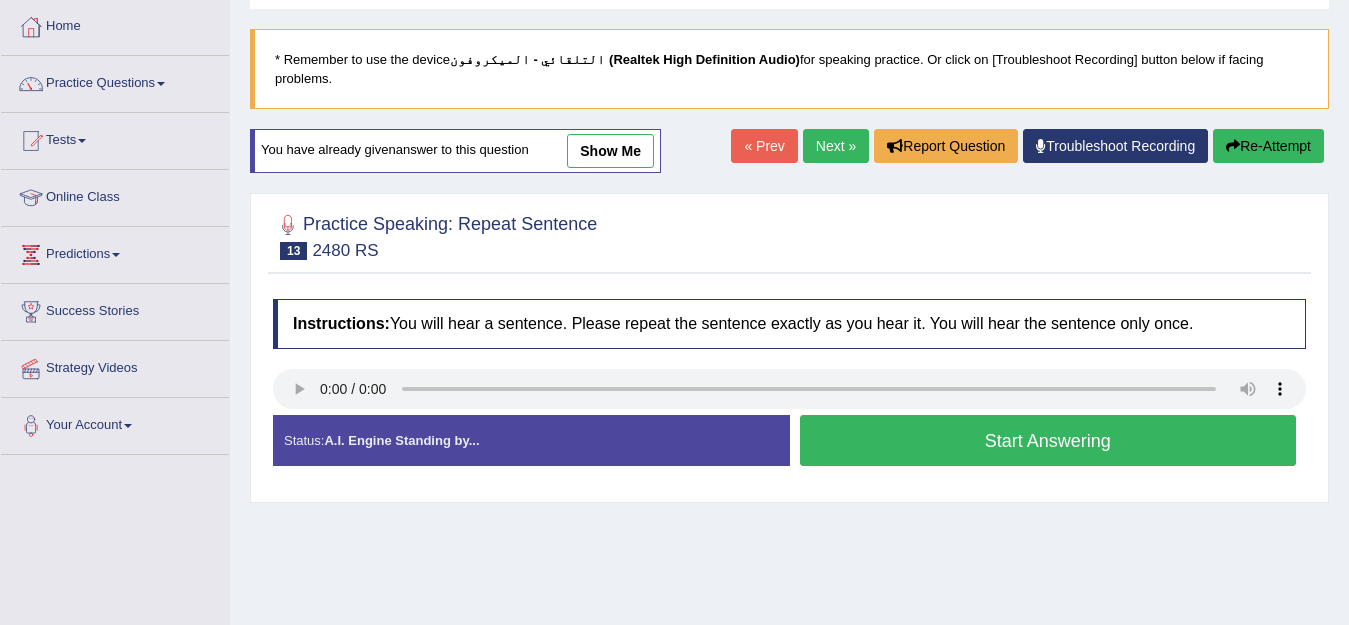 click on "Start Answering" at bounding box center [1048, 440] 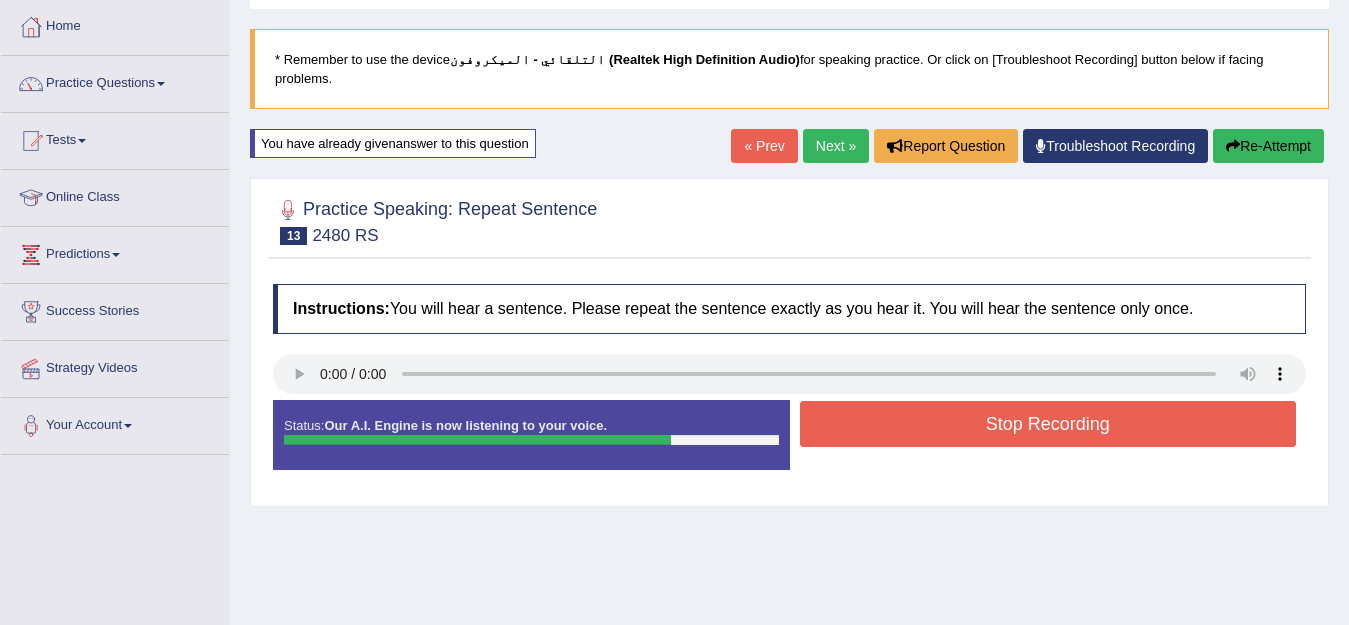 click on "Stop Recording" at bounding box center [1048, 424] 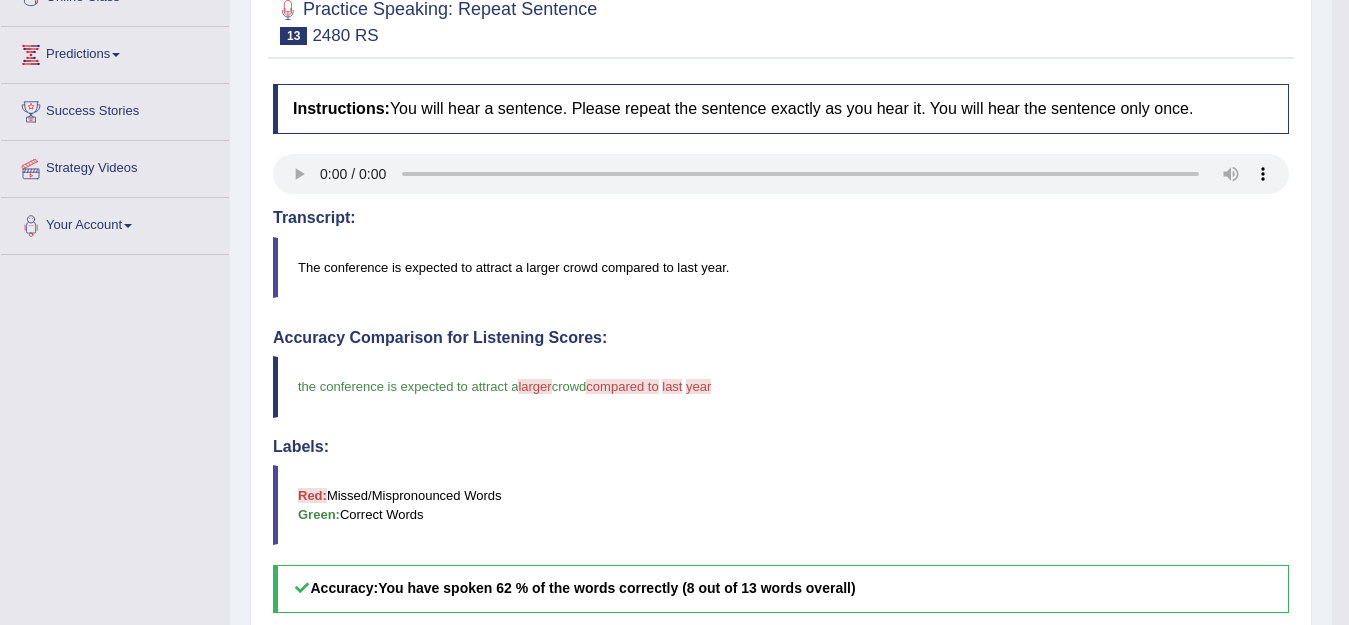 scroll, scrollTop: 0, scrollLeft: 0, axis: both 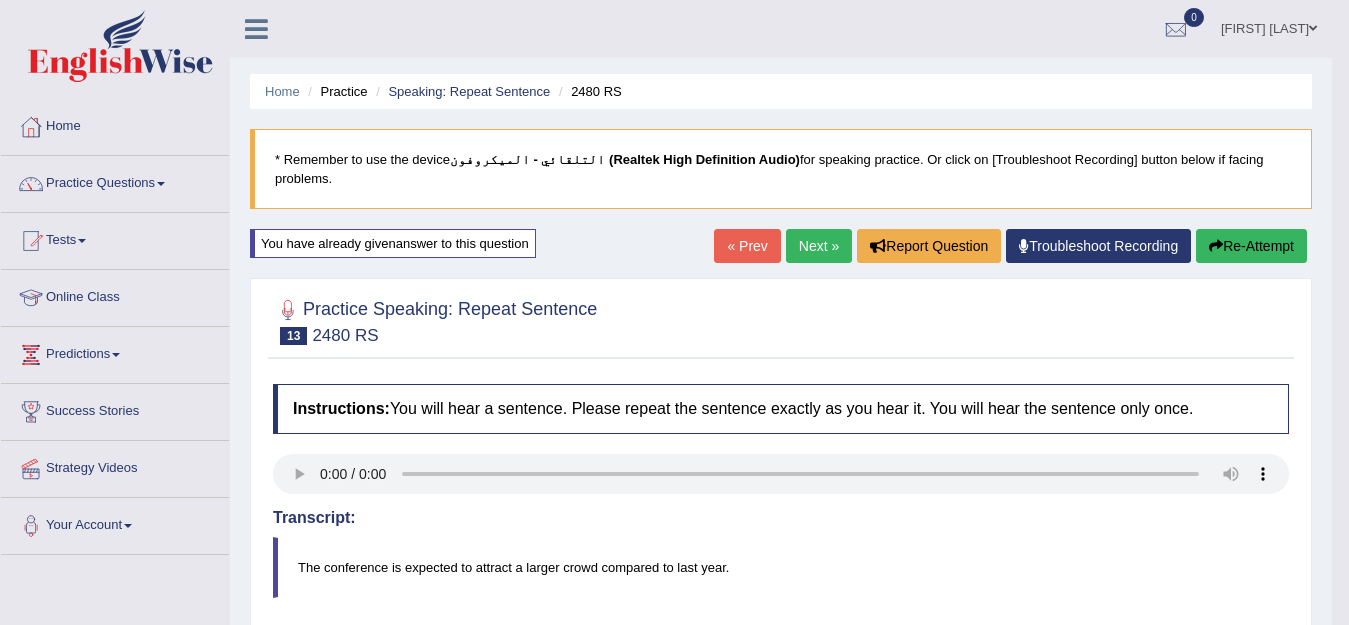 click on "Re-Attempt" at bounding box center (1251, 246) 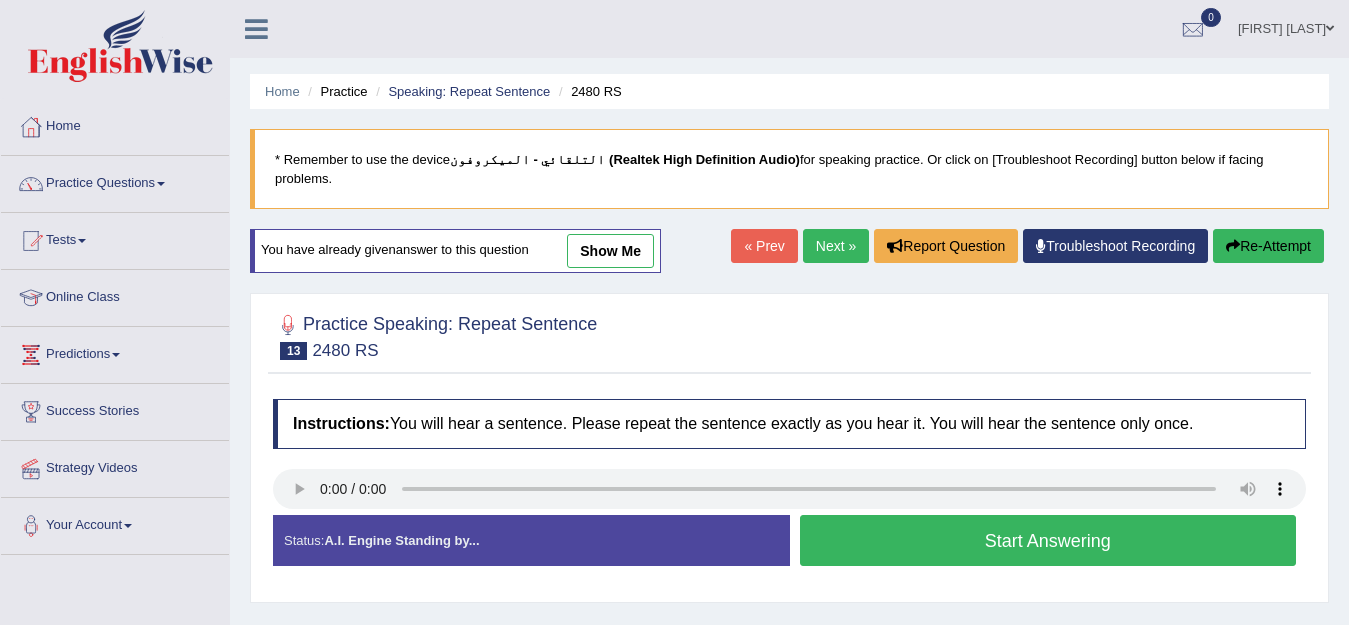 scroll, scrollTop: 0, scrollLeft: 0, axis: both 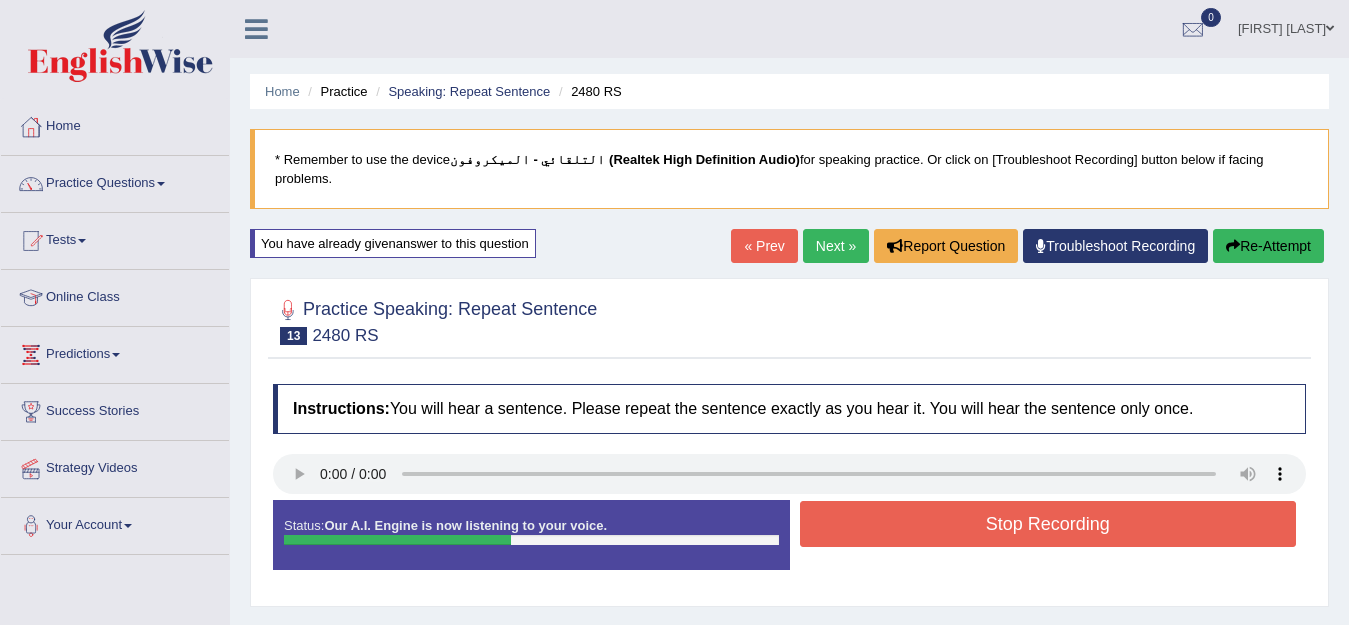 click on "Re-Attempt" at bounding box center [1268, 246] 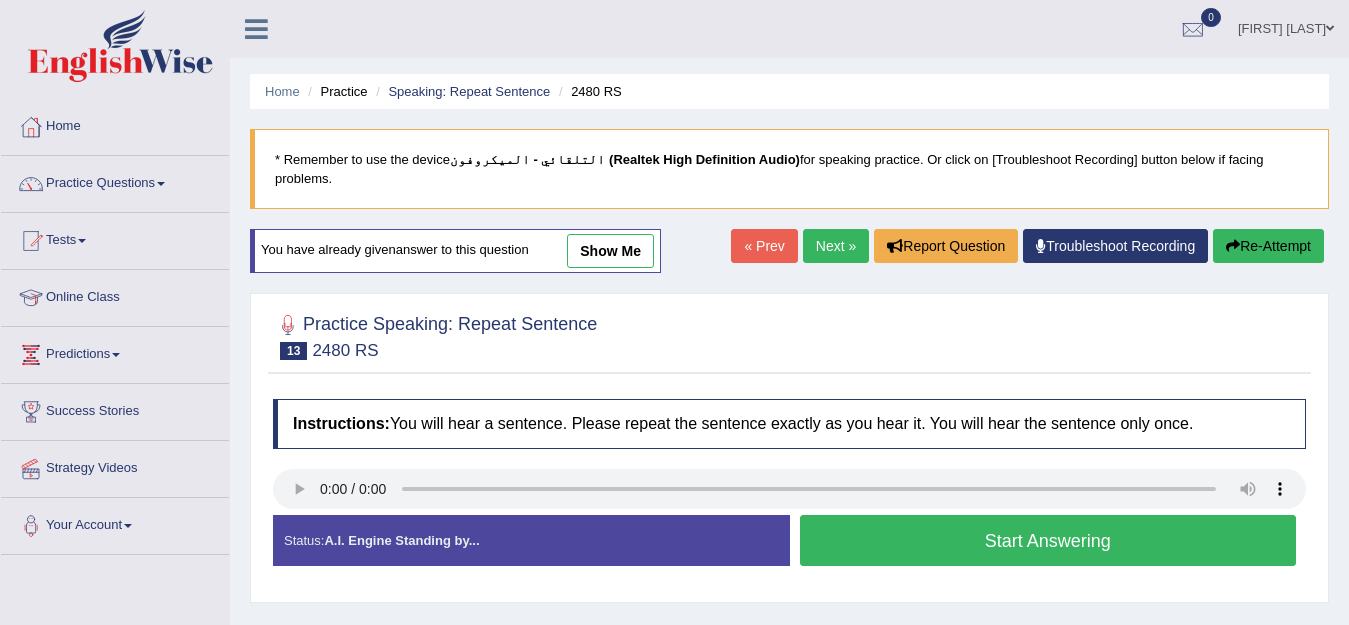 scroll, scrollTop: 0, scrollLeft: 0, axis: both 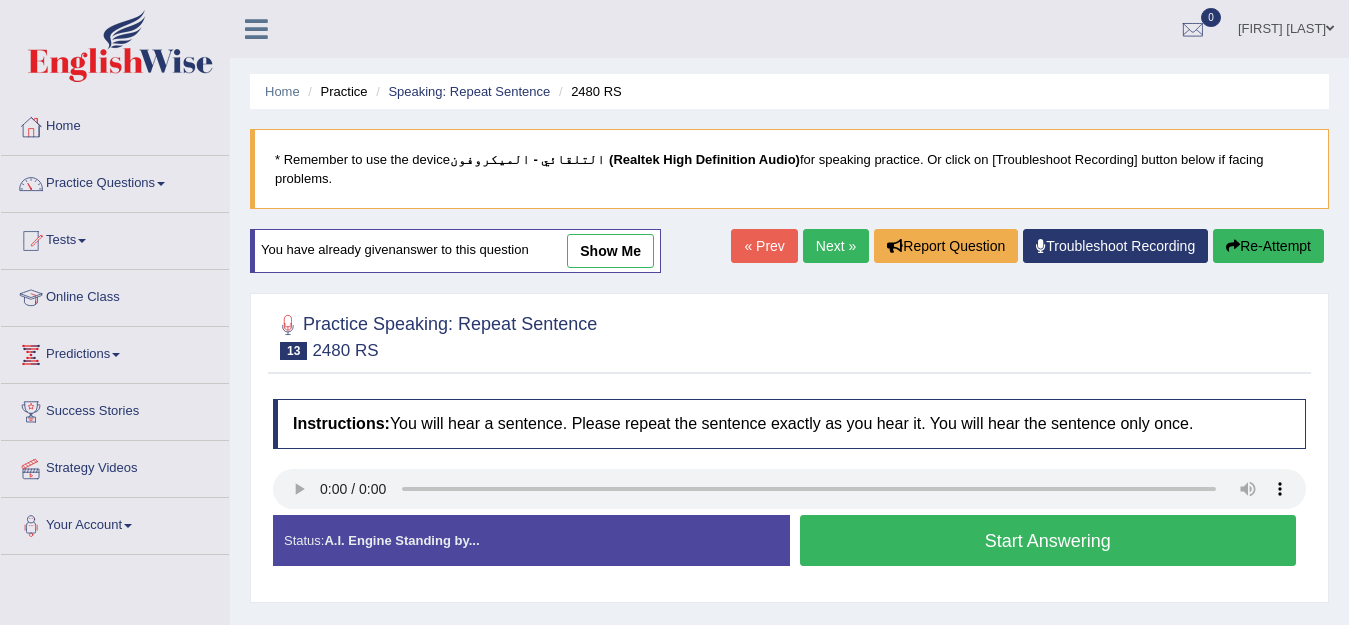 click on "Start Answering" at bounding box center [1048, 540] 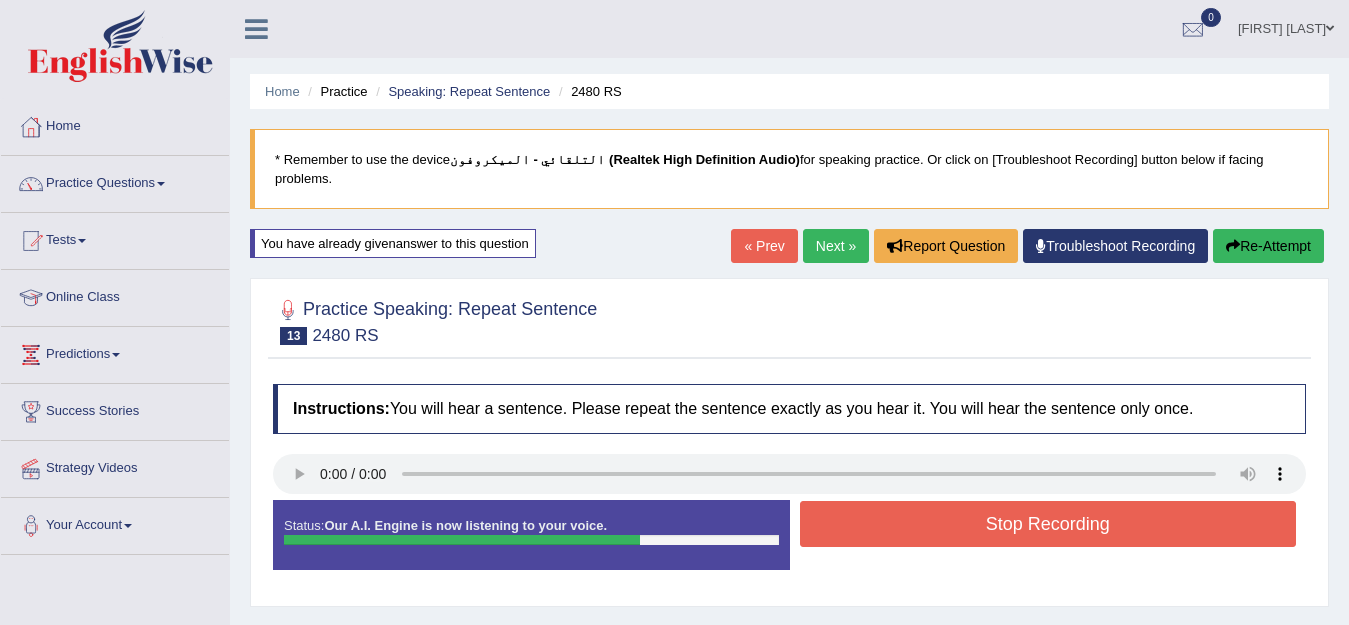 click on "Stop Recording" at bounding box center [1048, 524] 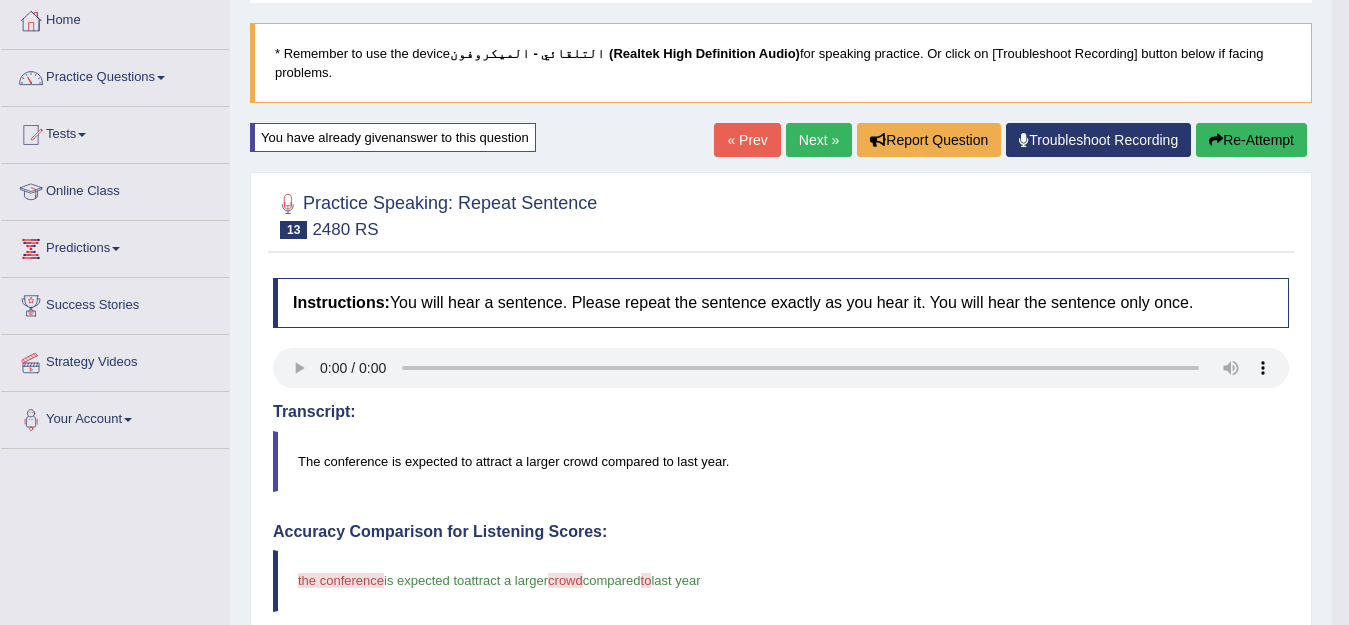 scroll, scrollTop: 100, scrollLeft: 0, axis: vertical 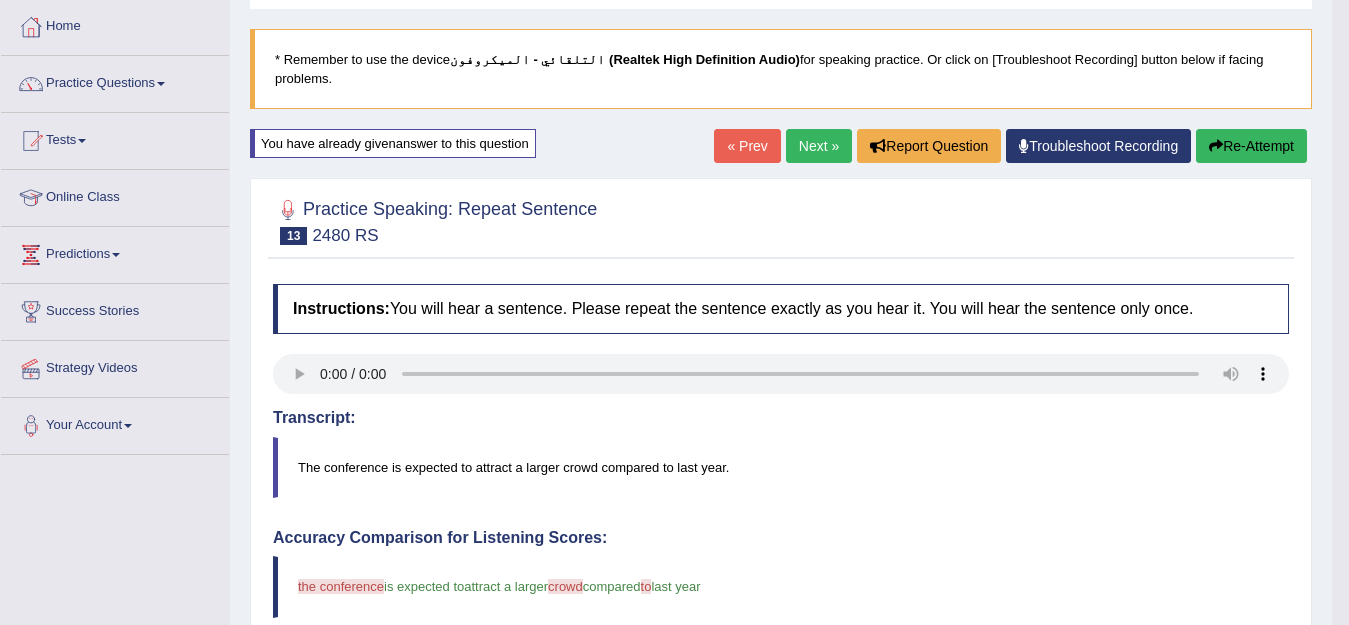 click on "Re-Attempt" at bounding box center (1251, 146) 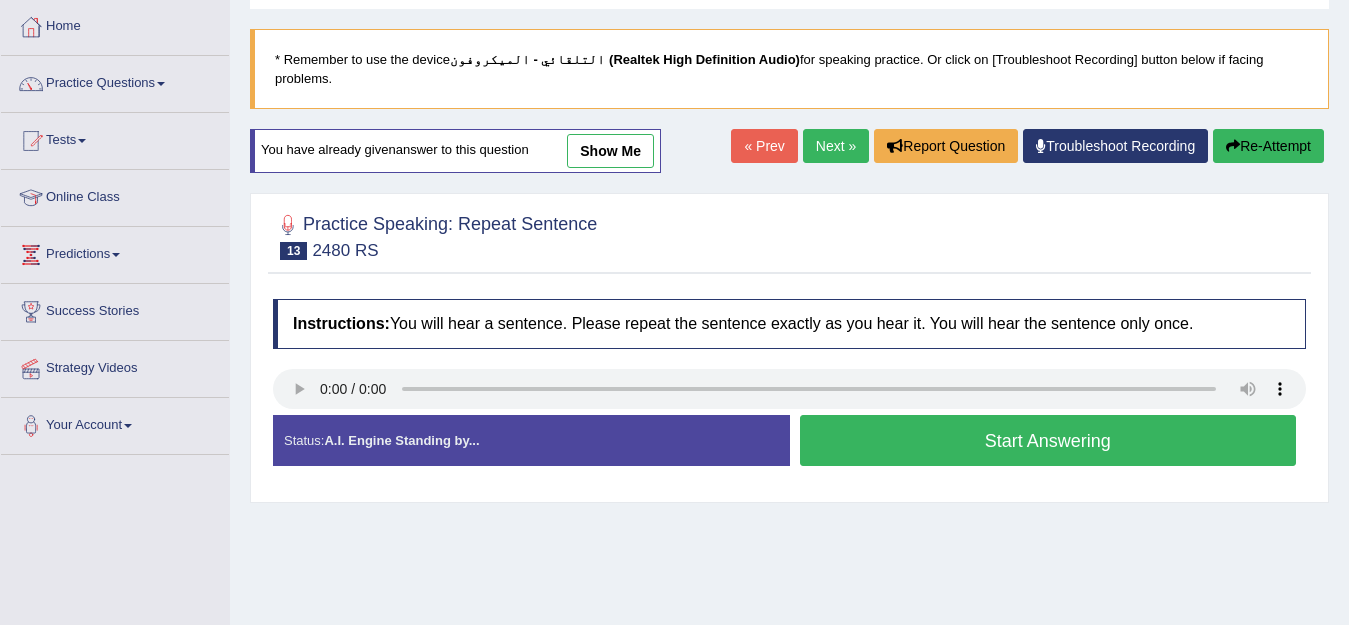 click on "Start Answering" at bounding box center (1048, 440) 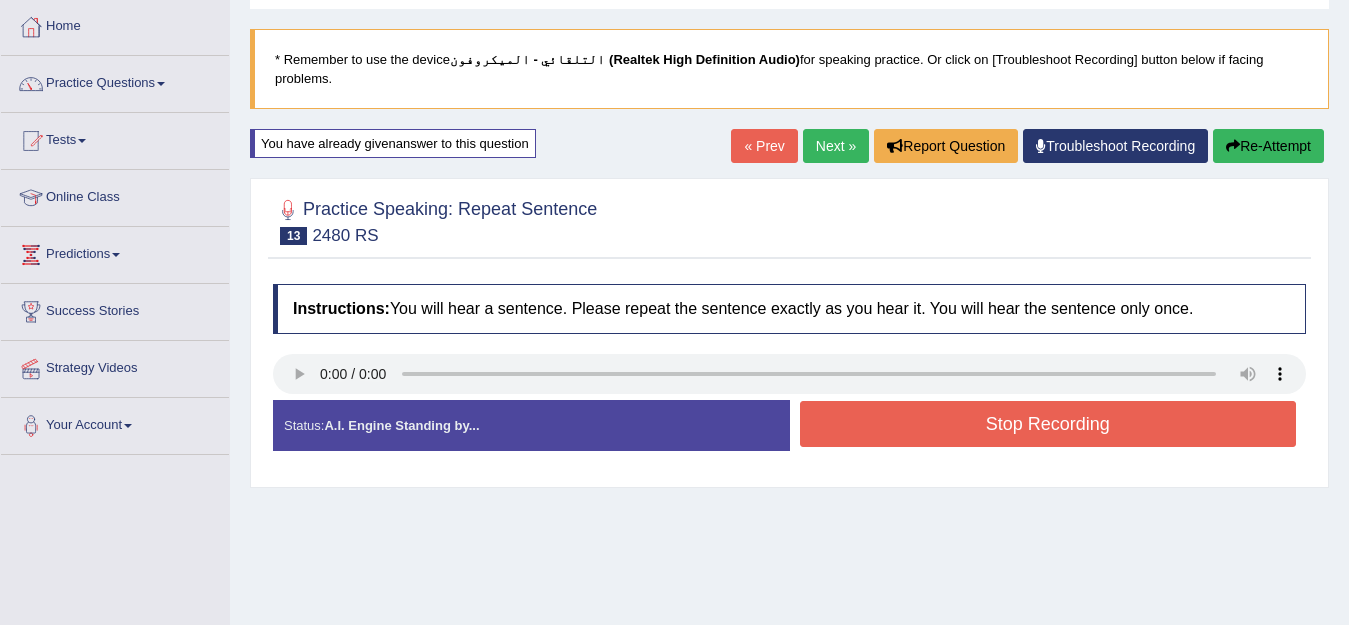 scroll, scrollTop: 100, scrollLeft: 0, axis: vertical 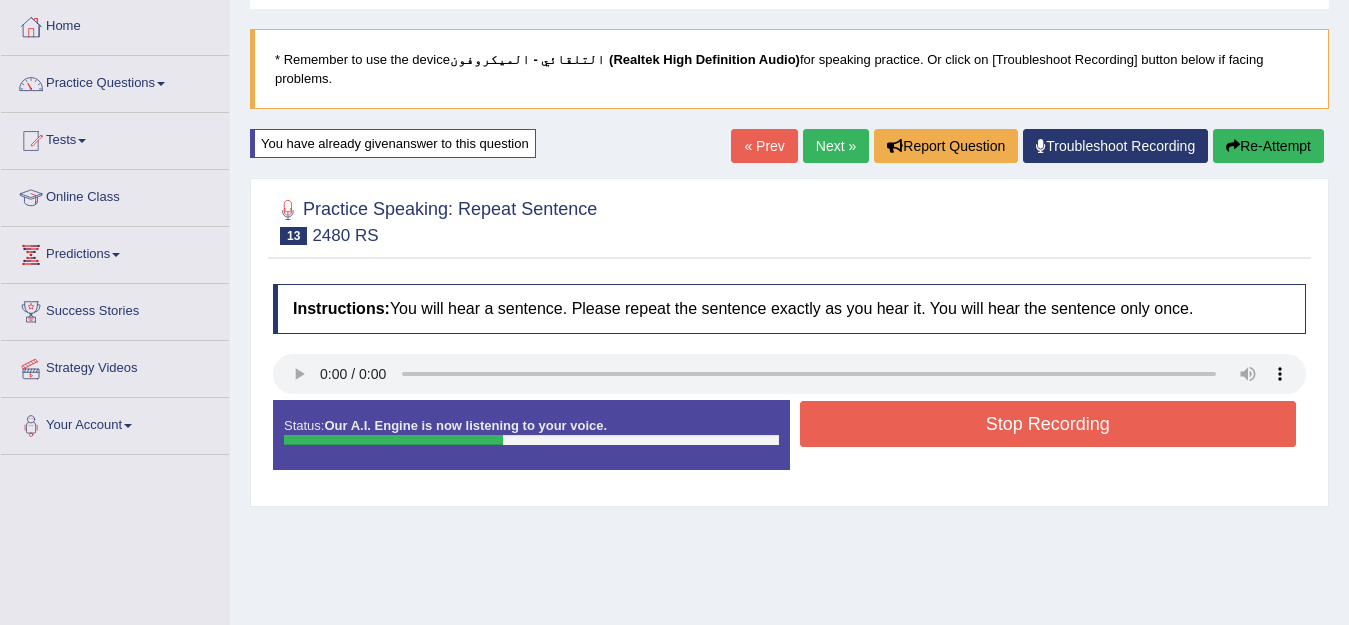 click on "Re-Attempt" at bounding box center (1268, 146) 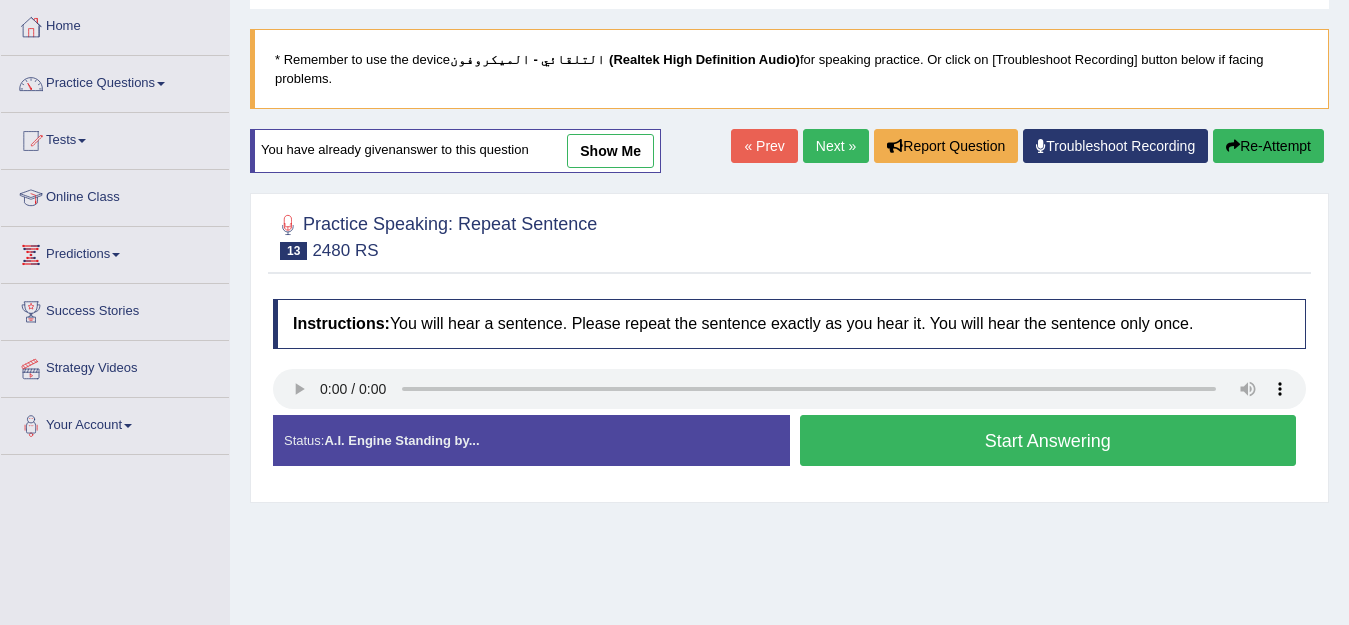 click on "Start Answering" at bounding box center [1048, 440] 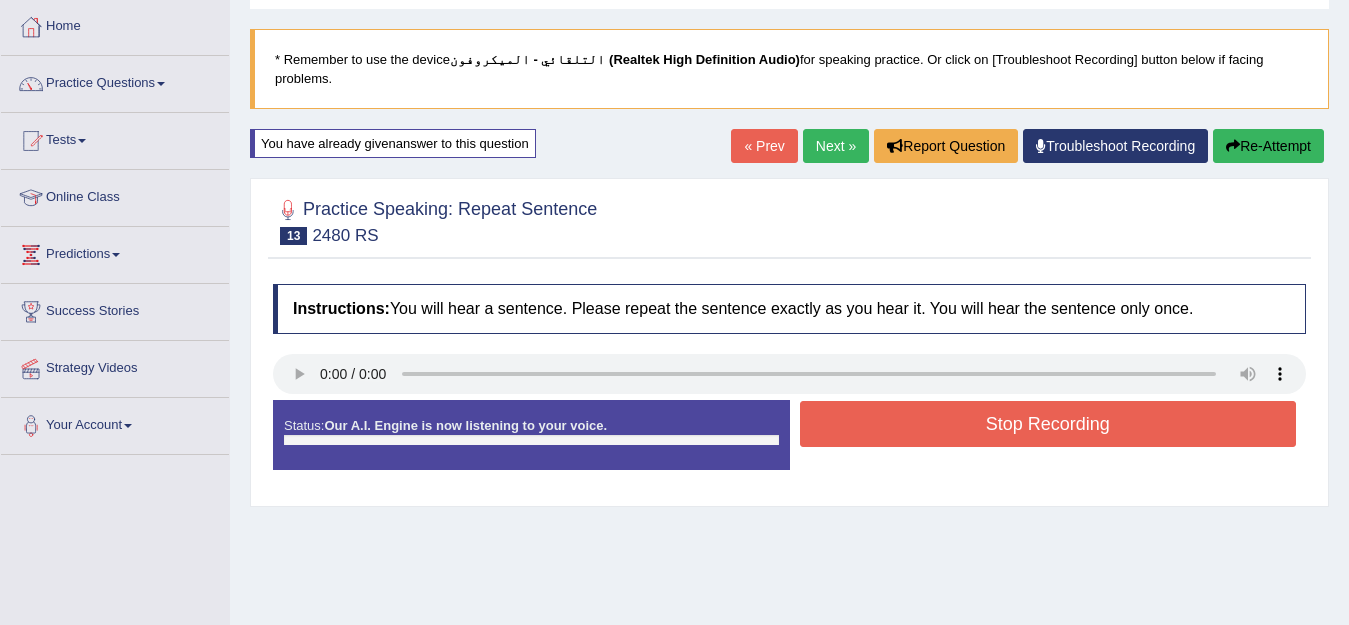 scroll, scrollTop: 100, scrollLeft: 0, axis: vertical 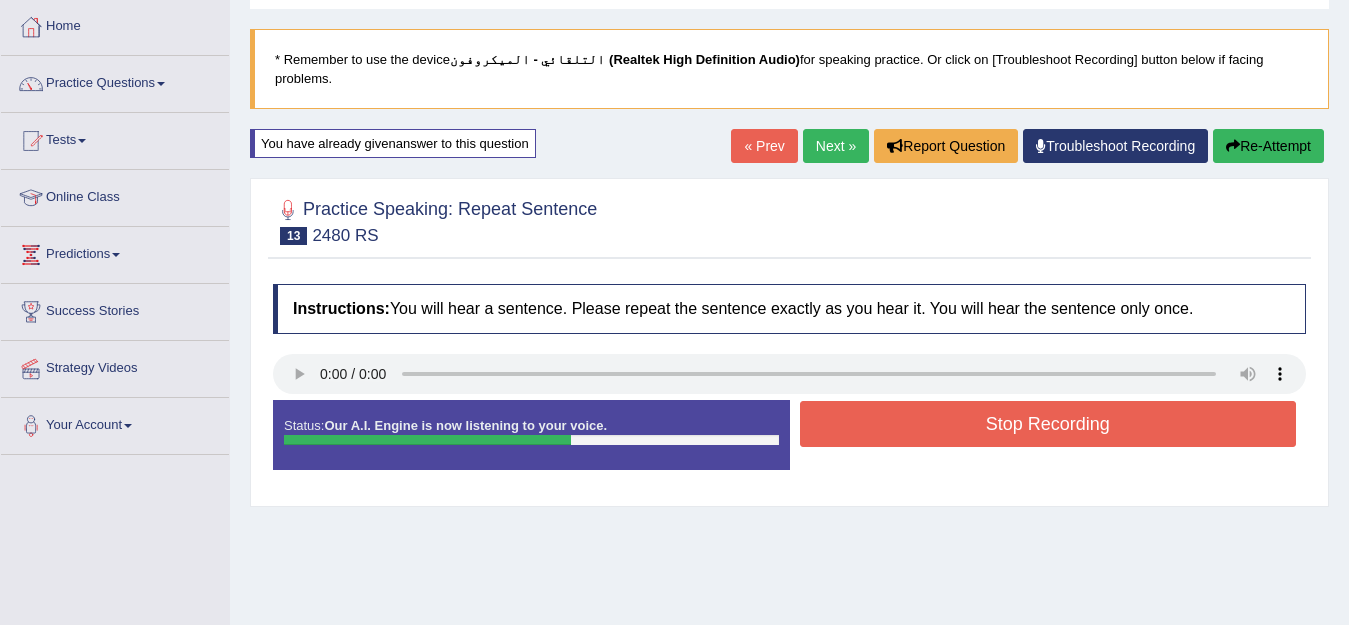 click on "Stop Recording" at bounding box center (1048, 424) 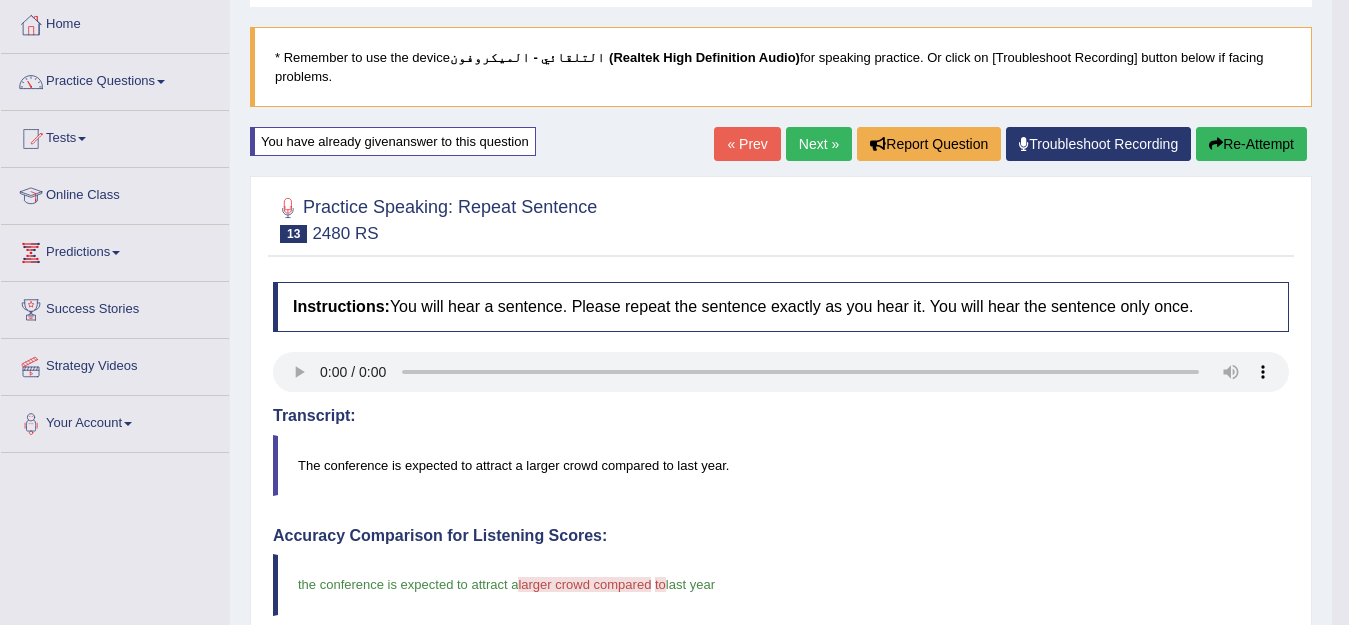 scroll, scrollTop: 100, scrollLeft: 0, axis: vertical 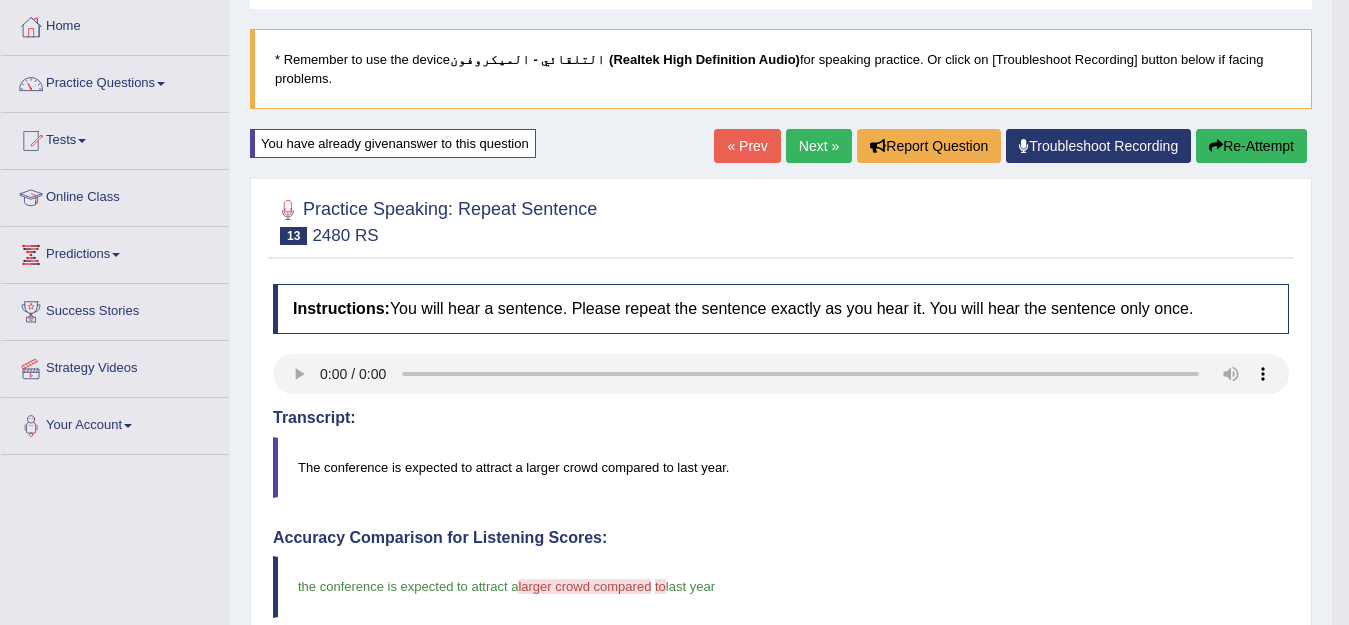 click on "Re-Attempt" at bounding box center (1251, 146) 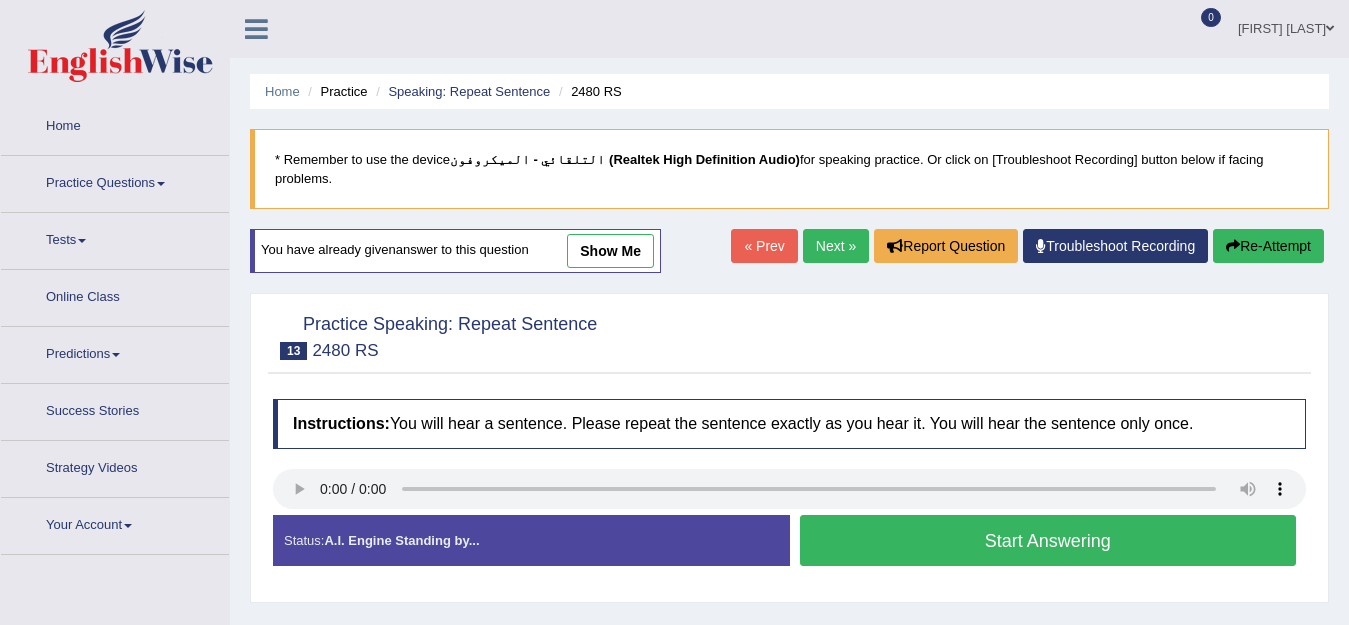 click on "Start Answering" at bounding box center (1048, 540) 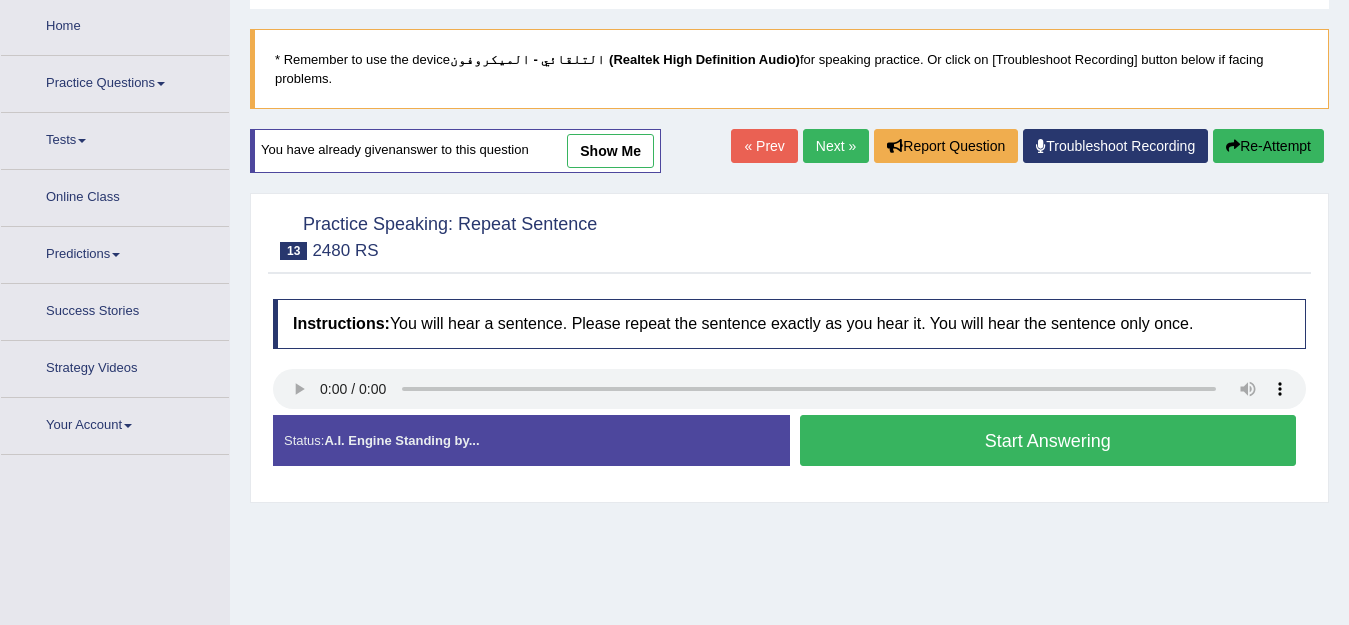 scroll, scrollTop: 100, scrollLeft: 0, axis: vertical 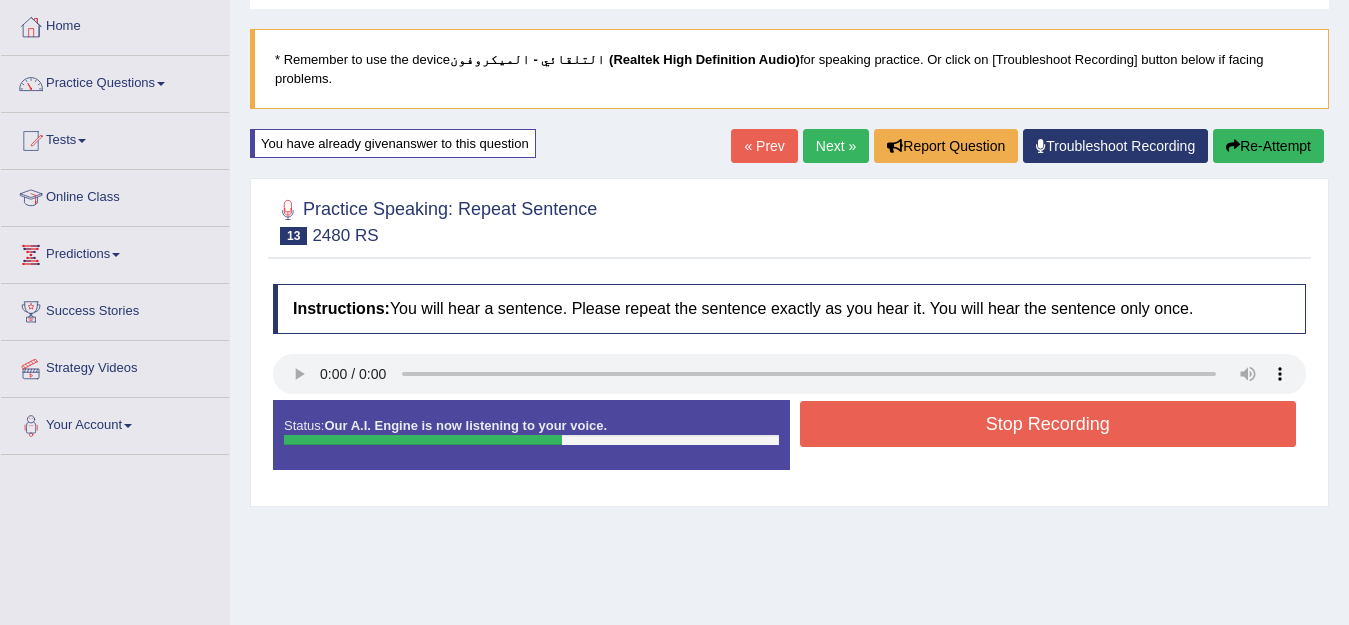 click on "Stop Recording" at bounding box center (1048, 424) 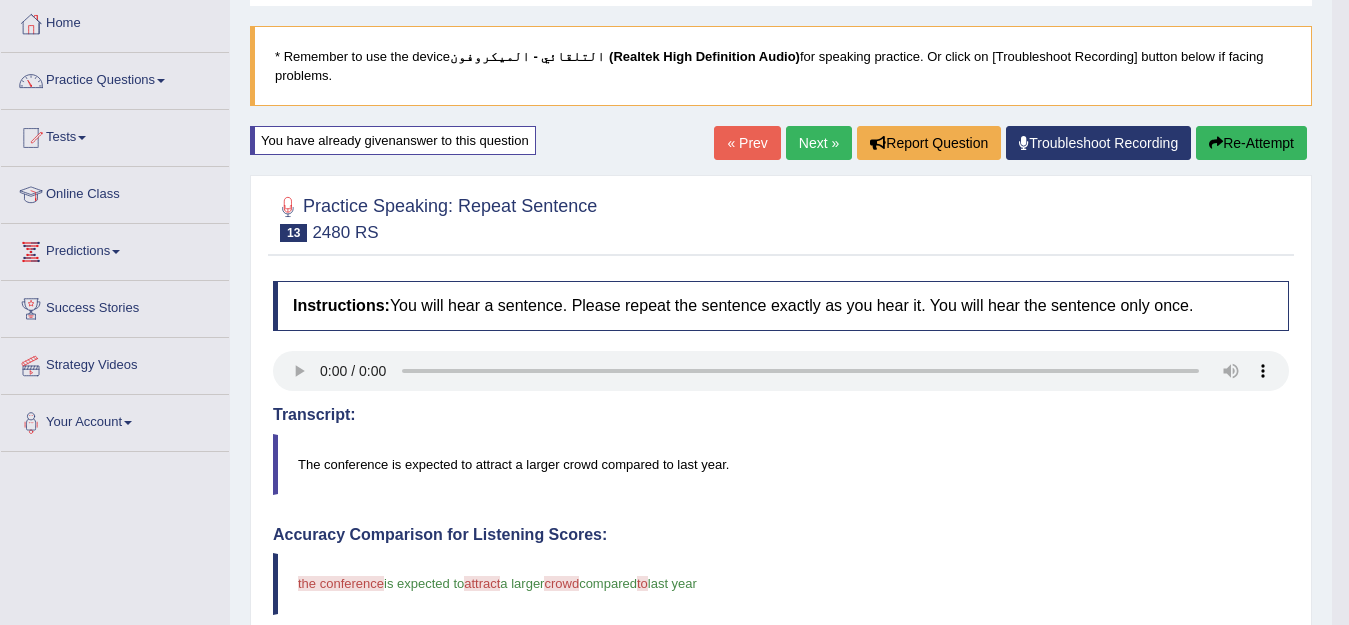 scroll, scrollTop: 100, scrollLeft: 0, axis: vertical 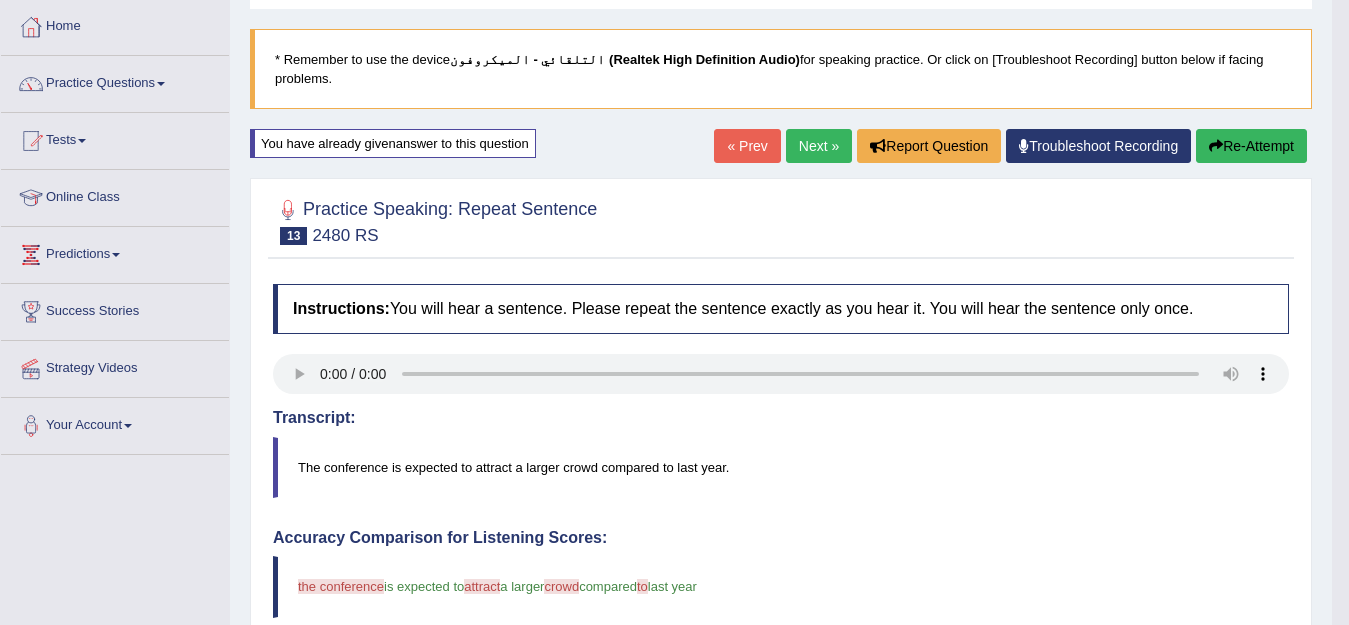 click on "Re-Attempt" at bounding box center [1251, 146] 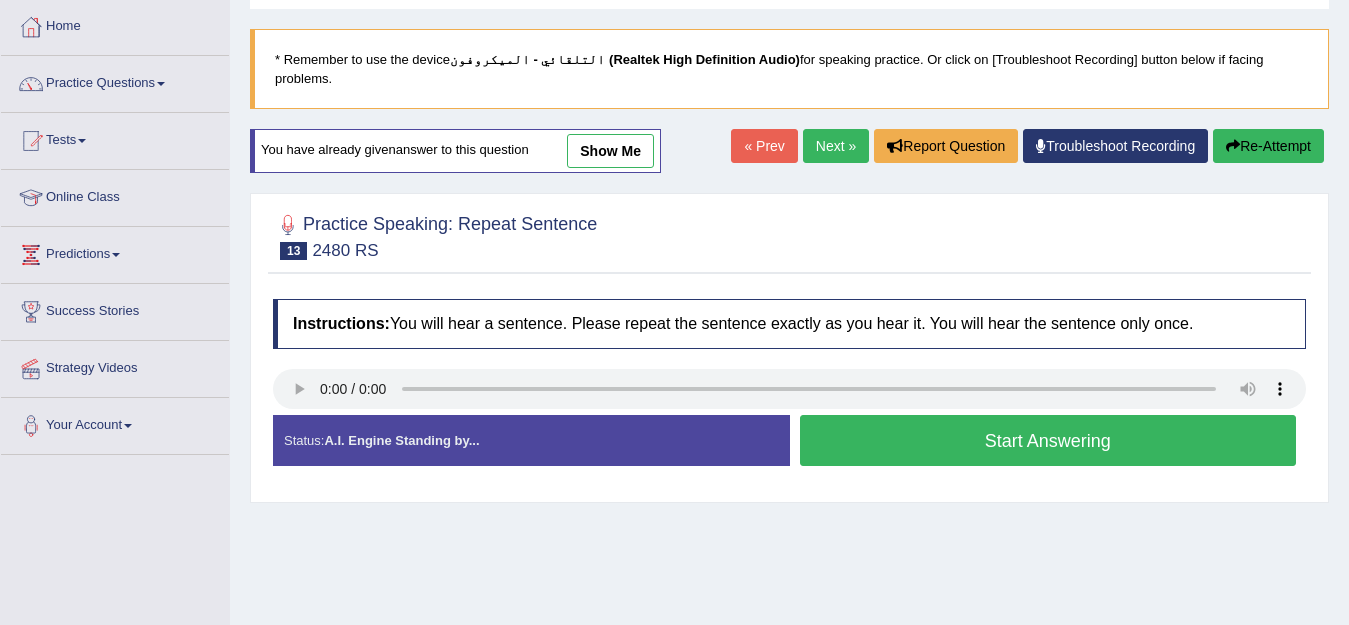 scroll, scrollTop: 100, scrollLeft: 0, axis: vertical 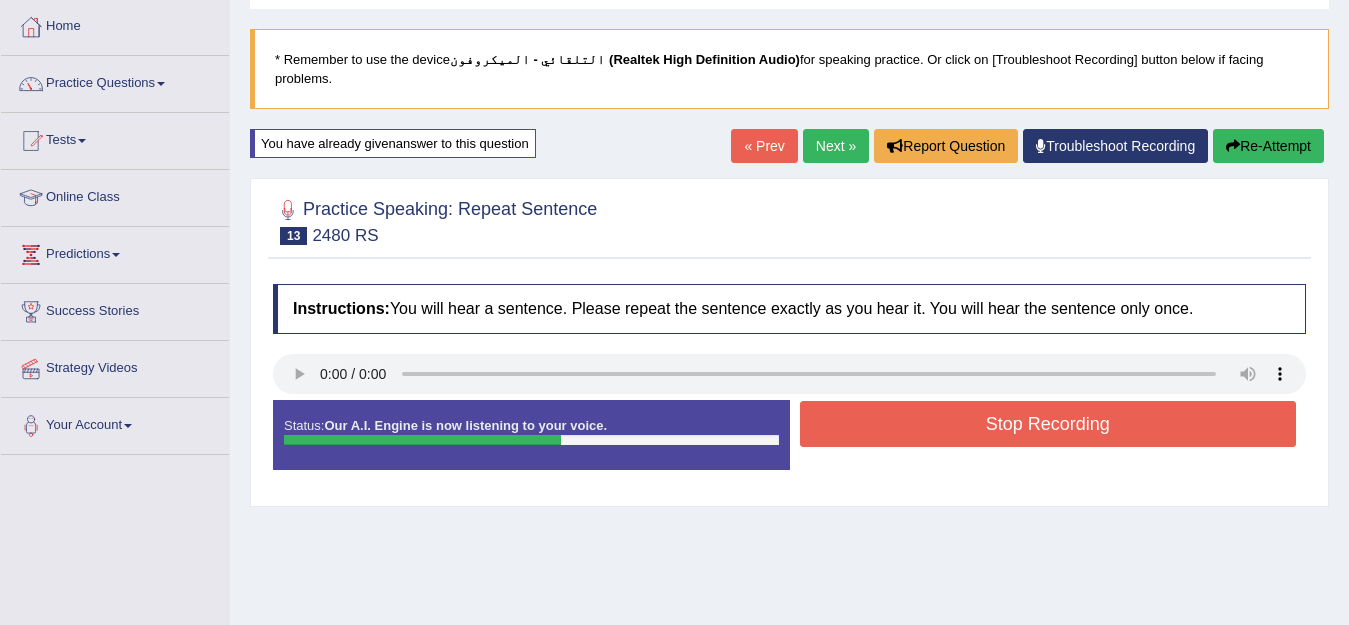 click on "Stop Recording" at bounding box center [1048, 424] 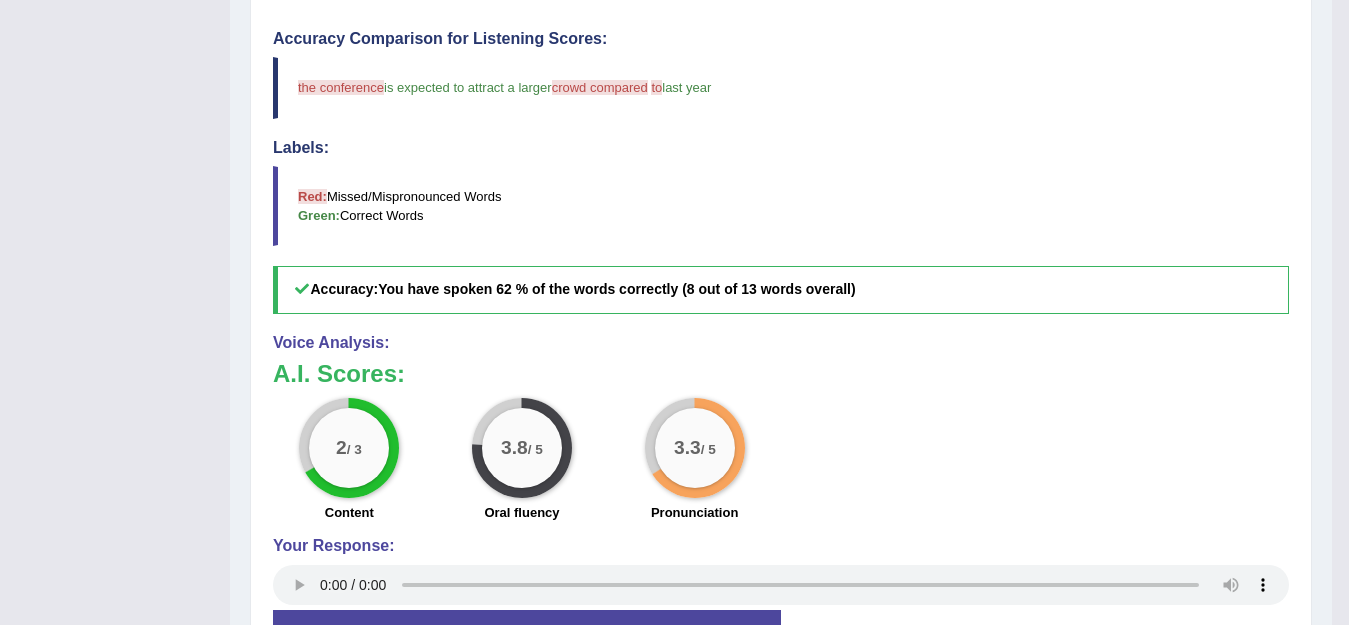 scroll, scrollTop: 600, scrollLeft: 0, axis: vertical 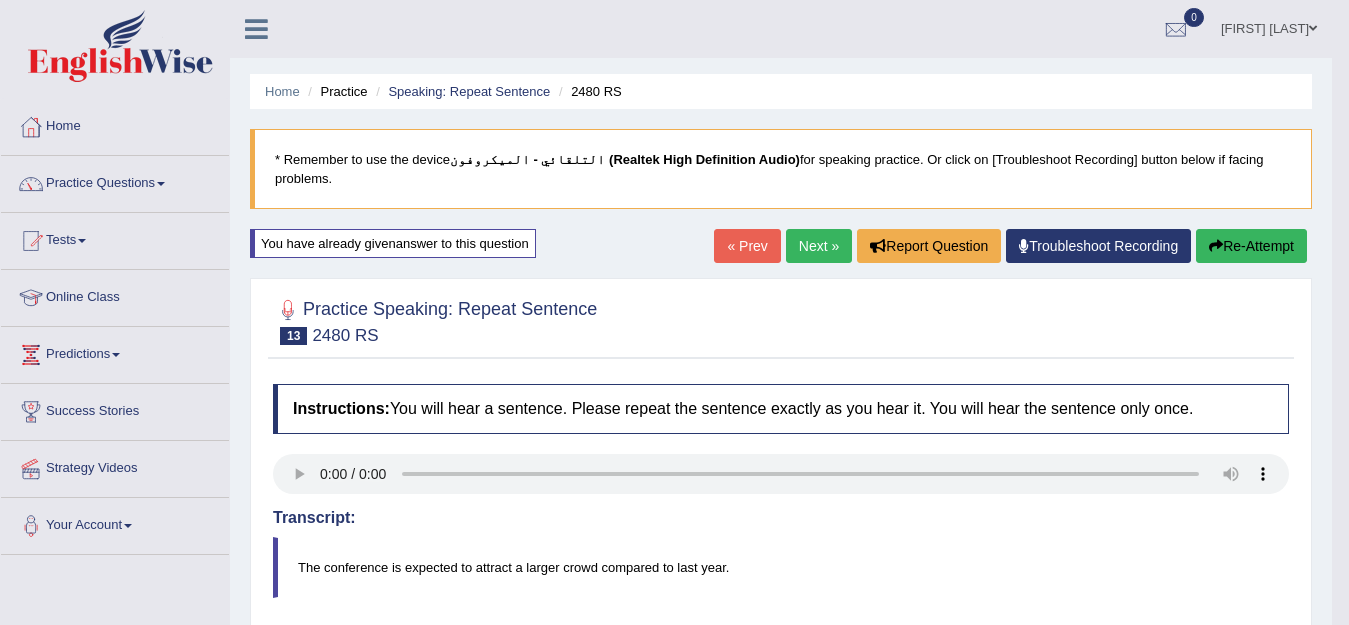 click on "Re-Attempt" at bounding box center (1251, 246) 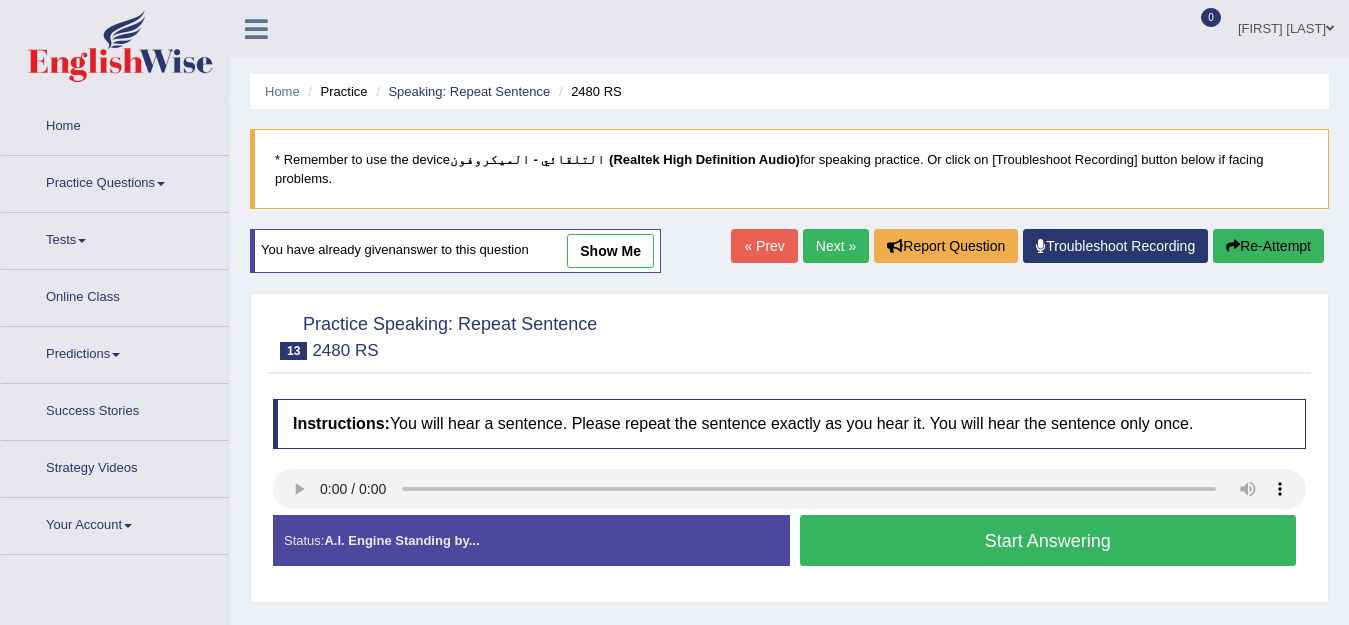 scroll, scrollTop: 0, scrollLeft: 0, axis: both 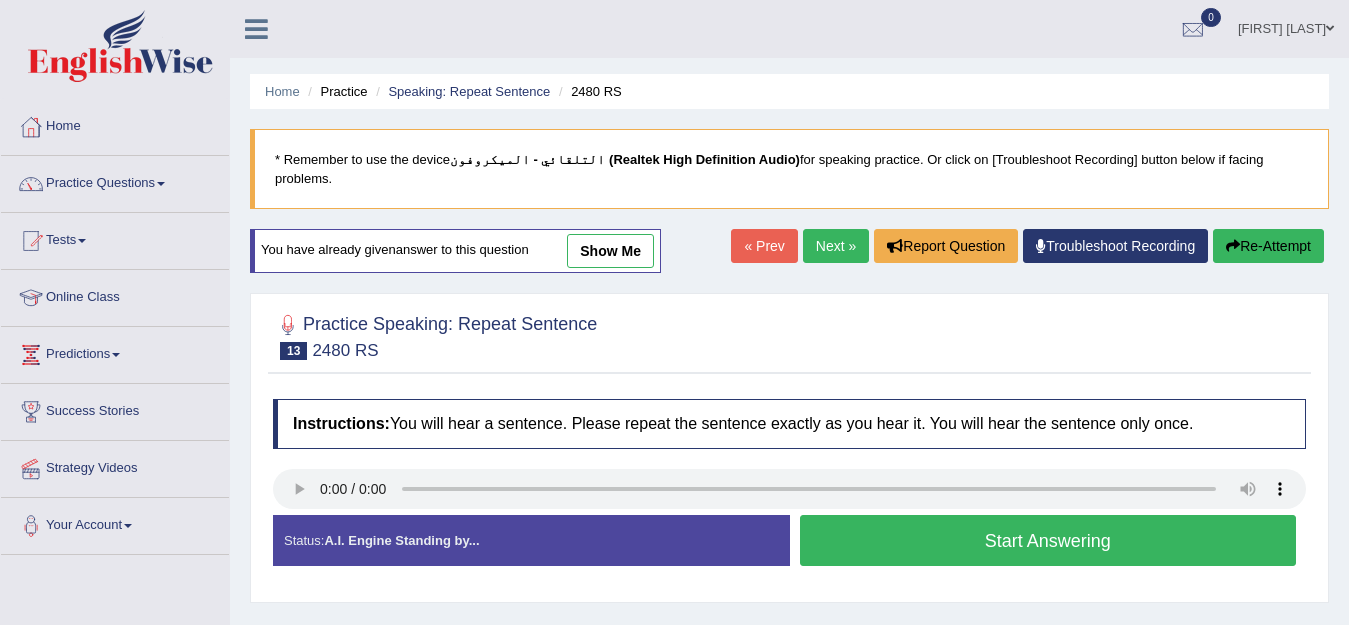 click on "Start Answering" at bounding box center [1048, 540] 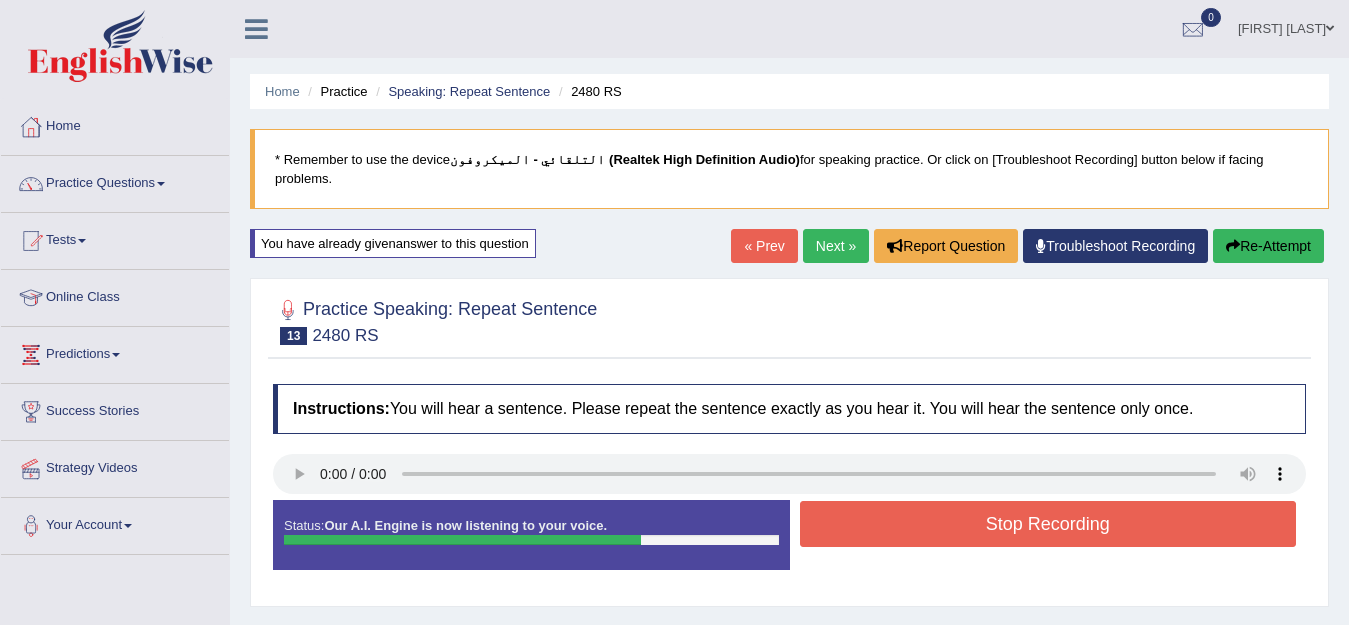 click on "Stop Recording" at bounding box center [1048, 524] 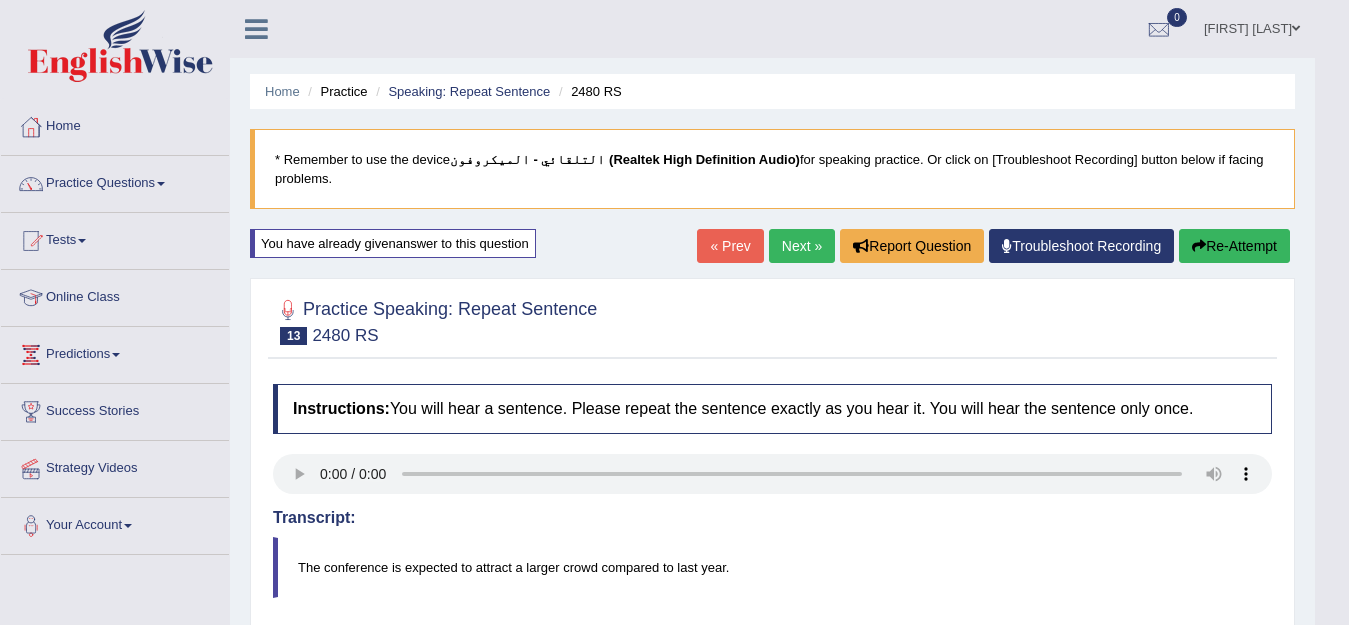 scroll, scrollTop: 300, scrollLeft: 0, axis: vertical 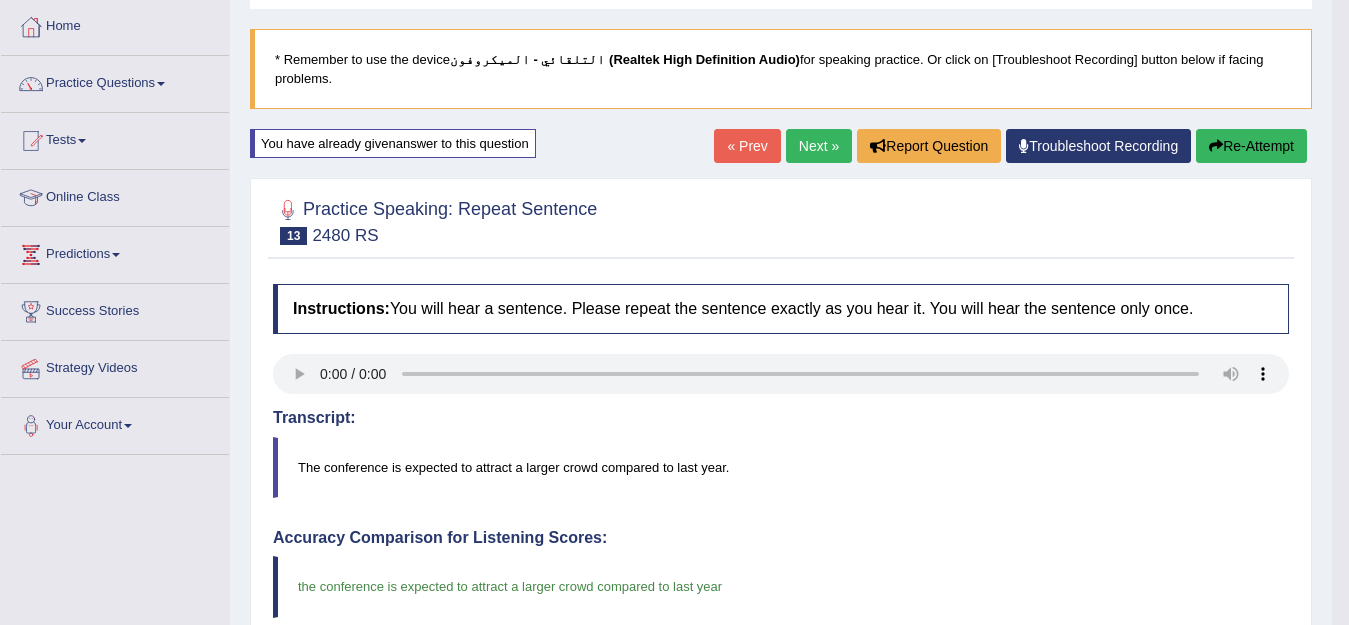 click on "Next »" at bounding box center [819, 146] 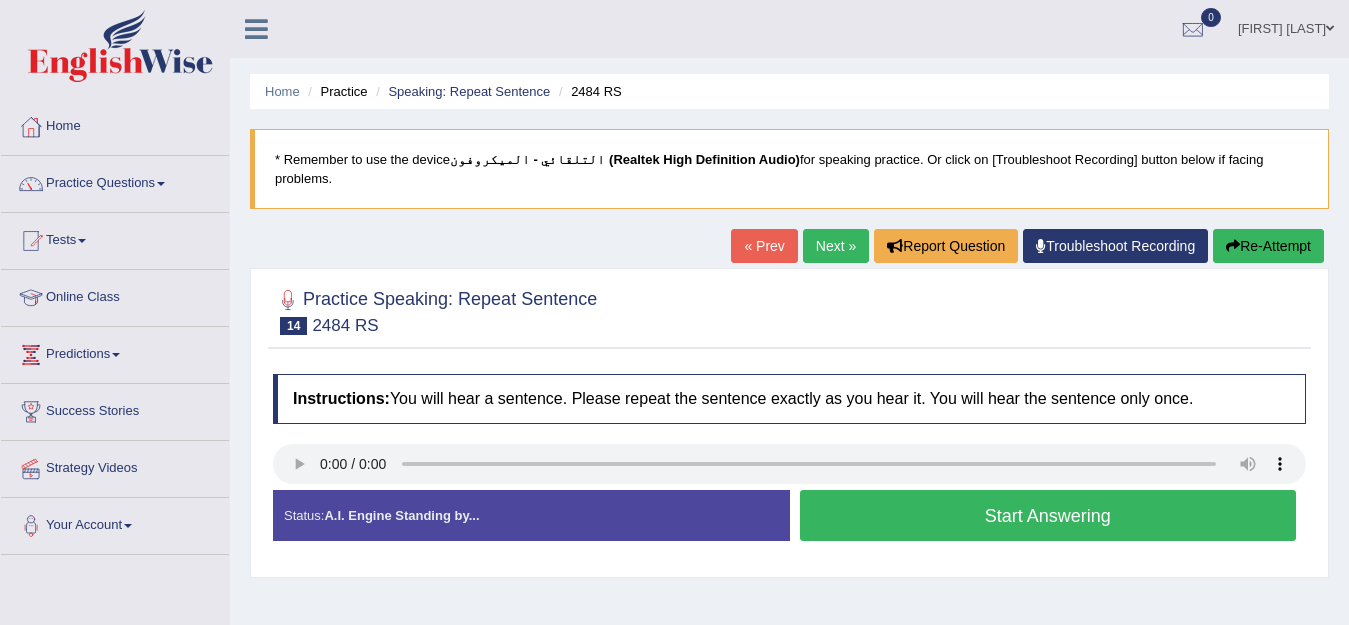 scroll, scrollTop: 0, scrollLeft: 0, axis: both 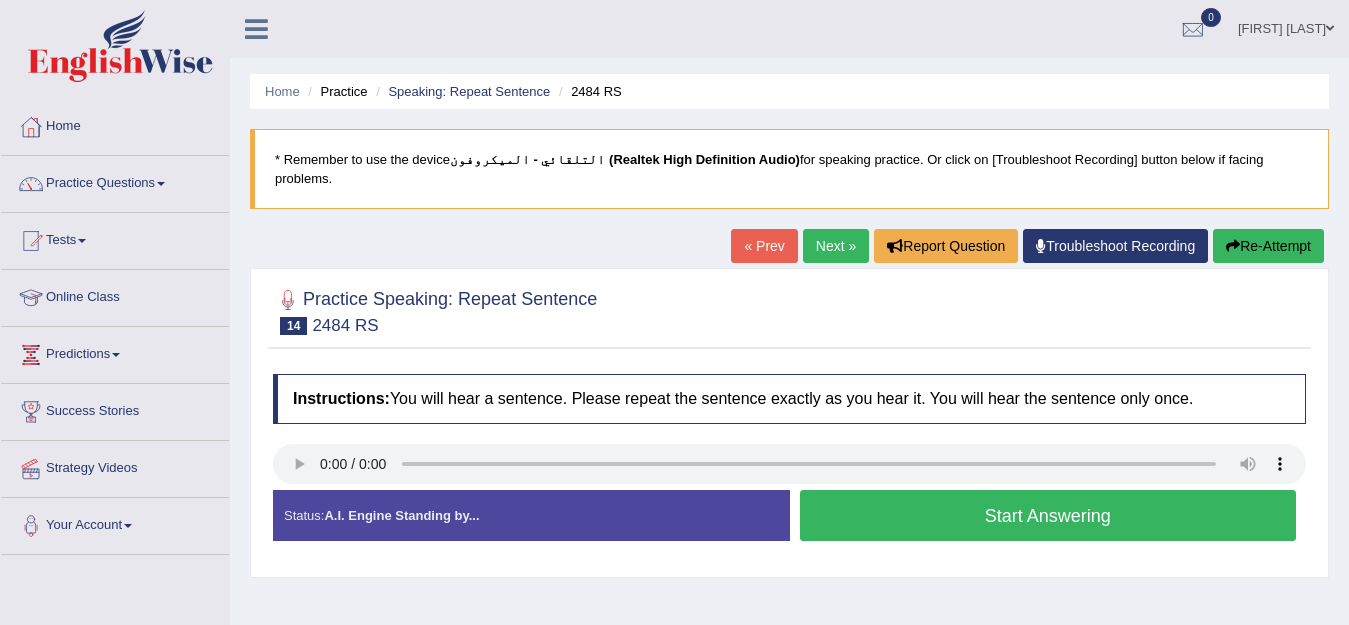 click on "Start Answering" at bounding box center (1048, 515) 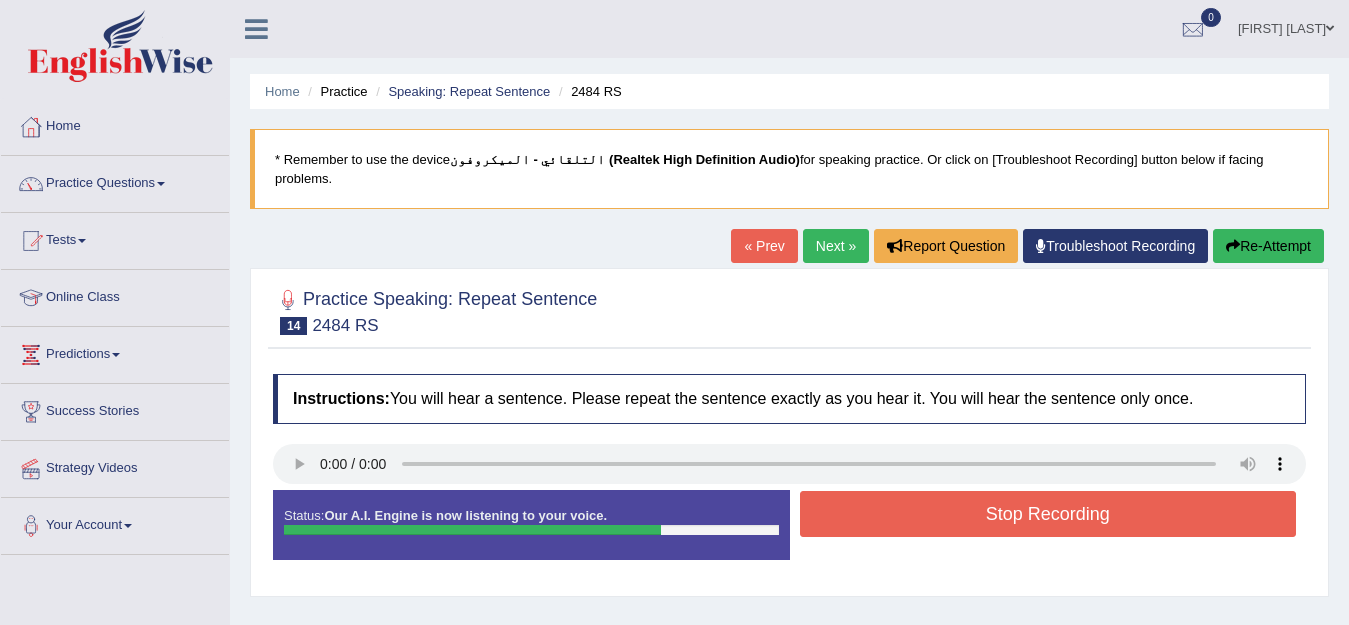 click on "Stop Recording" at bounding box center [1048, 514] 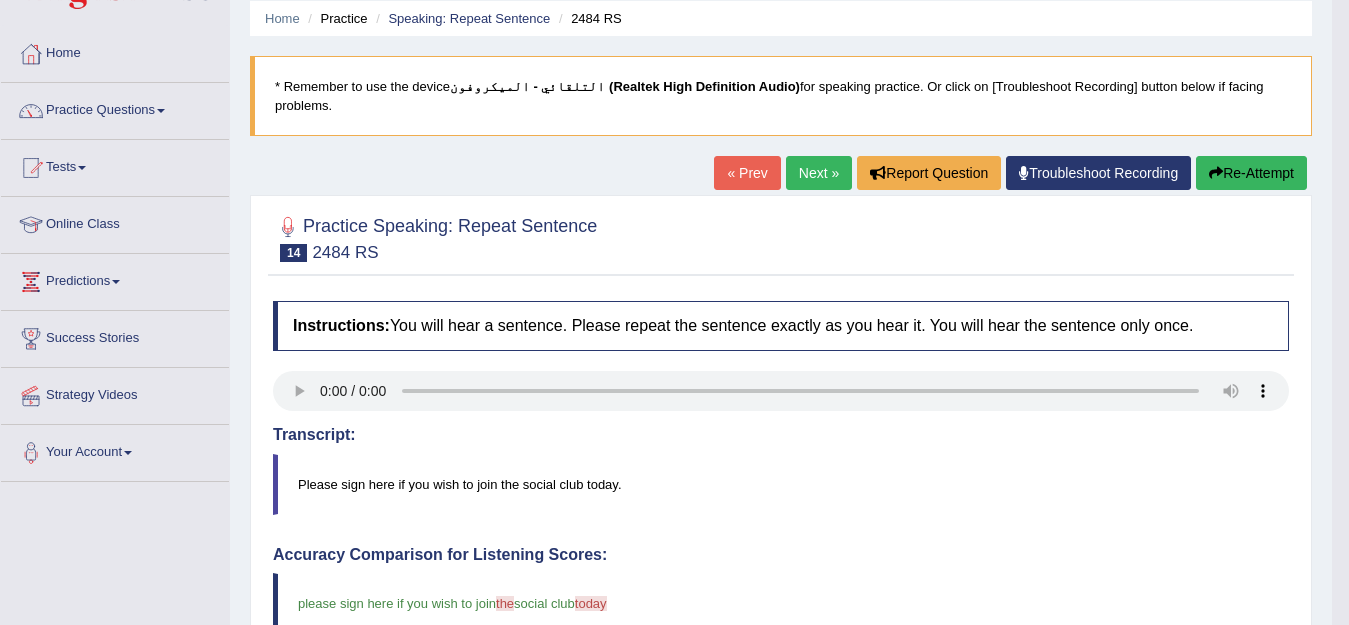 scroll, scrollTop: 0, scrollLeft: 0, axis: both 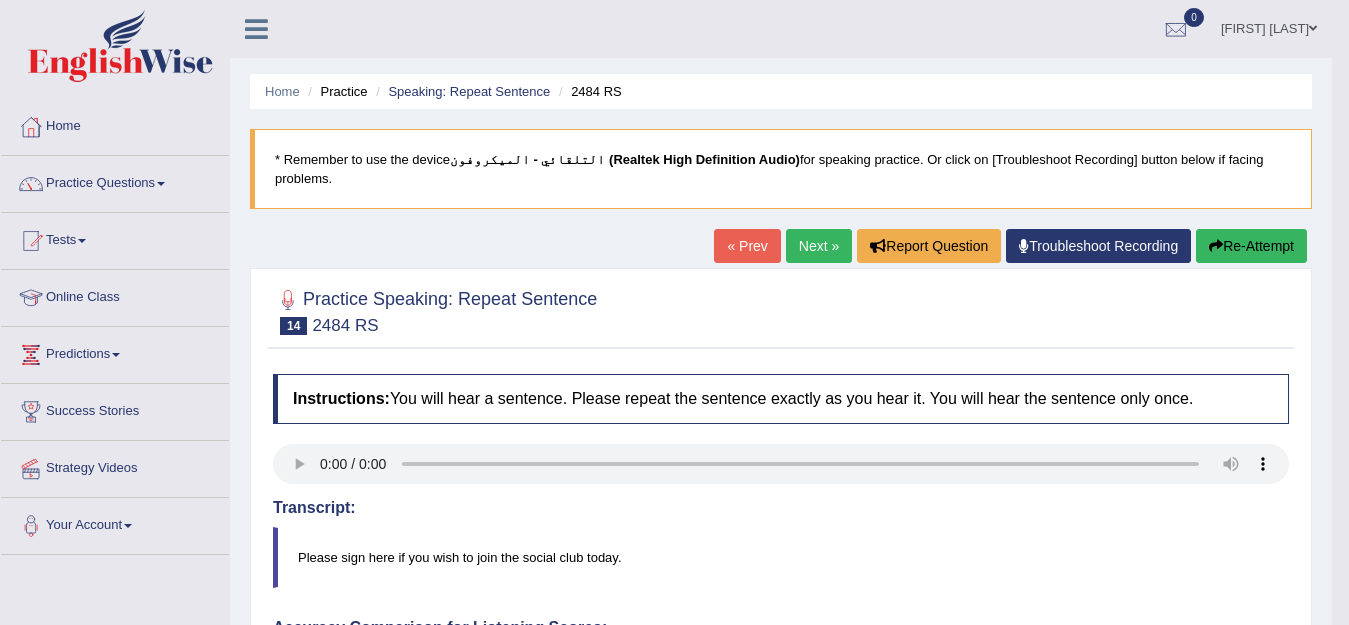 click on "Re-Attempt" at bounding box center (1251, 246) 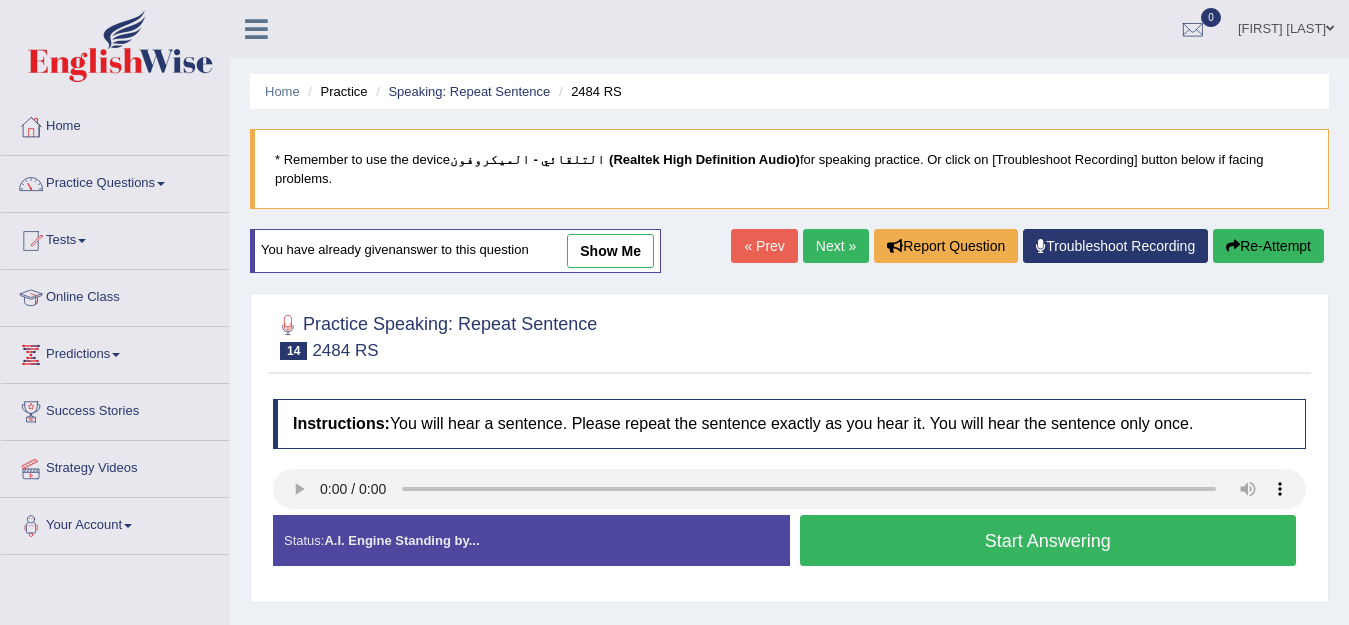 scroll, scrollTop: 0, scrollLeft: 0, axis: both 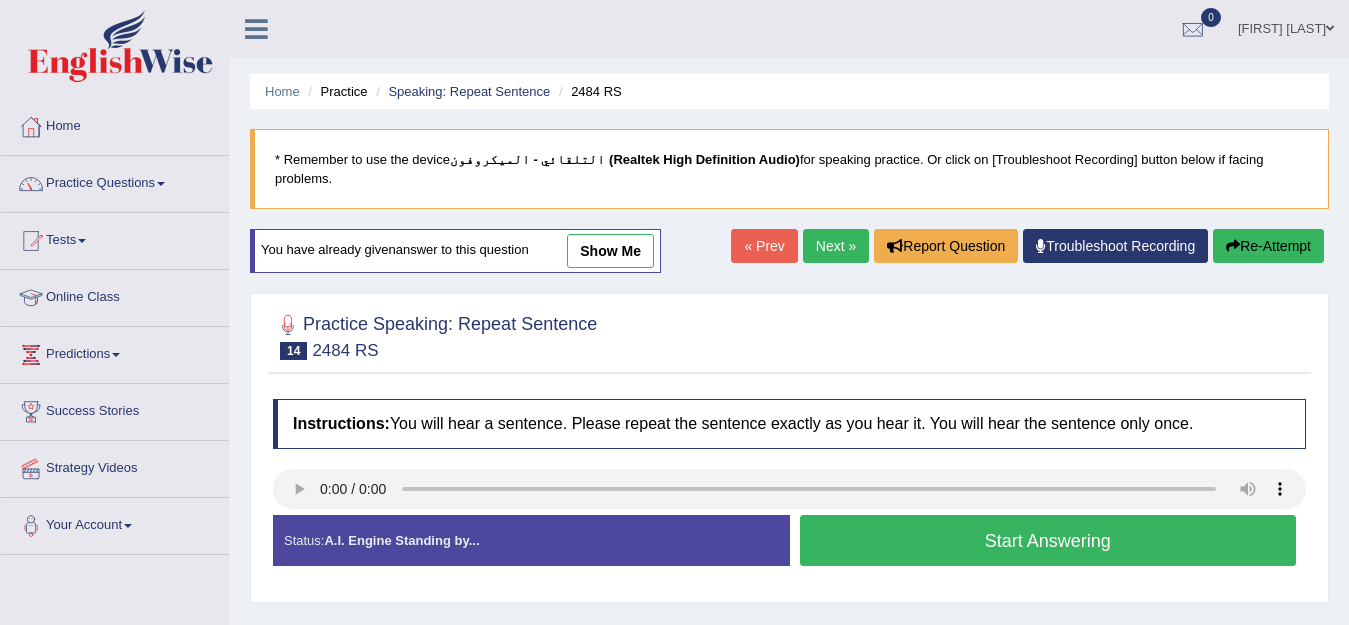 click on "Start Answering" at bounding box center (1048, 540) 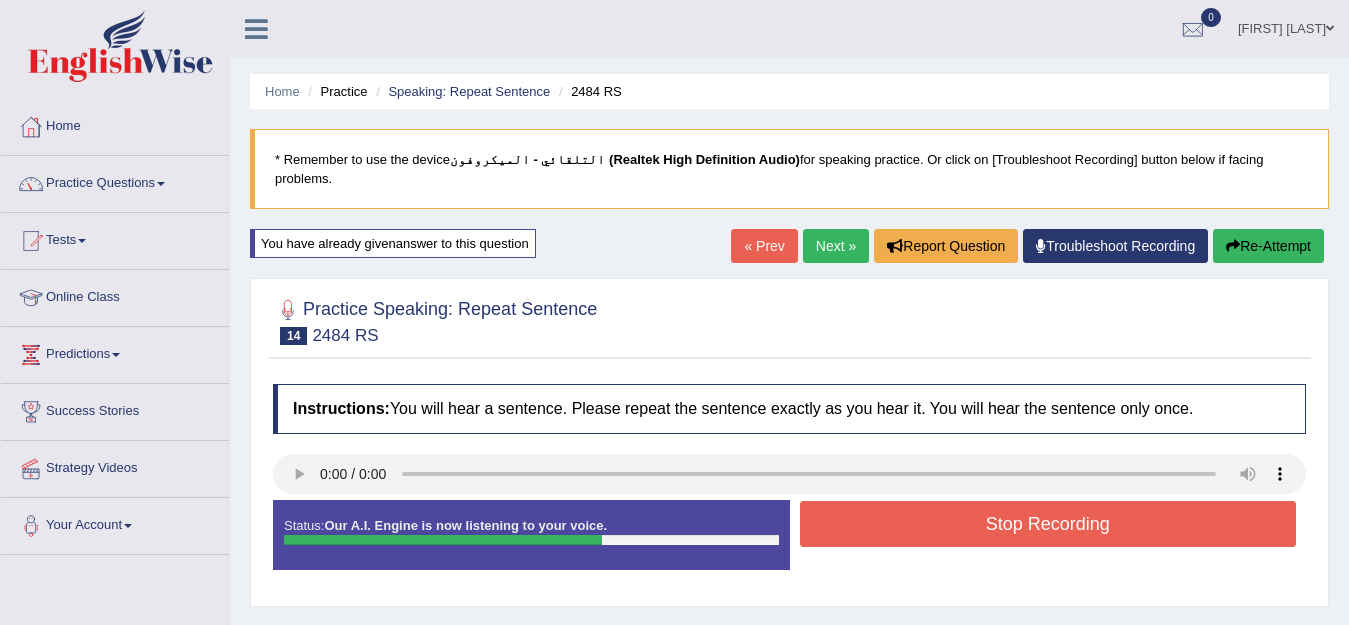 click on "Stop Recording" at bounding box center [1048, 524] 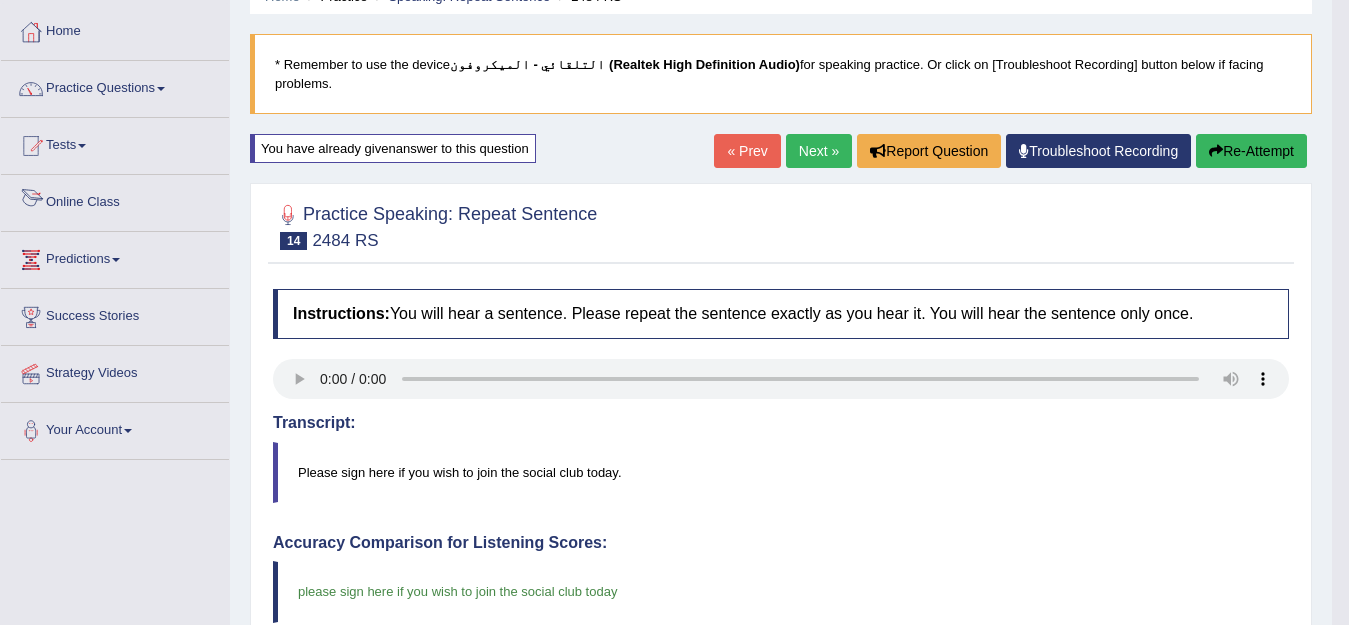 scroll, scrollTop: 100, scrollLeft: 0, axis: vertical 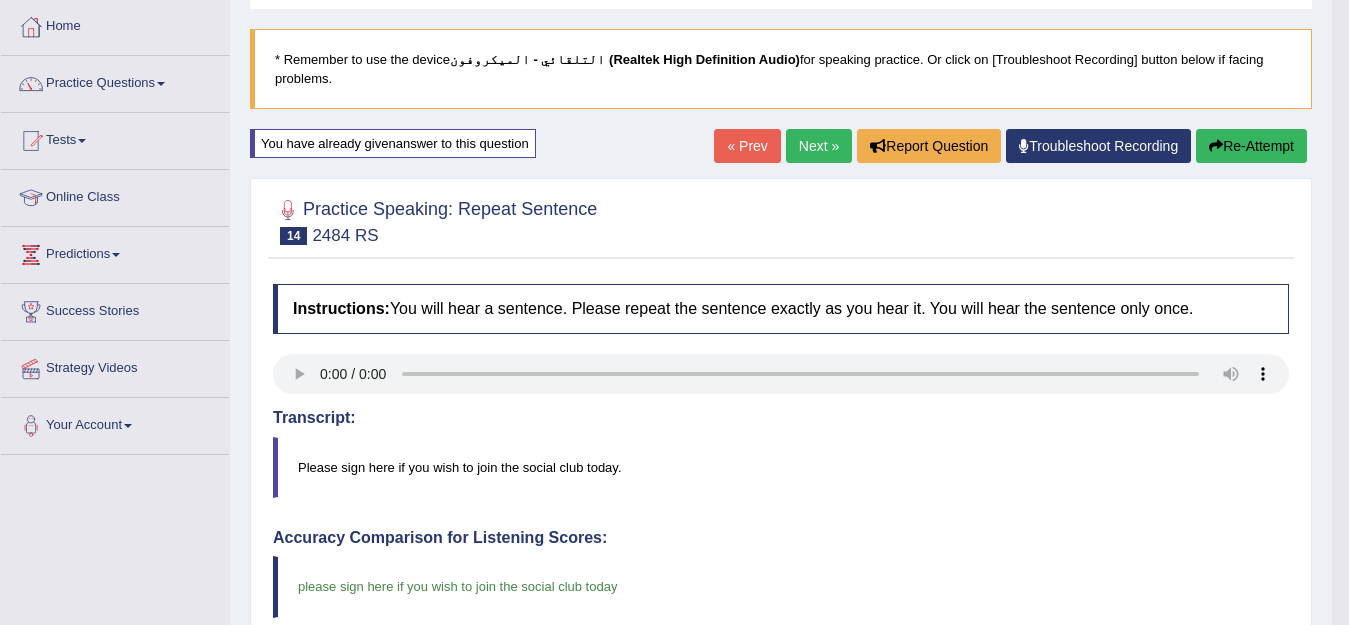 click on "Next »" at bounding box center [819, 146] 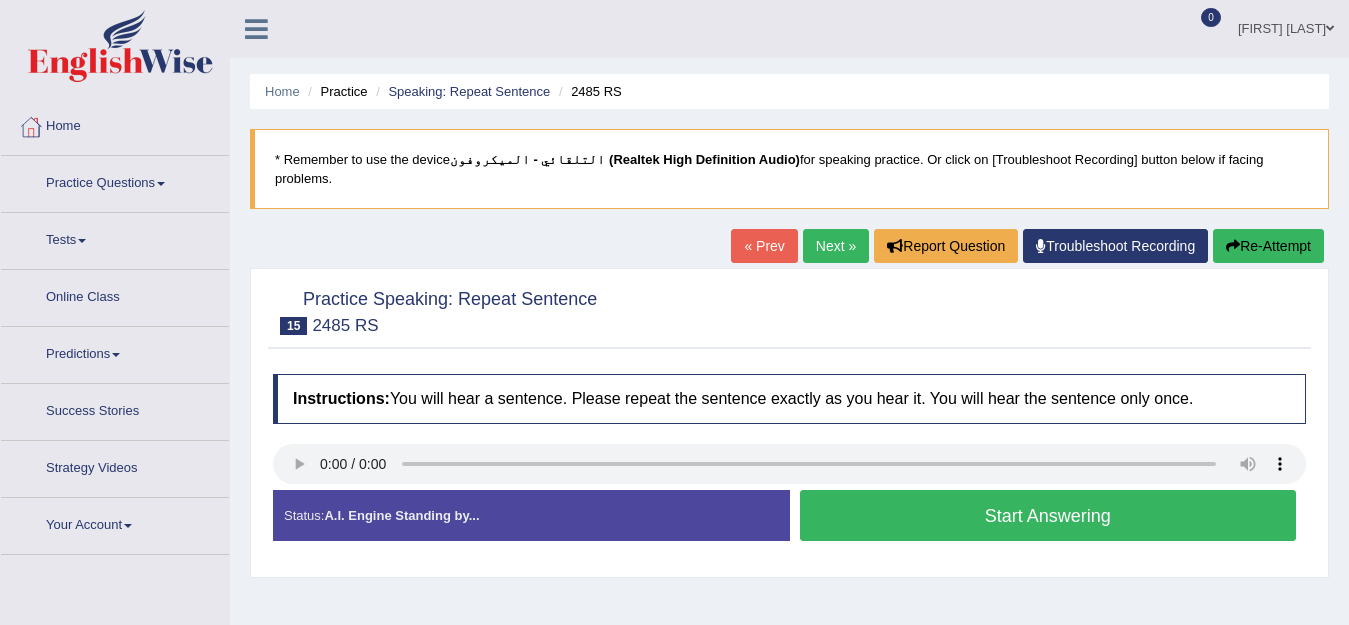 scroll, scrollTop: 0, scrollLeft: 0, axis: both 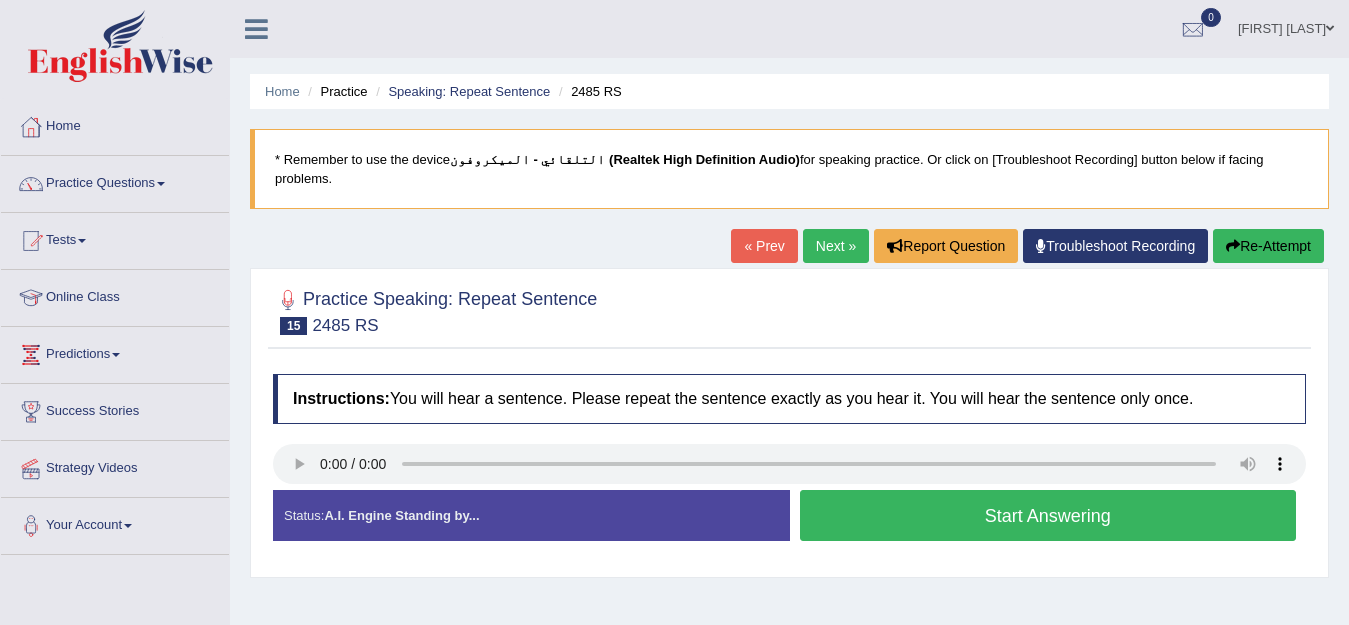 click on "Start Answering" at bounding box center (1048, 515) 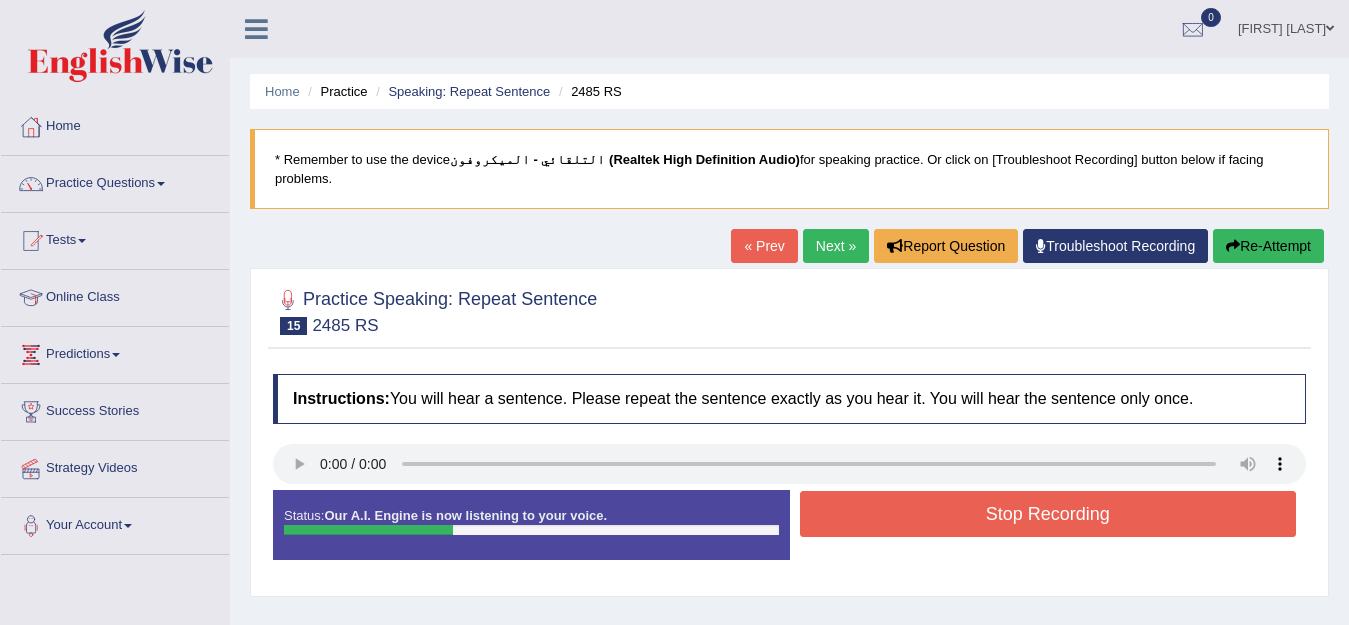 click on "Stop Recording" at bounding box center [1048, 516] 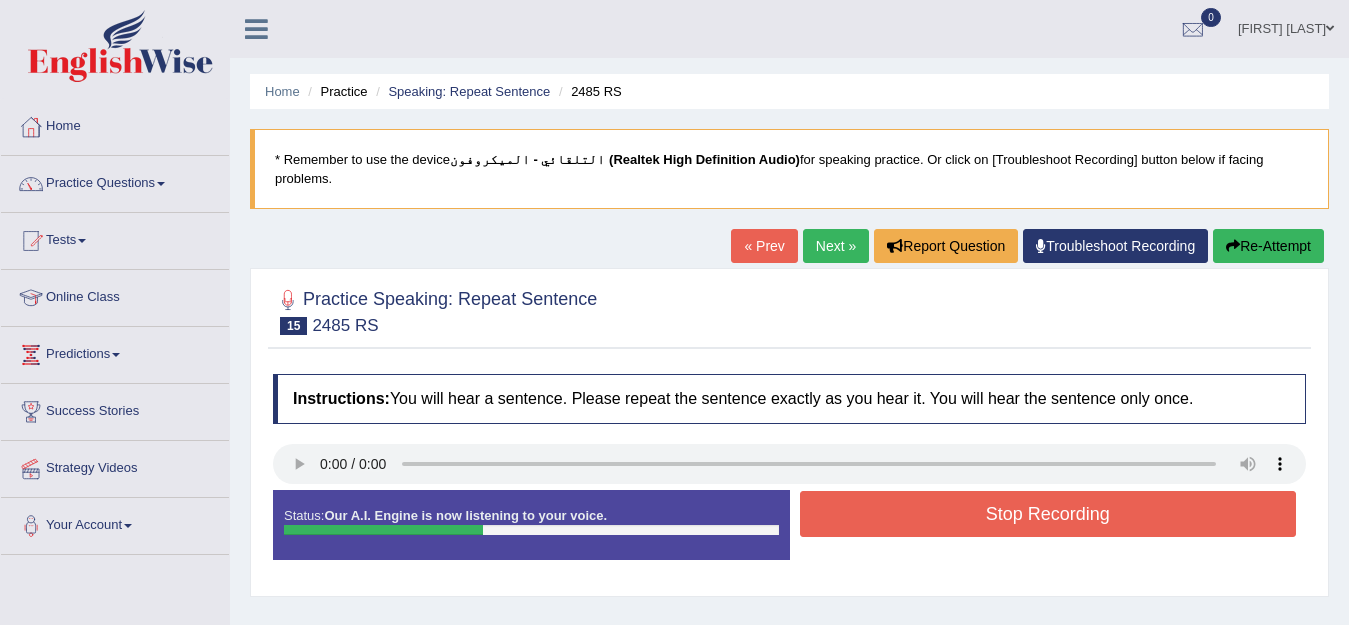 click on "Stop Recording" at bounding box center [1048, 514] 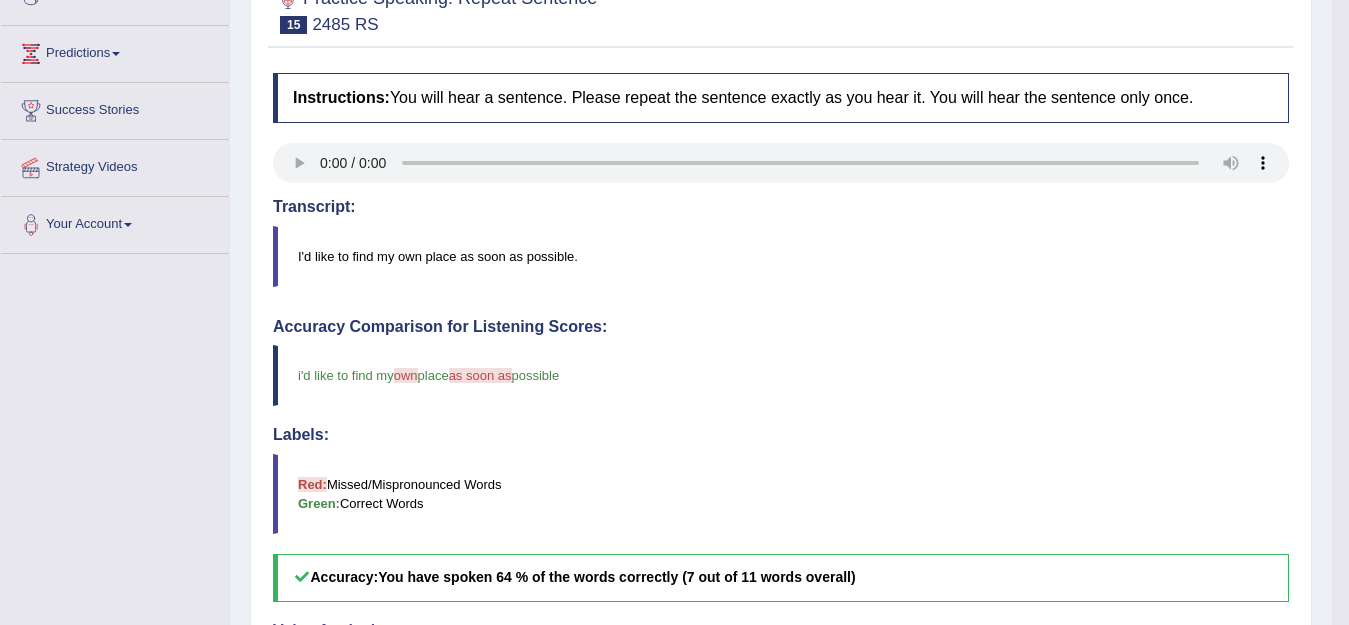 scroll, scrollTop: 300, scrollLeft: 0, axis: vertical 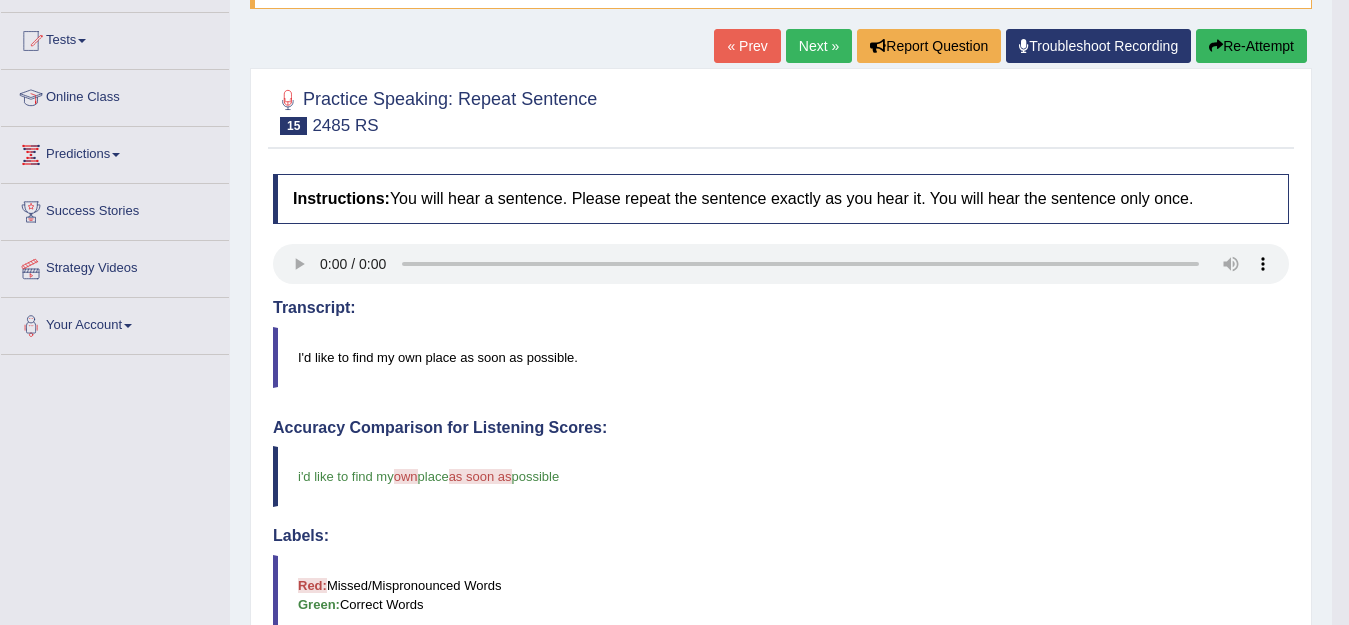click on "Next »" at bounding box center (819, 46) 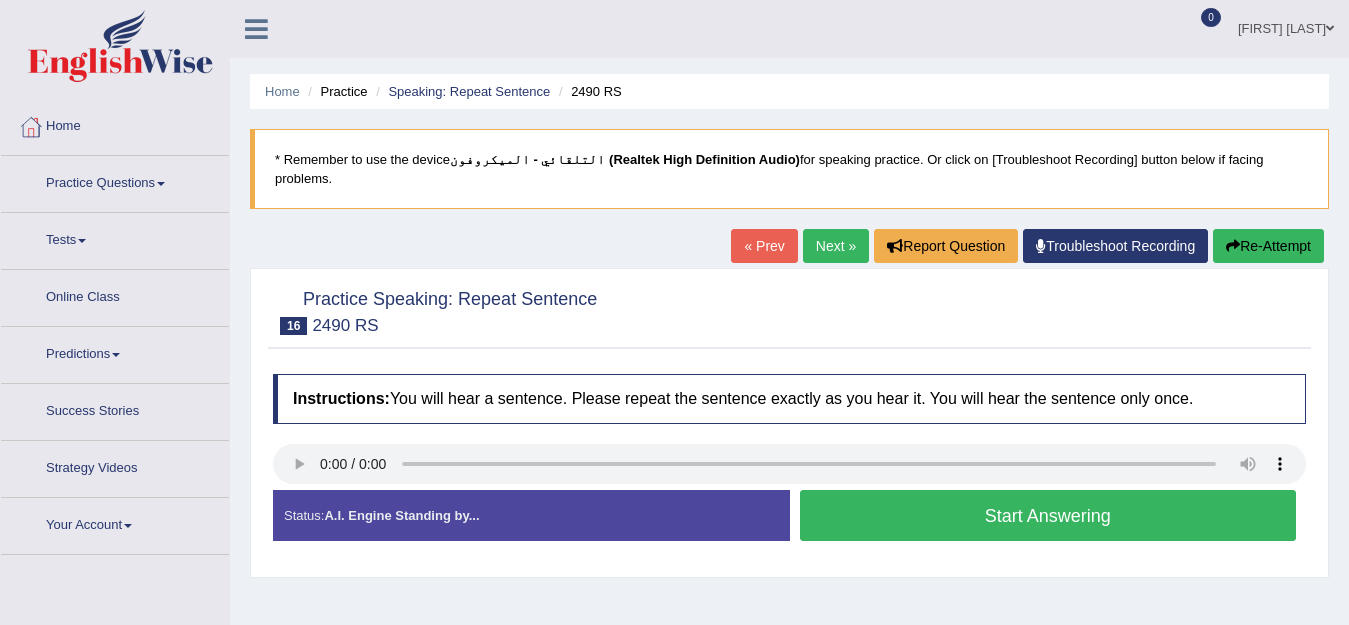 scroll, scrollTop: 0, scrollLeft: 0, axis: both 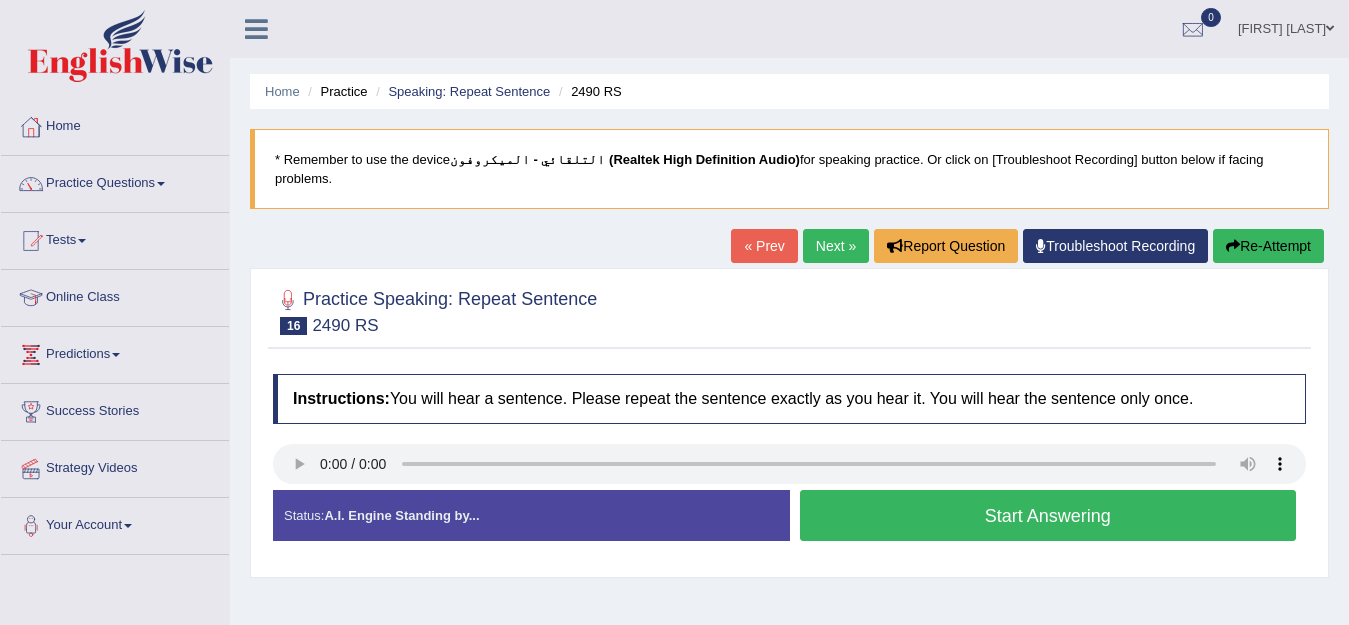 click on "Start Answering" at bounding box center [1048, 515] 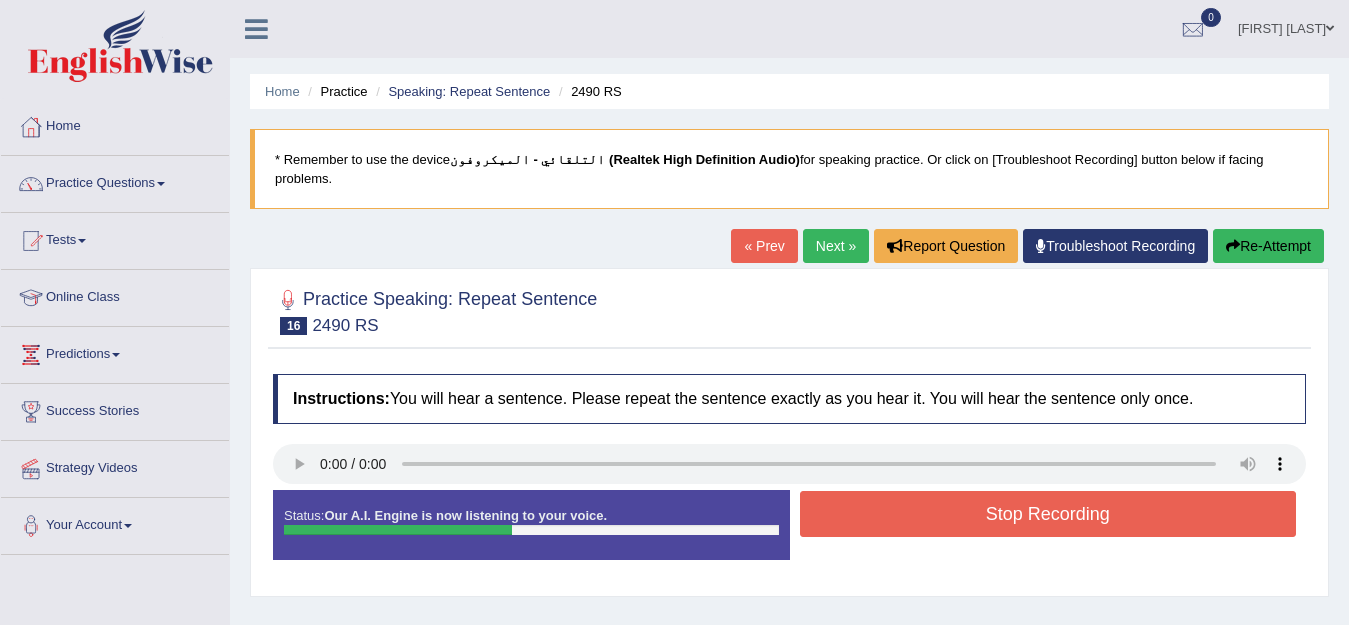 click on "Re-Attempt" at bounding box center (1268, 246) 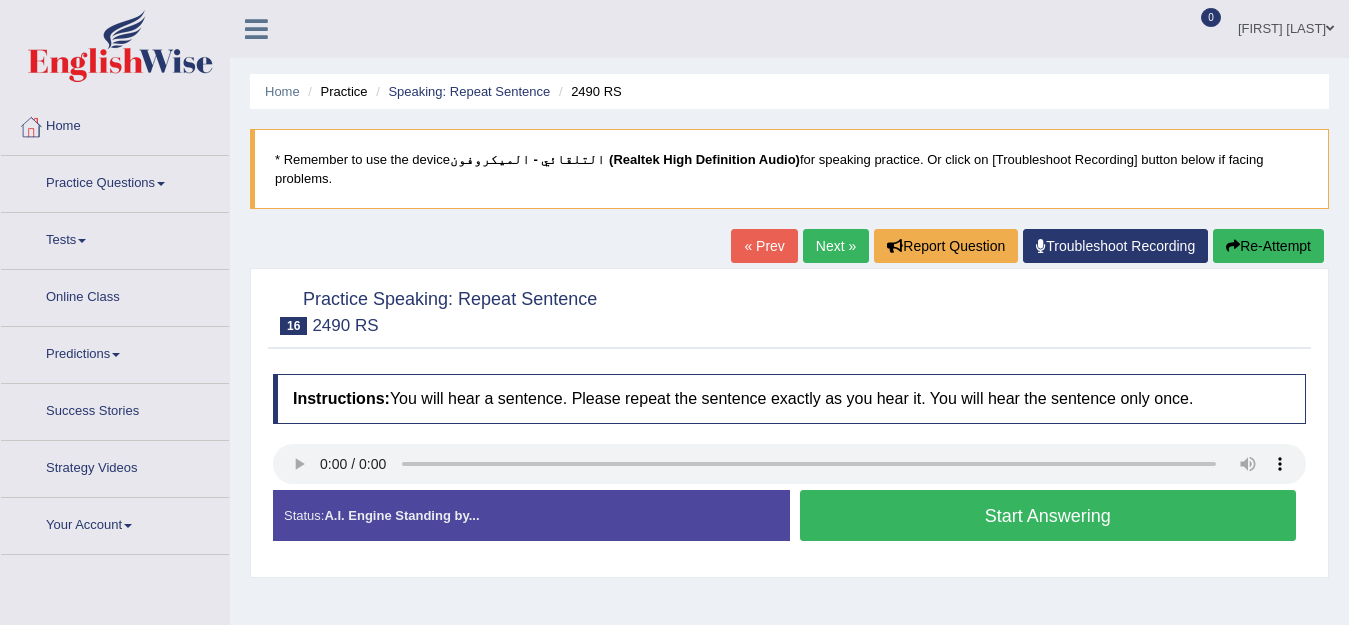scroll, scrollTop: 0, scrollLeft: 0, axis: both 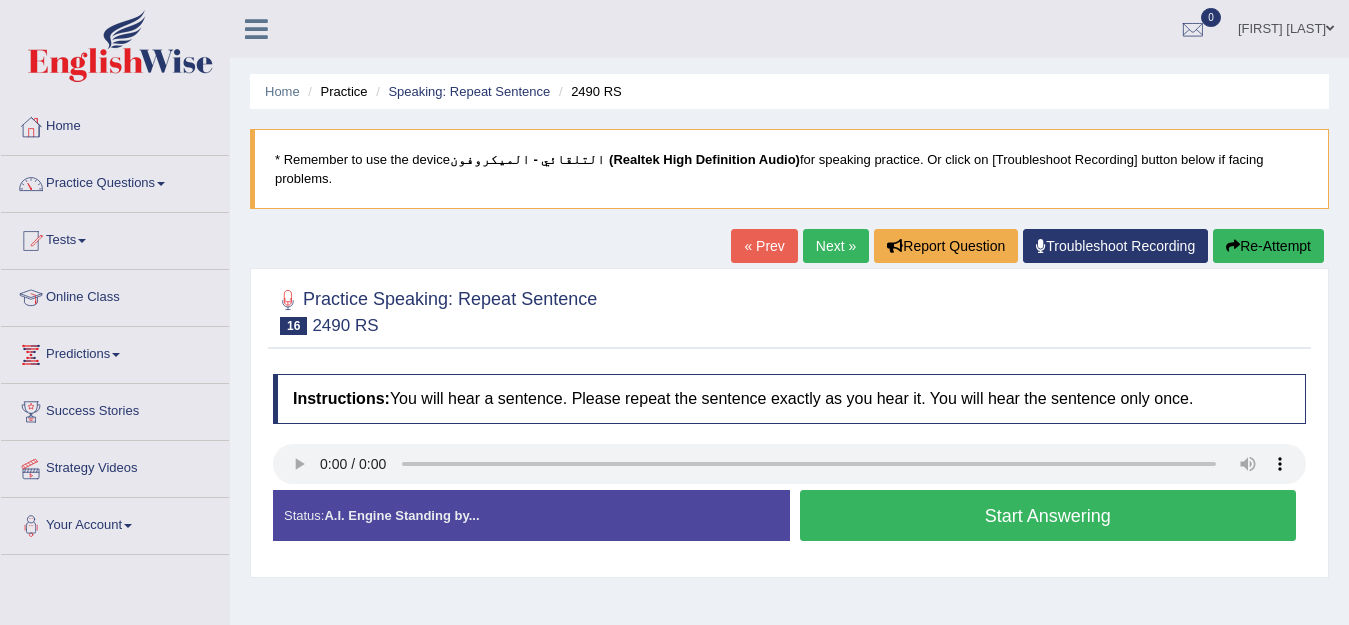 click on "Start Answering" at bounding box center (1048, 515) 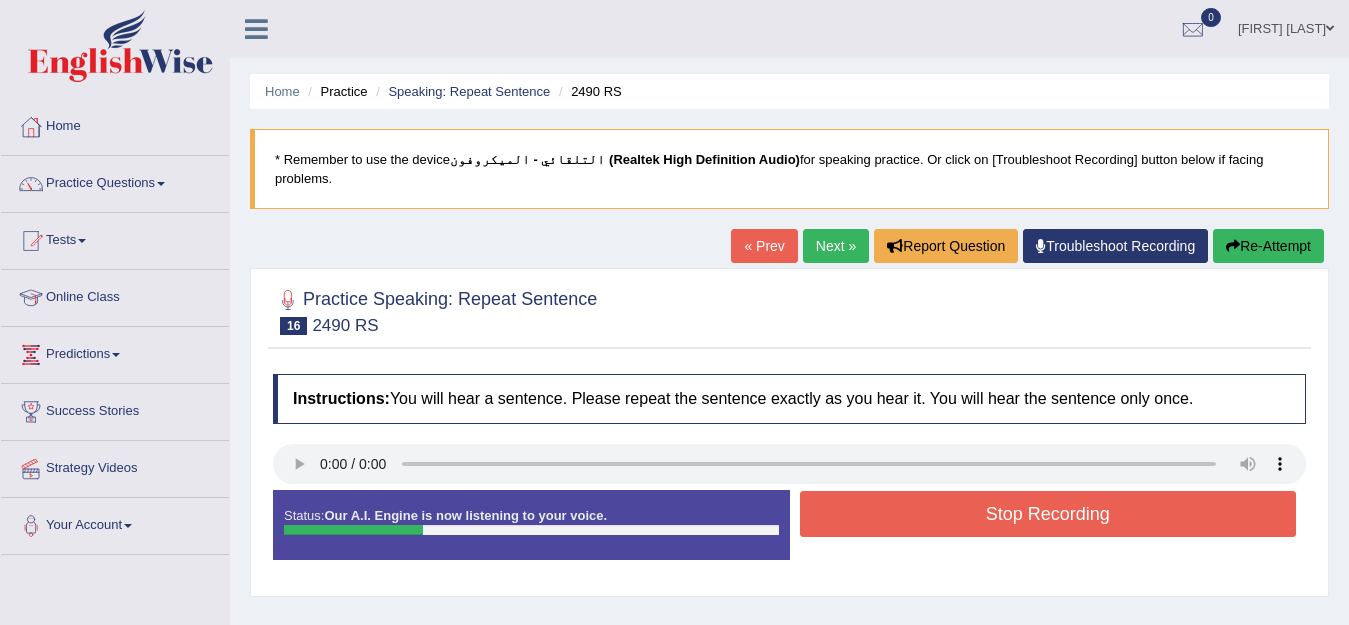 click on "Re-Attempt" at bounding box center [1268, 246] 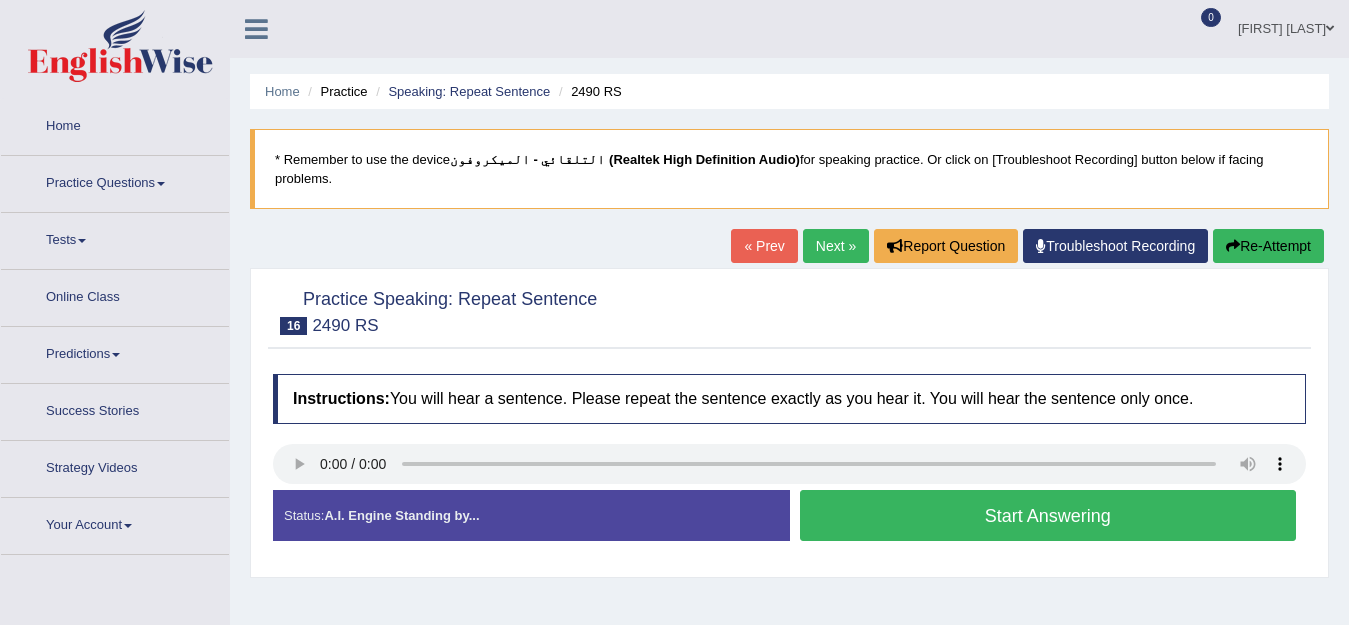 scroll, scrollTop: 0, scrollLeft: 0, axis: both 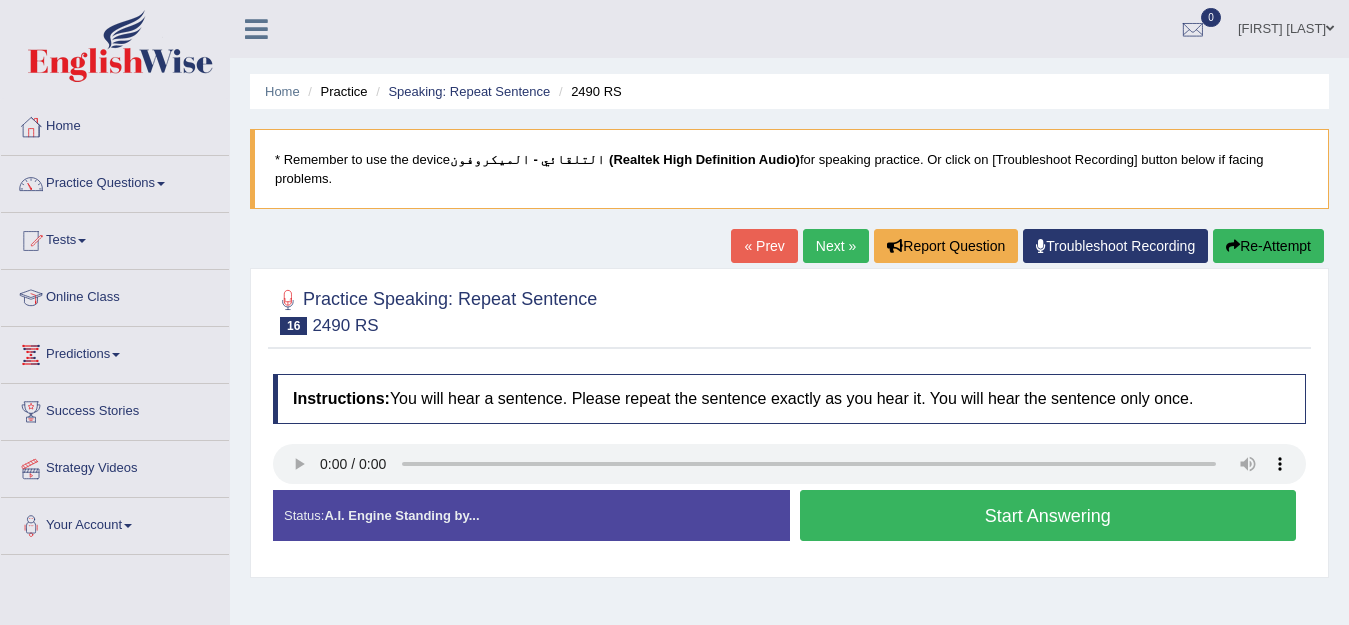 click on "Start Answering" at bounding box center (1048, 515) 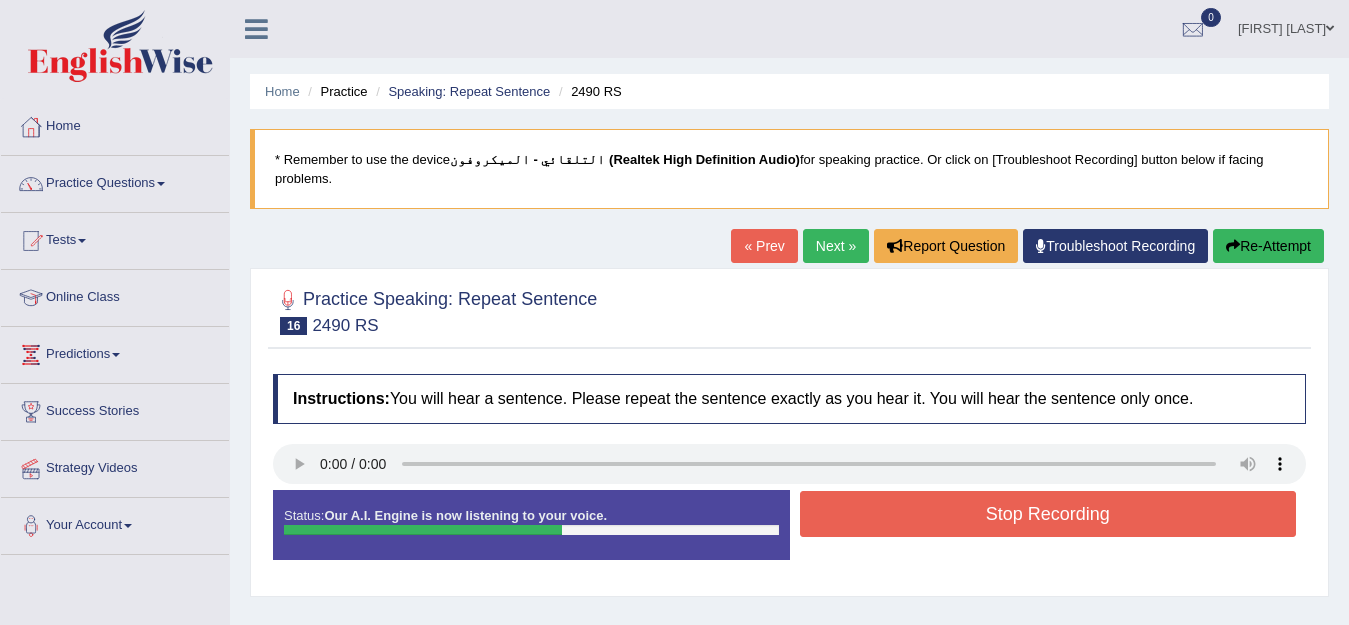 click on "Stop Recording" at bounding box center [1048, 514] 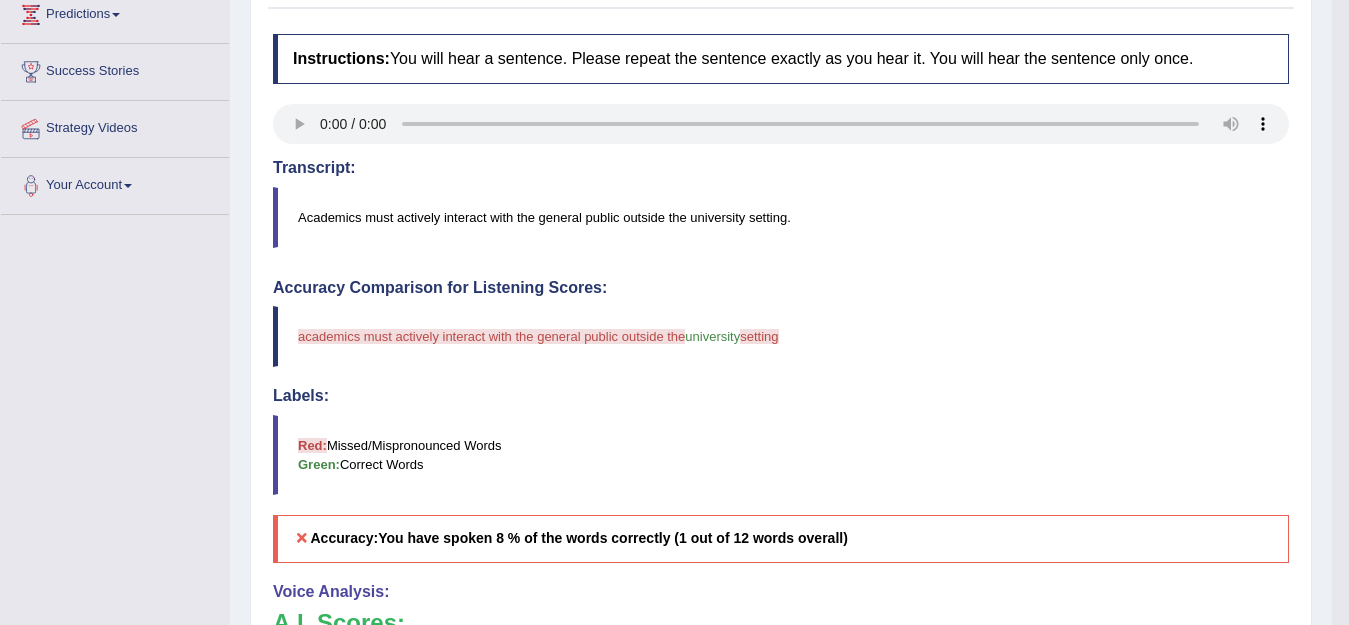 scroll, scrollTop: 327, scrollLeft: 0, axis: vertical 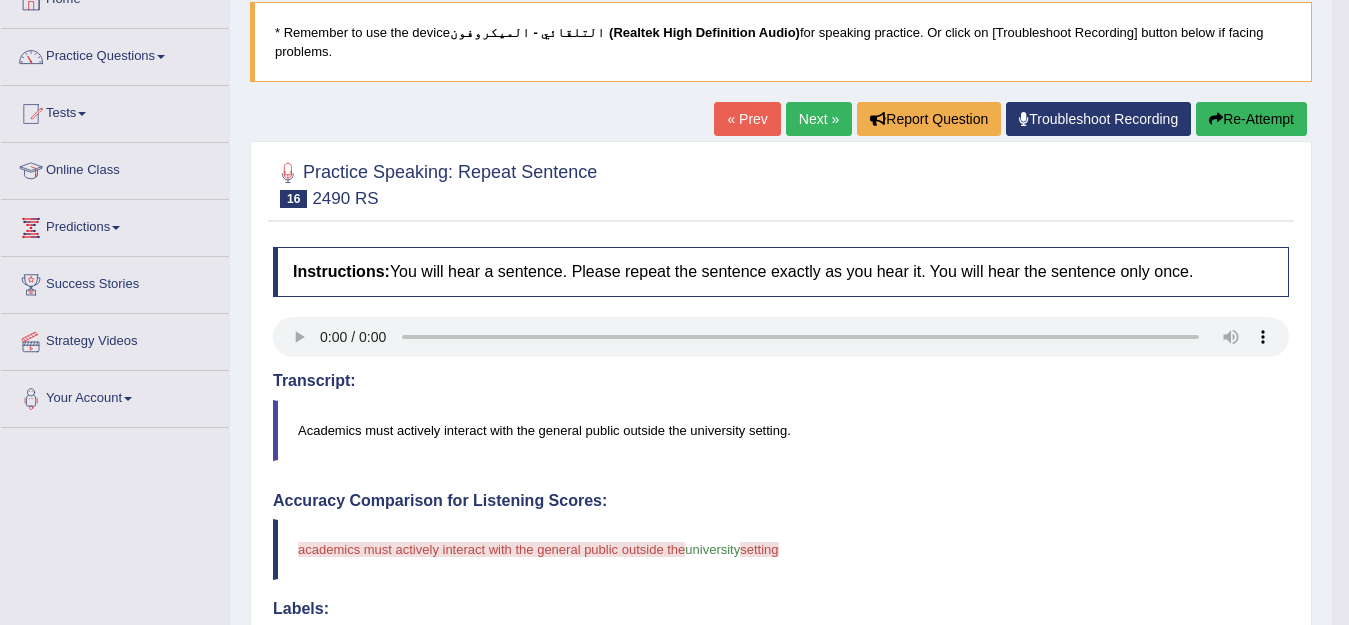 click on "Re-Attempt" at bounding box center [1251, 119] 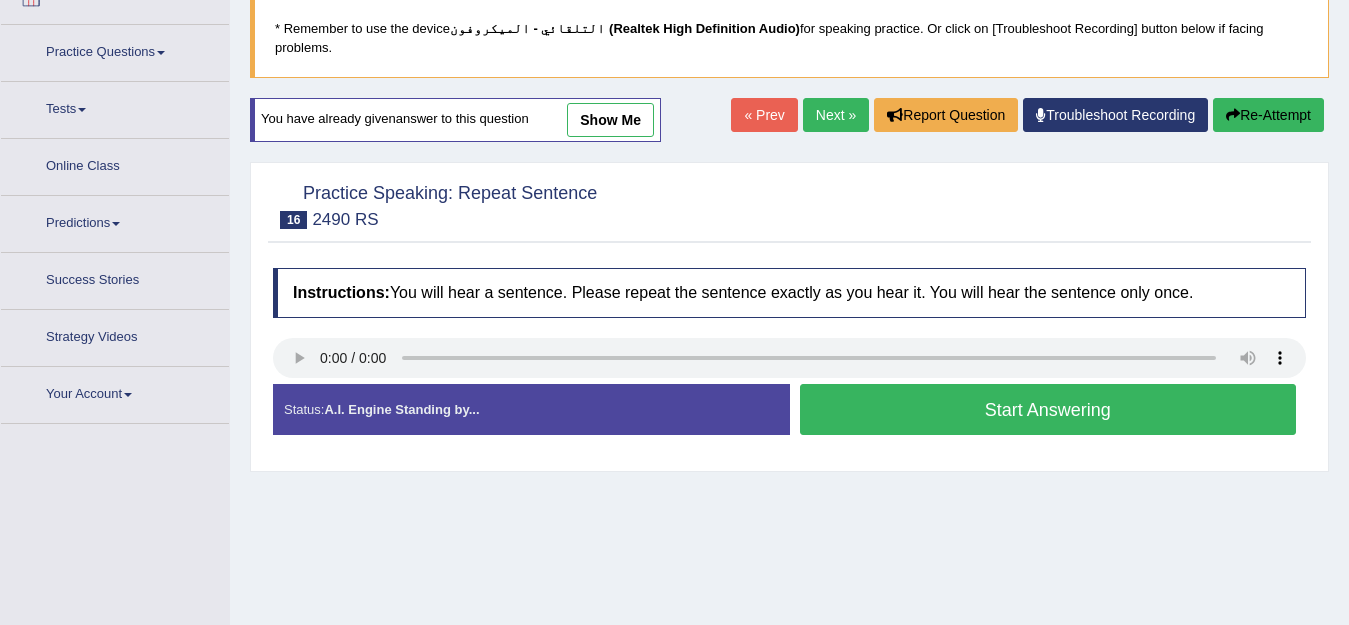 scroll, scrollTop: 127, scrollLeft: 0, axis: vertical 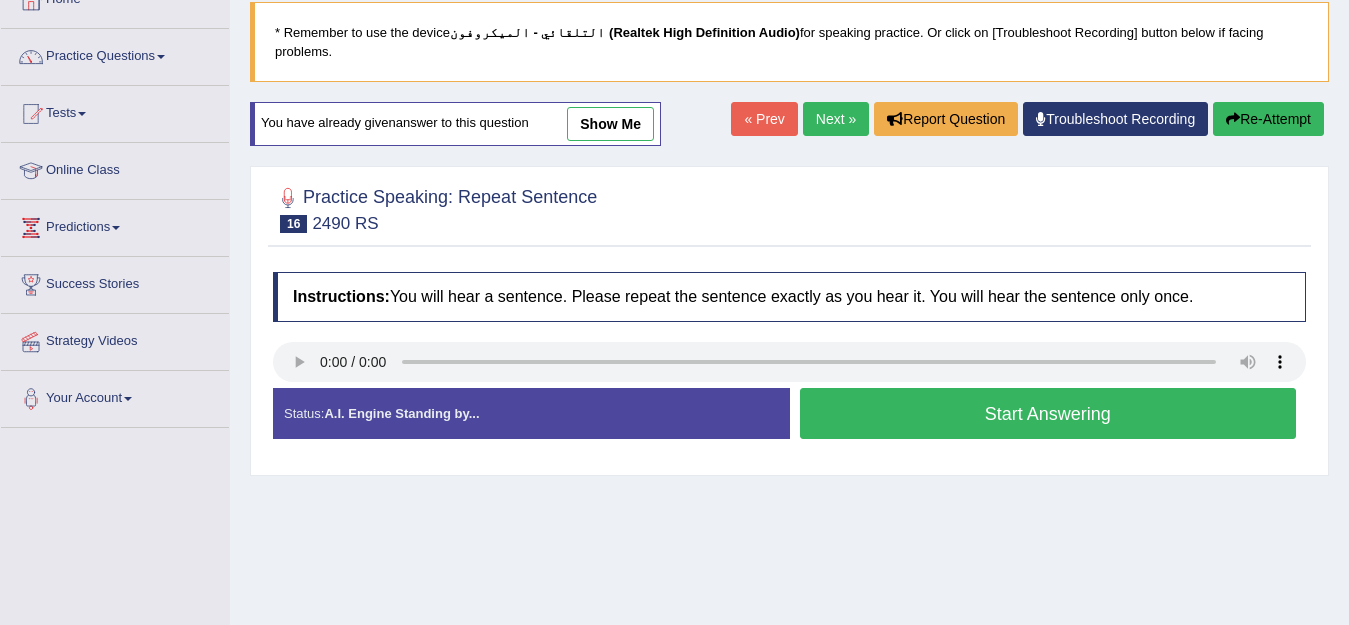 type 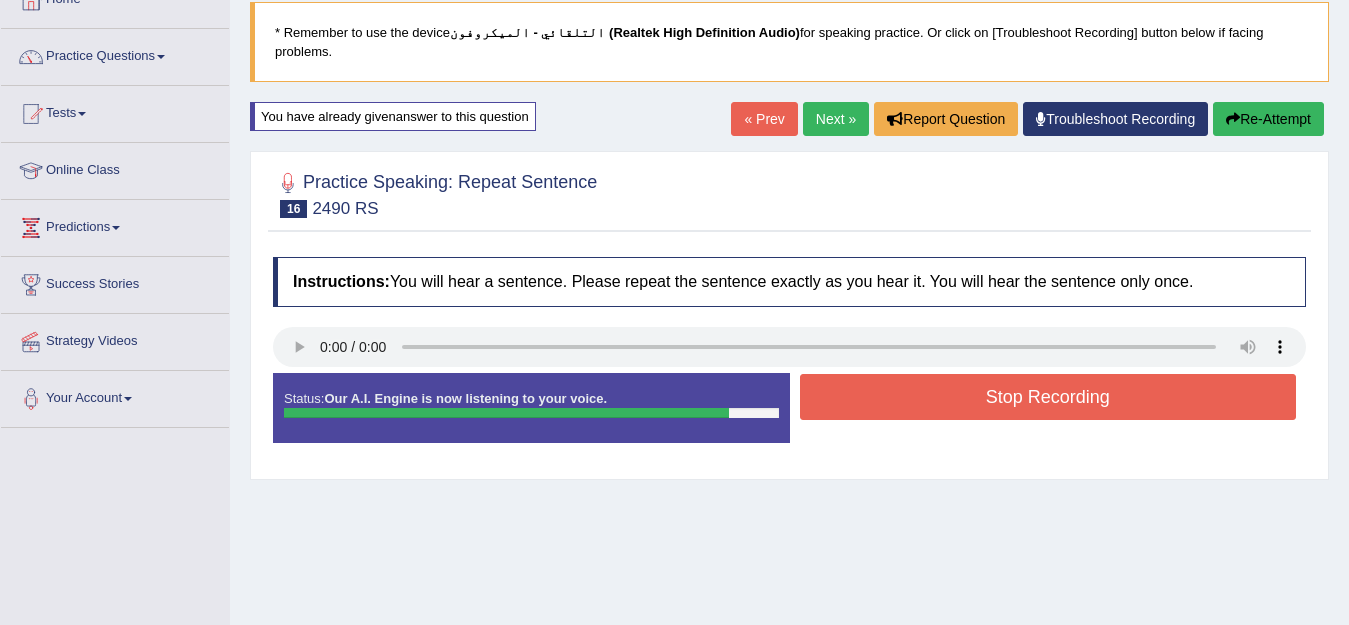 click on "Stop Recording" at bounding box center [1048, 397] 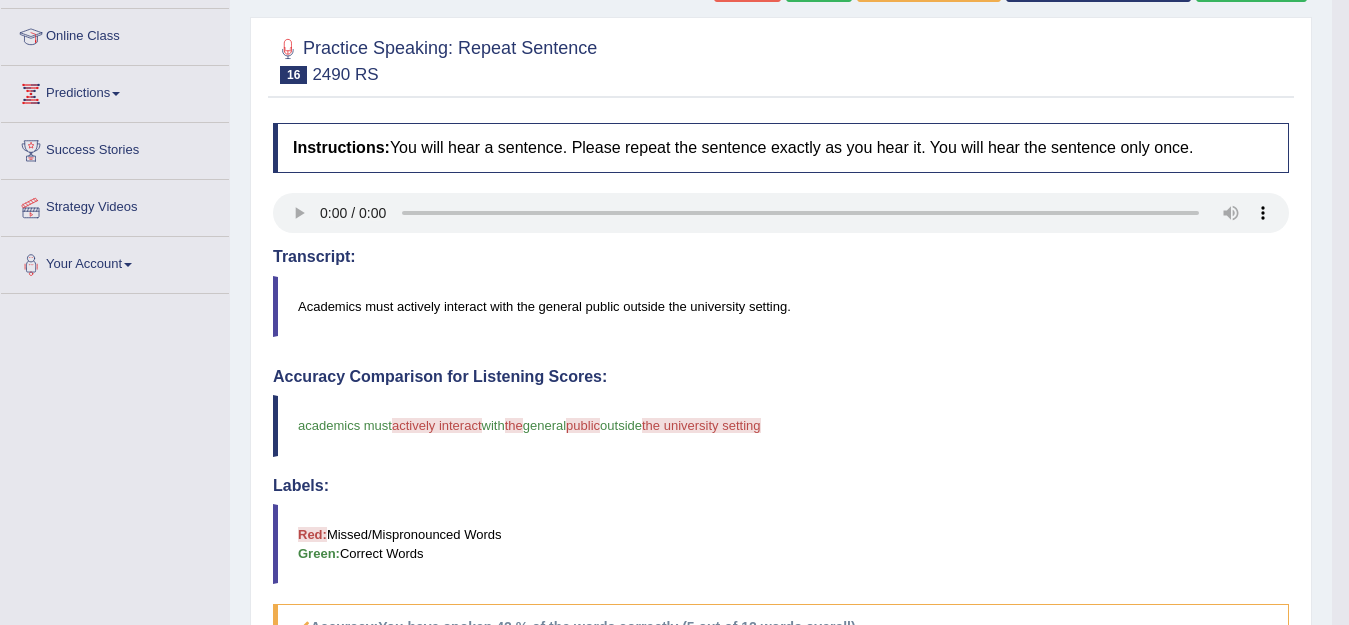 scroll, scrollTop: 237, scrollLeft: 0, axis: vertical 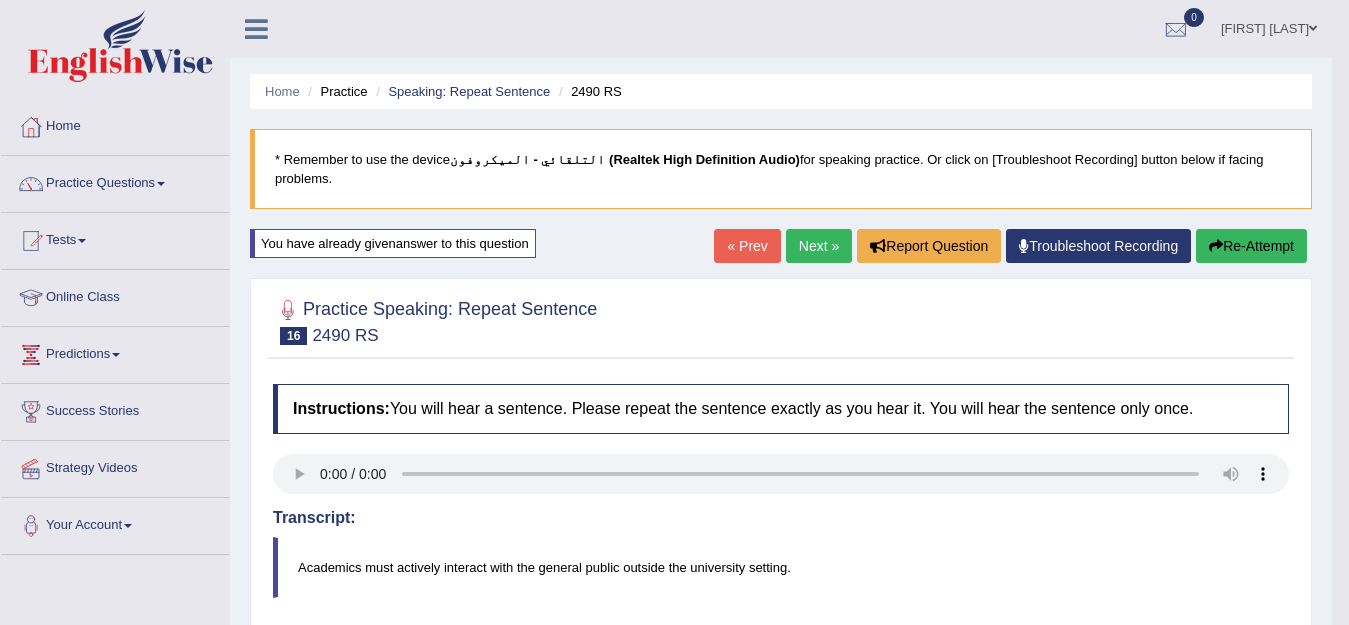 click on "Re-Attempt" at bounding box center [1251, 246] 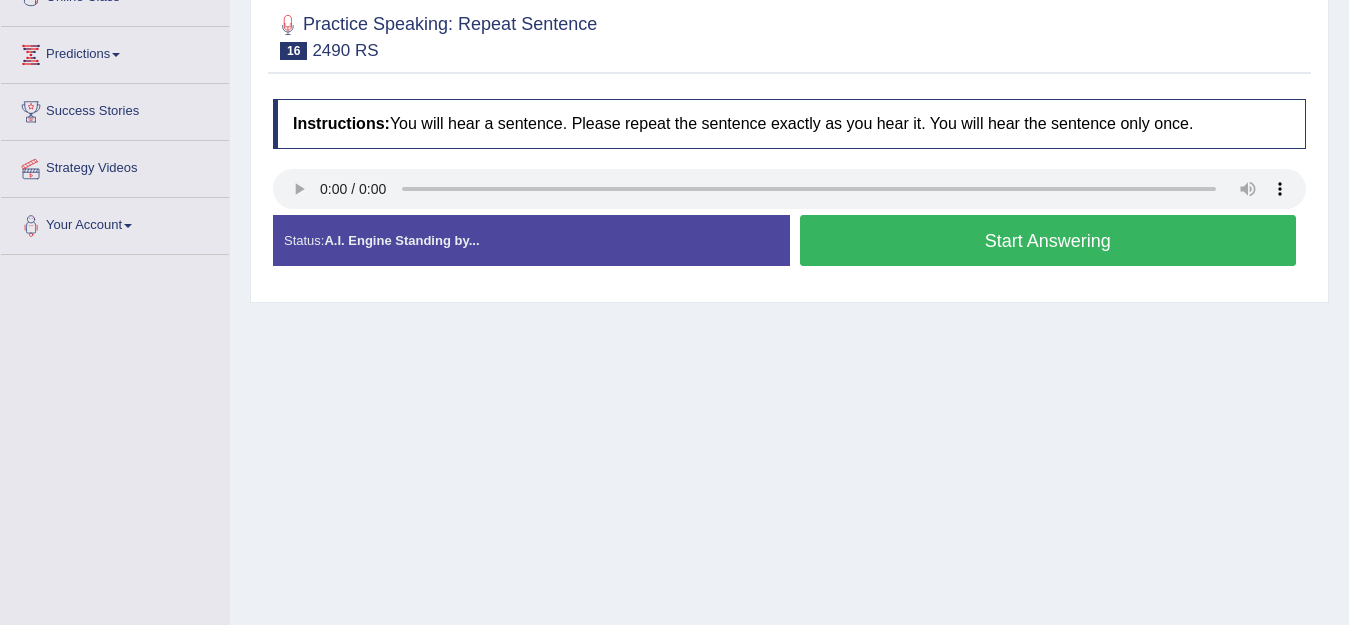 scroll, scrollTop: 300, scrollLeft: 0, axis: vertical 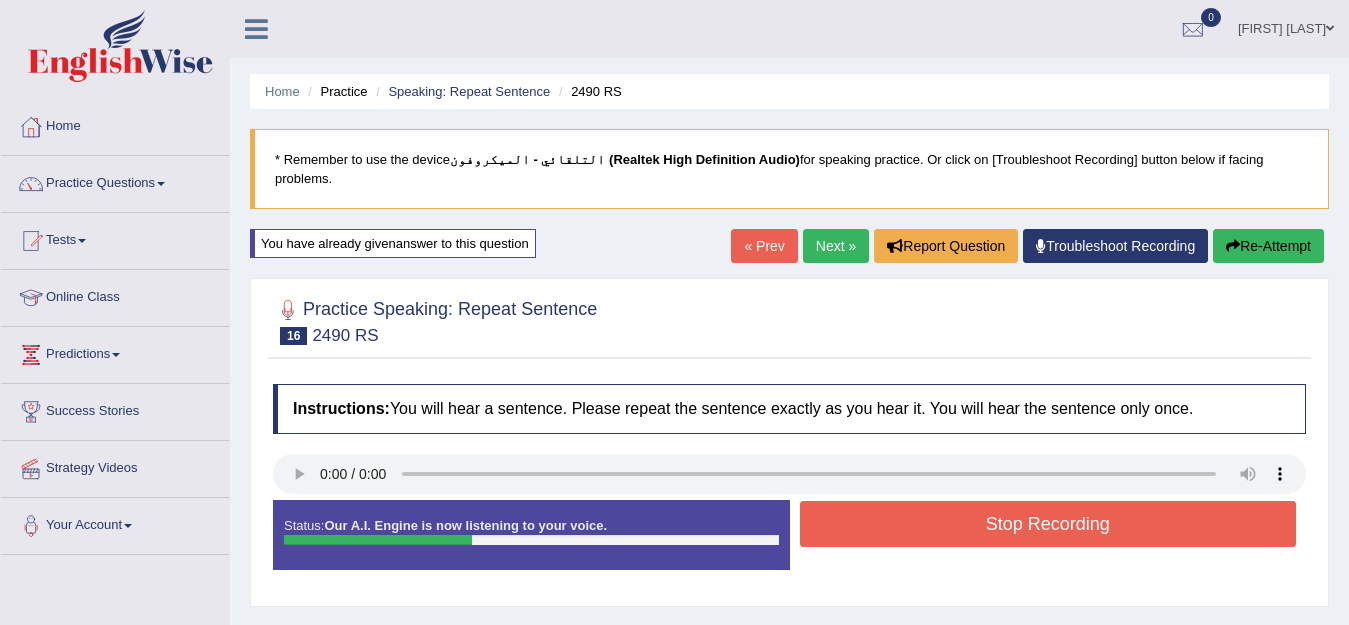 click on "Re-Attempt" at bounding box center (1268, 246) 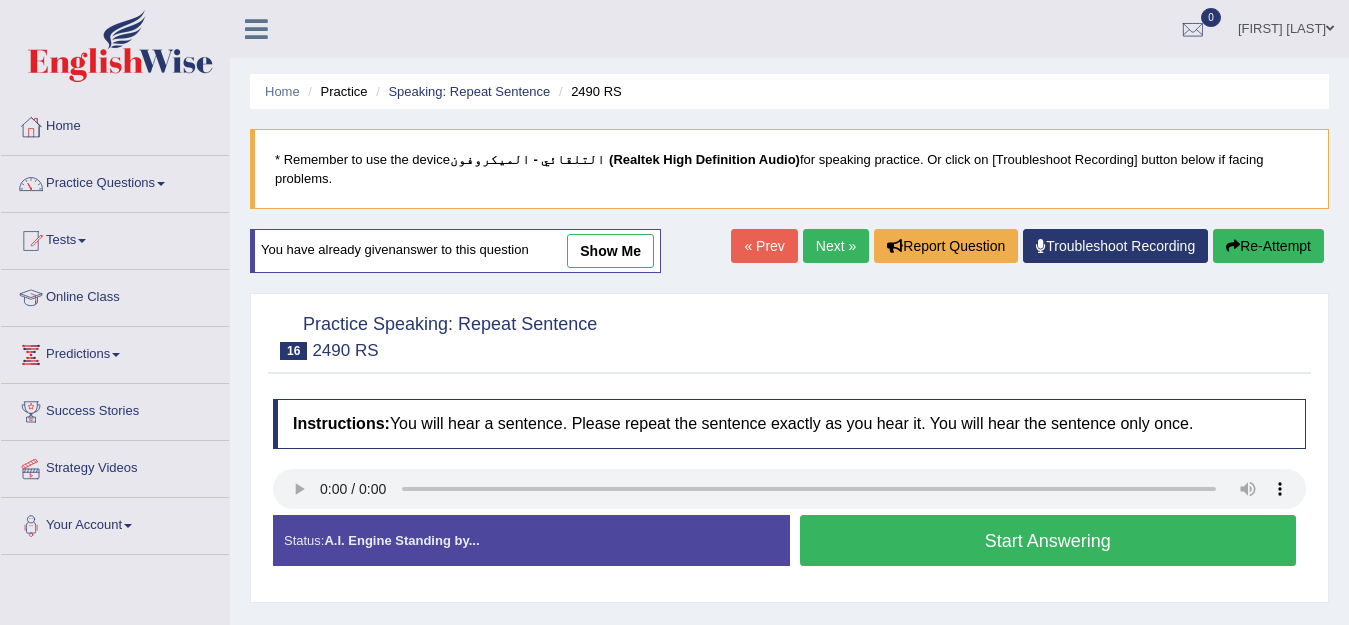 scroll, scrollTop: 0, scrollLeft: 0, axis: both 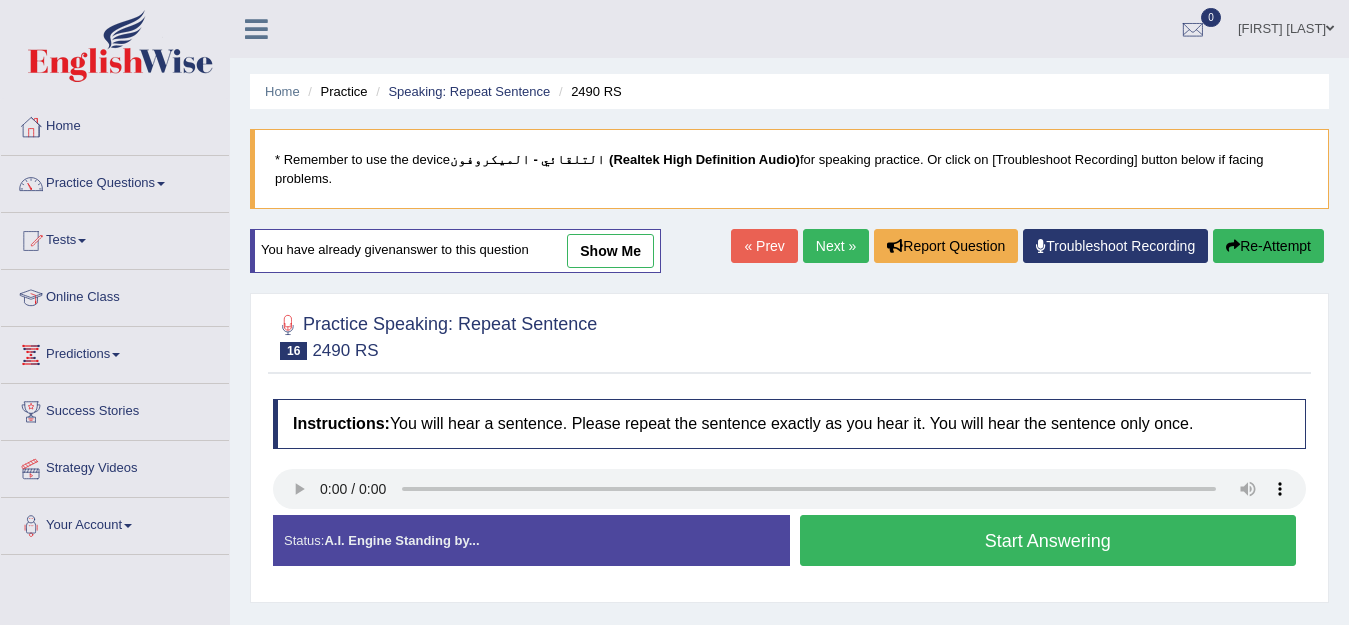 click on "Start Answering" at bounding box center (1048, 540) 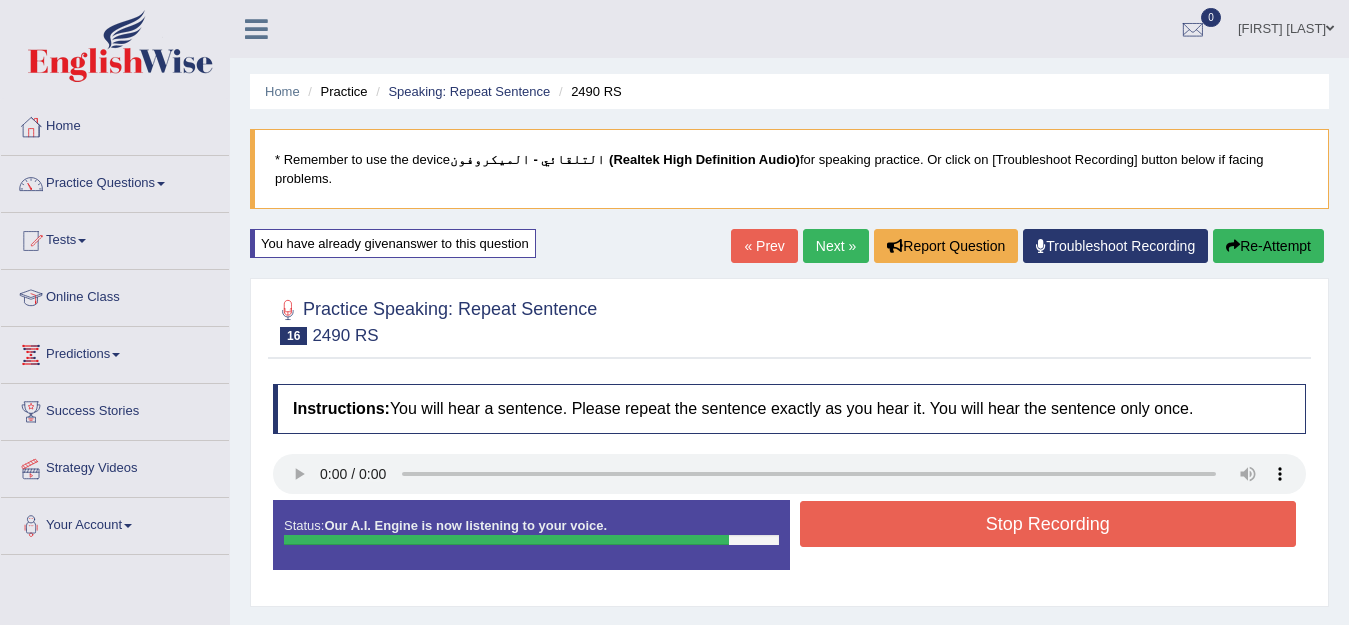 click on "Stop Recording" at bounding box center [1048, 524] 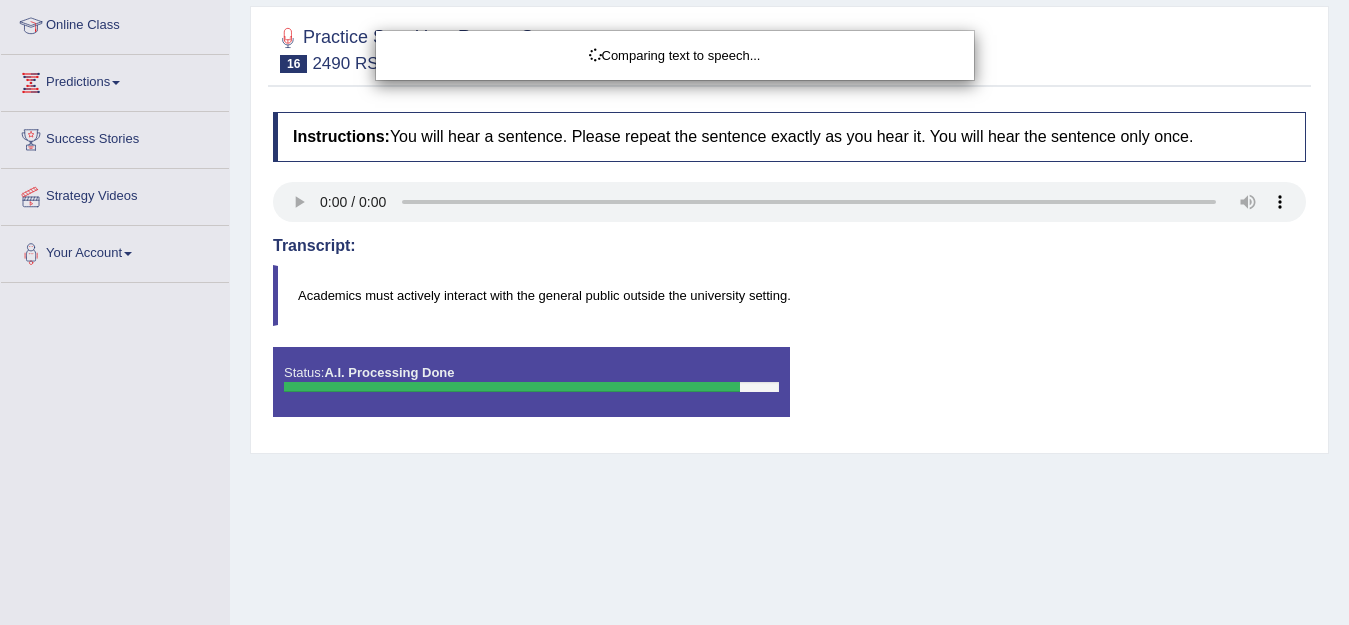 scroll, scrollTop: 300, scrollLeft: 0, axis: vertical 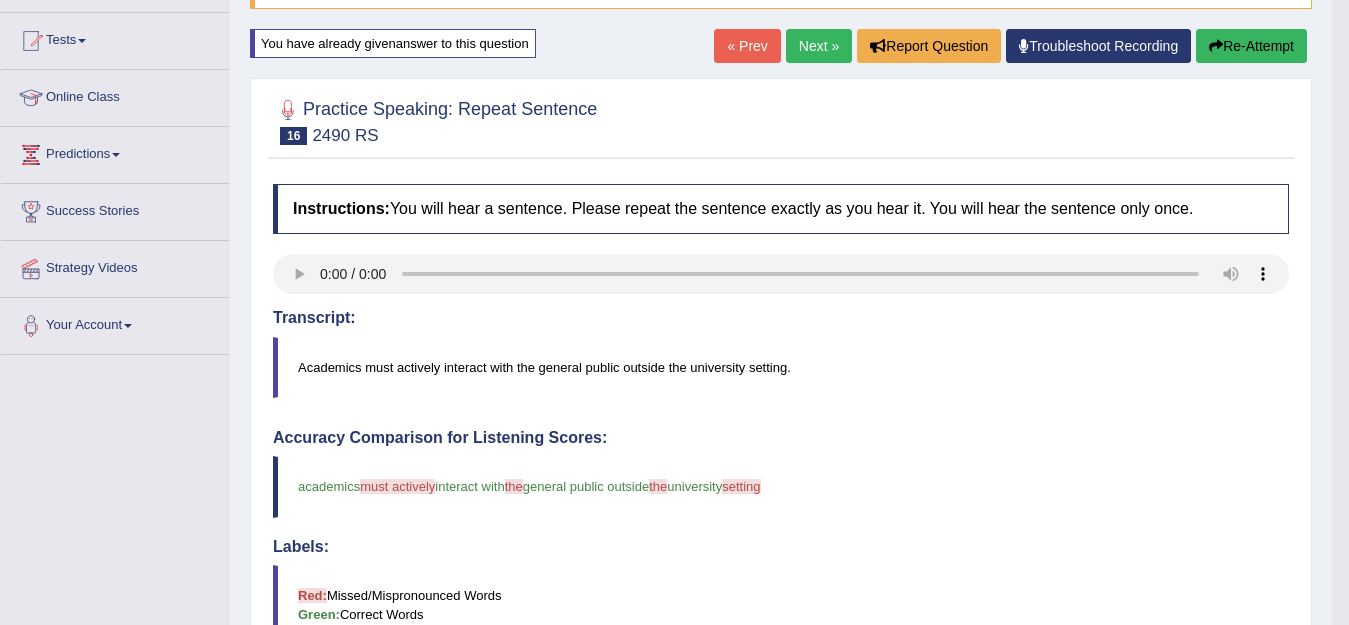 click on "Re-Attempt" at bounding box center [1251, 46] 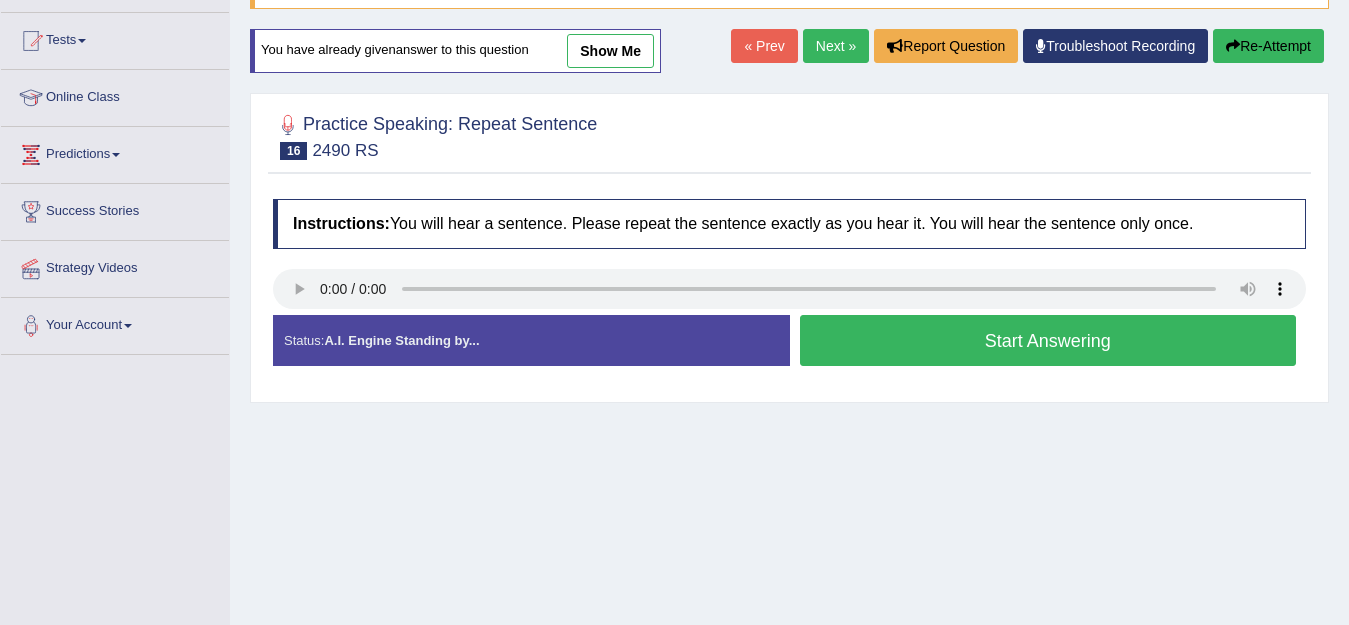 scroll, scrollTop: 200, scrollLeft: 0, axis: vertical 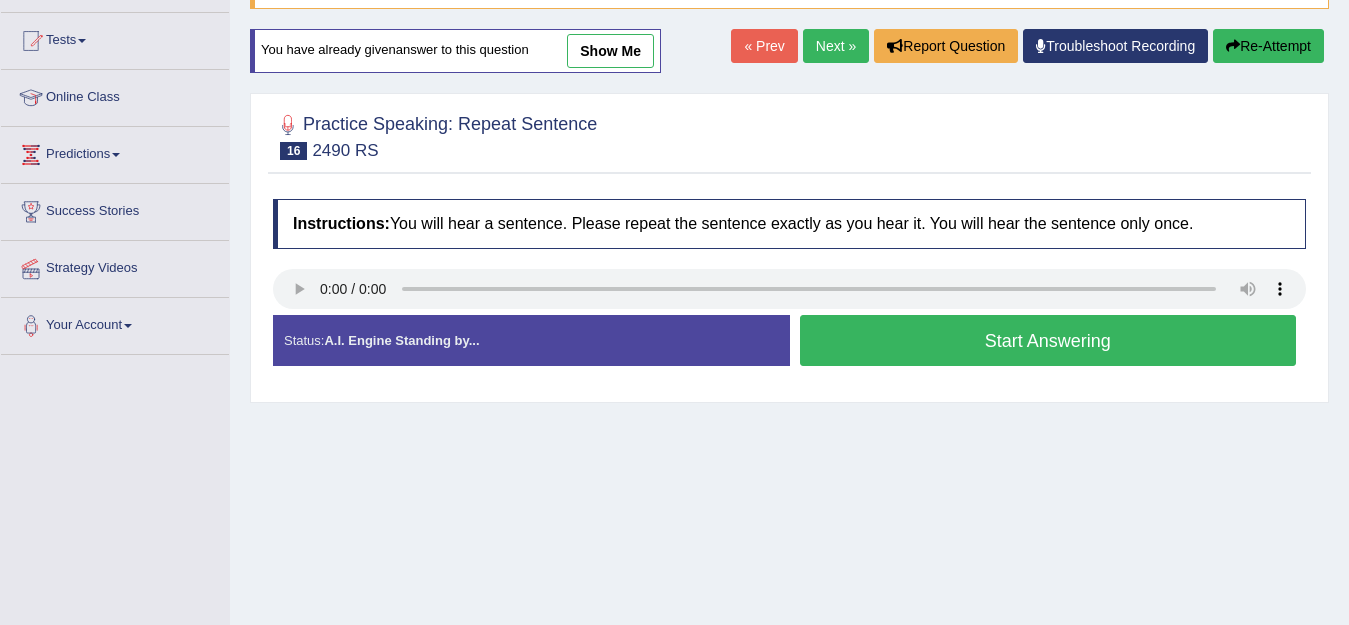 click on "Start Answering" at bounding box center [1048, 340] 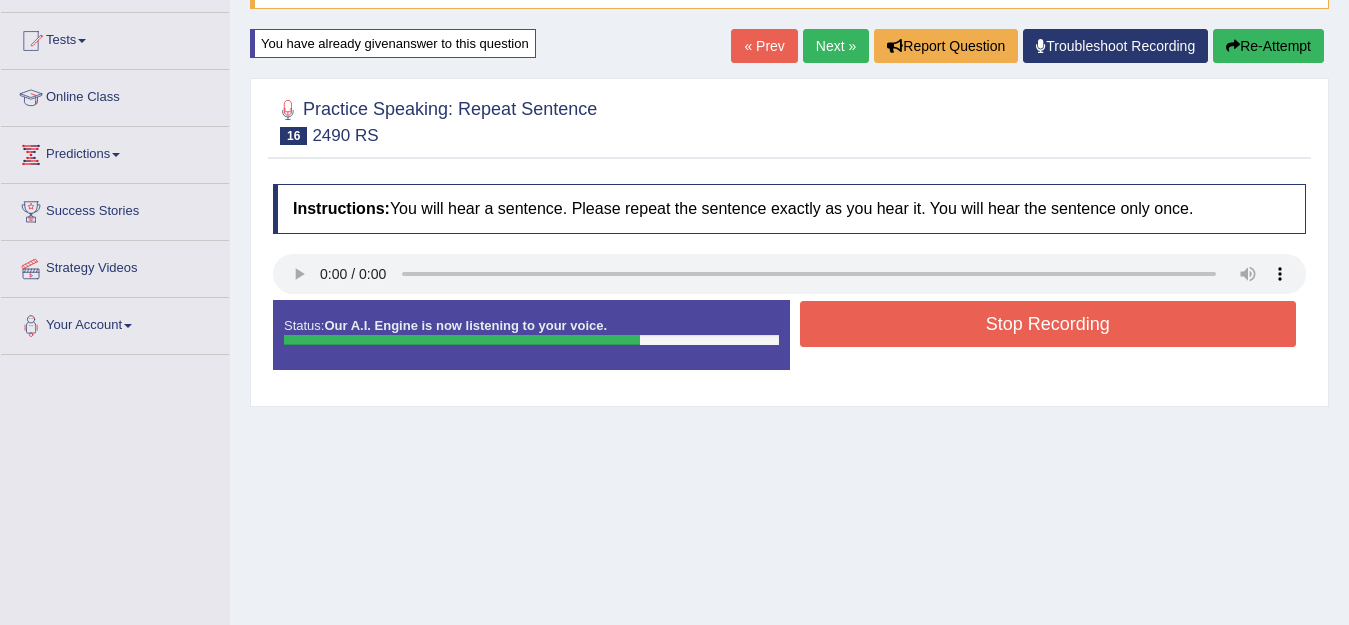 click on "Stop Recording" at bounding box center [1048, 324] 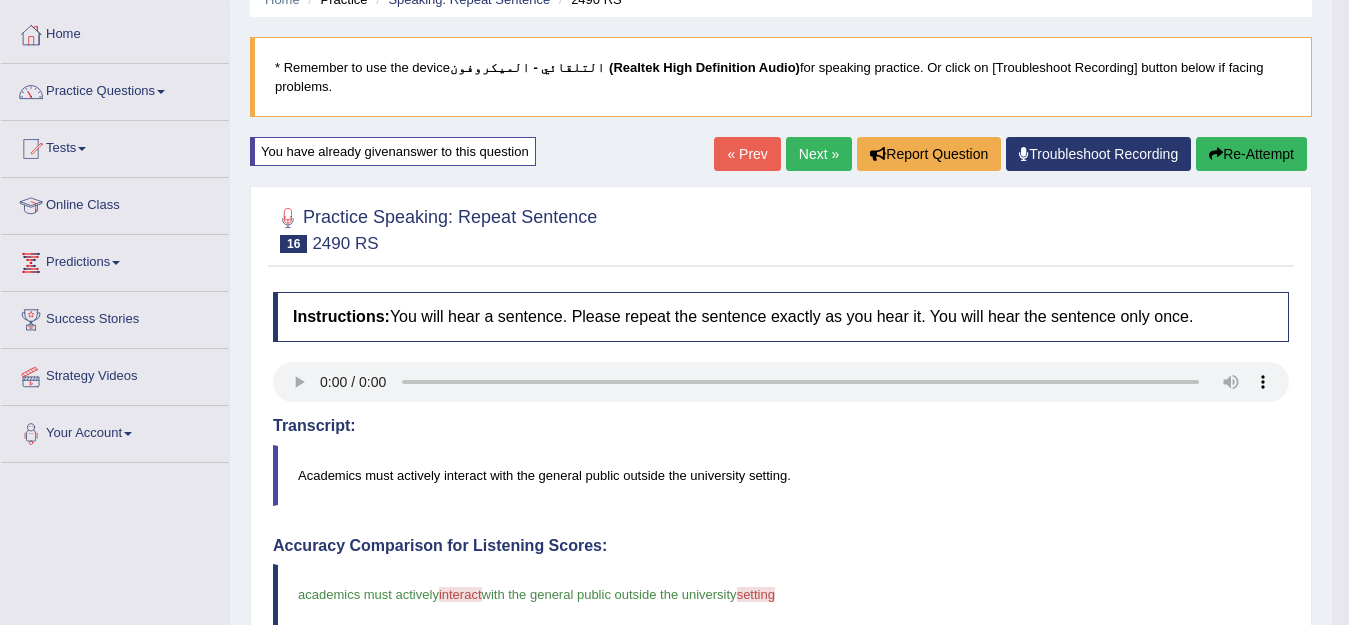 scroll, scrollTop: 61, scrollLeft: 0, axis: vertical 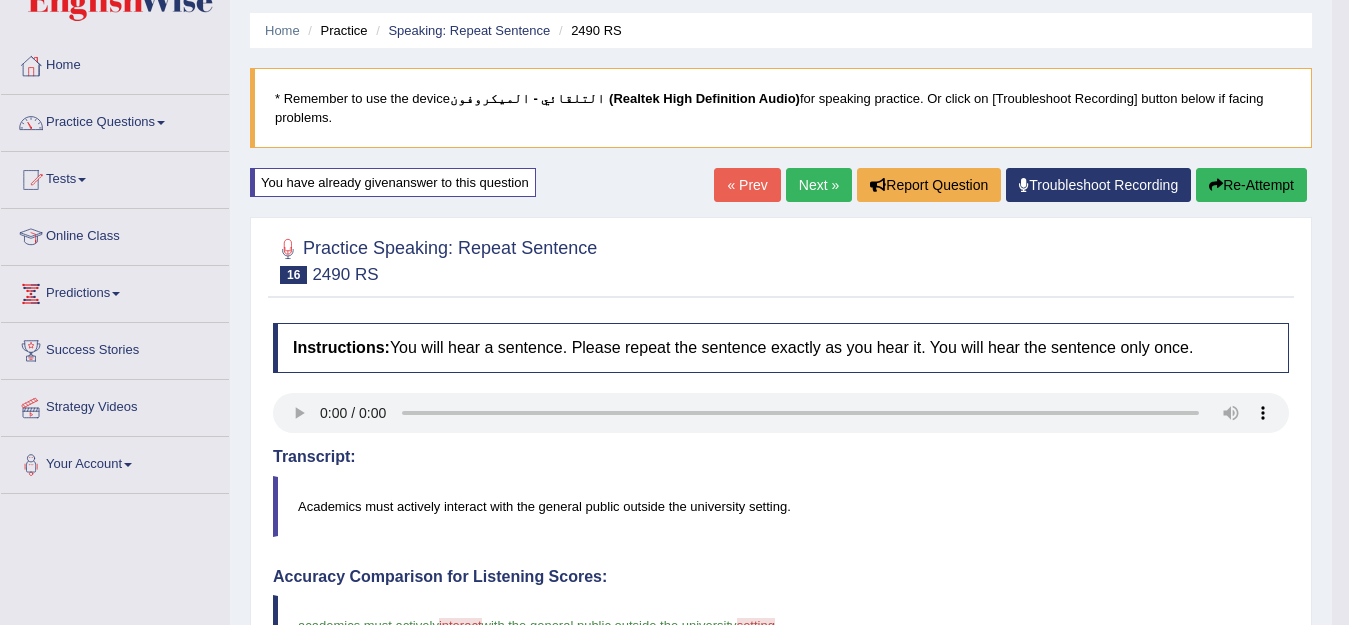 click on "Re-Attempt" at bounding box center (1251, 185) 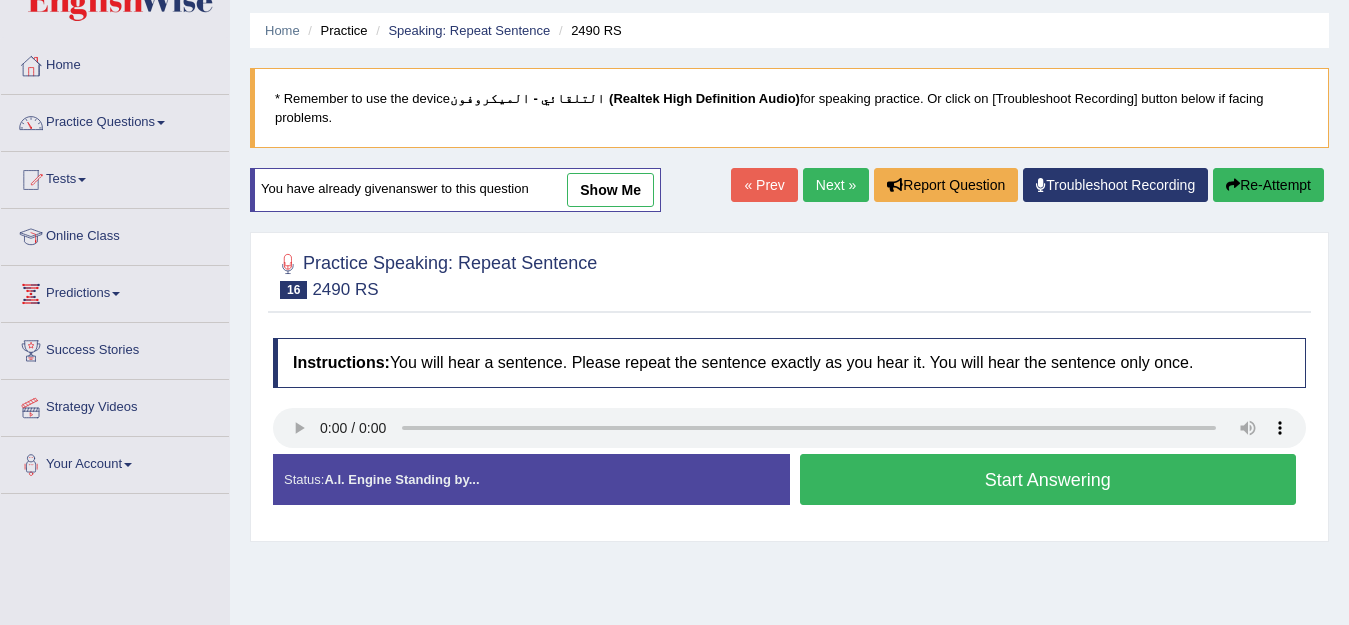 scroll, scrollTop: 61, scrollLeft: 0, axis: vertical 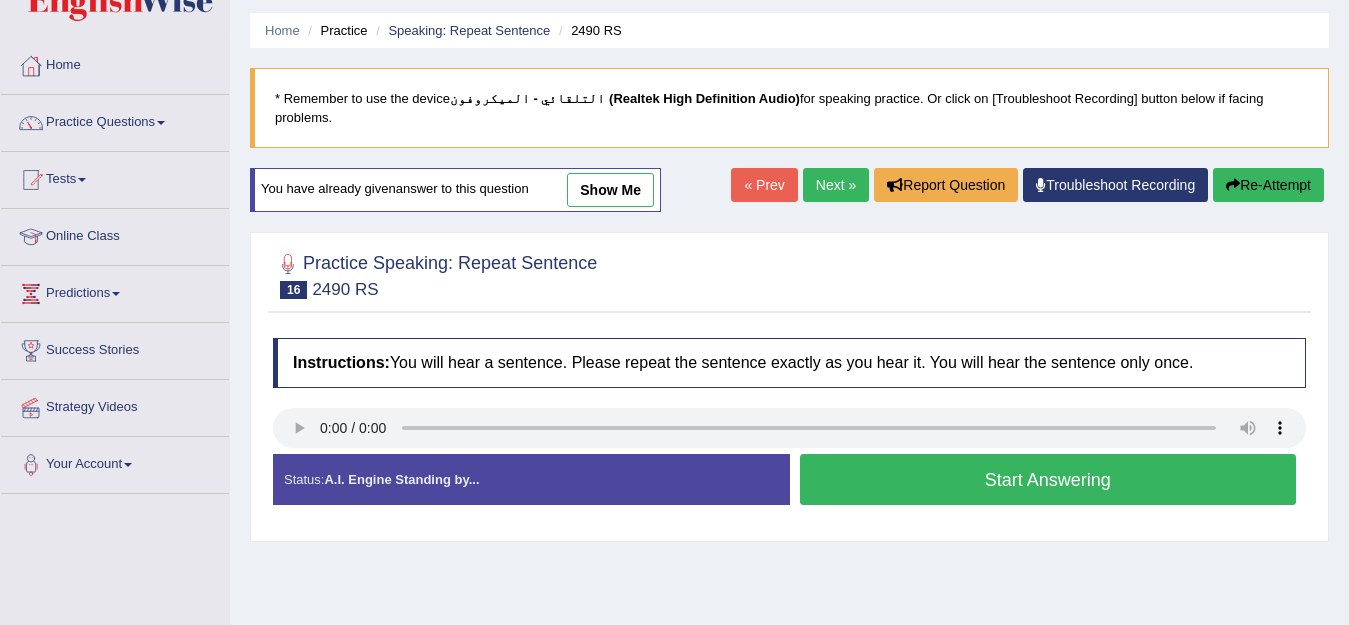 click on "Start Answering" at bounding box center [1048, 479] 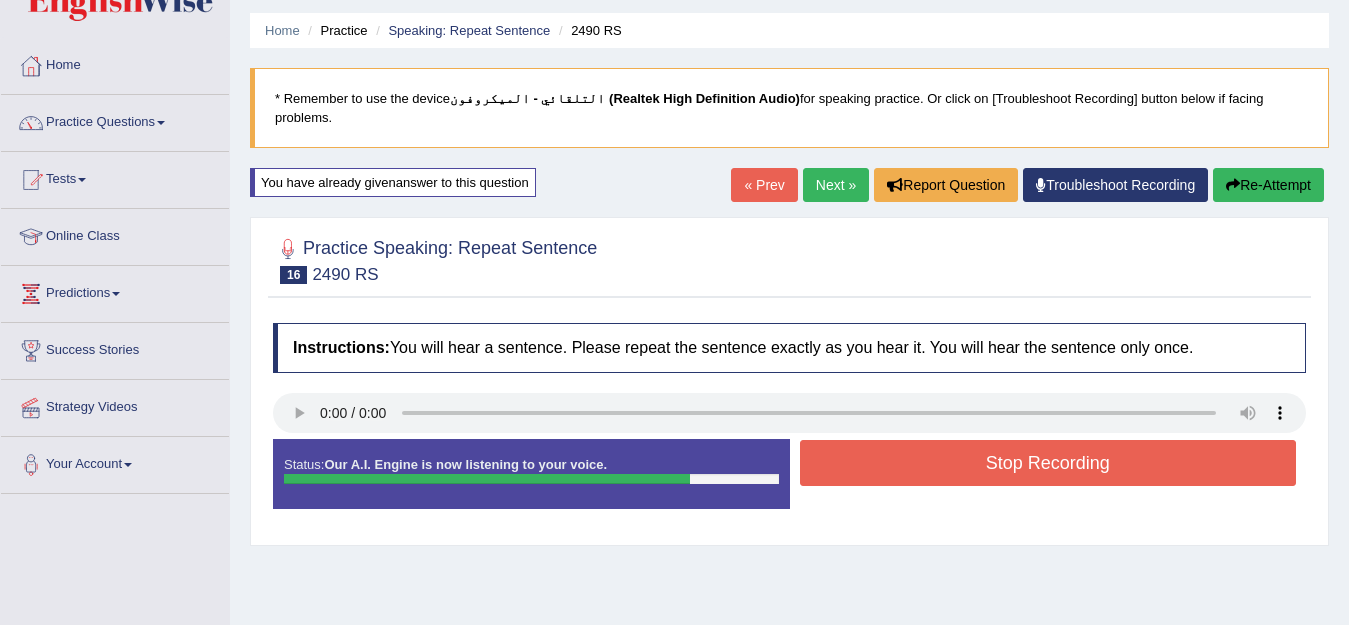 click on "Stop Recording" at bounding box center [1048, 463] 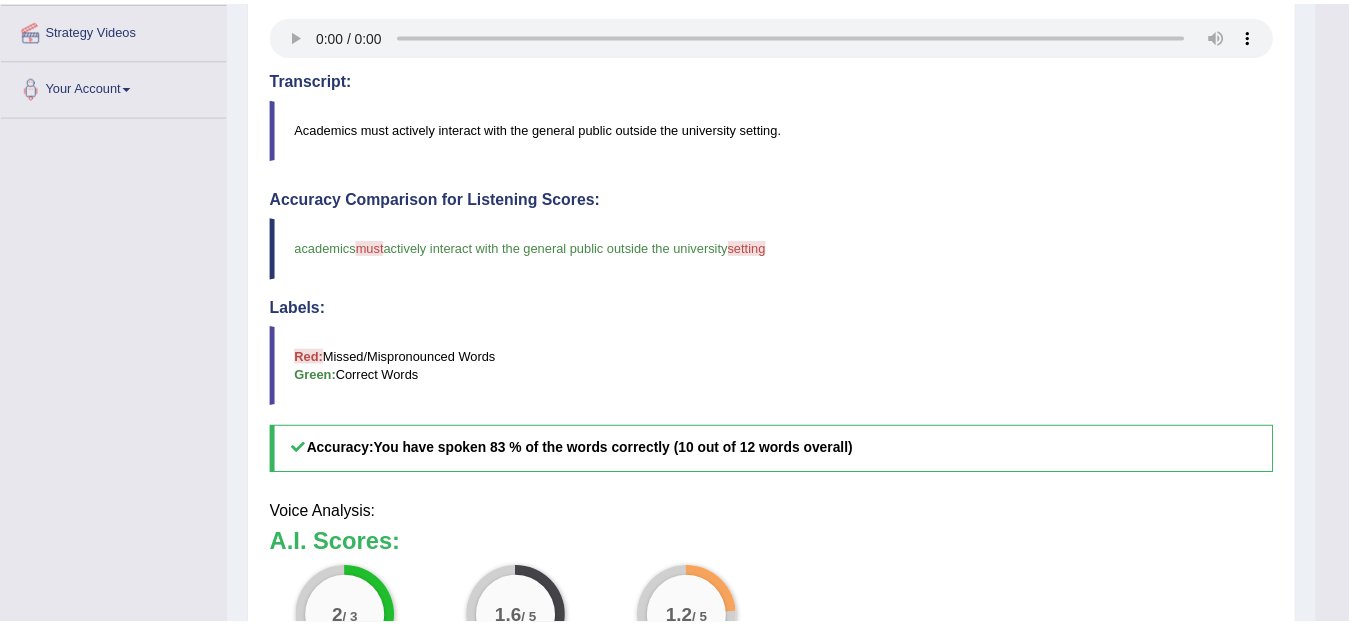 scroll, scrollTop: 461, scrollLeft: 0, axis: vertical 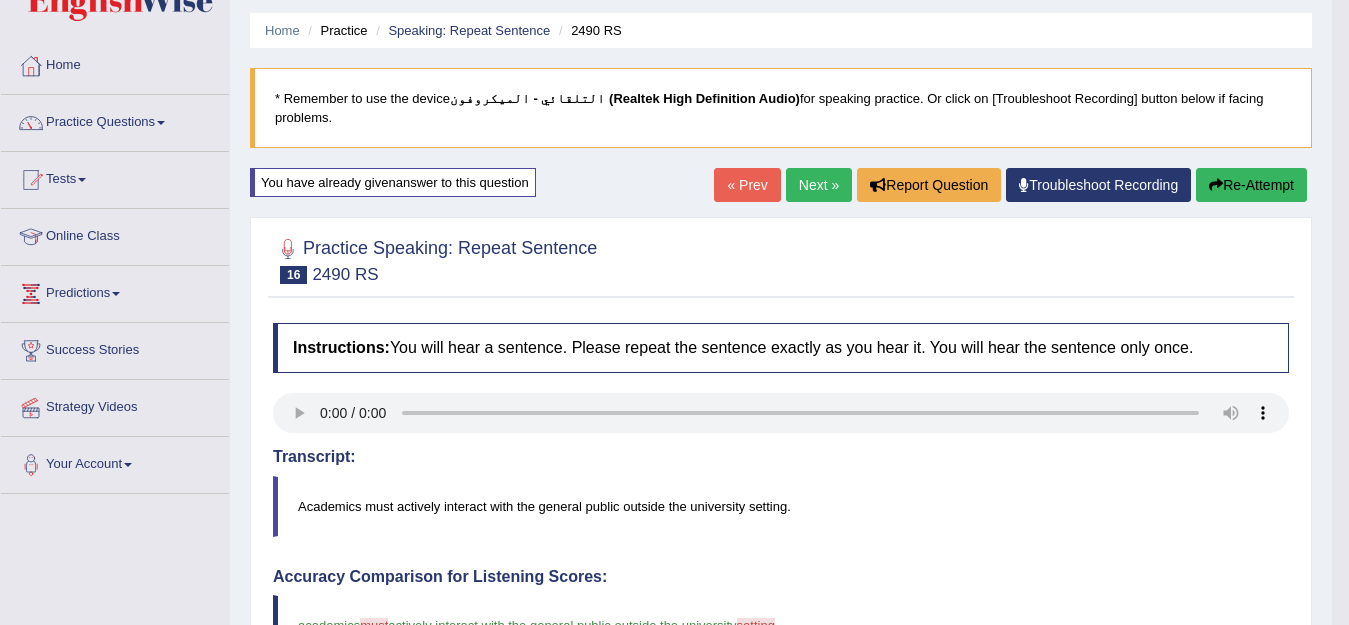 click on "Re-Attempt" at bounding box center [1251, 185] 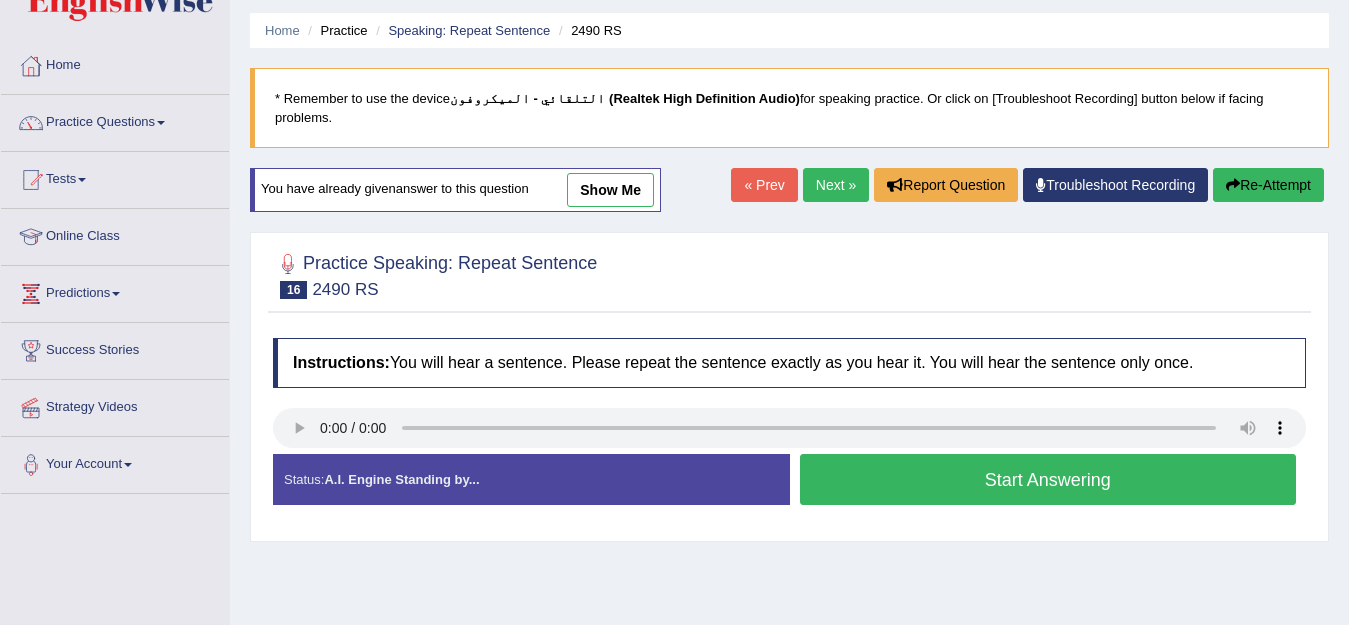 scroll, scrollTop: 61, scrollLeft: 0, axis: vertical 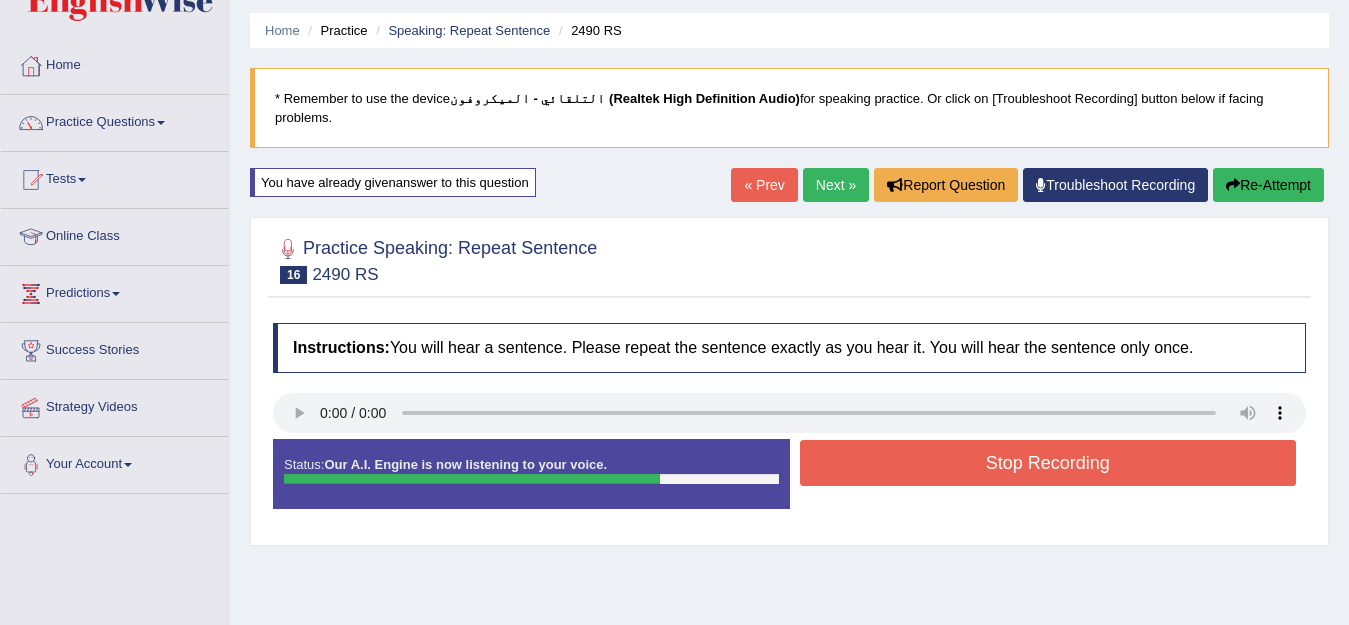 click on "Stop Recording" at bounding box center [1048, 463] 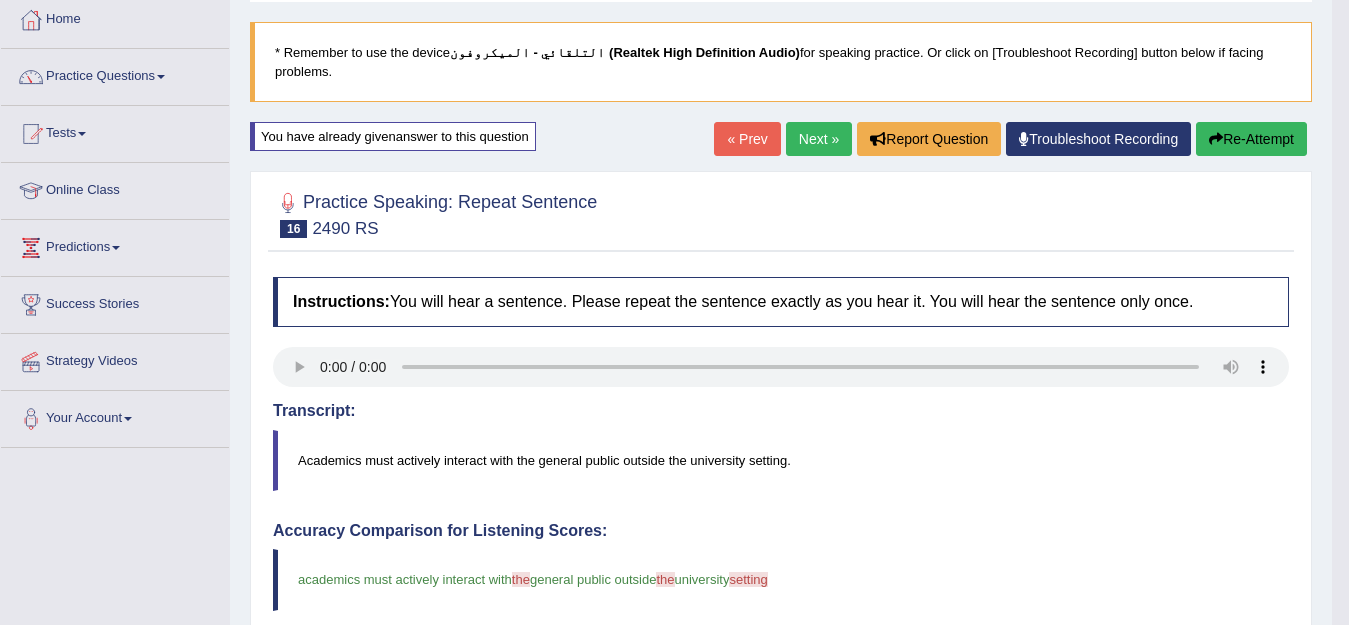 scroll, scrollTop: 61, scrollLeft: 0, axis: vertical 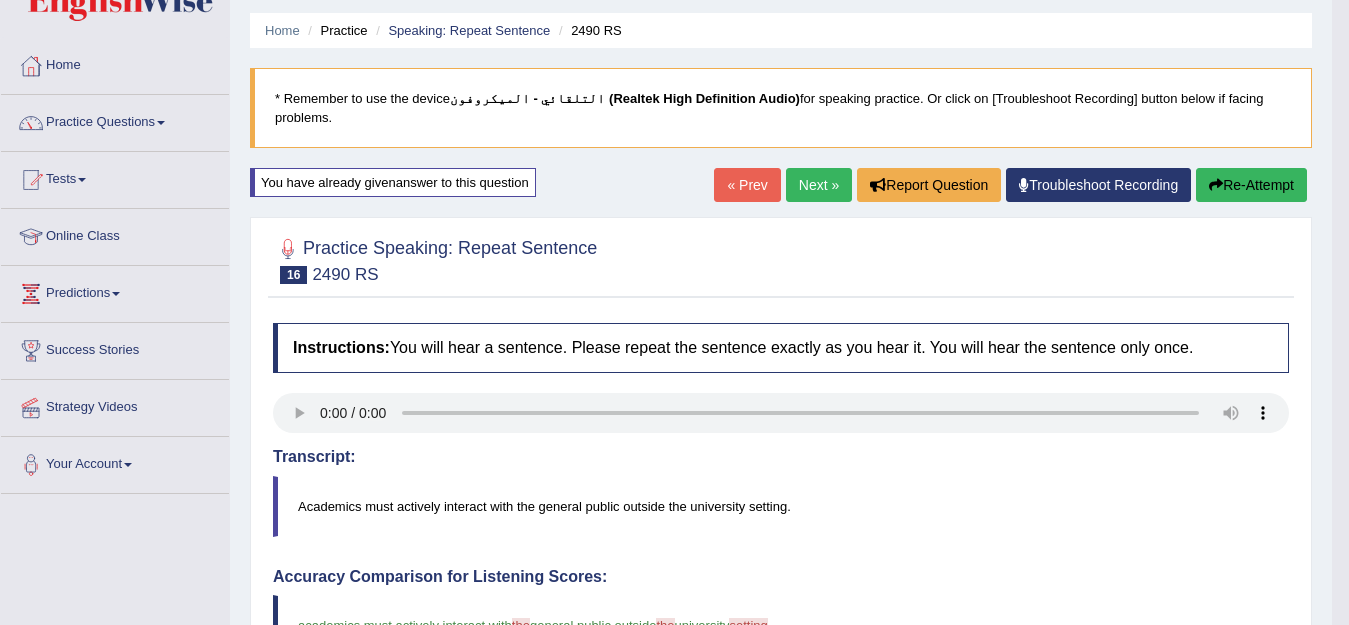 click on "Re-Attempt" at bounding box center [1251, 185] 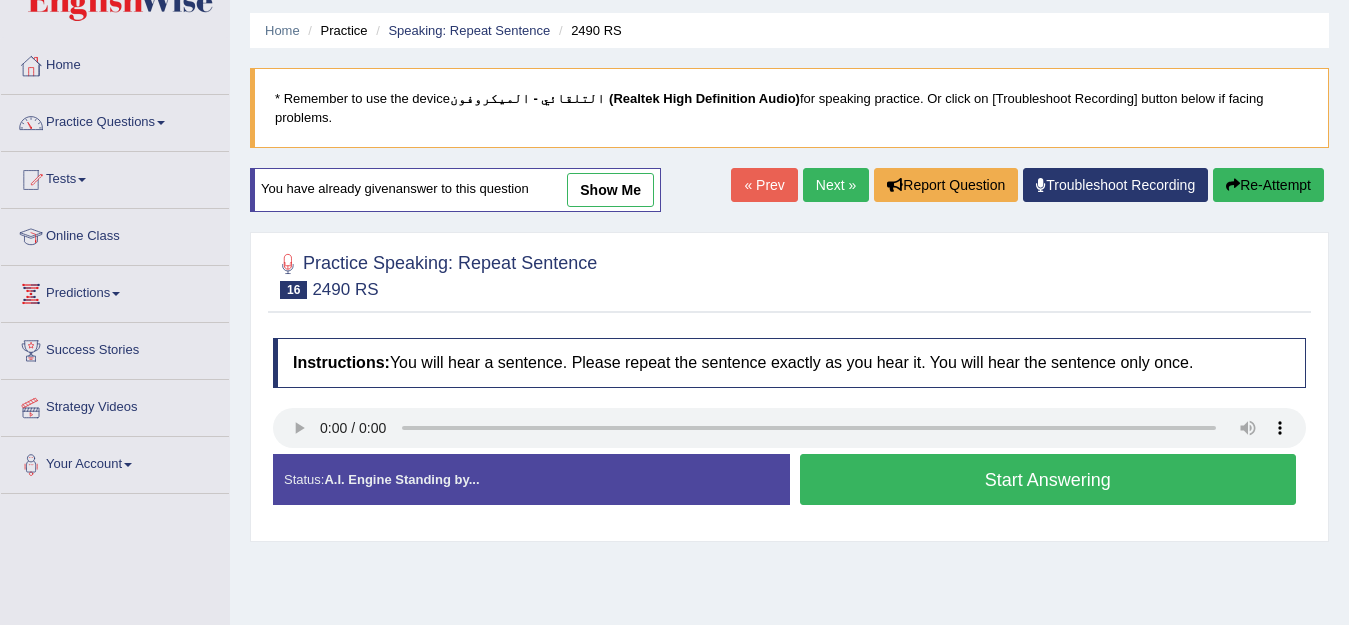 scroll, scrollTop: 61, scrollLeft: 0, axis: vertical 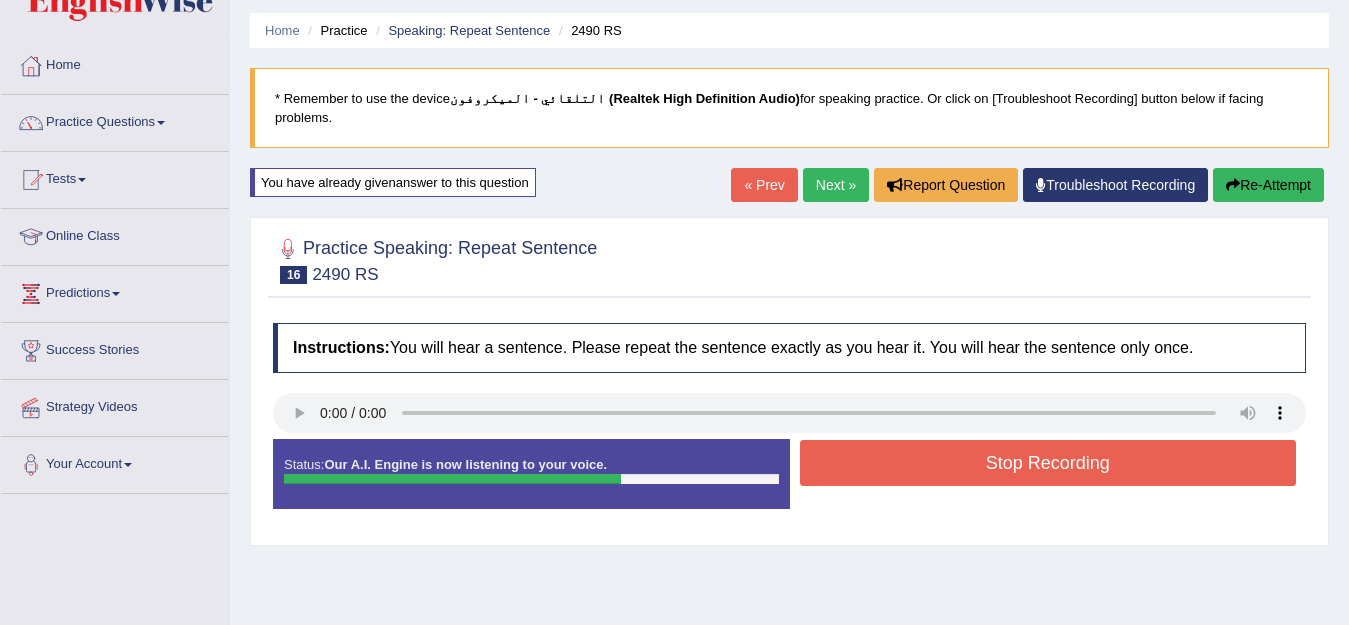 click on "Stop Recording" at bounding box center [1048, 463] 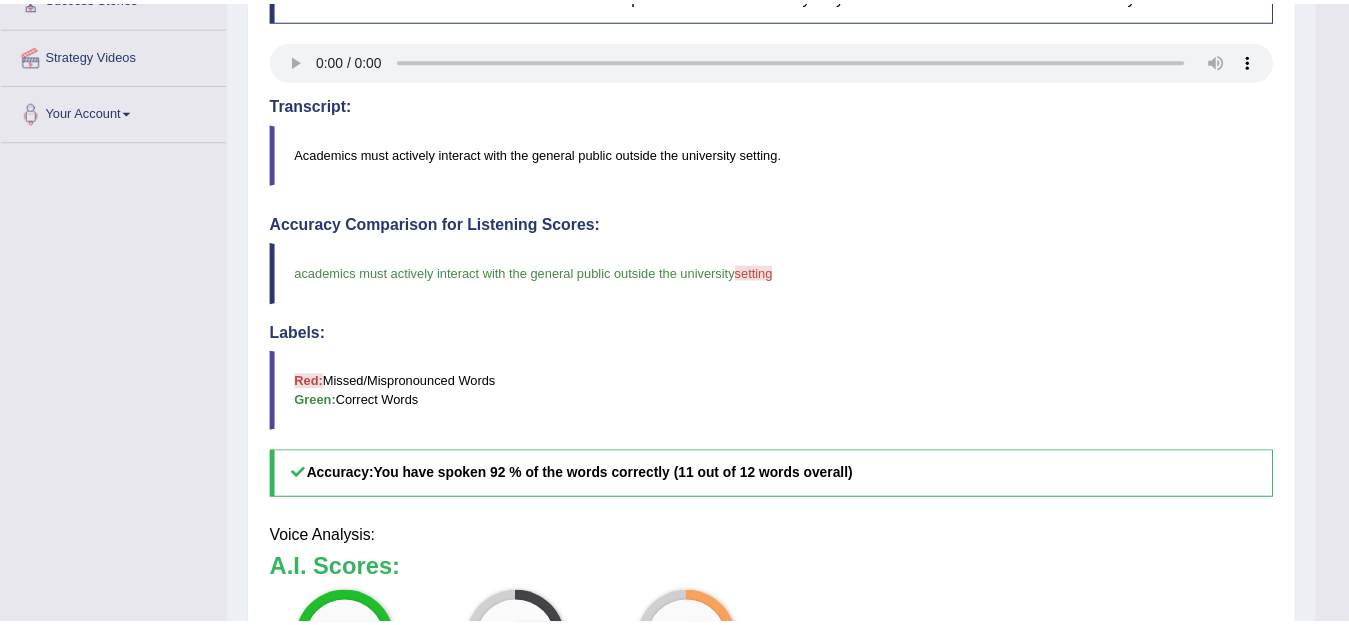 scroll, scrollTop: 461, scrollLeft: 0, axis: vertical 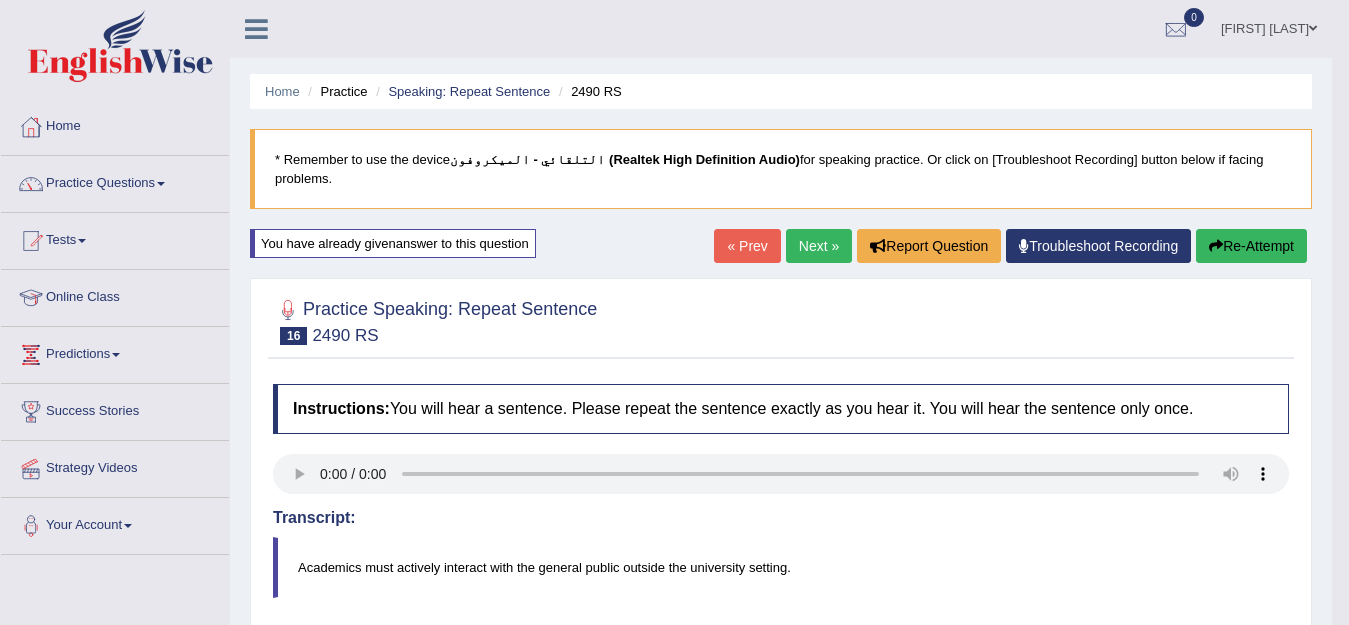 click on "Re-Attempt" at bounding box center (1251, 246) 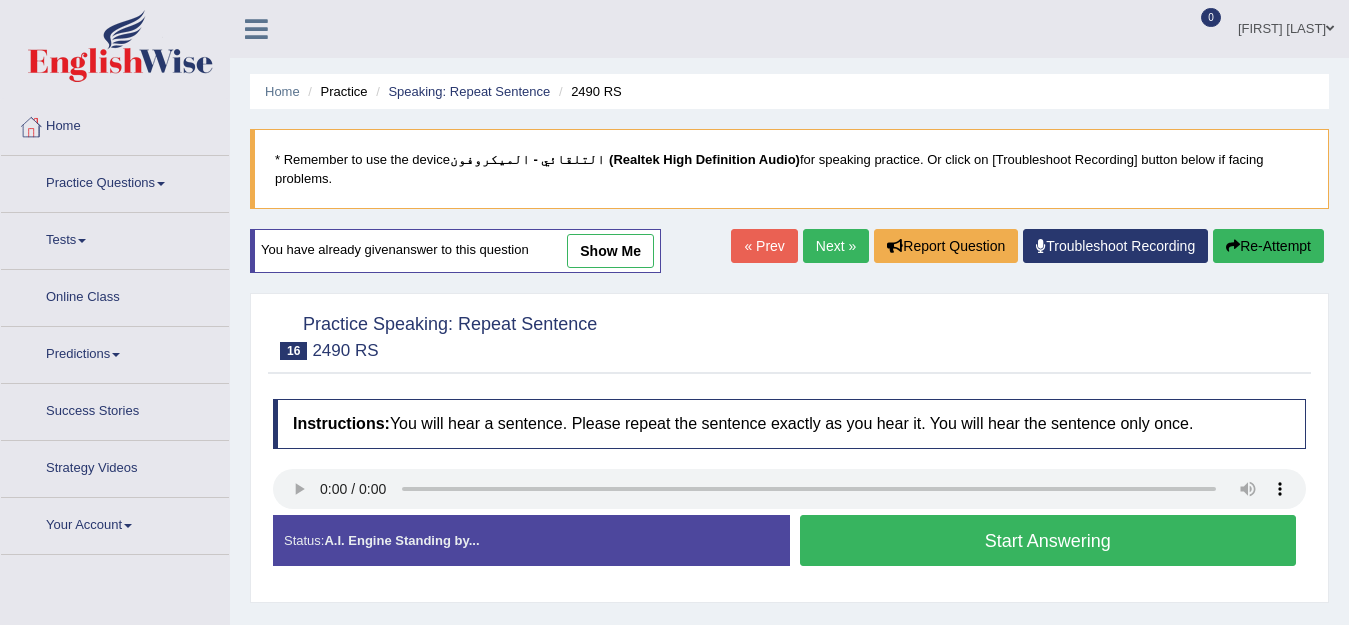 scroll, scrollTop: 0, scrollLeft: 0, axis: both 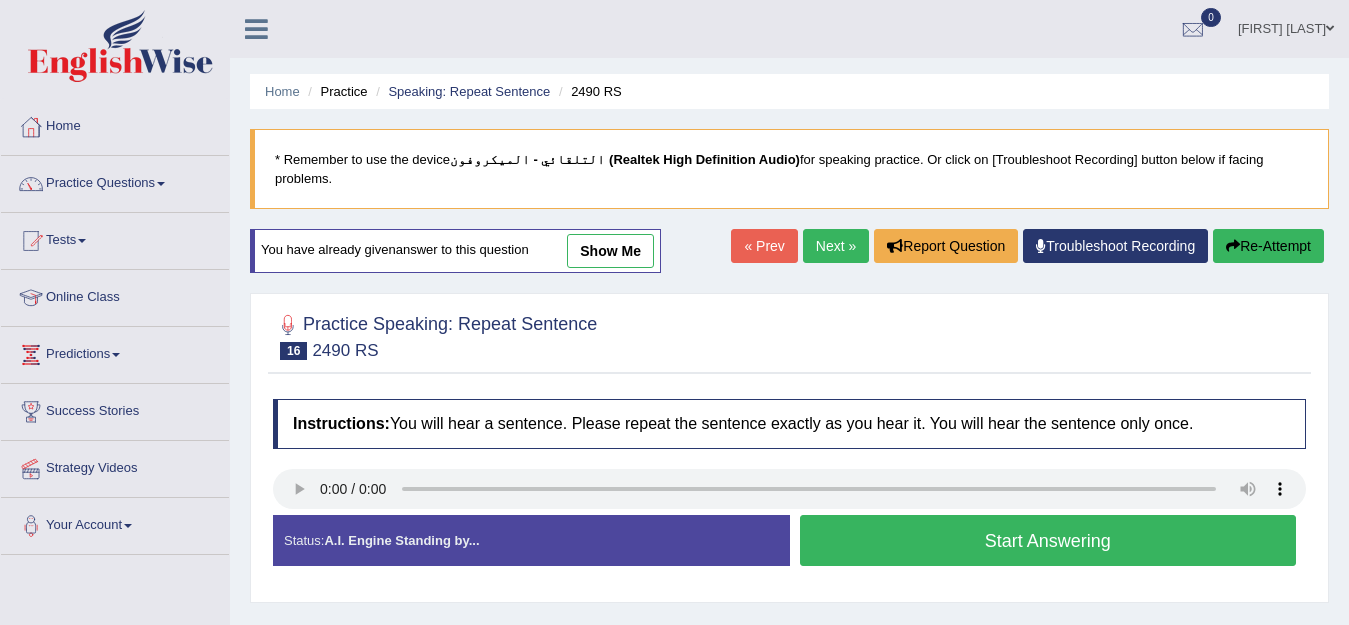 click on "Start Answering" at bounding box center (1048, 540) 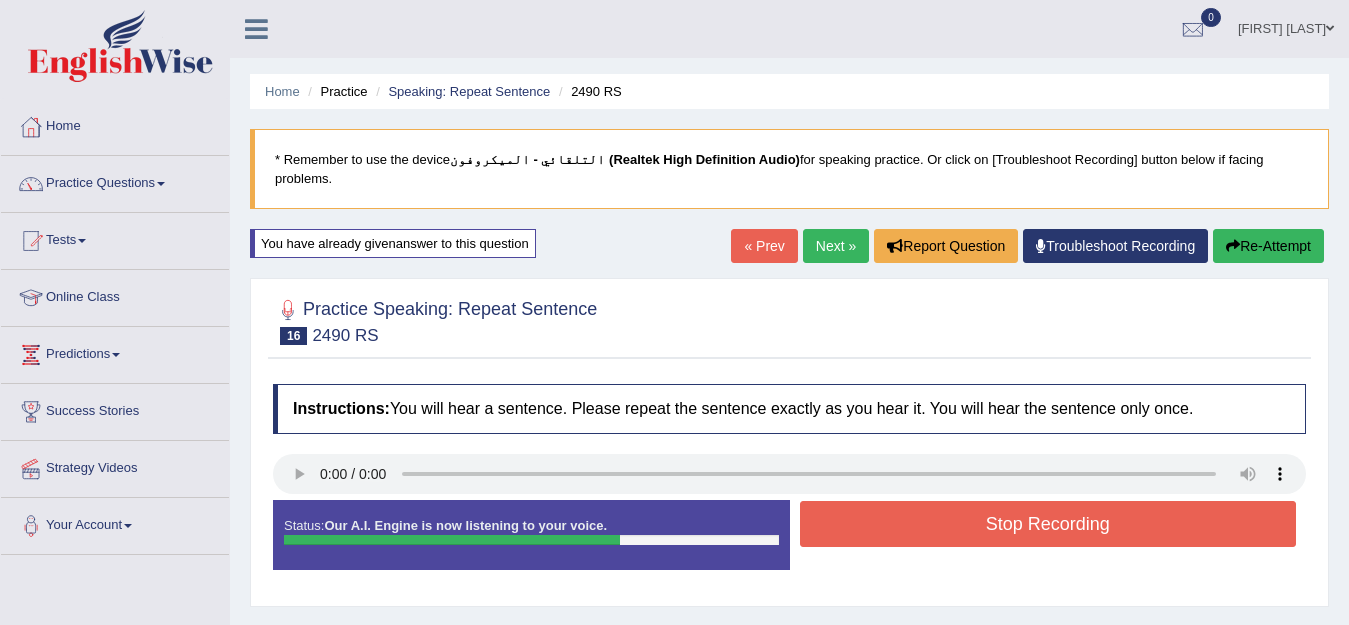 click on "Stop Recording" at bounding box center (1048, 524) 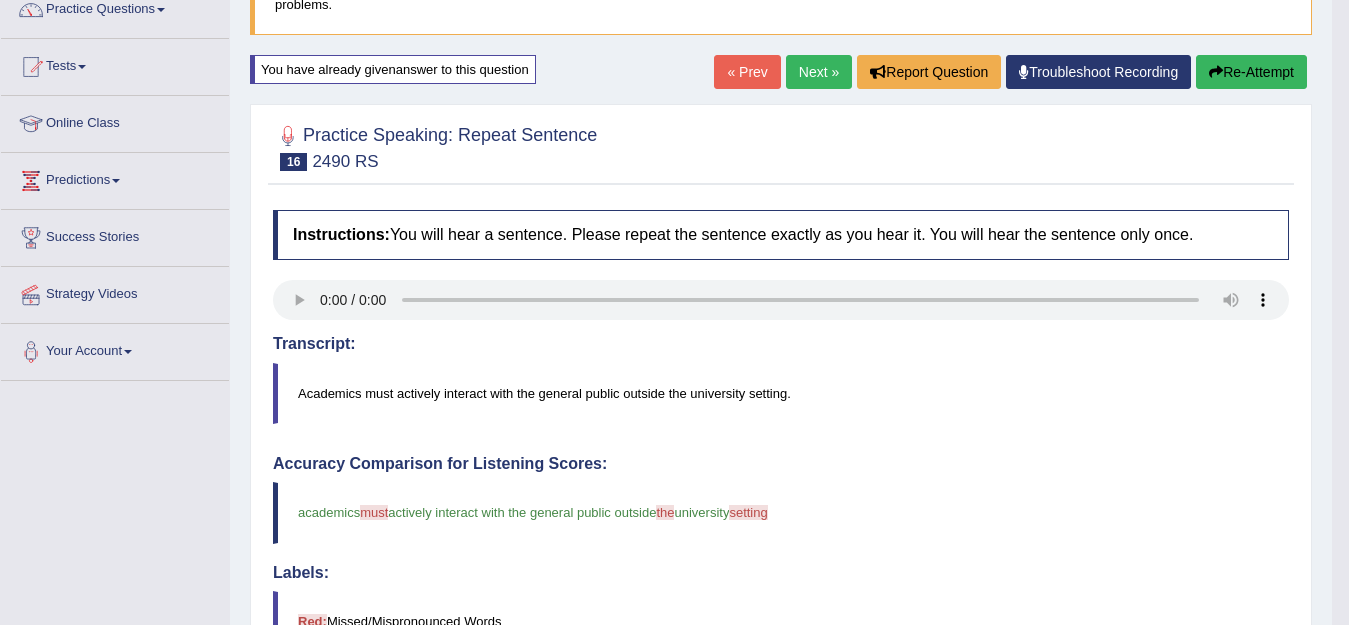 scroll, scrollTop: 0, scrollLeft: 0, axis: both 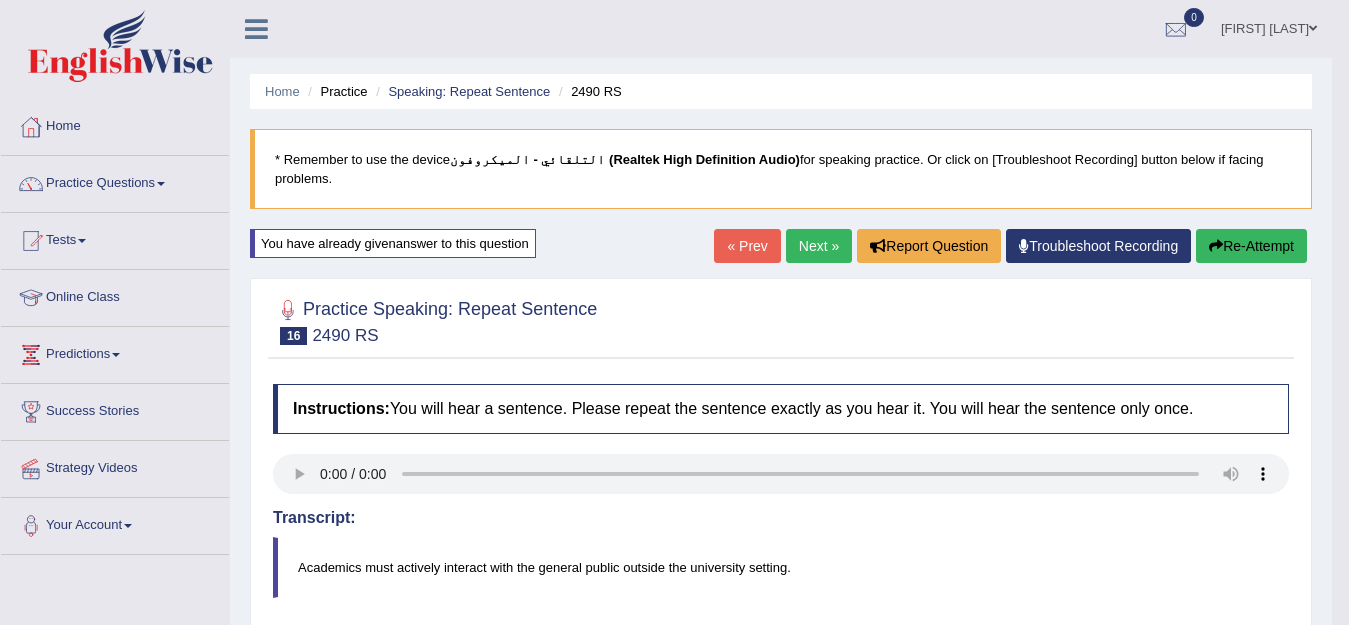 click on "Re-Attempt" at bounding box center [1251, 246] 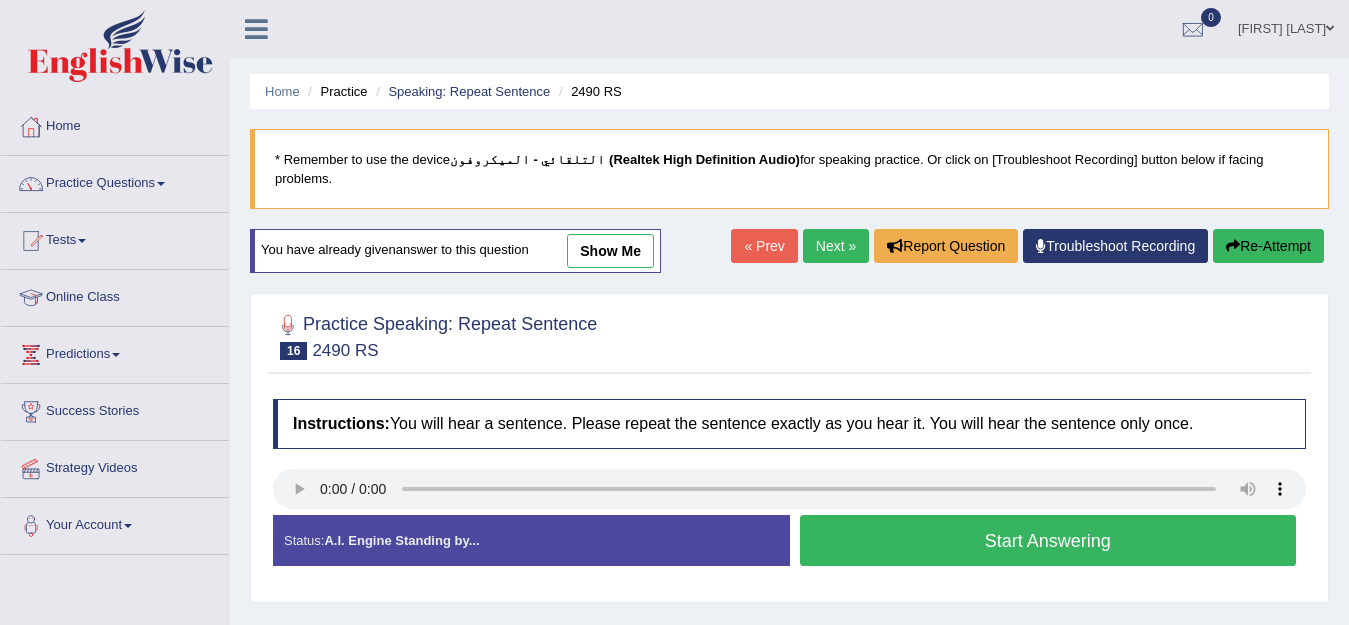 scroll, scrollTop: 0, scrollLeft: 0, axis: both 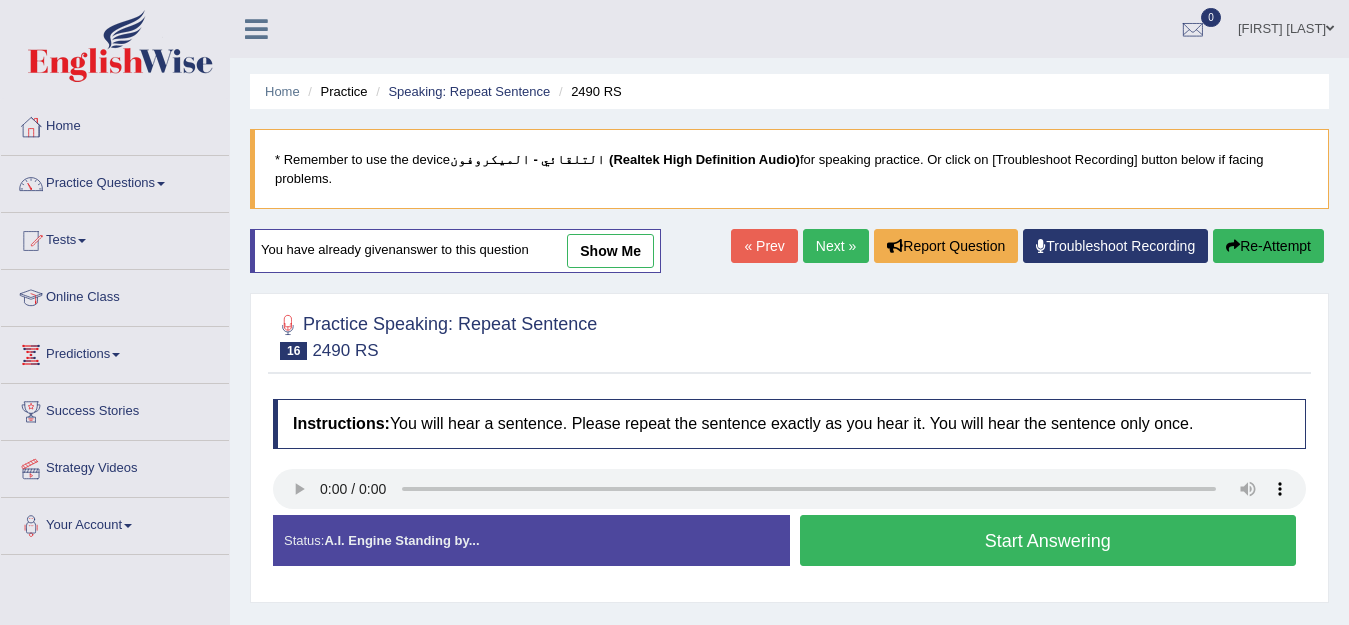 click on "Start Answering" at bounding box center [1048, 540] 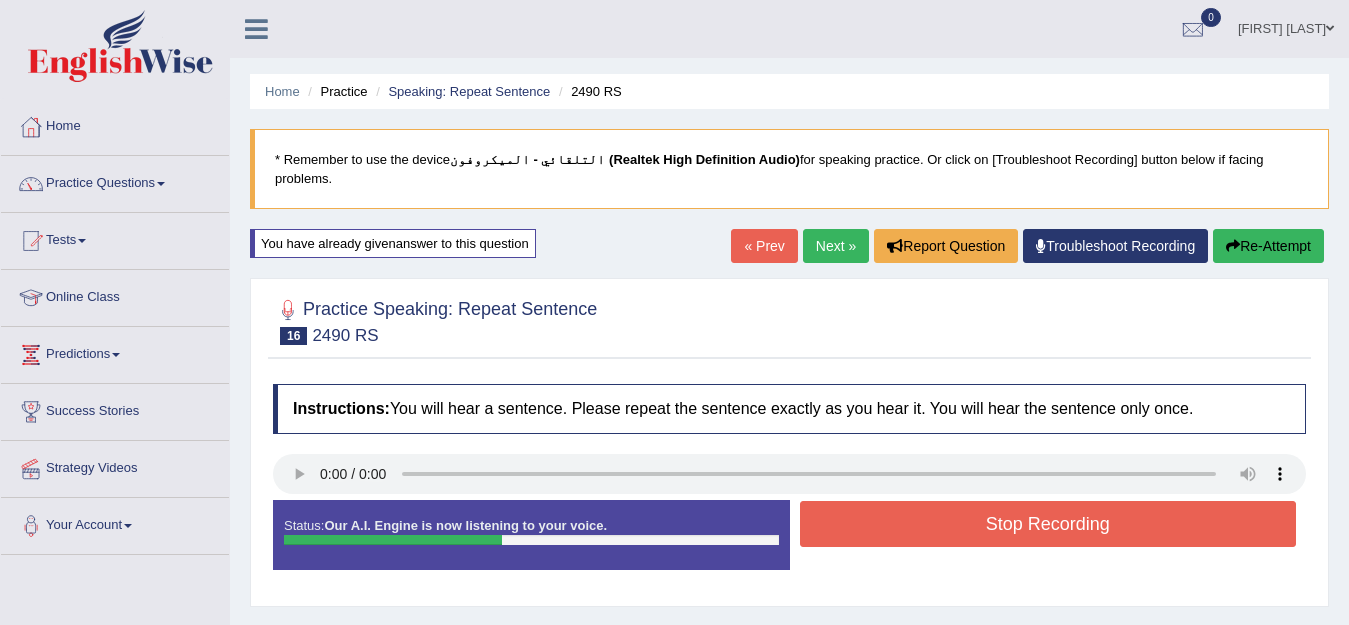click on "Stop Recording" at bounding box center [1048, 524] 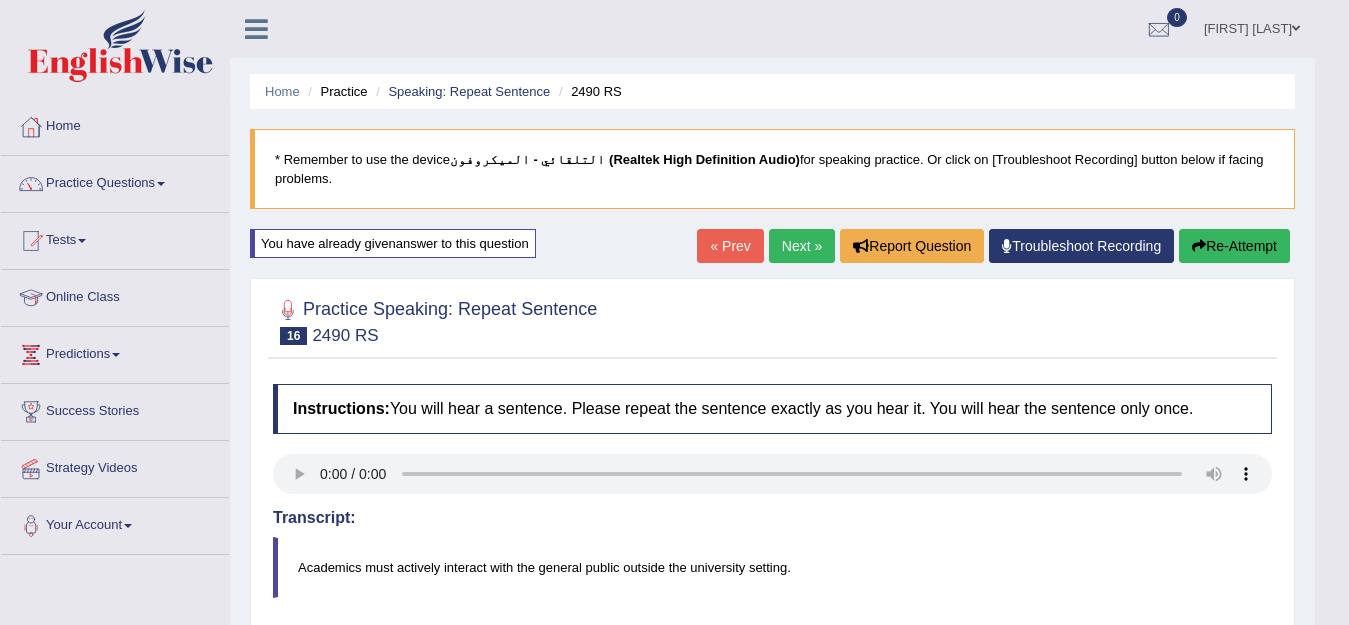 scroll, scrollTop: 461, scrollLeft: 0, axis: vertical 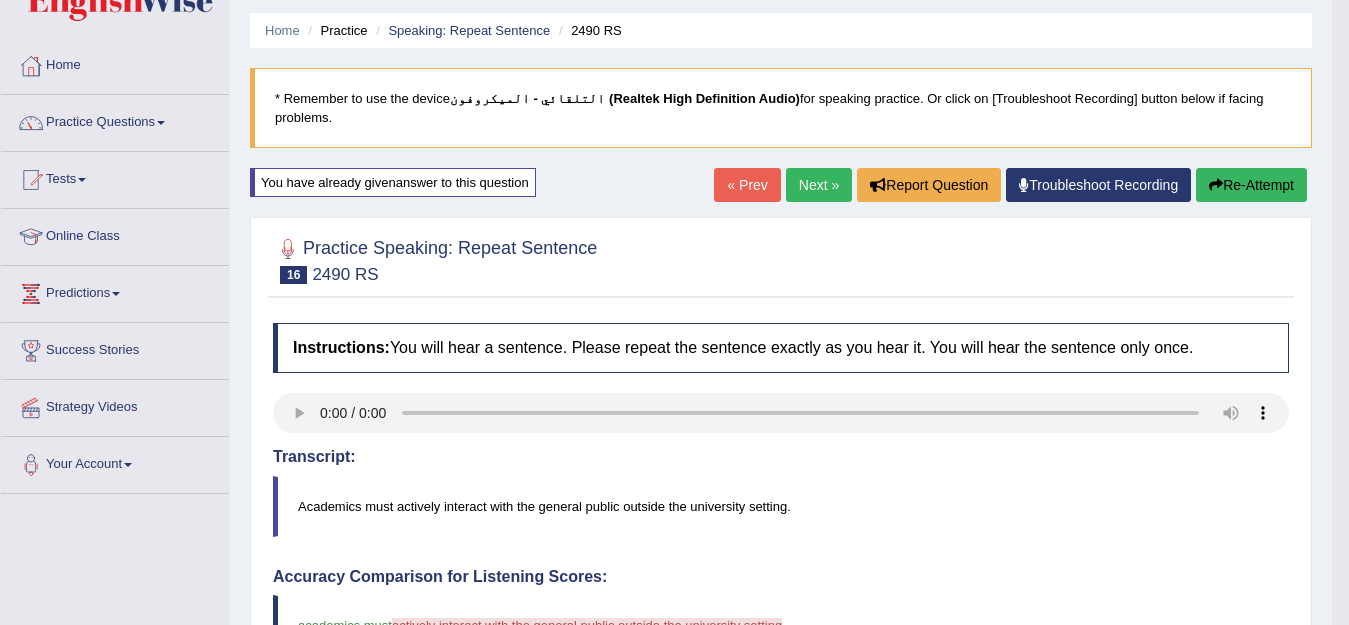 click on "Re-Attempt" at bounding box center (1251, 185) 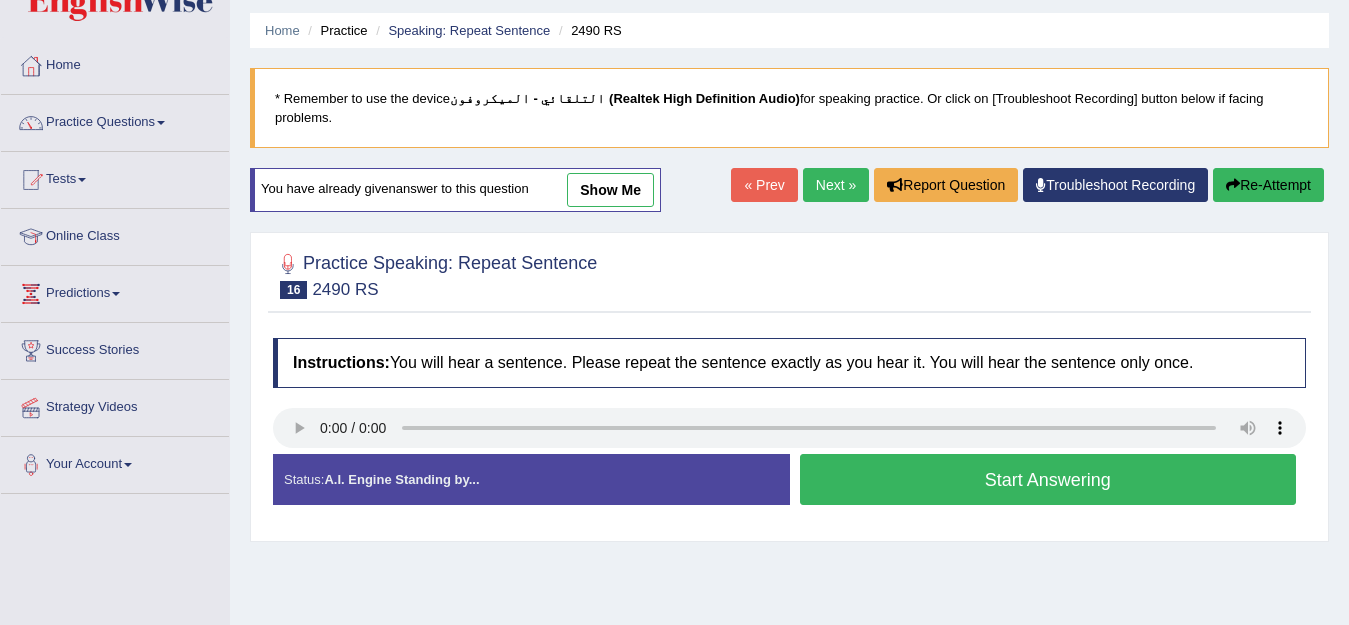 scroll, scrollTop: 61, scrollLeft: 0, axis: vertical 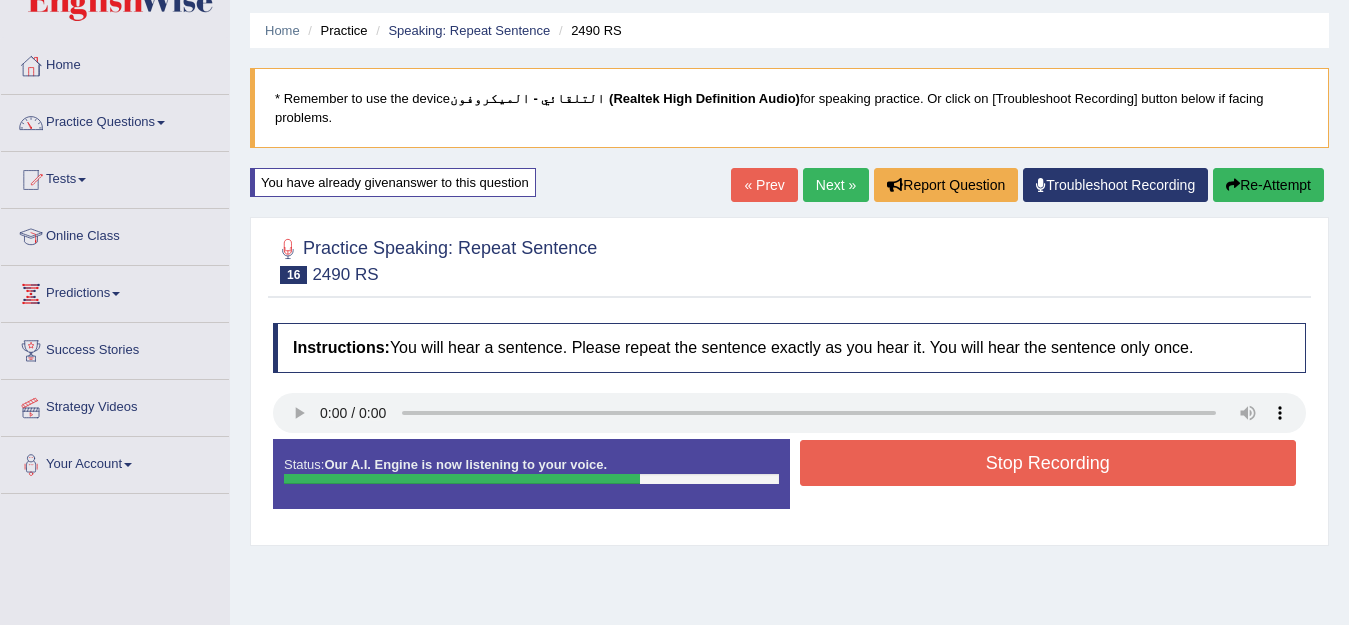 click on "Stop Recording" at bounding box center (1048, 463) 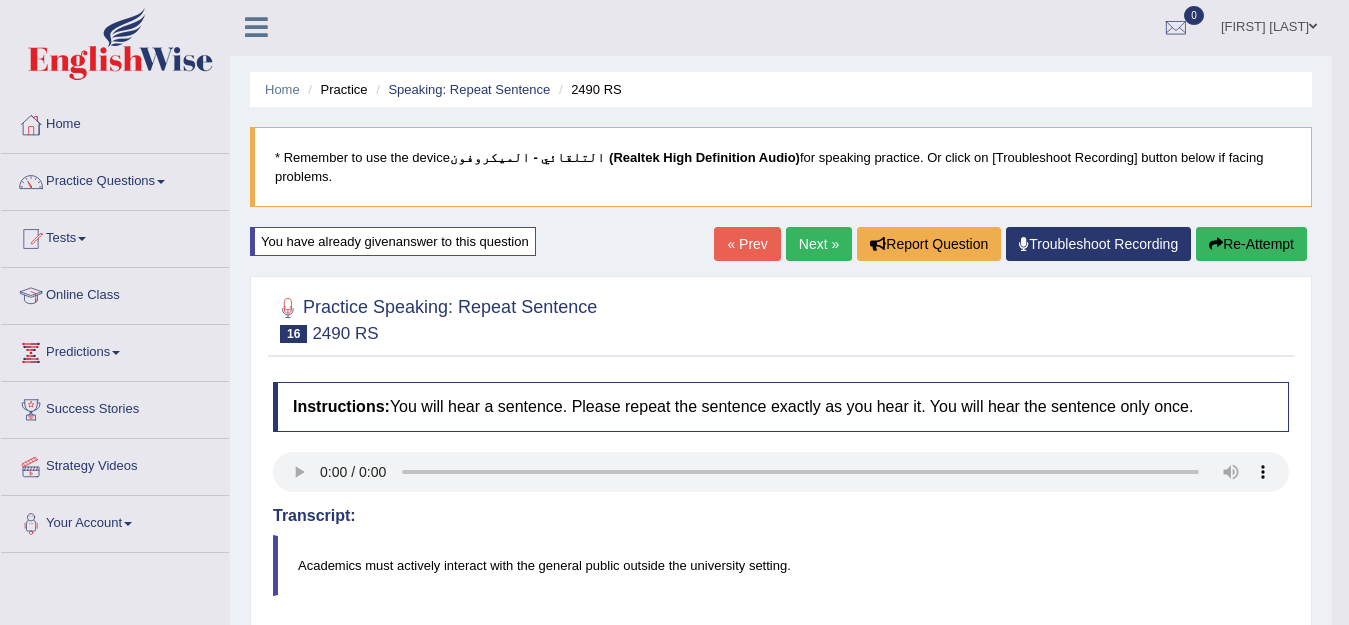 scroll, scrollTop: 0, scrollLeft: 0, axis: both 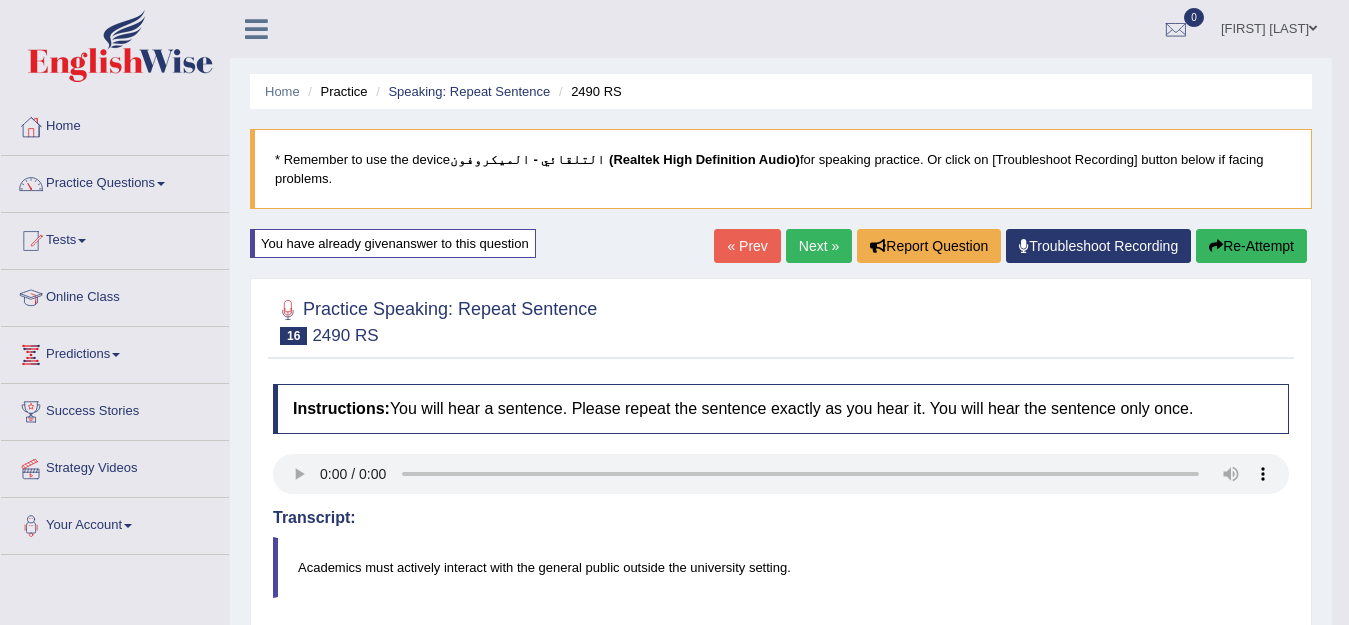 click on "Re-Attempt" at bounding box center (1251, 246) 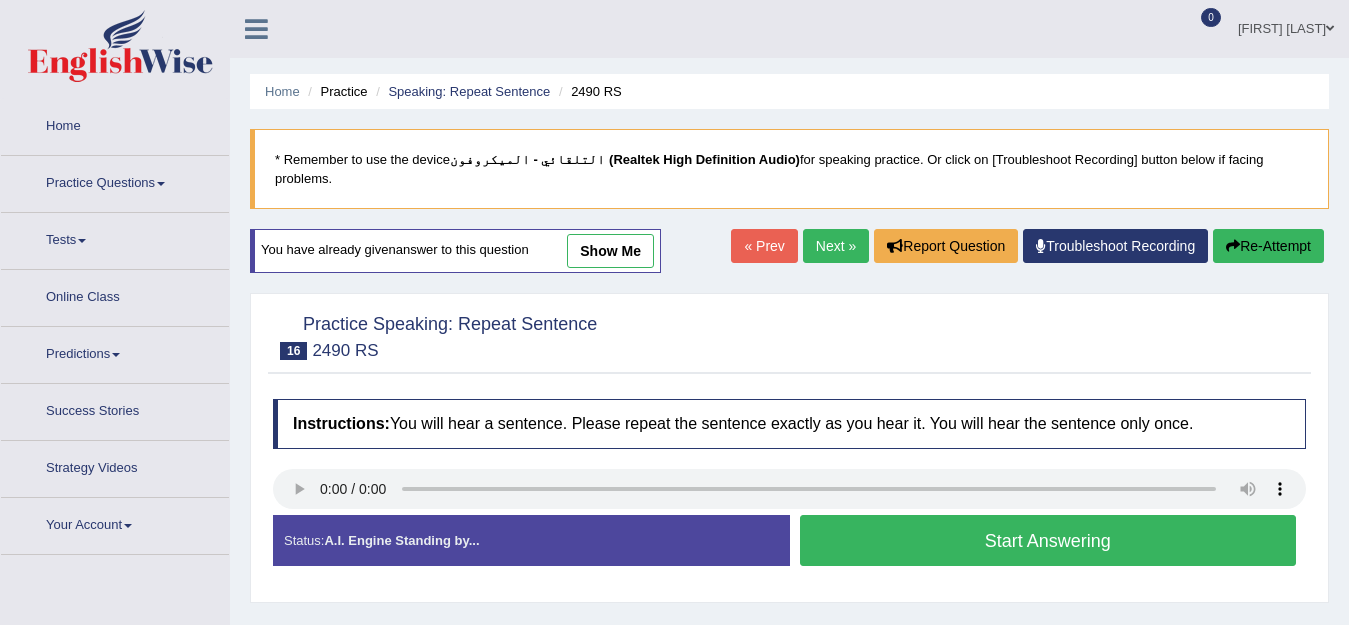 scroll, scrollTop: 0, scrollLeft: 0, axis: both 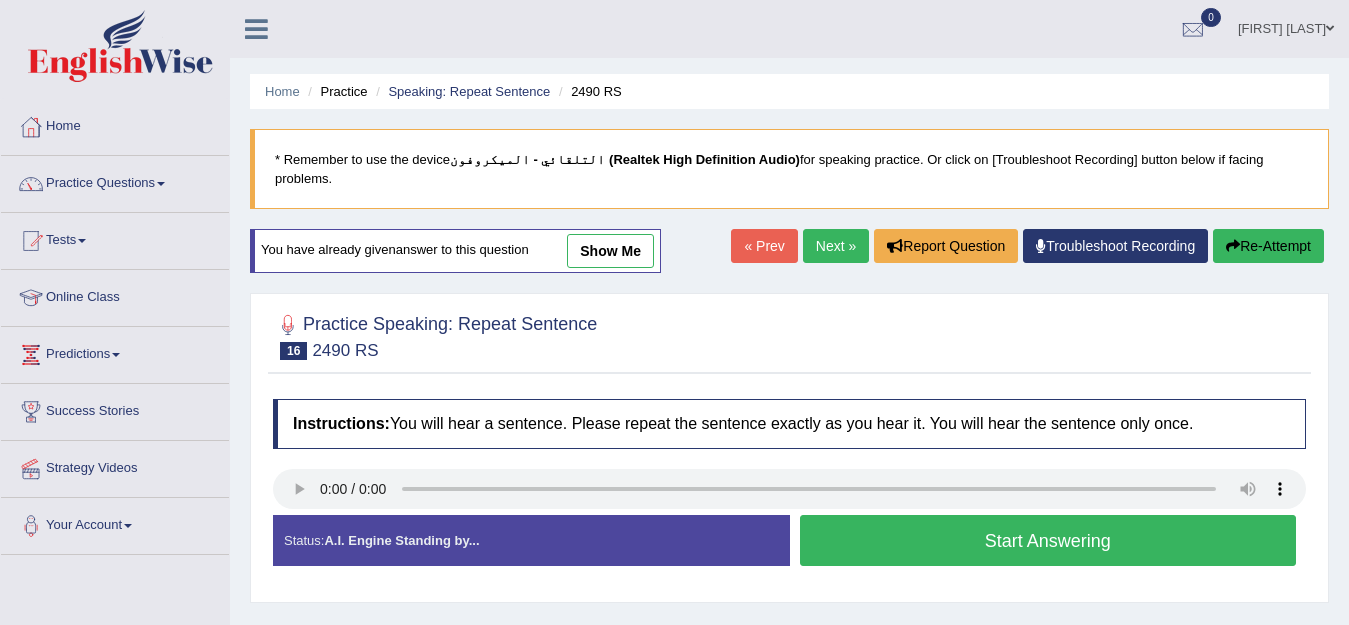 click on "Start Answering" at bounding box center [1048, 540] 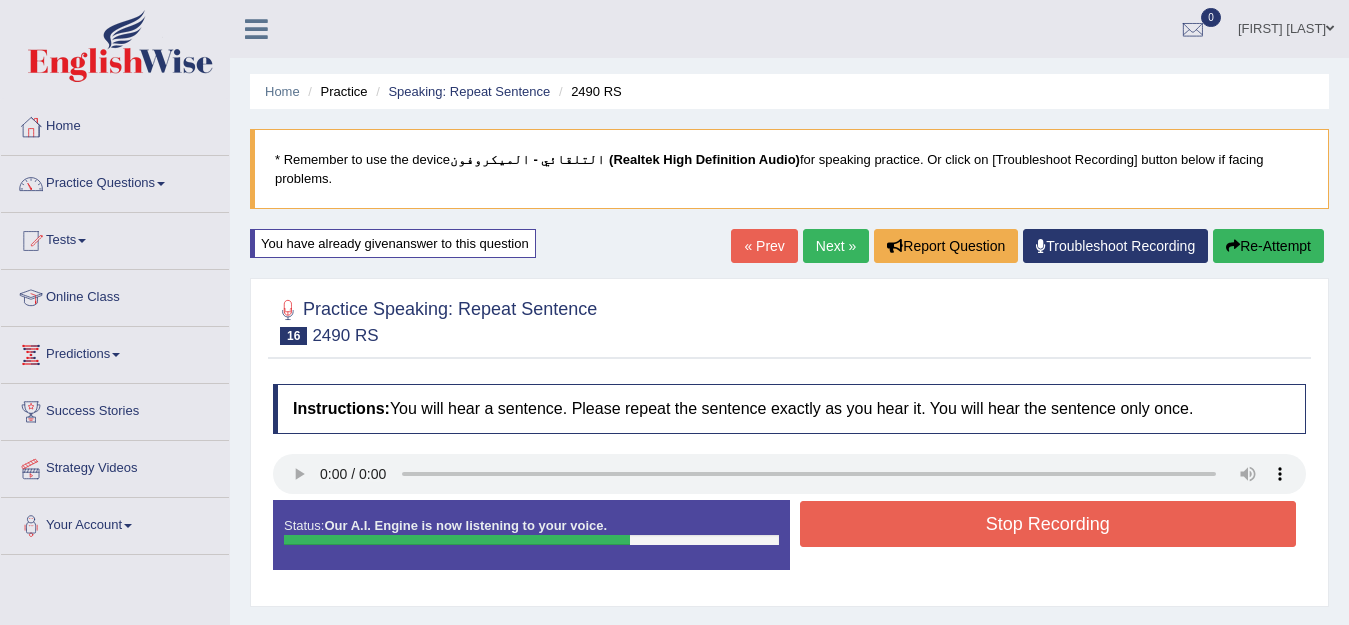 click on "Stop Recording" at bounding box center (1048, 524) 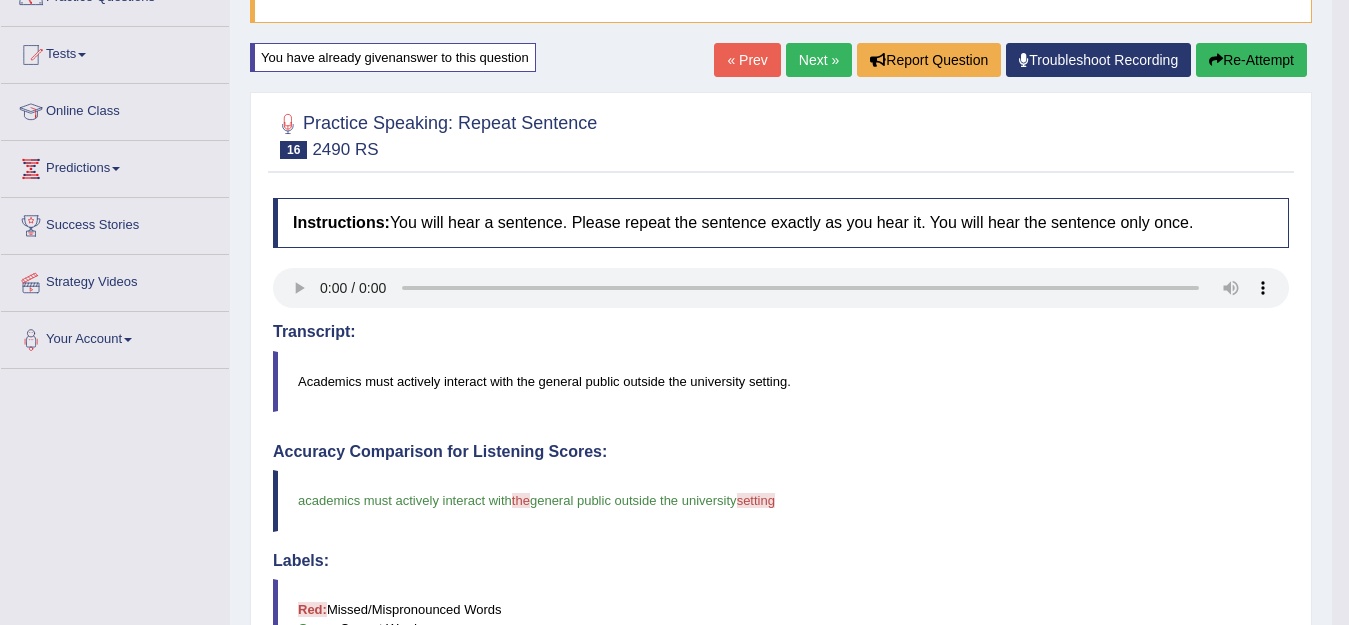 scroll, scrollTop: 137, scrollLeft: 0, axis: vertical 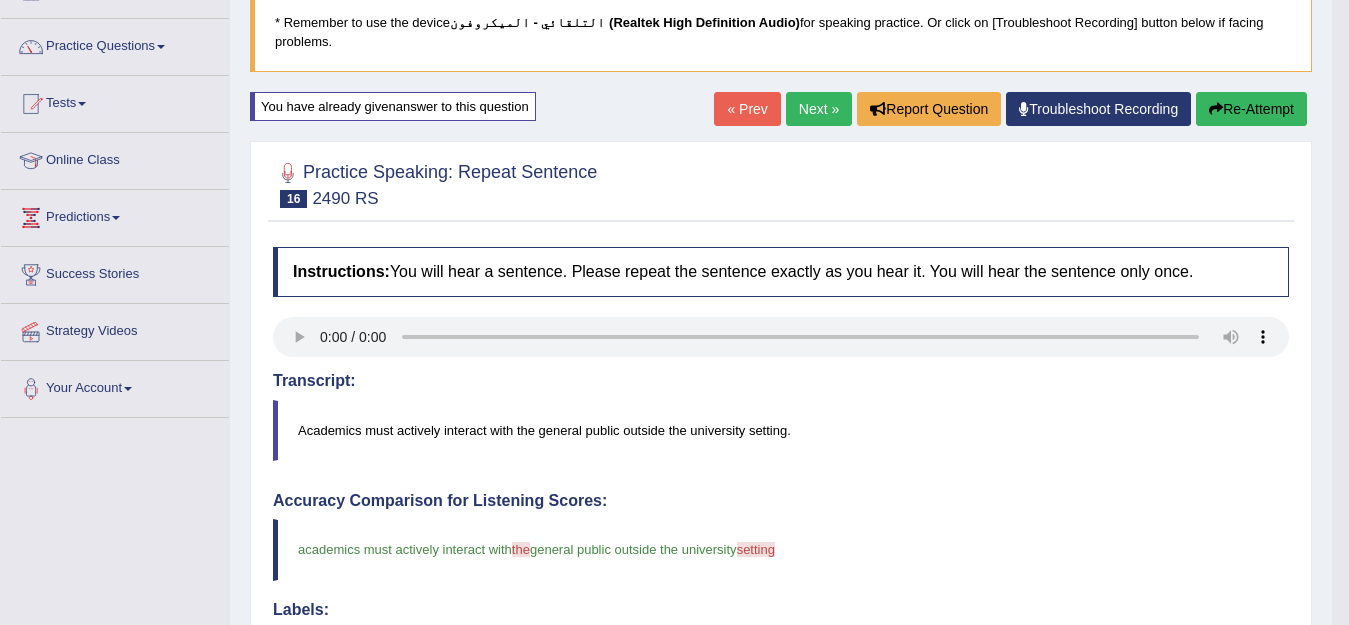 click on "Re-Attempt" at bounding box center [1251, 109] 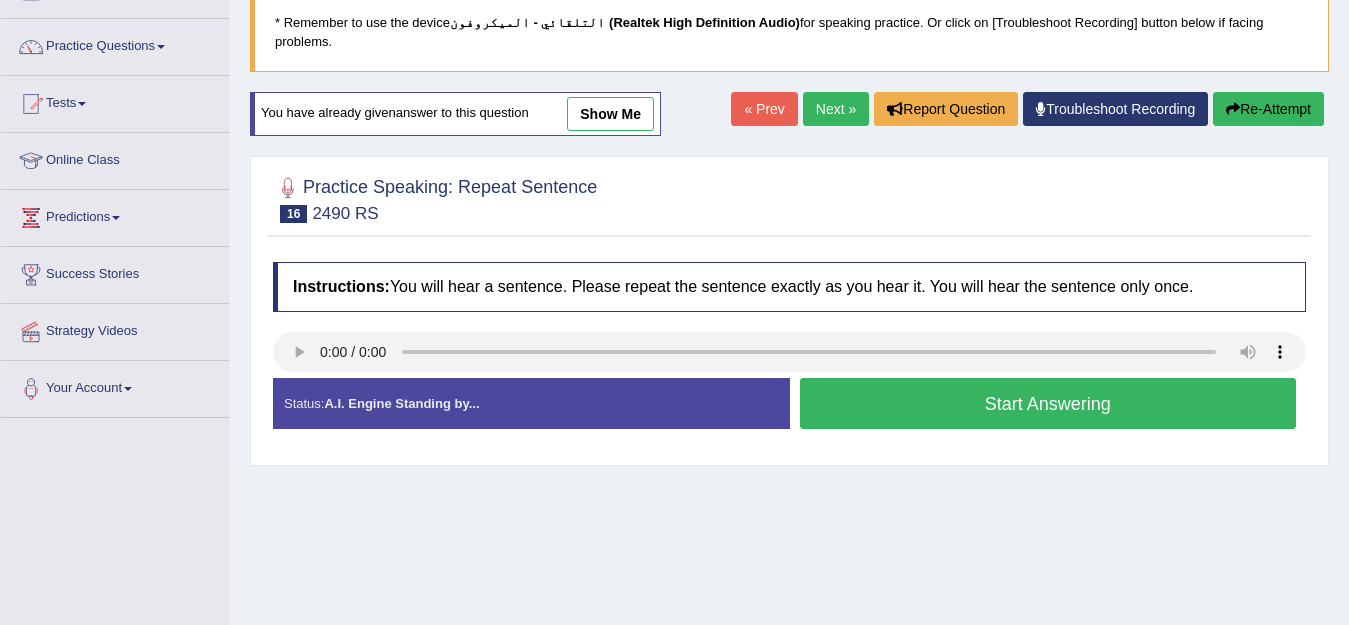 scroll, scrollTop: 137, scrollLeft: 0, axis: vertical 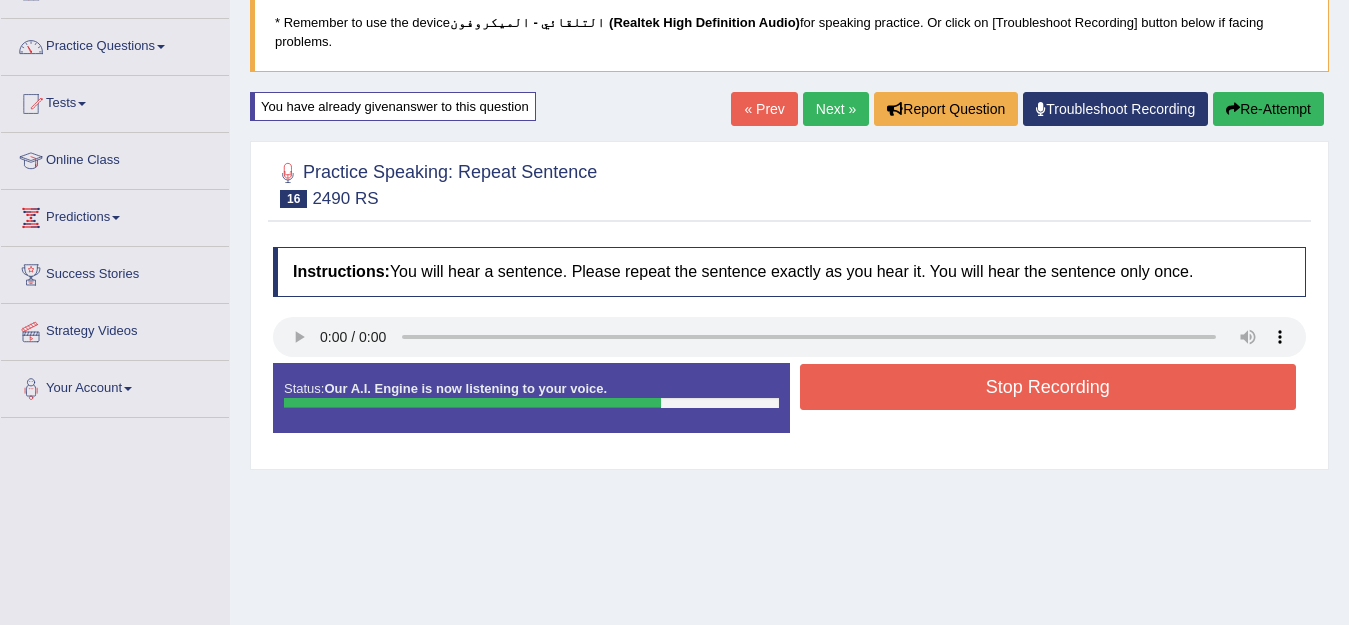 click on "Stop Recording" at bounding box center (1048, 387) 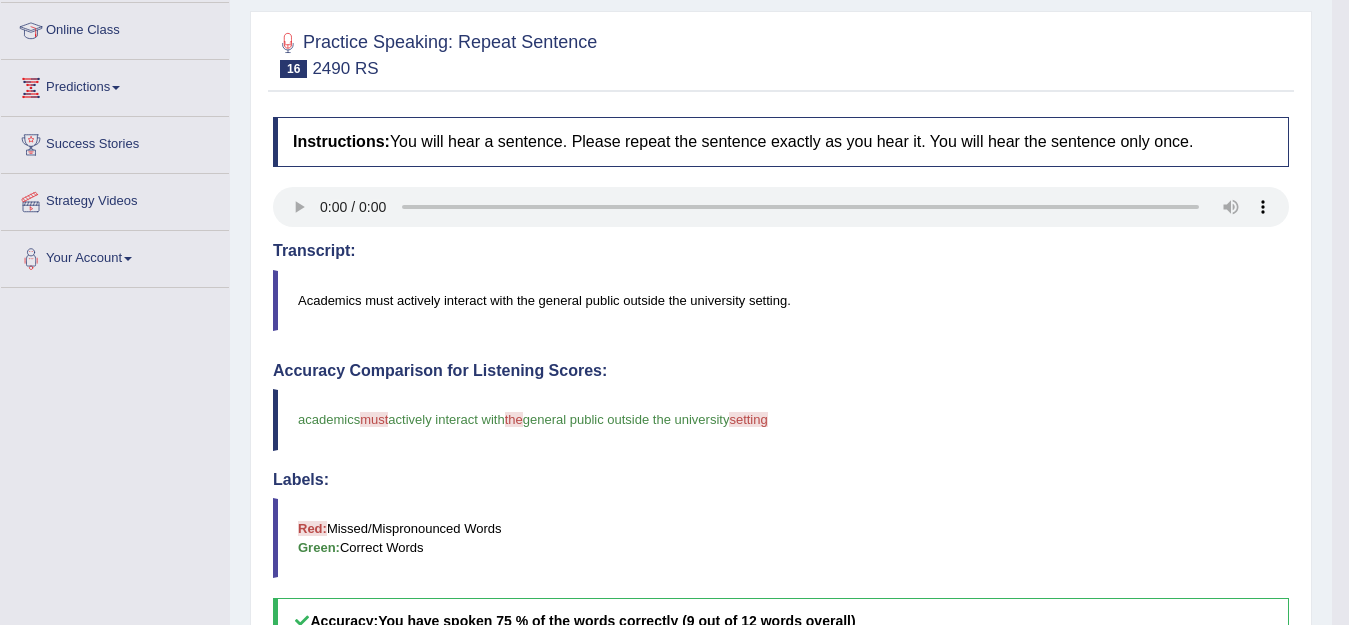 scroll, scrollTop: 261, scrollLeft: 0, axis: vertical 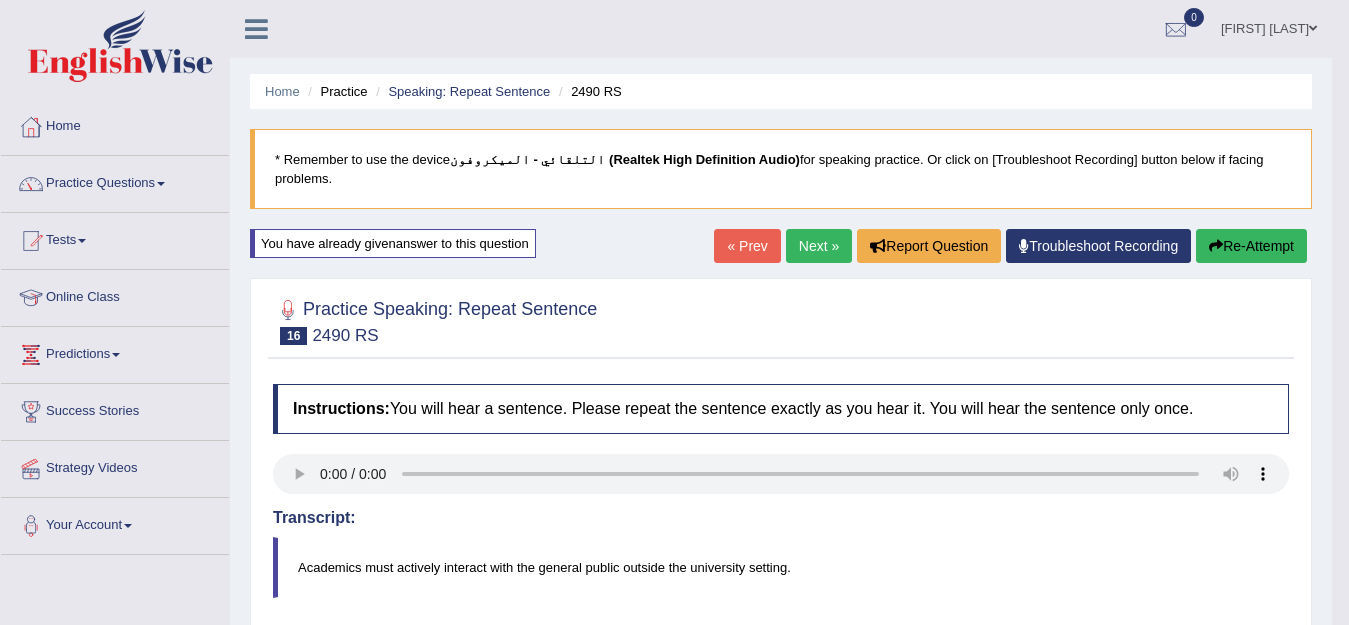 click on "Re-Attempt" at bounding box center (1251, 246) 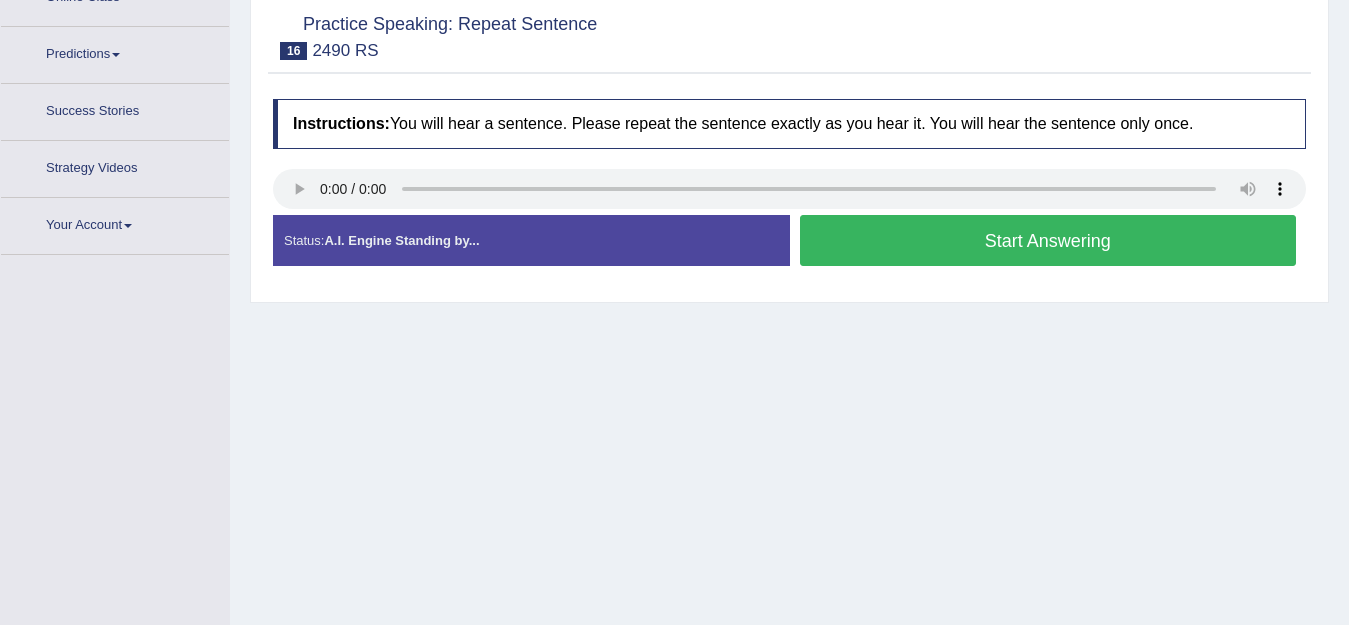 scroll, scrollTop: 200, scrollLeft: 0, axis: vertical 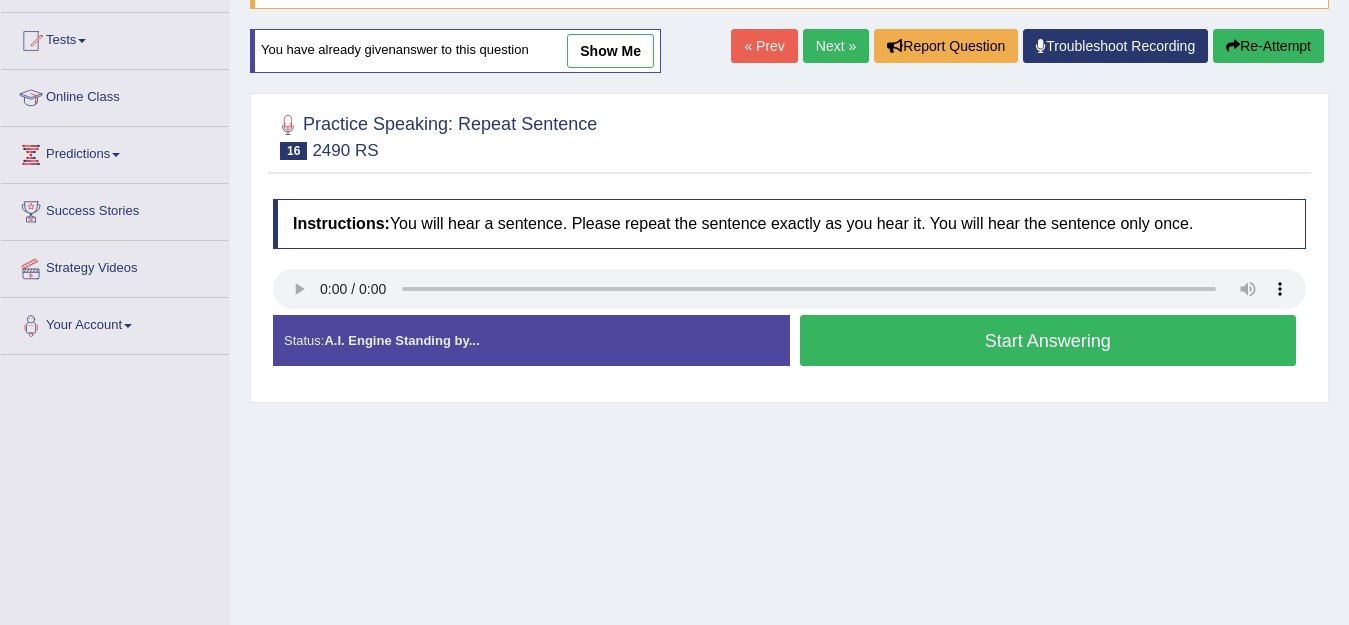 click on "Start Answering" at bounding box center (1048, 340) 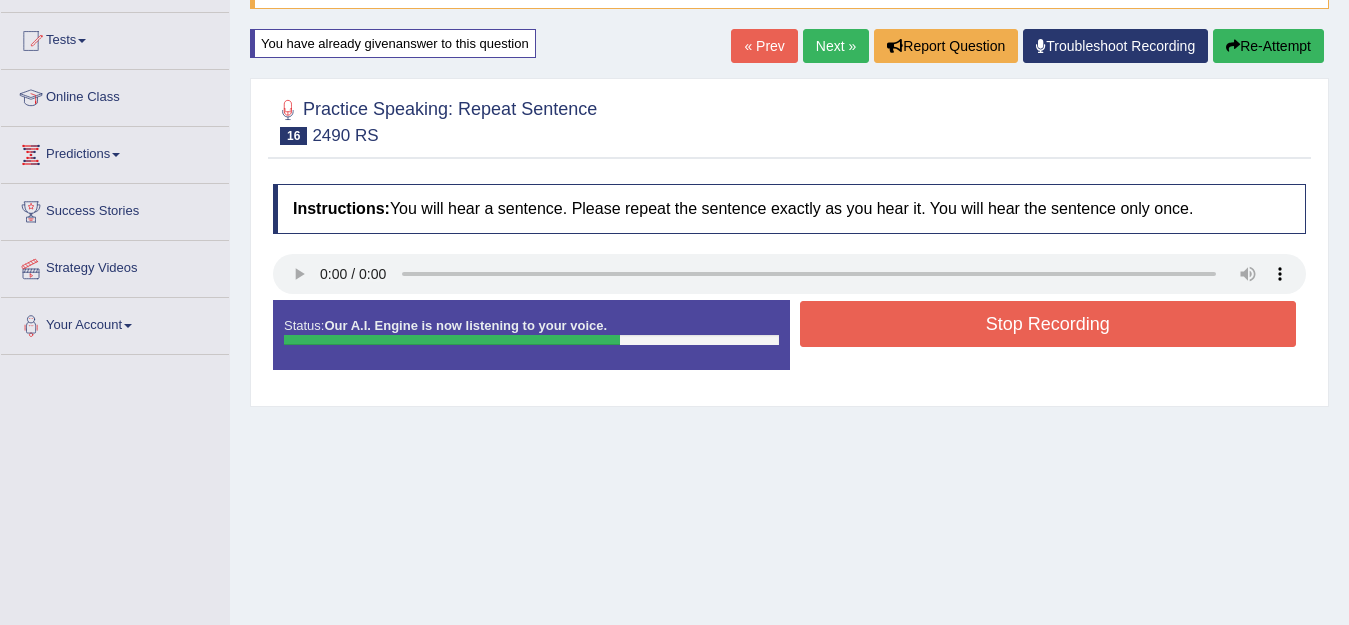 click on "Stop Recording" at bounding box center [1048, 324] 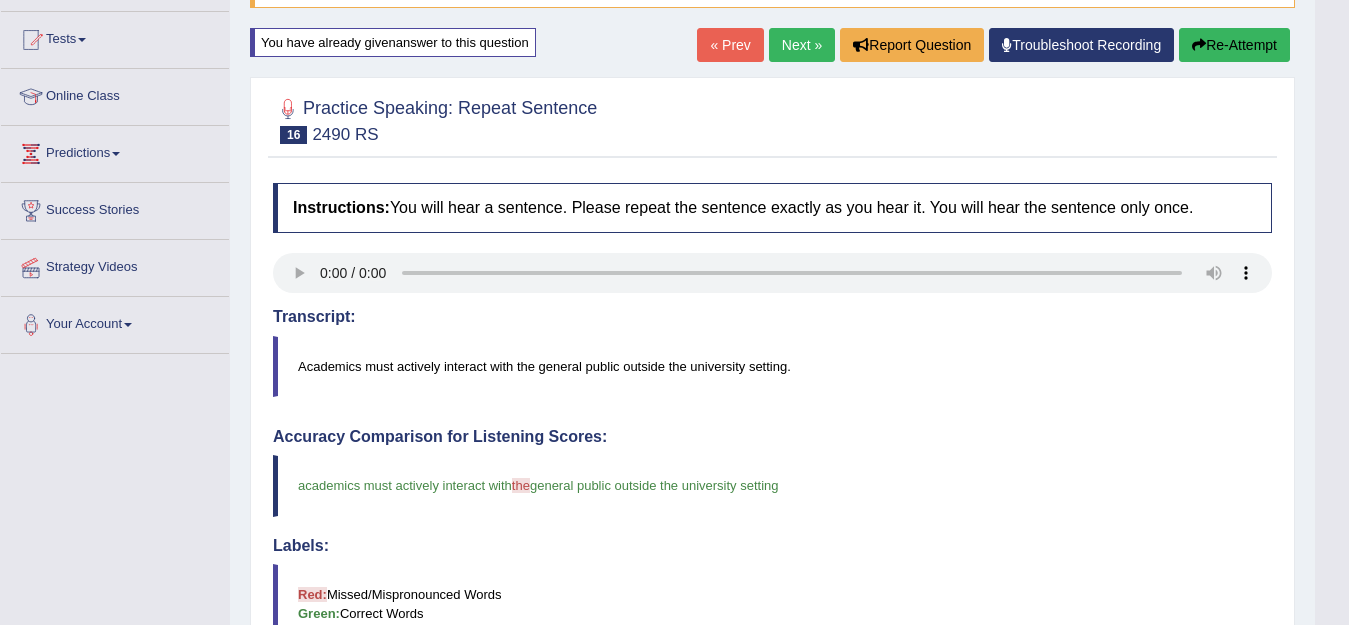 scroll, scrollTop: 461, scrollLeft: 0, axis: vertical 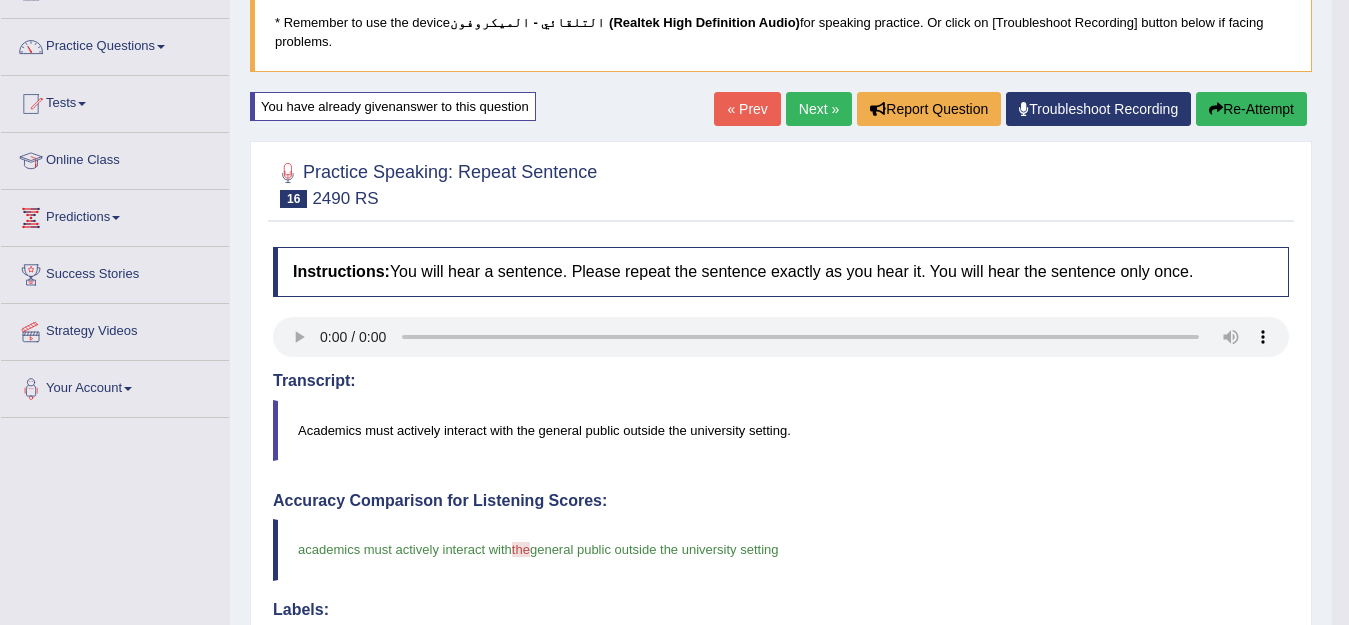 click on "Re-Attempt" at bounding box center (1251, 109) 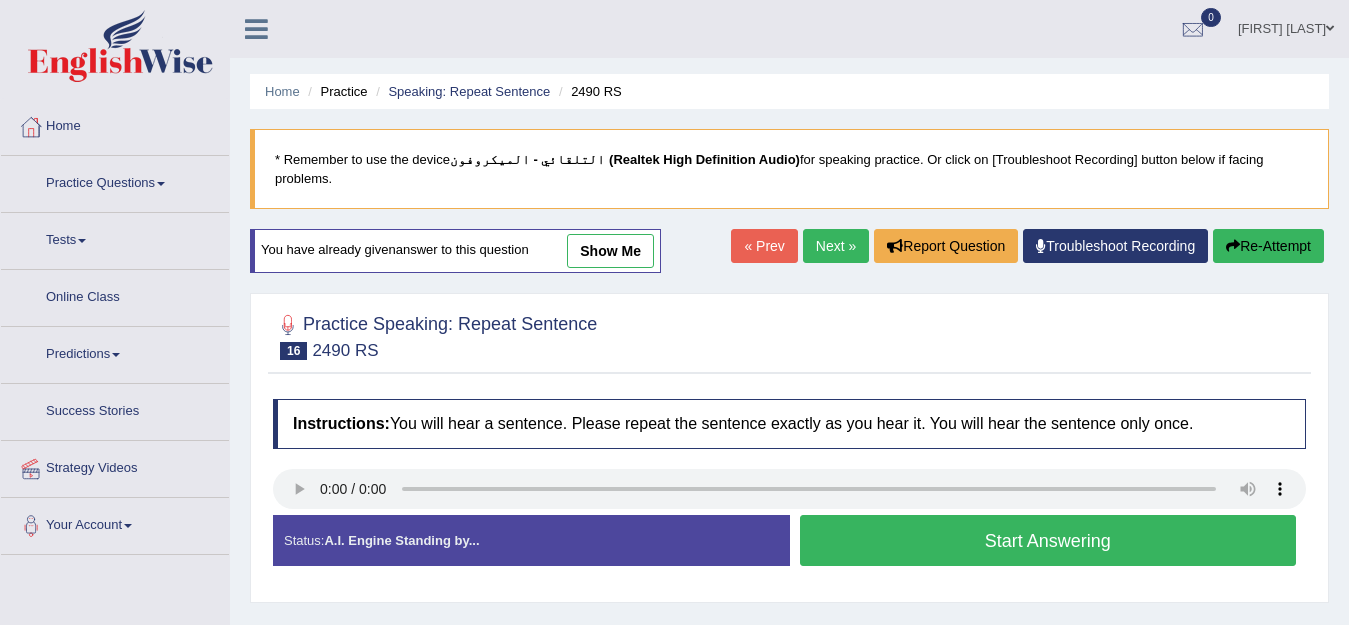 scroll, scrollTop: 137, scrollLeft: 0, axis: vertical 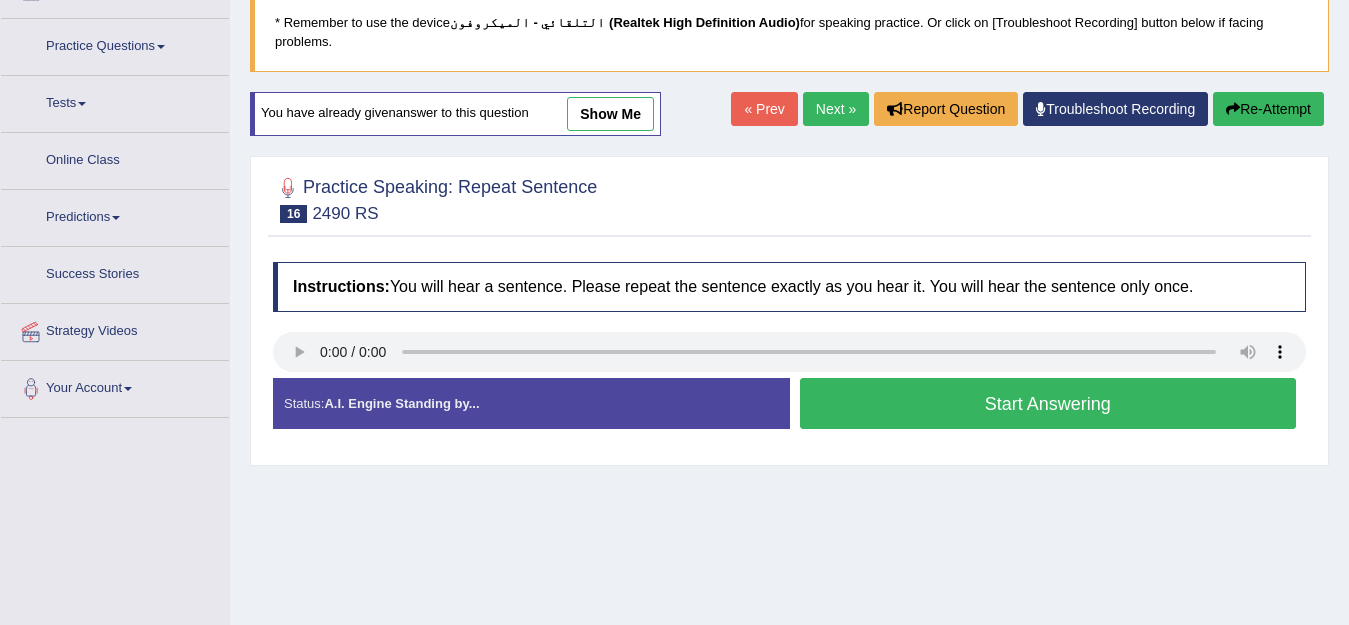 click on "Start Answering" at bounding box center (1048, 403) 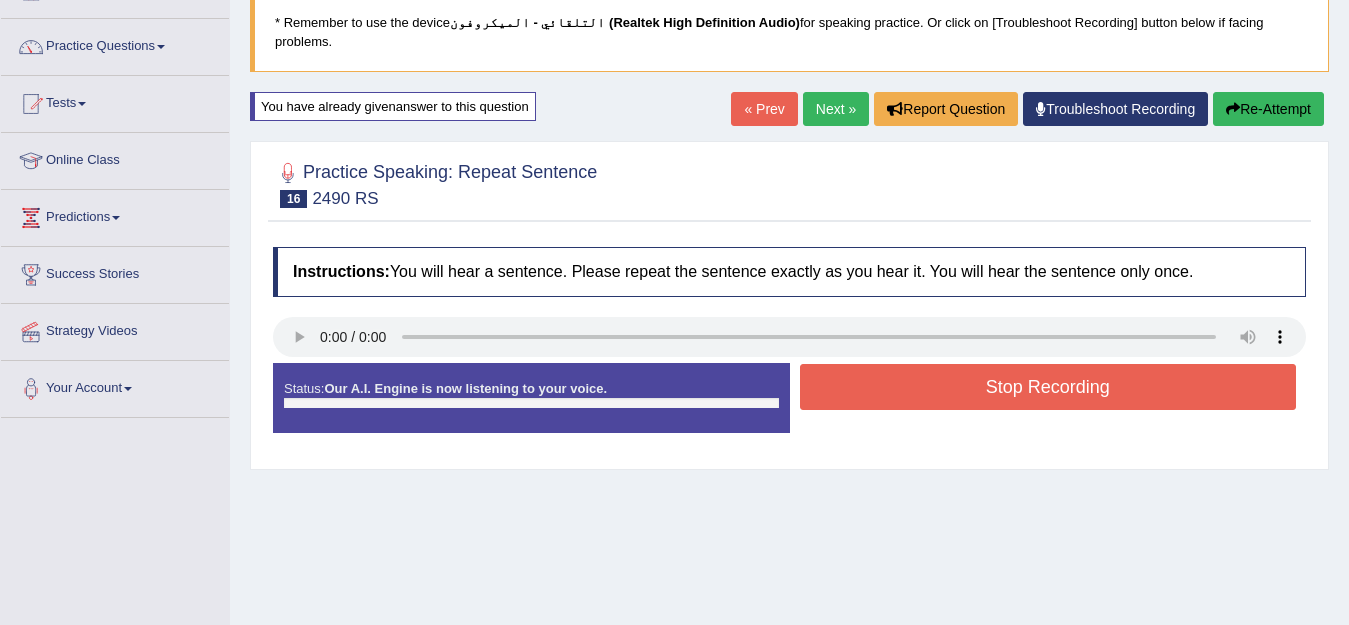 scroll, scrollTop: 137, scrollLeft: 0, axis: vertical 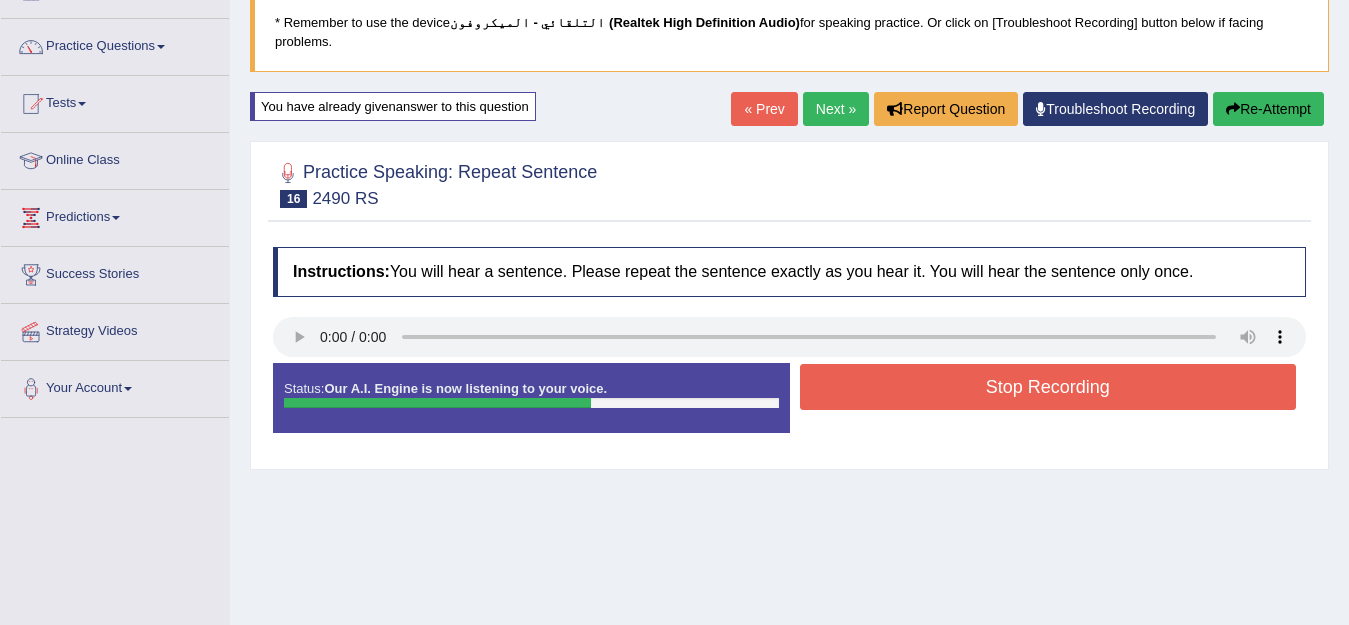 click on "Stop Recording" at bounding box center (1048, 387) 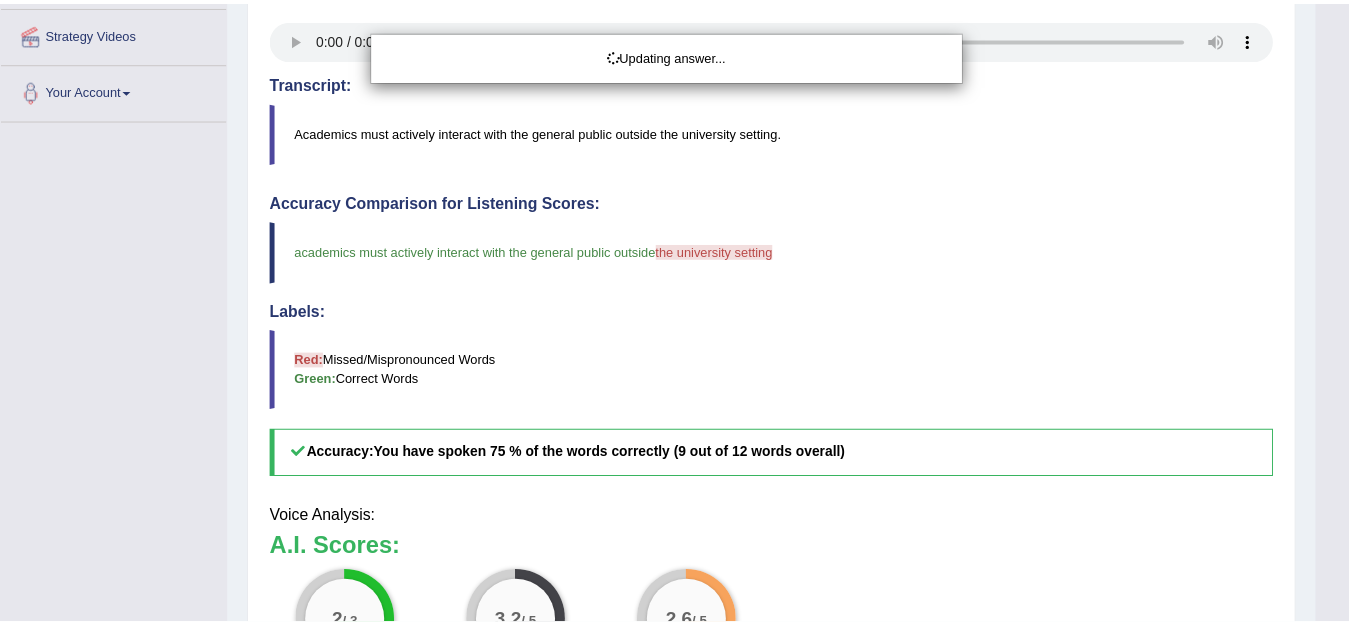 scroll, scrollTop: 461, scrollLeft: 0, axis: vertical 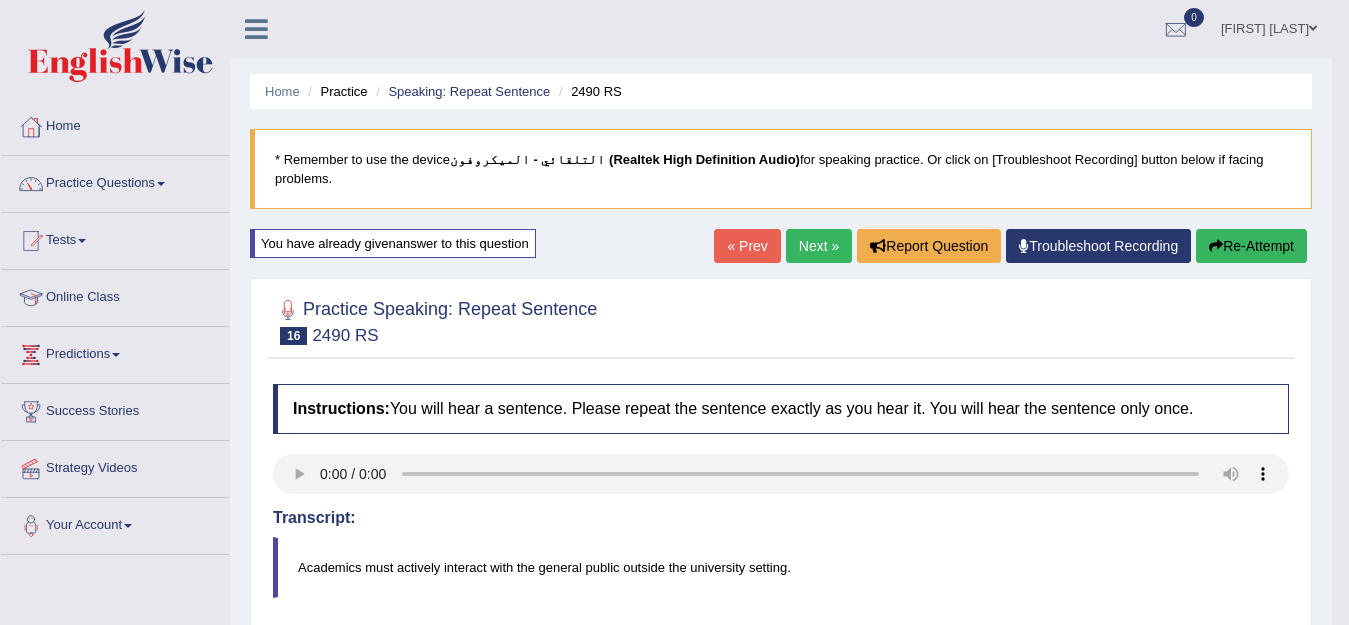 click on "Re-Attempt" at bounding box center [1251, 246] 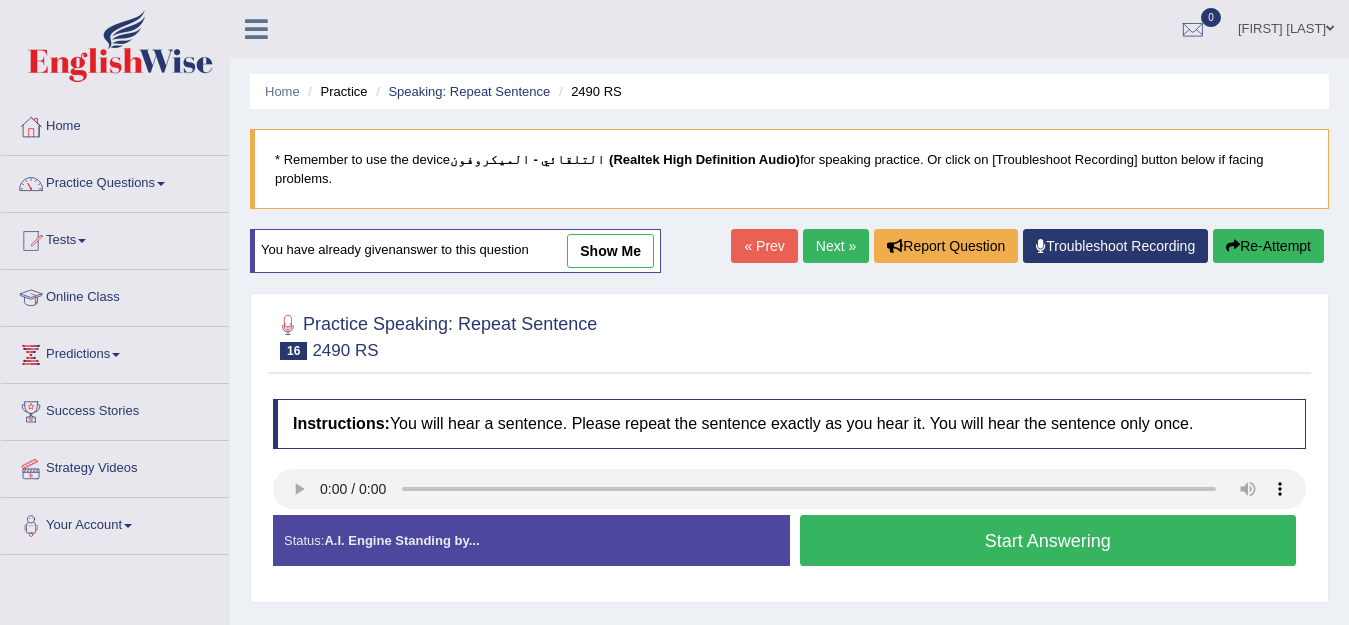 scroll, scrollTop: 0, scrollLeft: 0, axis: both 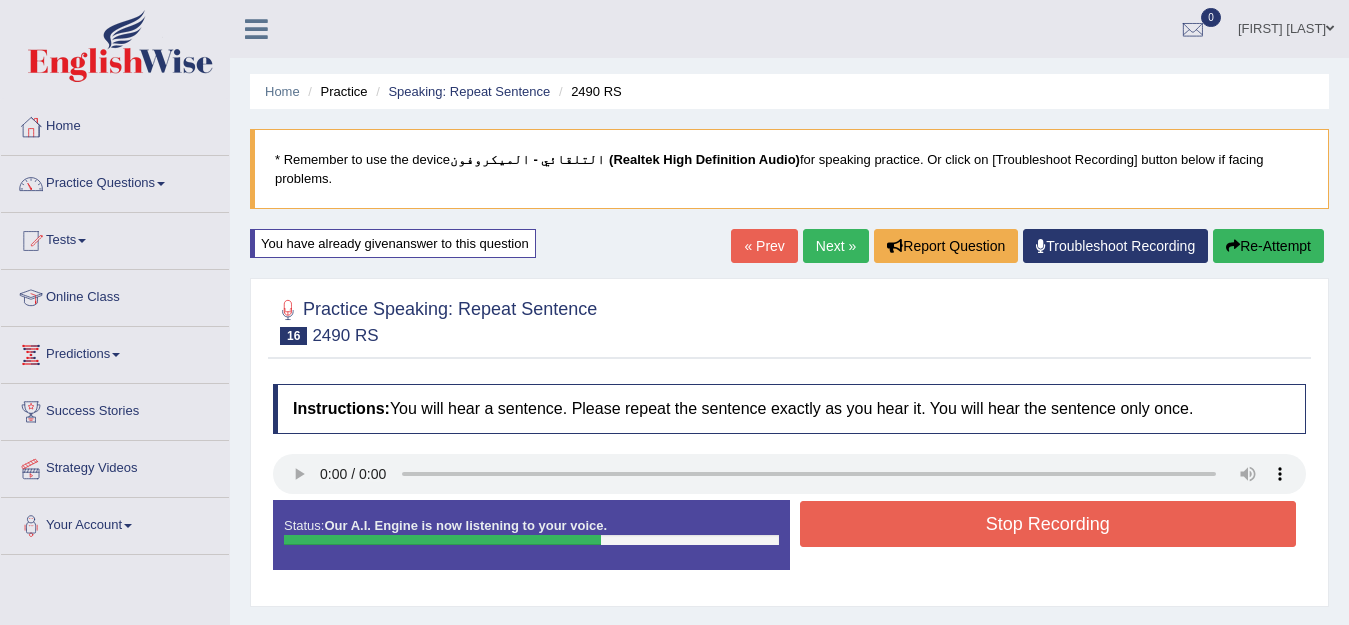 click on "Stop Recording" at bounding box center (1048, 524) 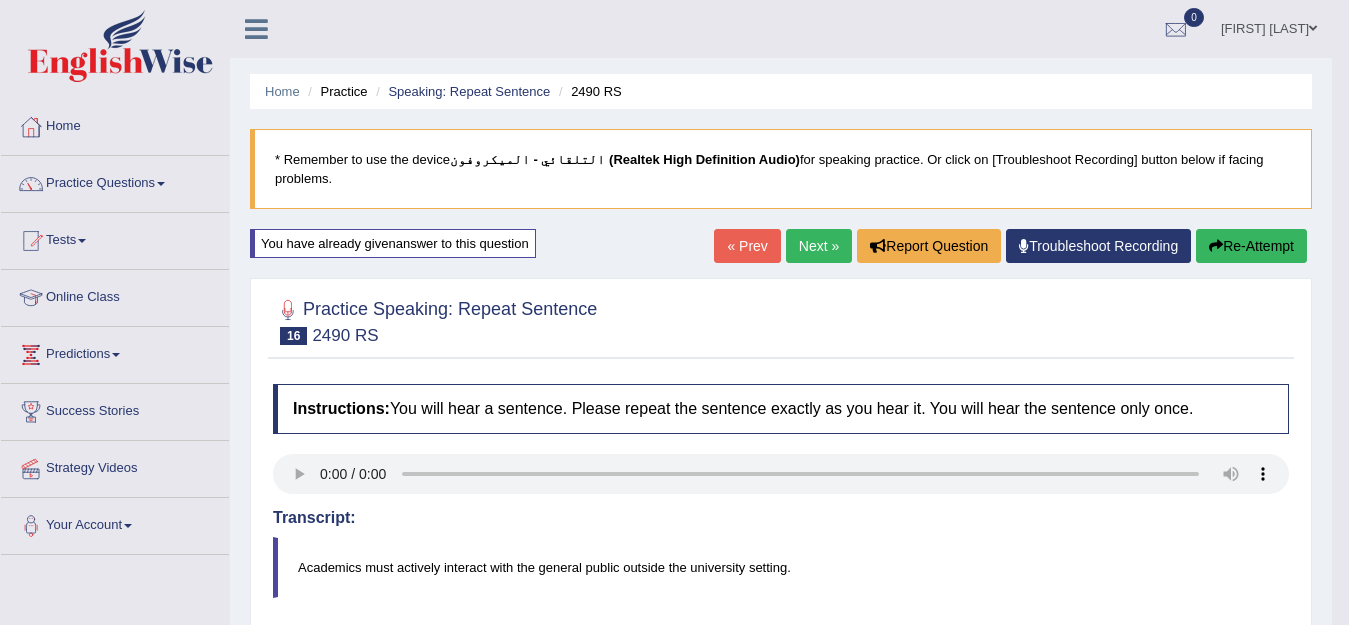scroll, scrollTop: 100, scrollLeft: 0, axis: vertical 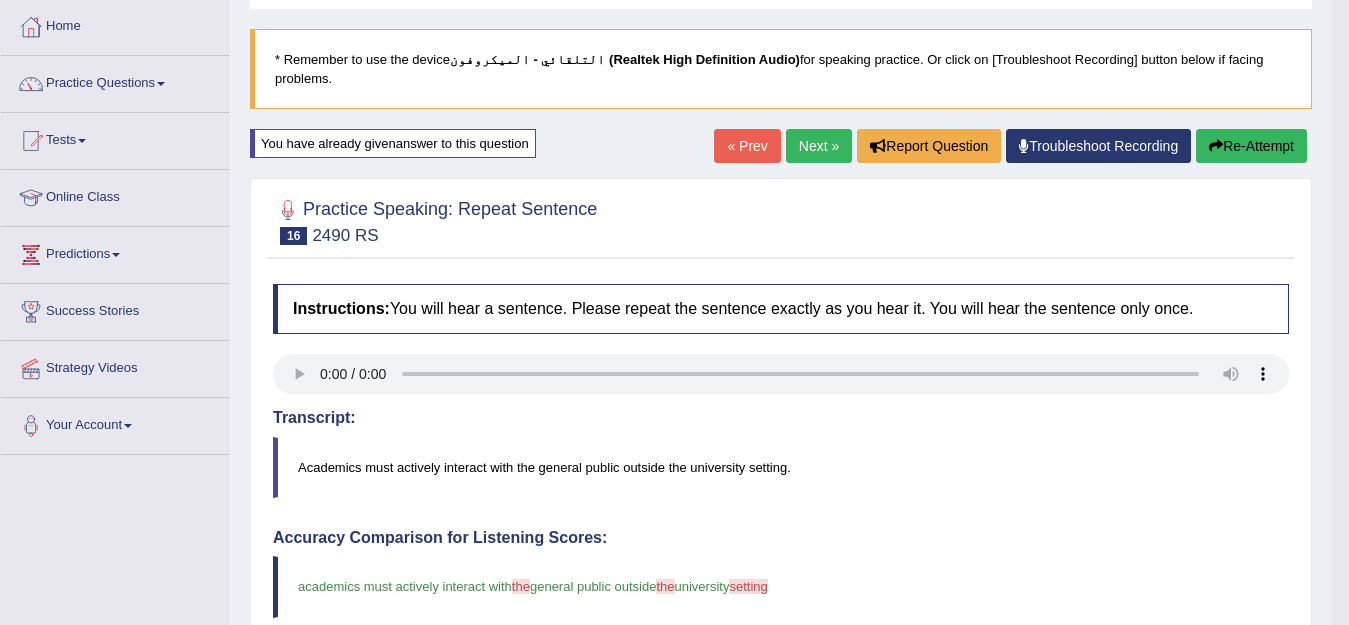 click on "Re-Attempt" at bounding box center (1251, 146) 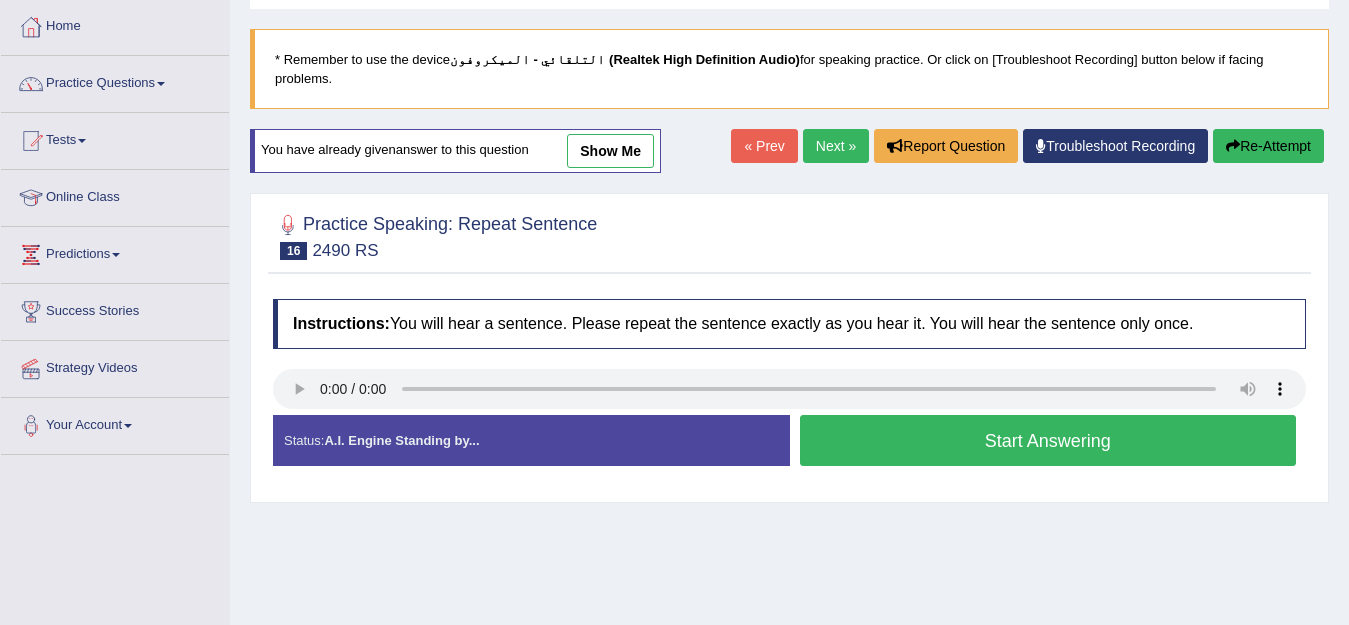 scroll, scrollTop: 100, scrollLeft: 0, axis: vertical 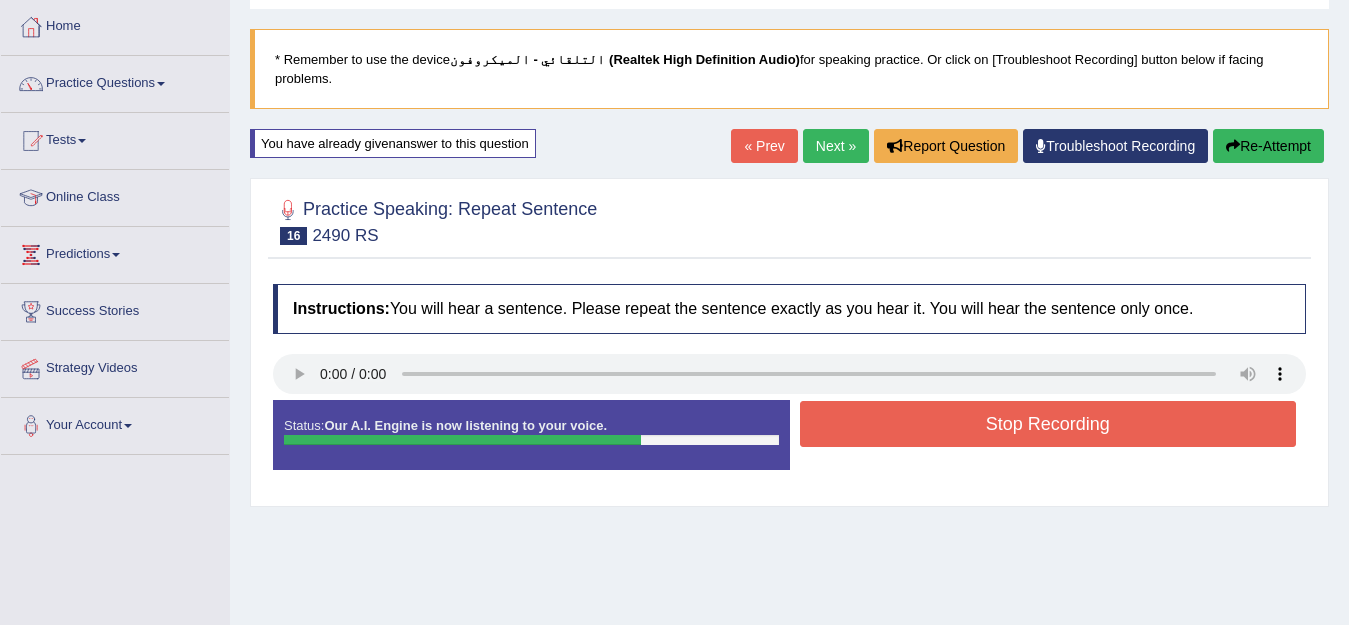 click on "Stop Recording" at bounding box center [1048, 424] 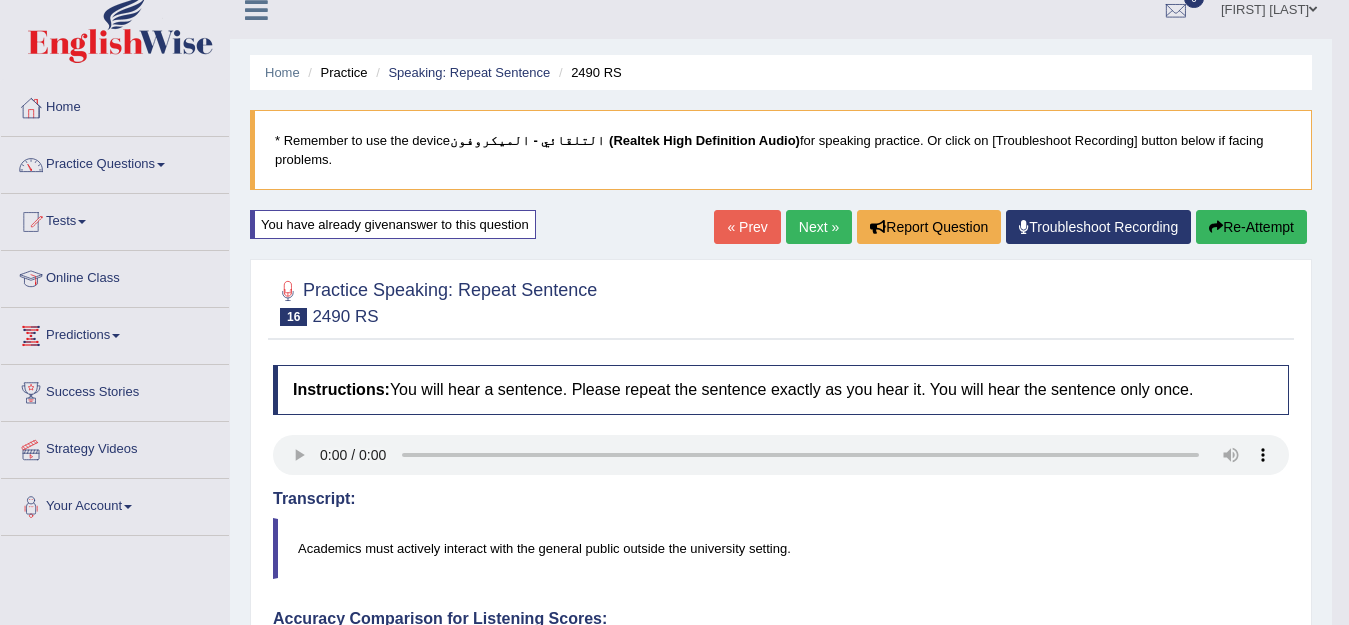 scroll, scrollTop: 0, scrollLeft: 0, axis: both 